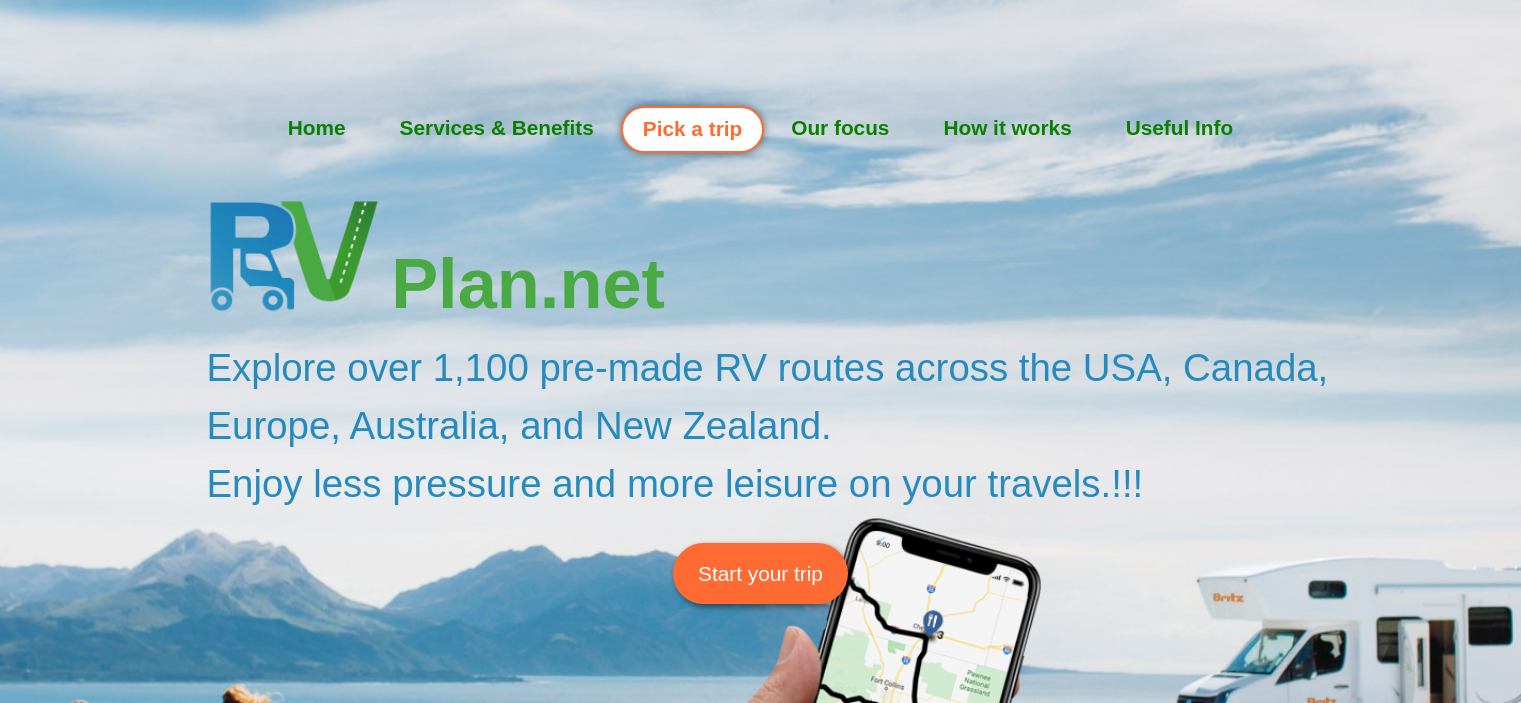 scroll, scrollTop: 0, scrollLeft: 0, axis: both 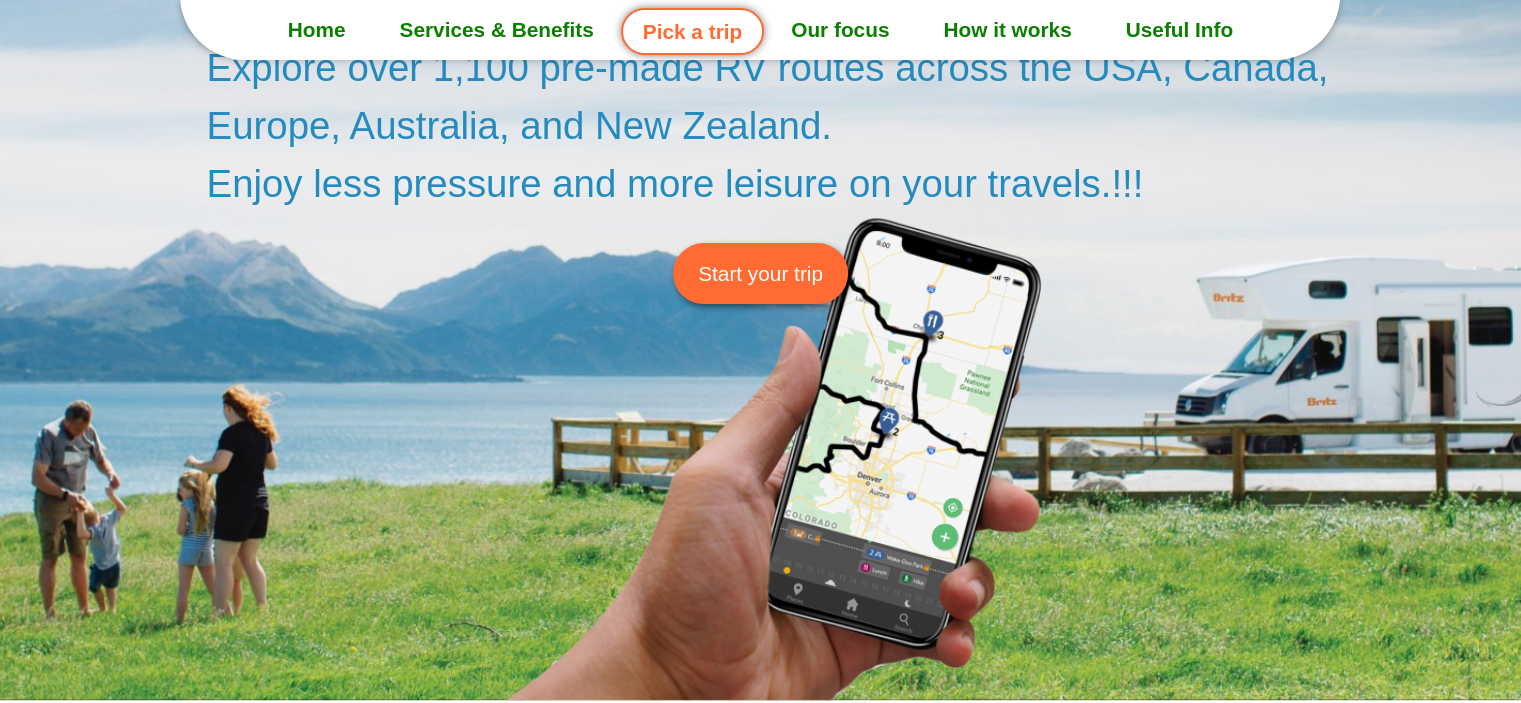 click on "Start your trip" at bounding box center [760, 273] 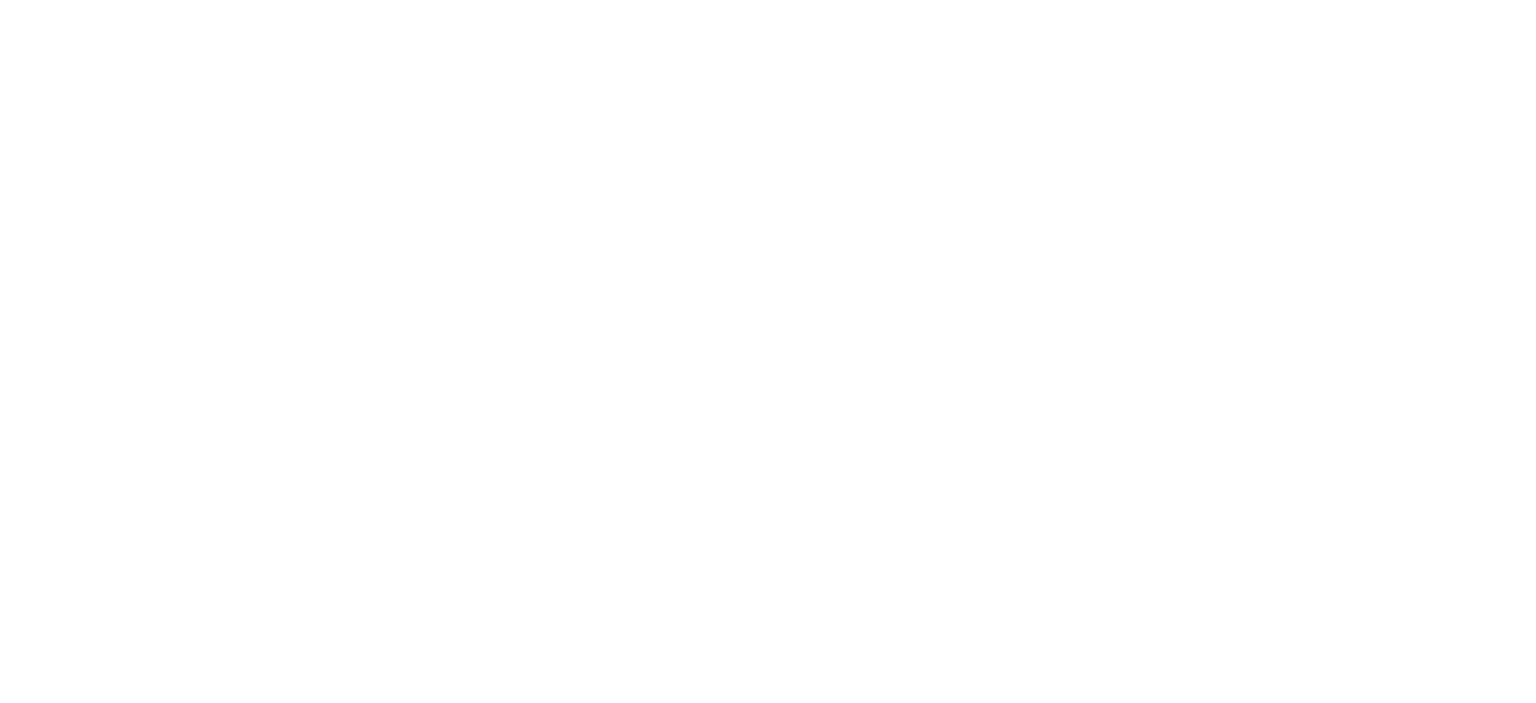 scroll, scrollTop: 0, scrollLeft: 0, axis: both 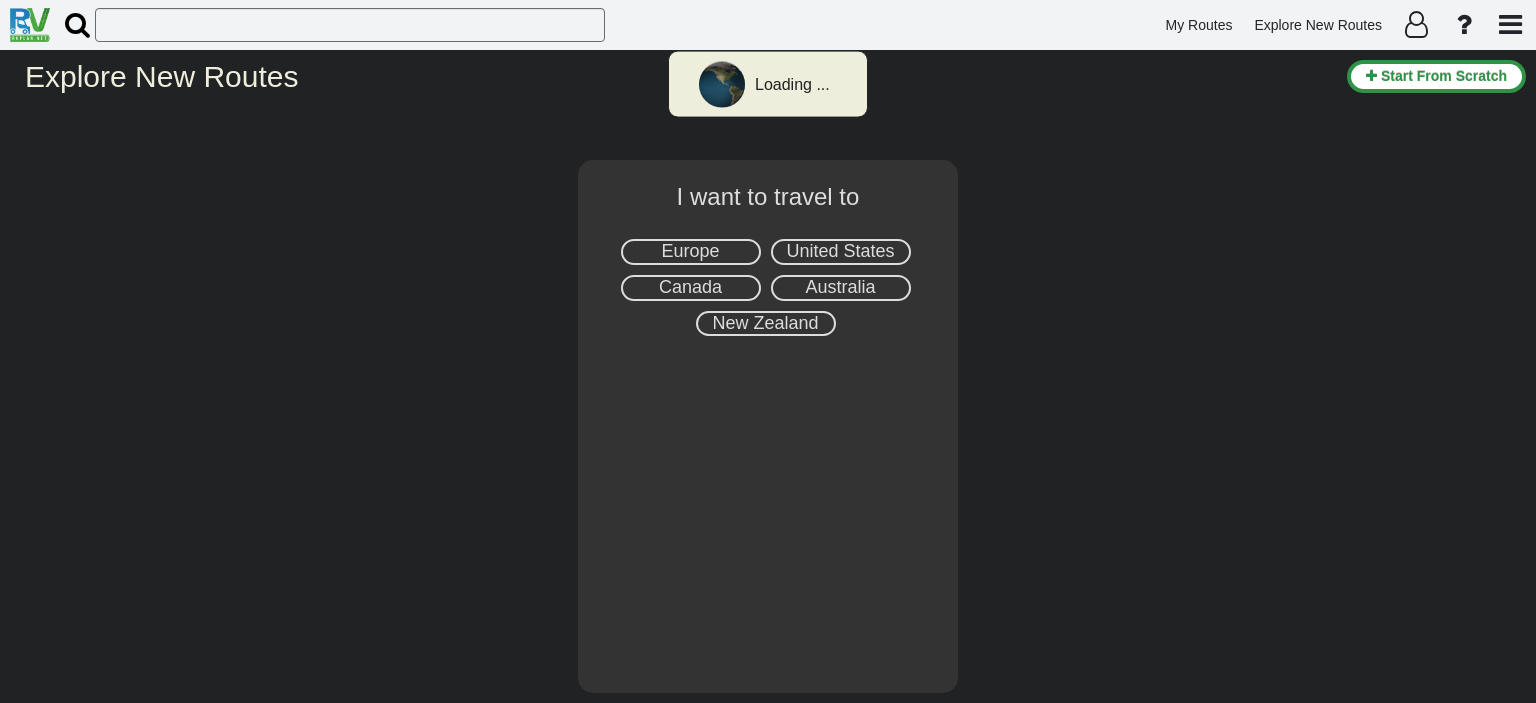 select on "number:1" 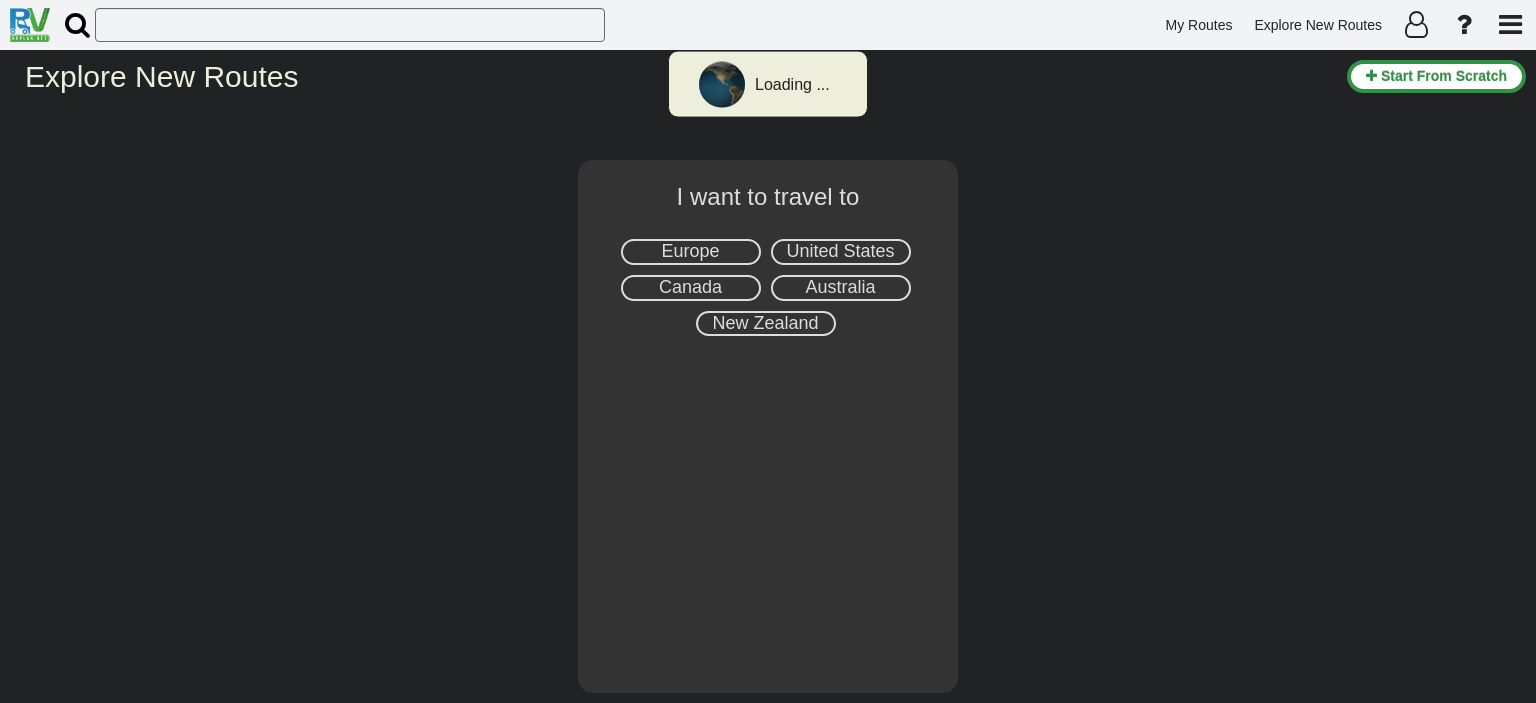 type on "Oslo" 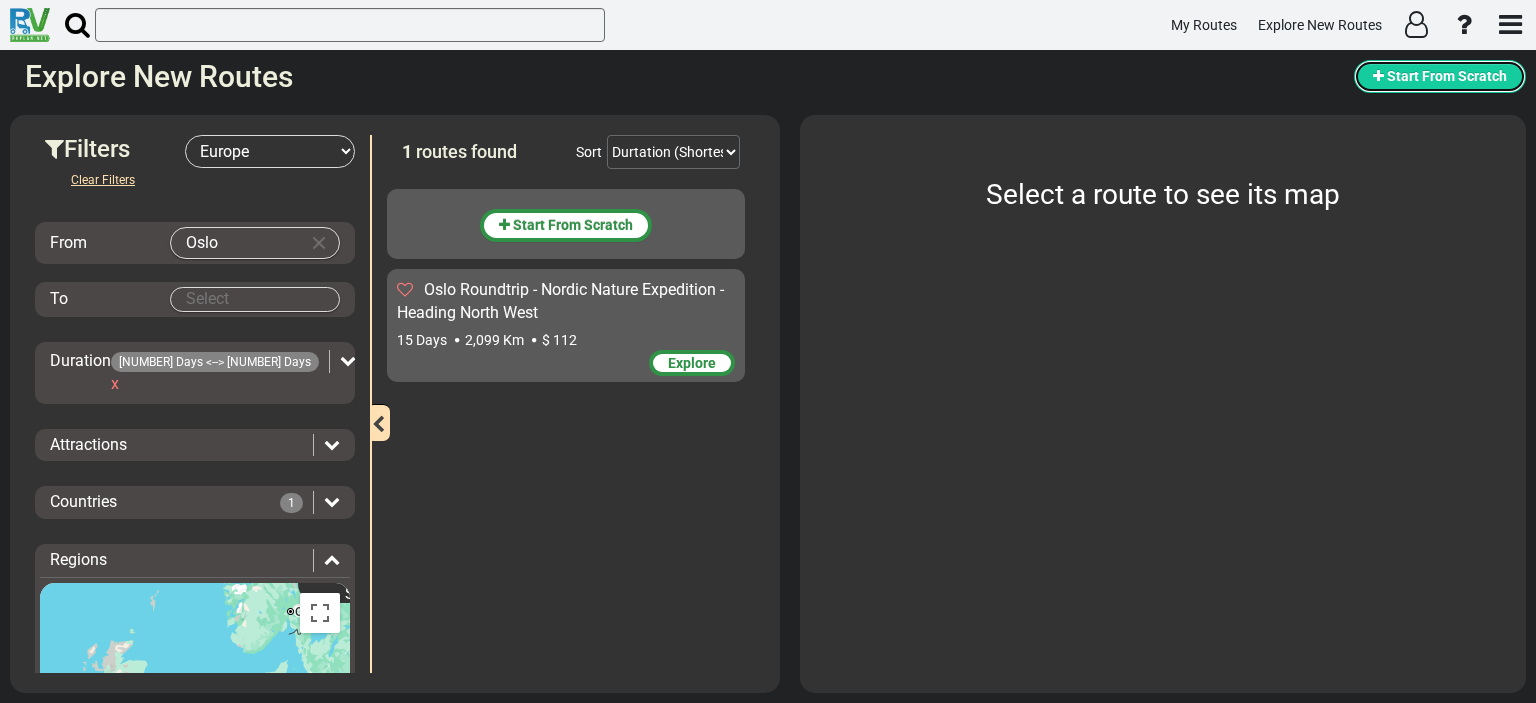 click on "Start From Scratch" at bounding box center [1447, 76] 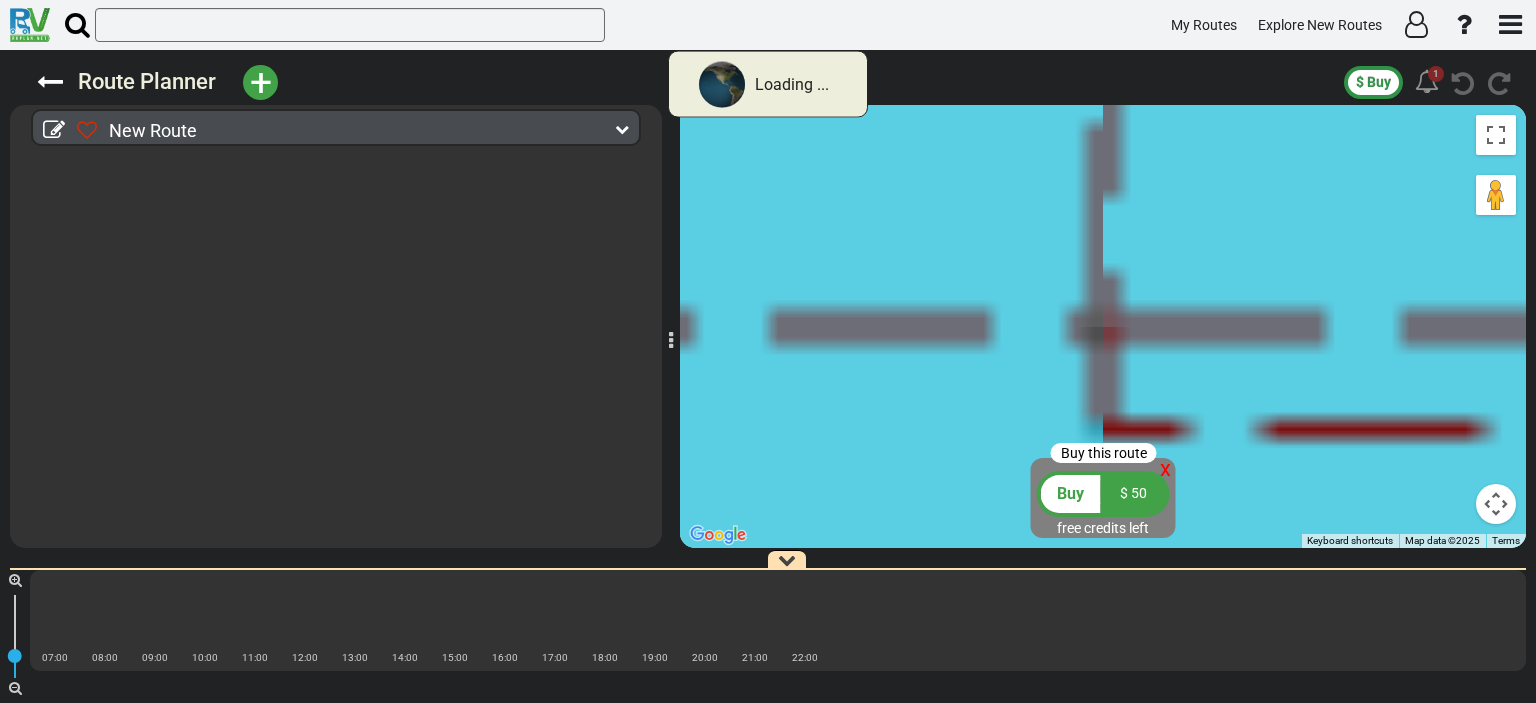 click at bounding box center [1427, 81] 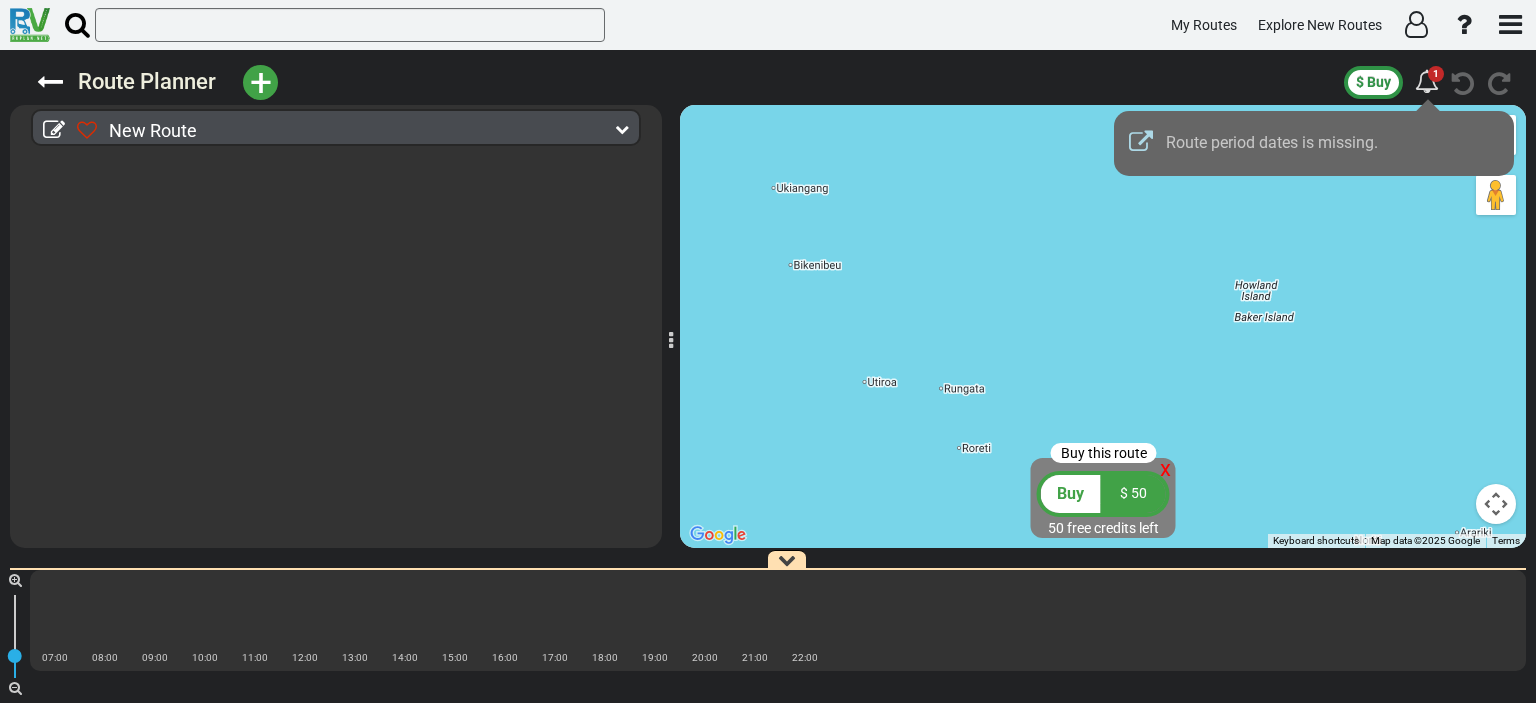 click on "Route period dates is missing." at bounding box center [1272, 142] 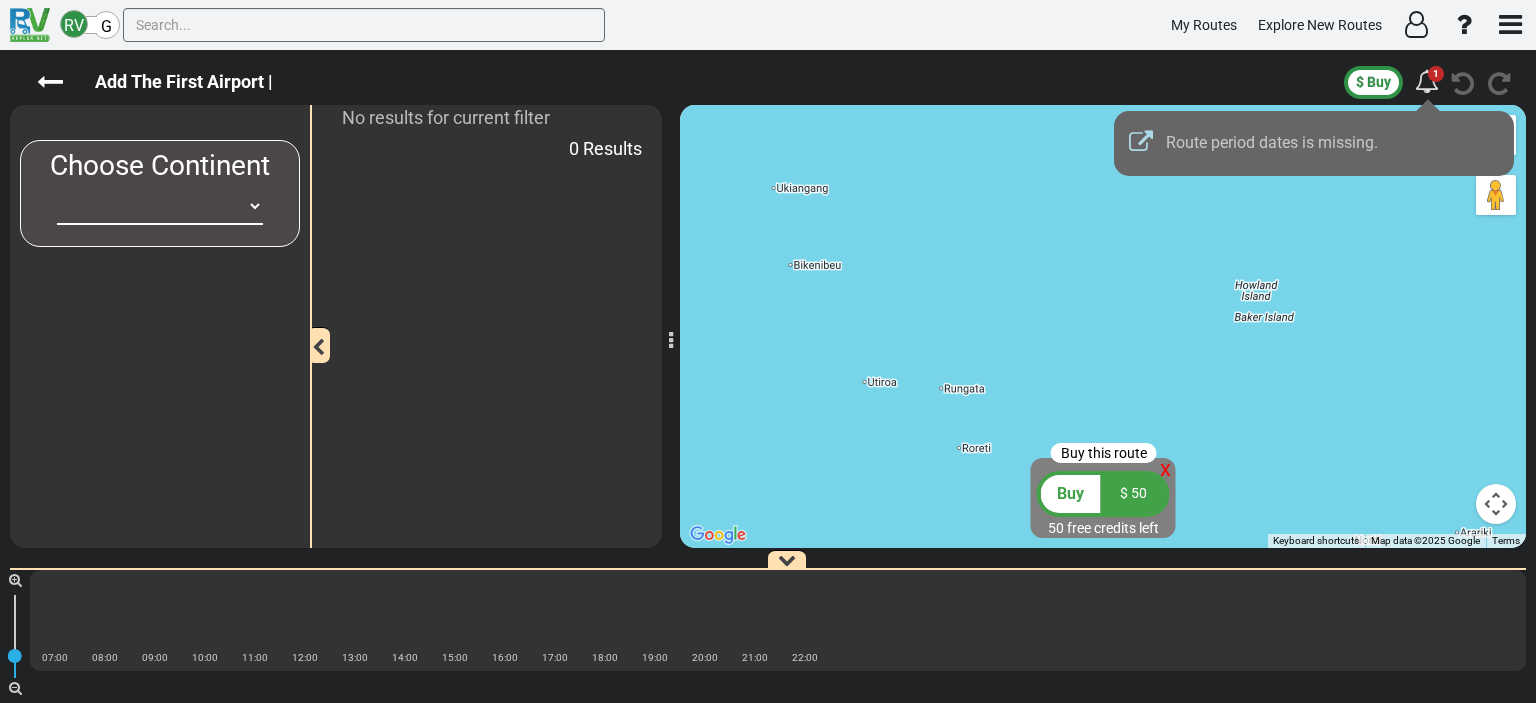 click at bounding box center [768, 351] 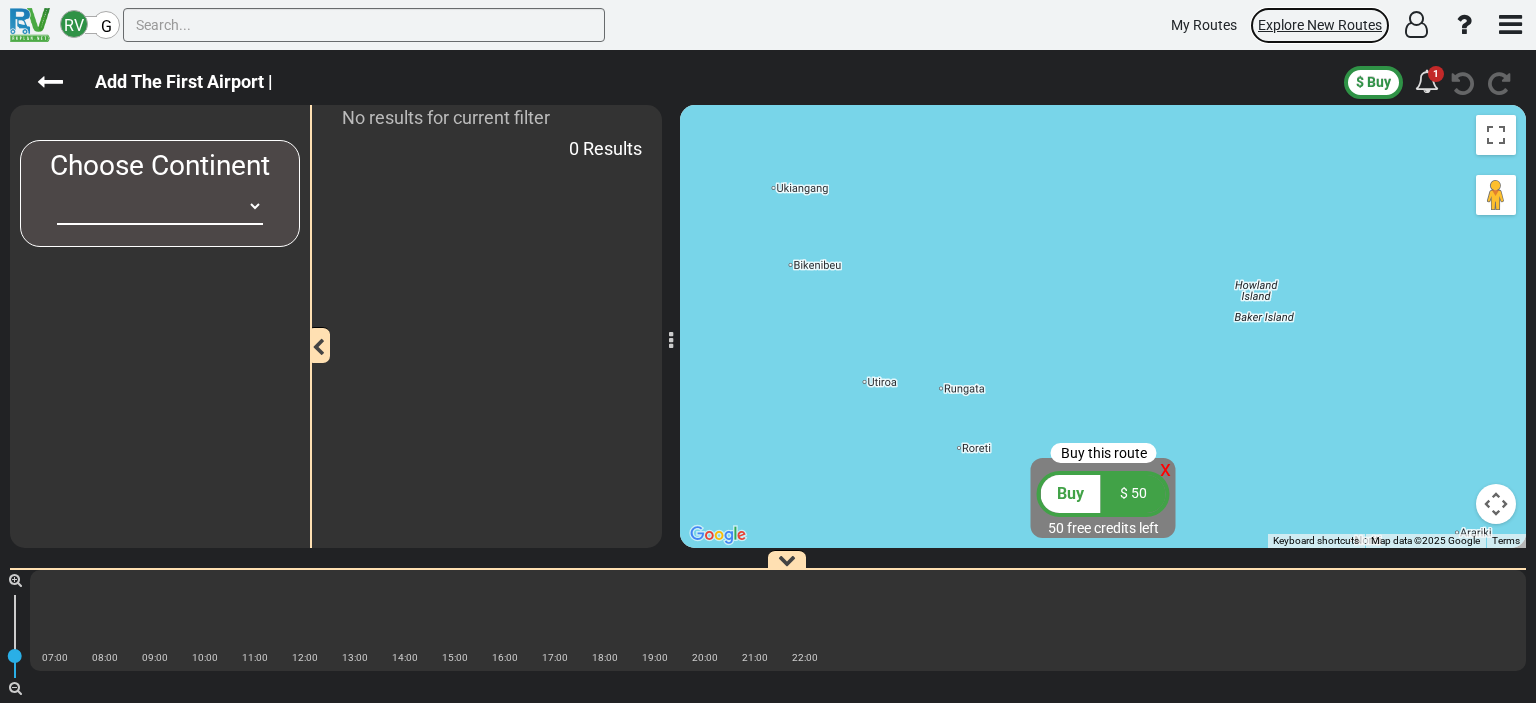click on "Explore New Routes" at bounding box center (1320, 25) 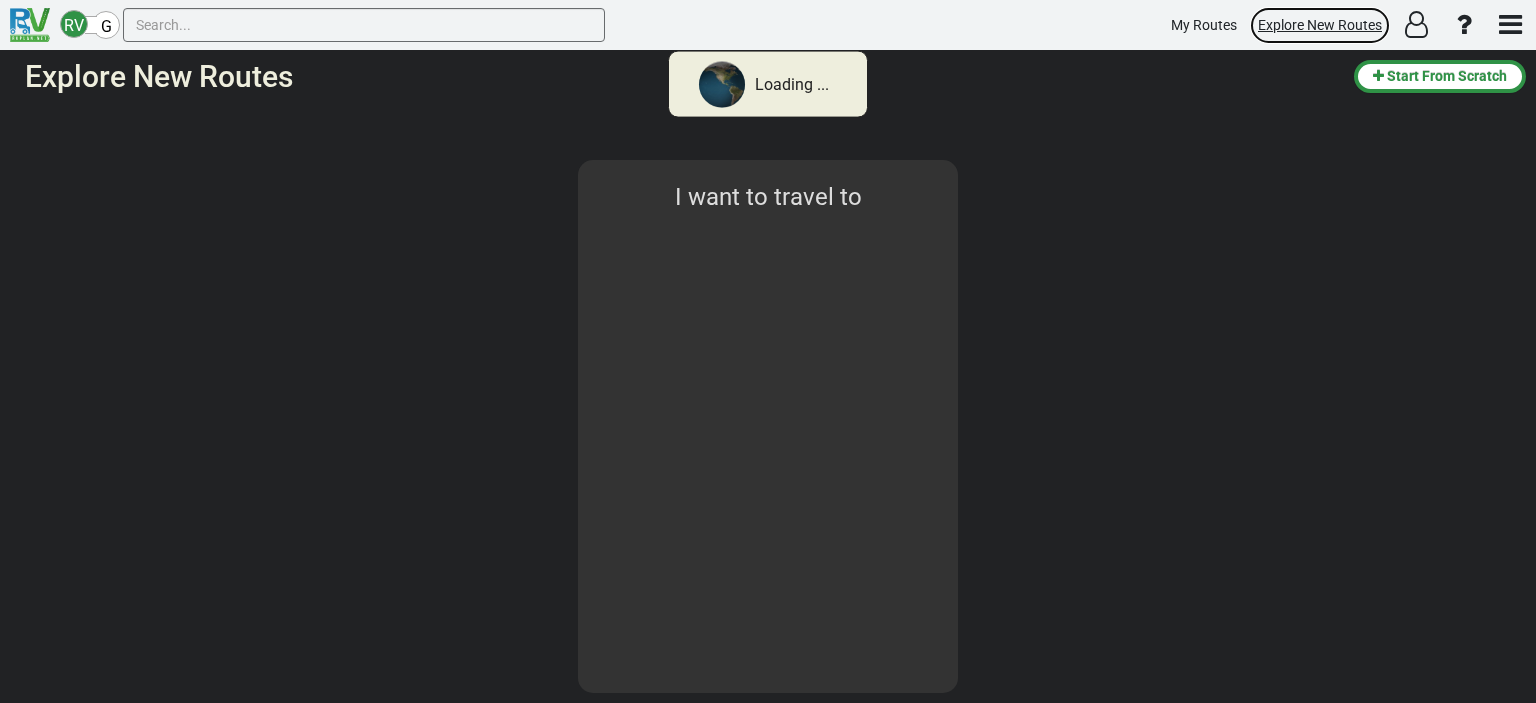 type on "Oslo" 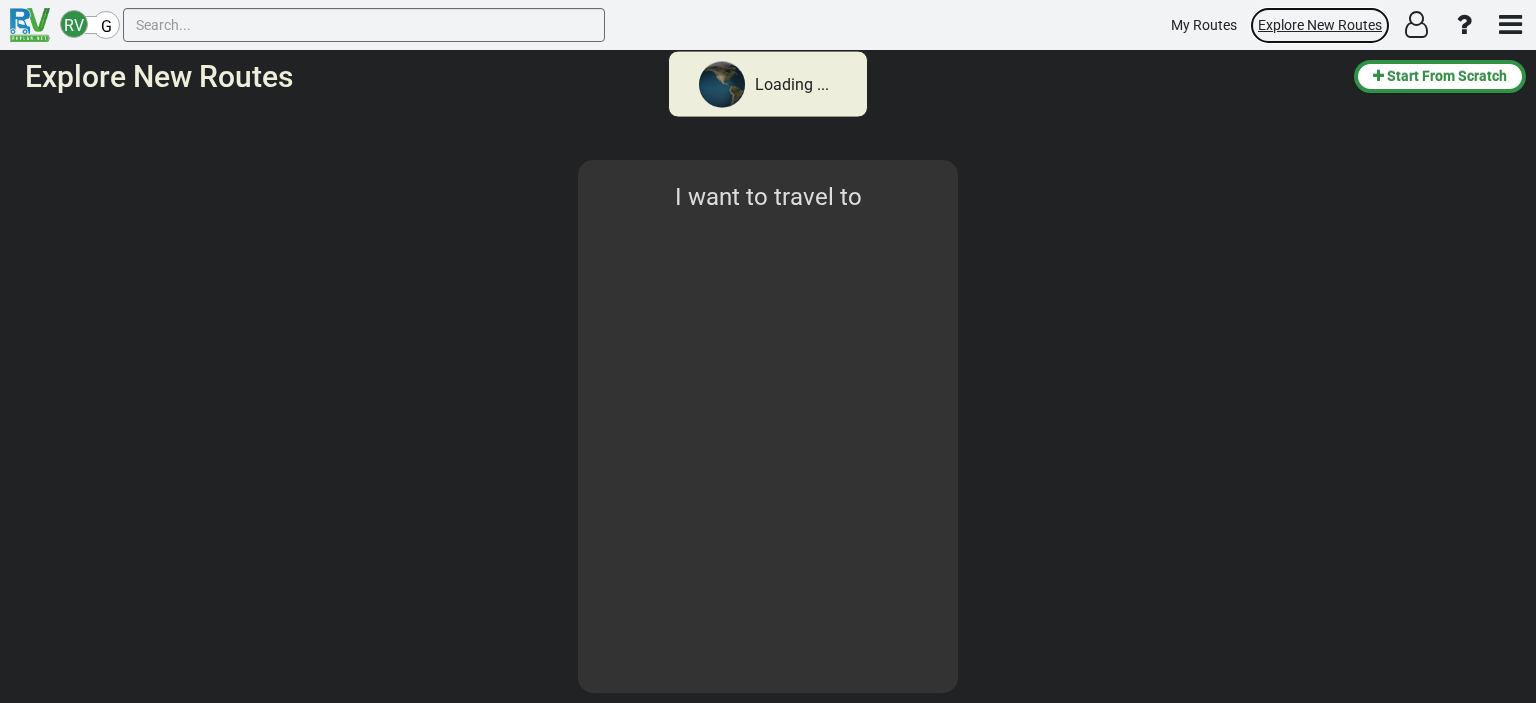 select on "number:1" 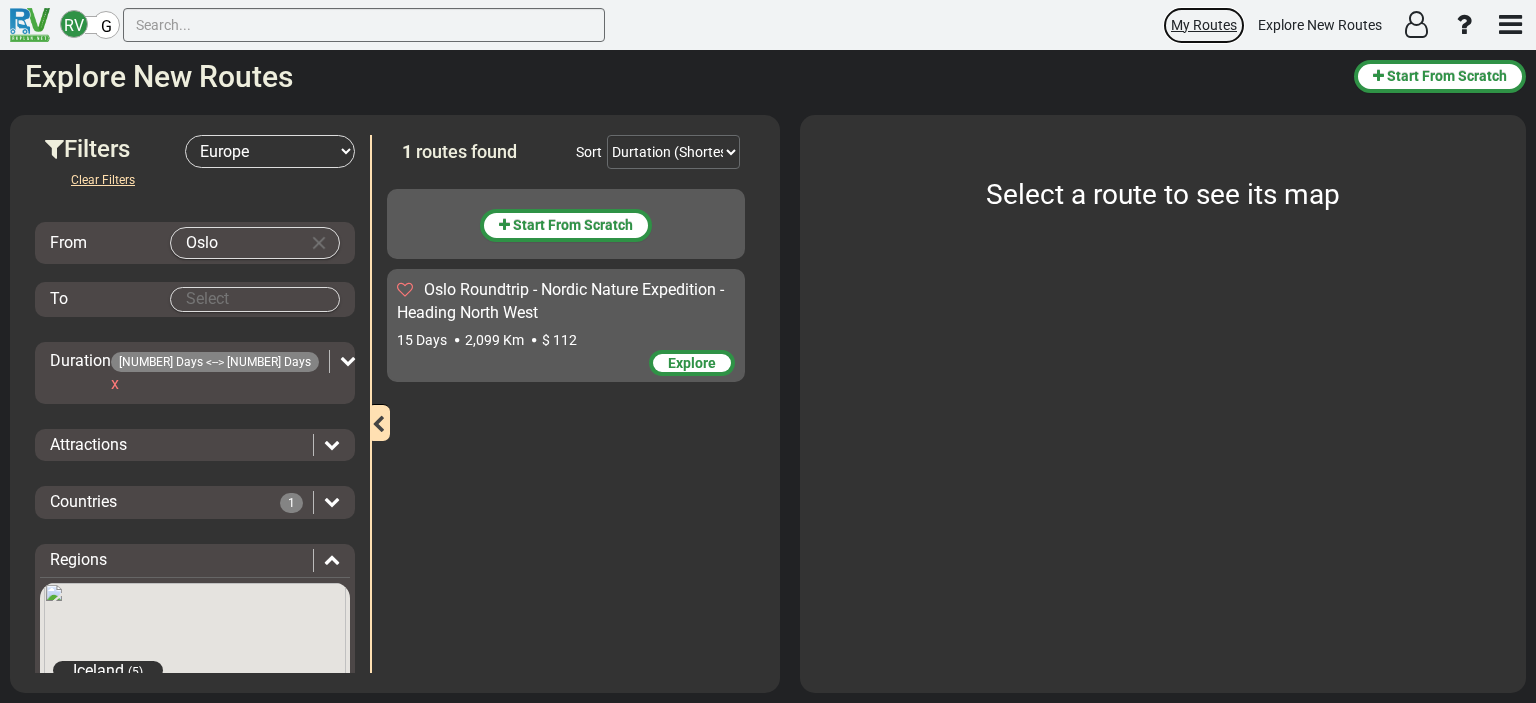 click on "My Routes" at bounding box center [1204, 25] 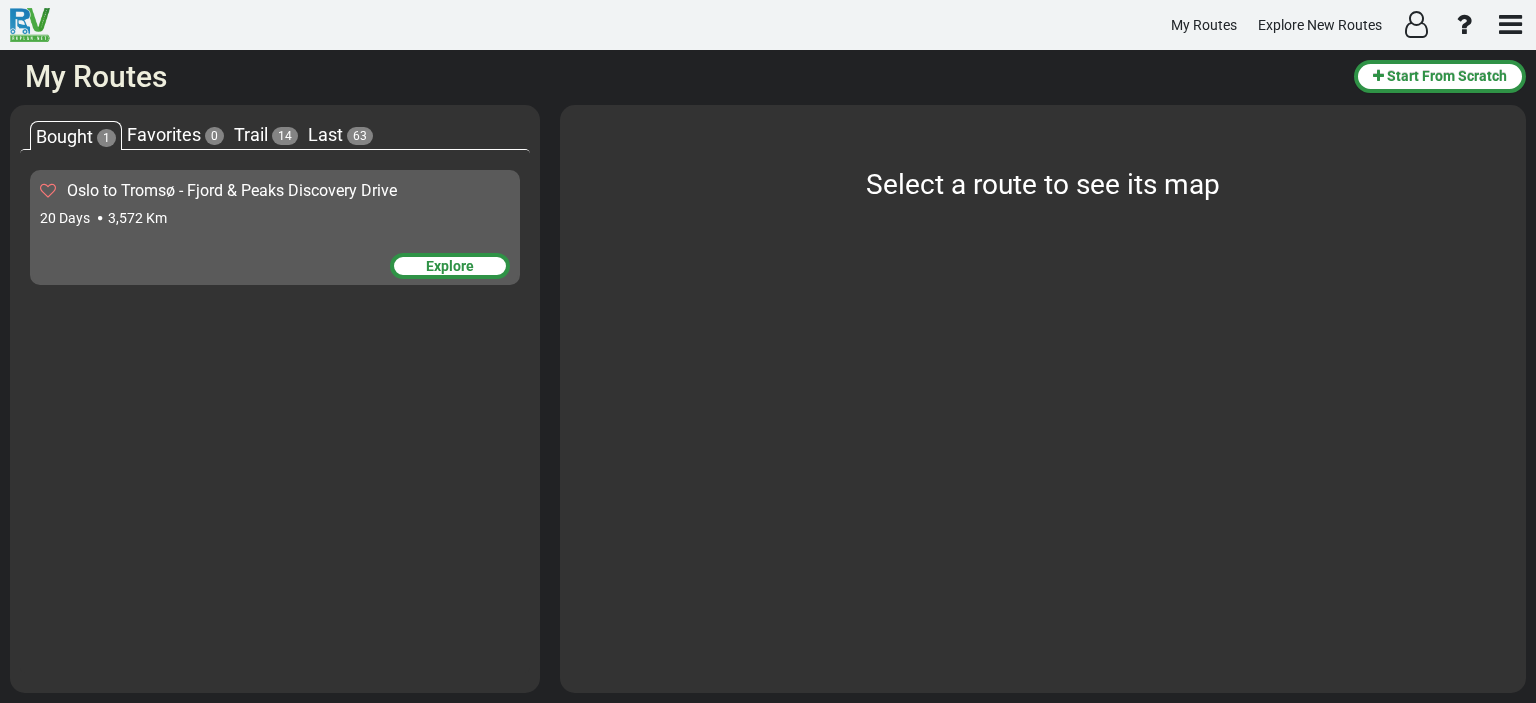 click on "Oslo to Tromsø - Fjord & Peaks Discovery Drive" at bounding box center (232, 190) 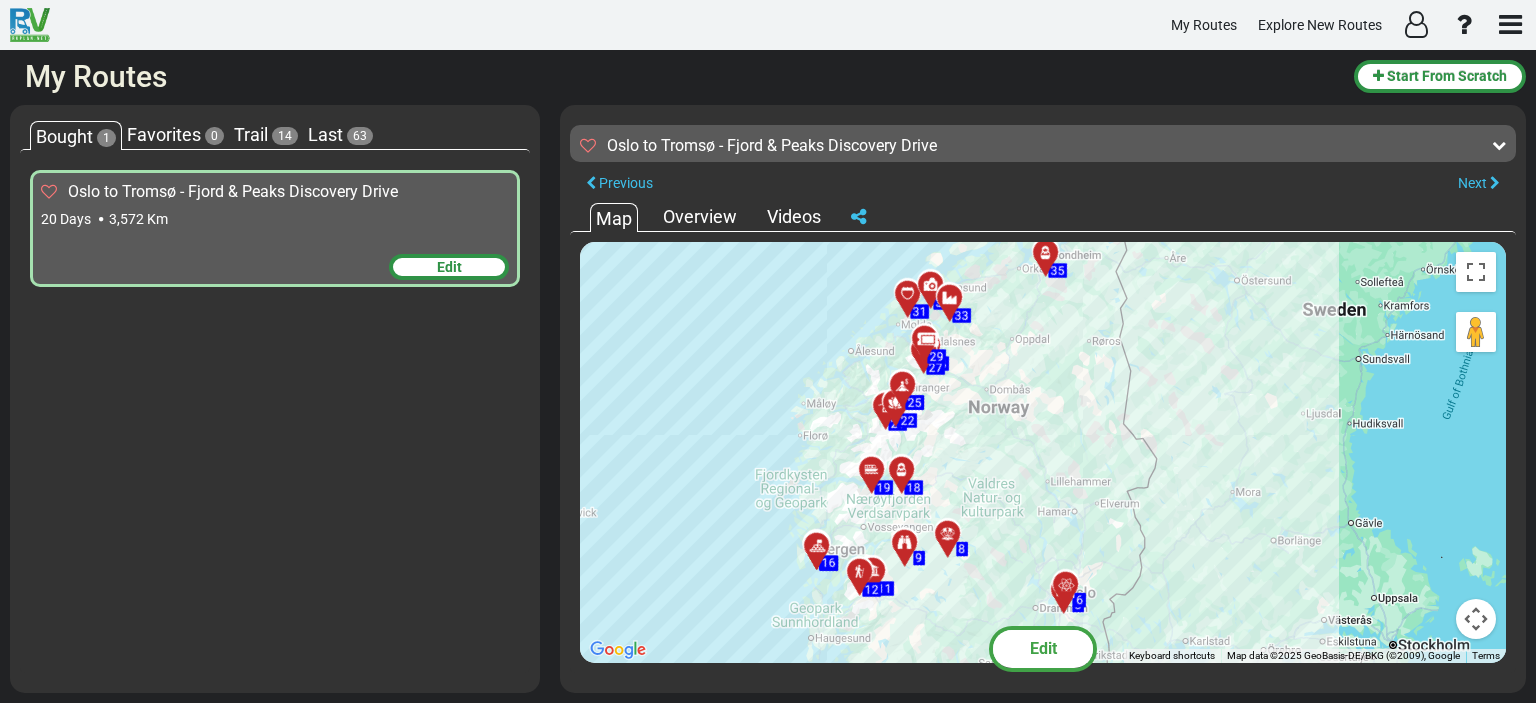 drag, startPoint x: 1001, startPoint y: 530, endPoint x: 1194, endPoint y: 395, distance: 235.52919 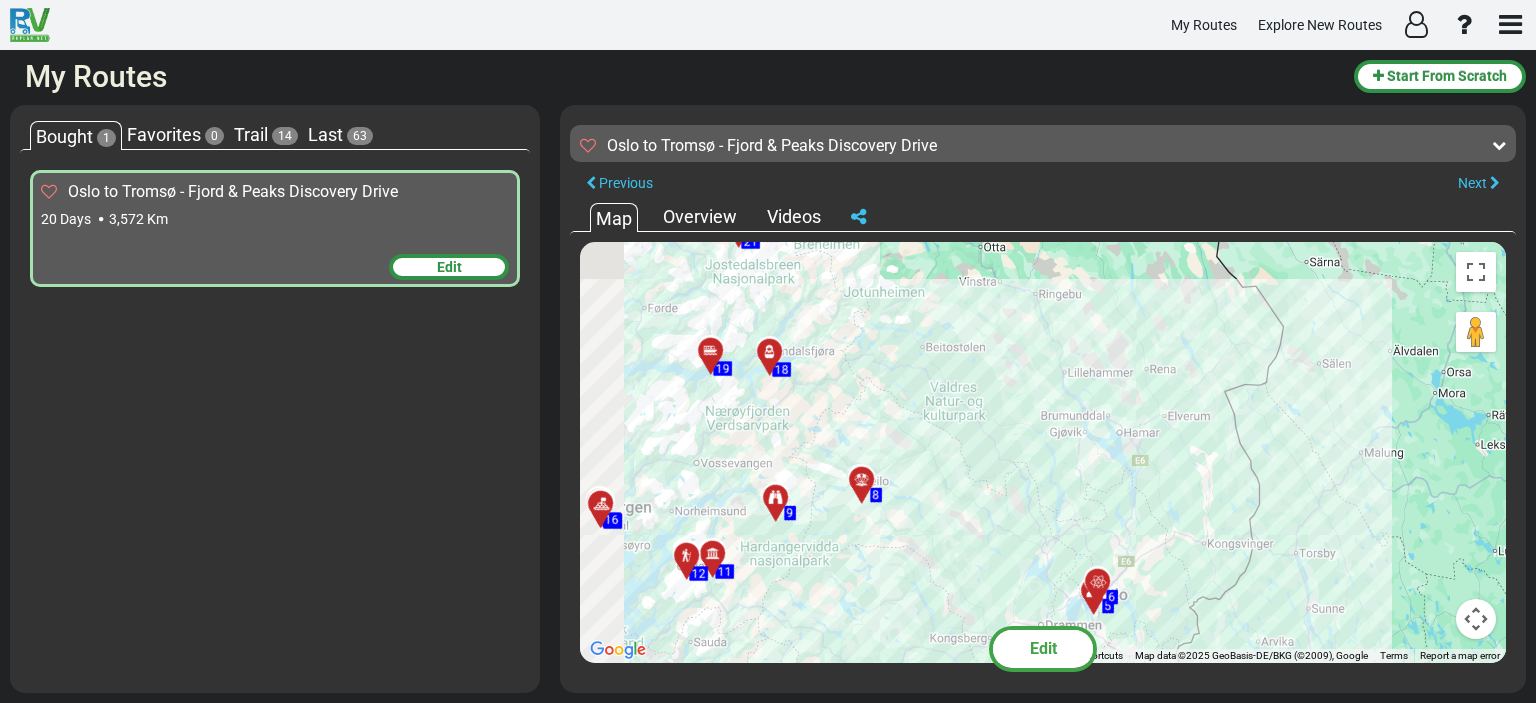 drag, startPoint x: 1060, startPoint y: 483, endPoint x: 1175, endPoint y: 317, distance: 201.94305 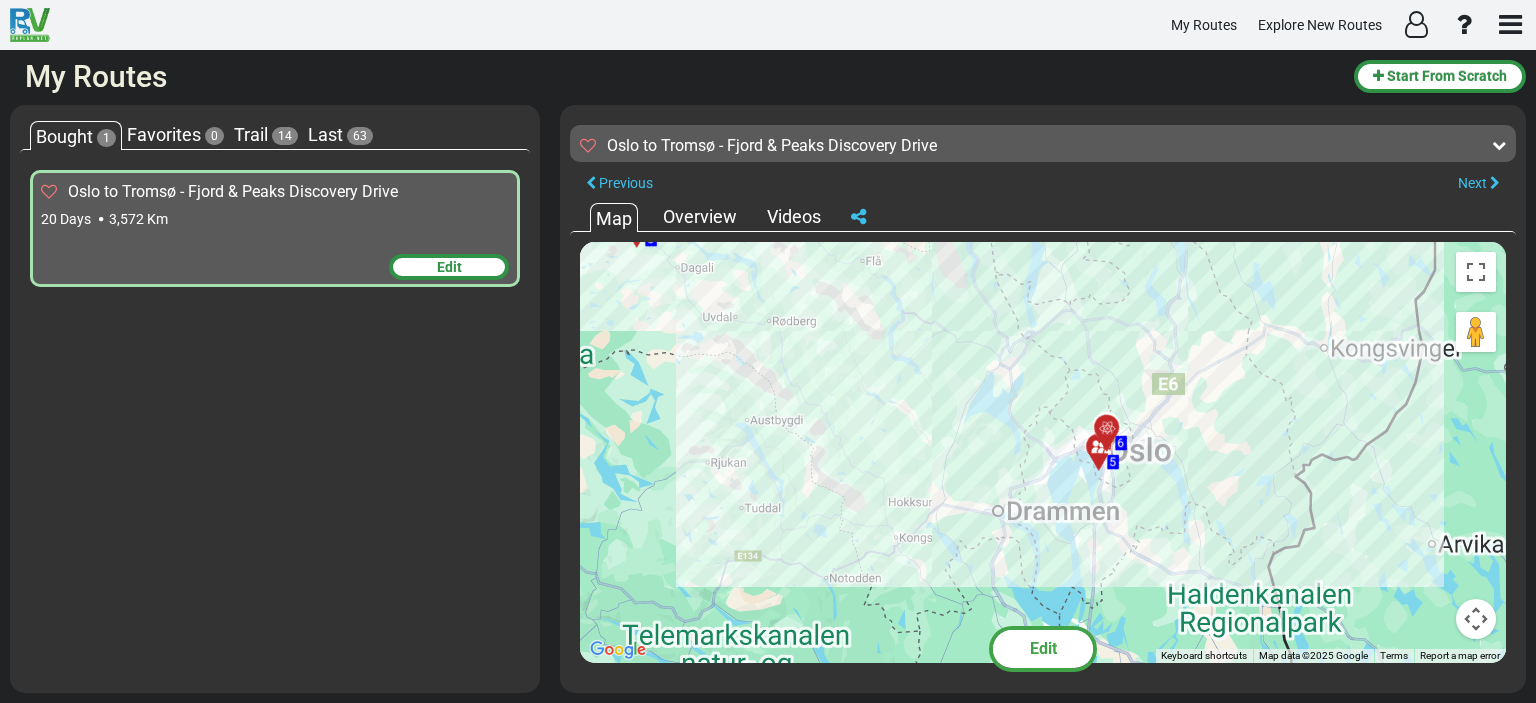drag, startPoint x: 1192, startPoint y: 454, endPoint x: 1230, endPoint y: 330, distance: 129.69194 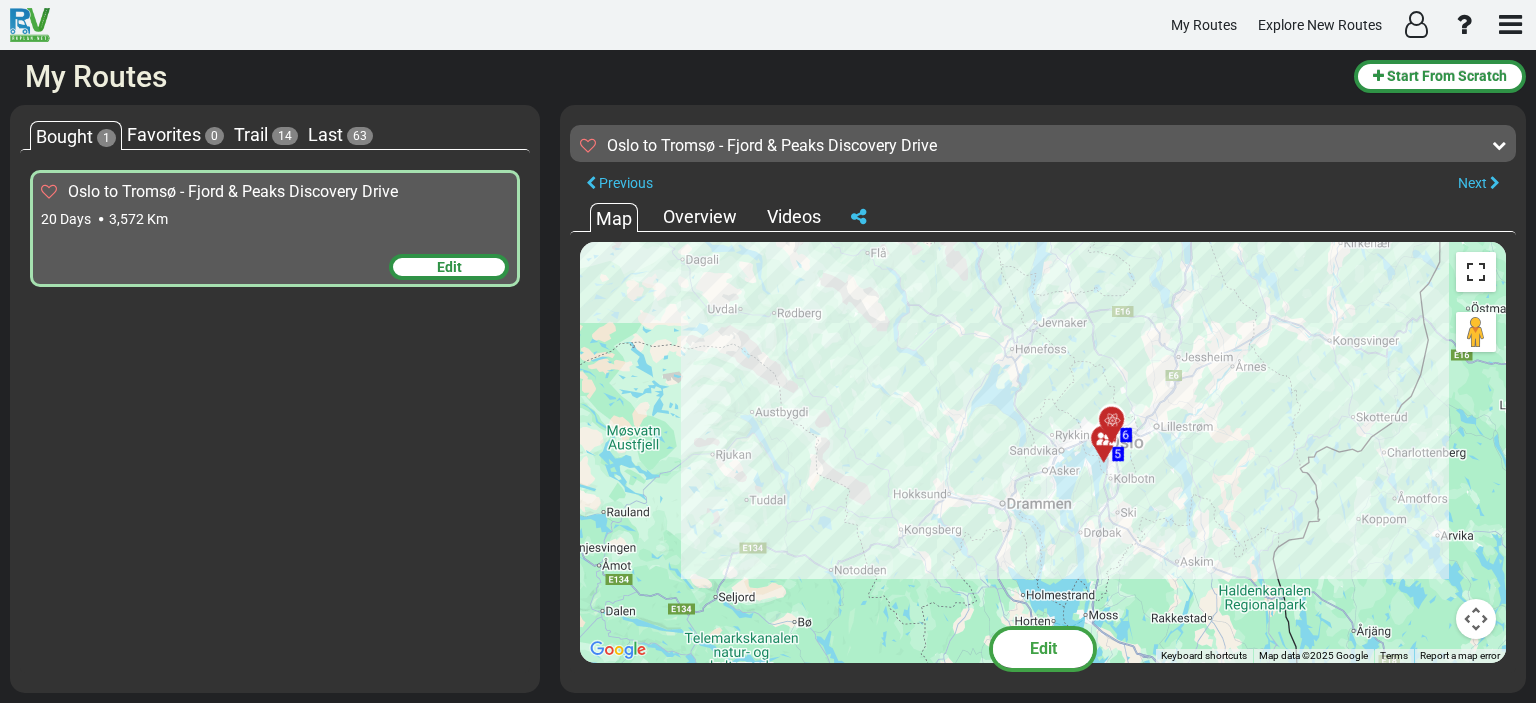 click at bounding box center (1476, 272) 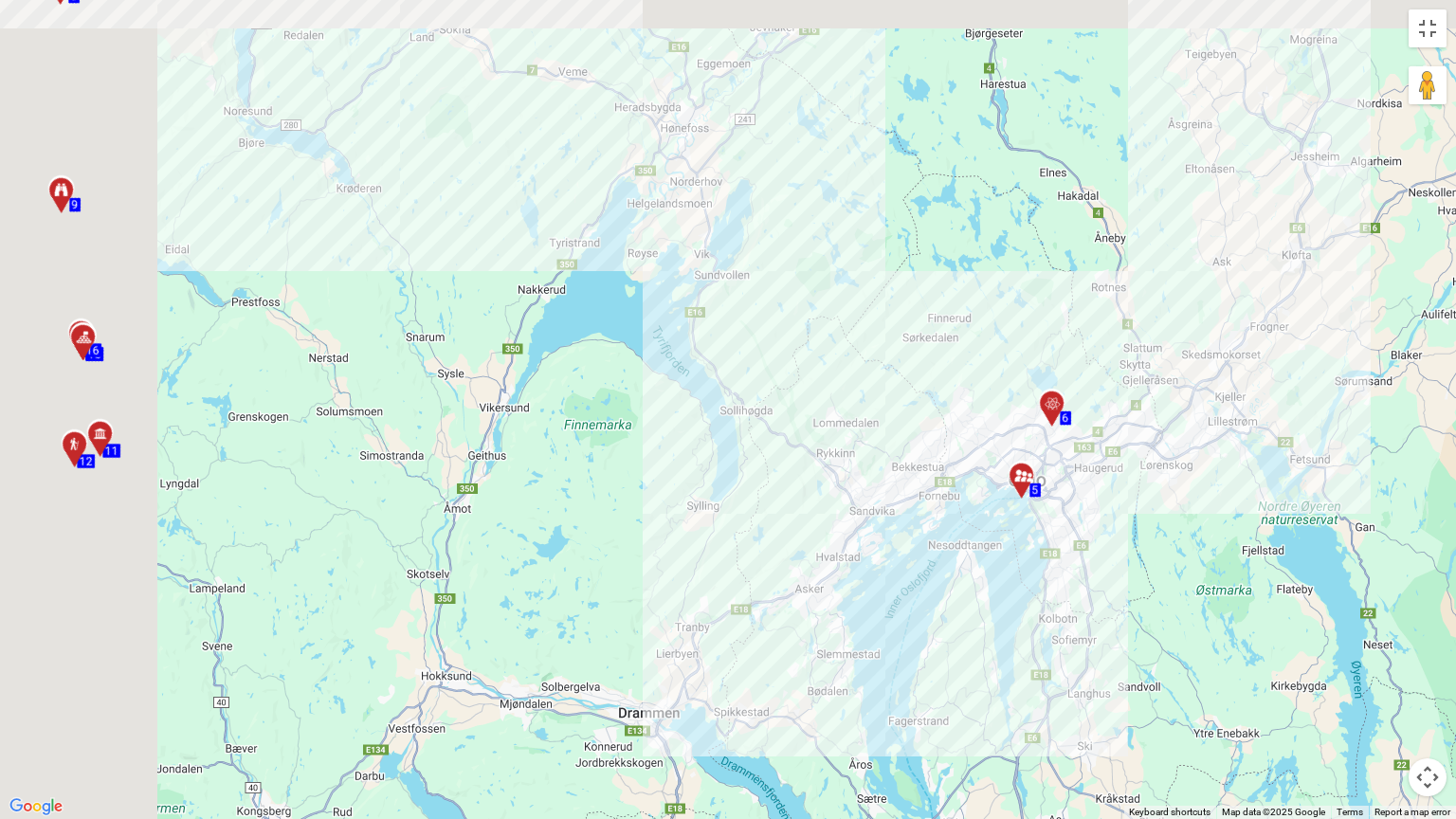 drag, startPoint x: 719, startPoint y: 435, endPoint x: 1313, endPoint y: 612, distance: 619.81 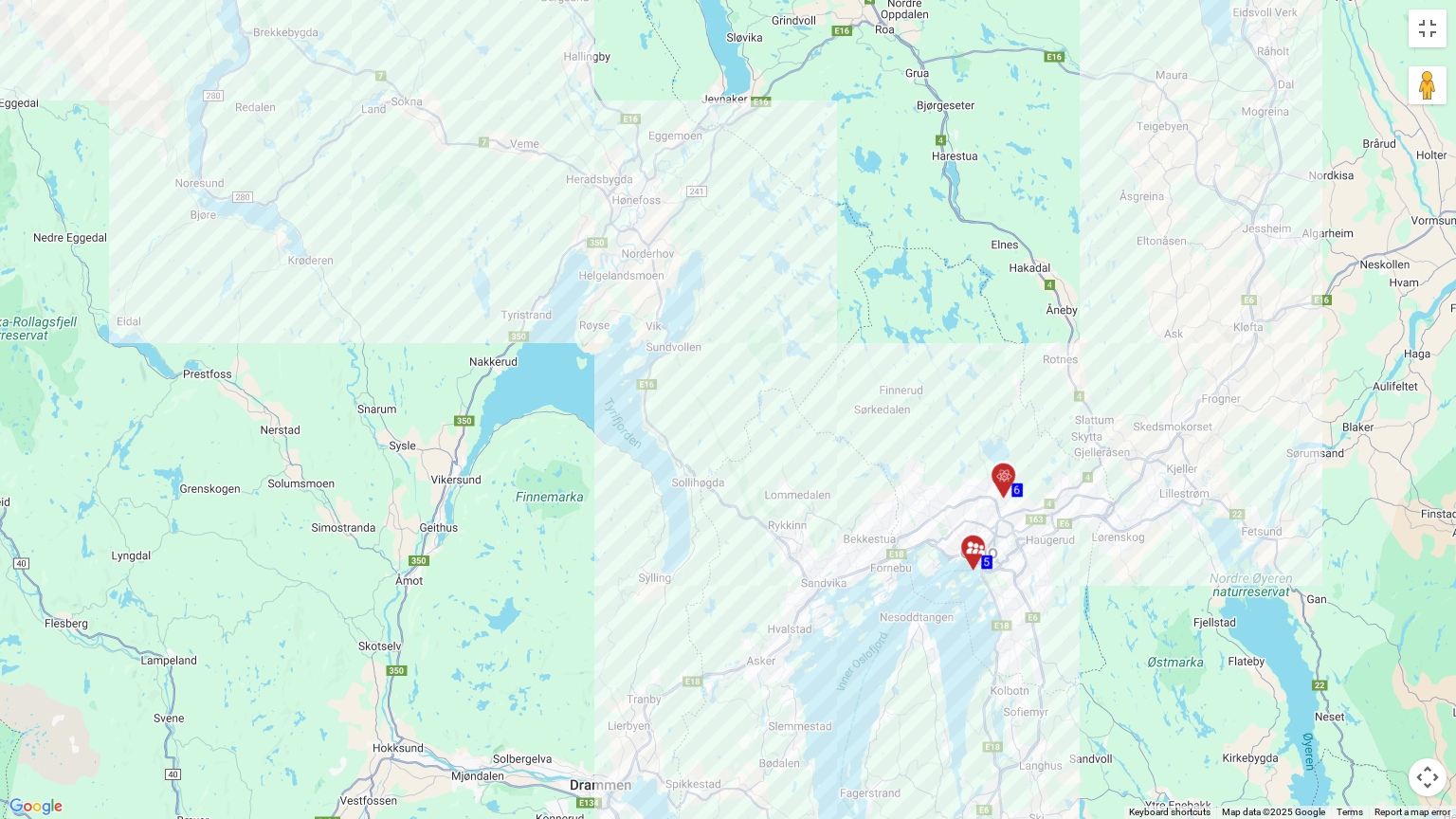drag, startPoint x: 946, startPoint y: 360, endPoint x: 859, endPoint y: 458, distance: 131.04579 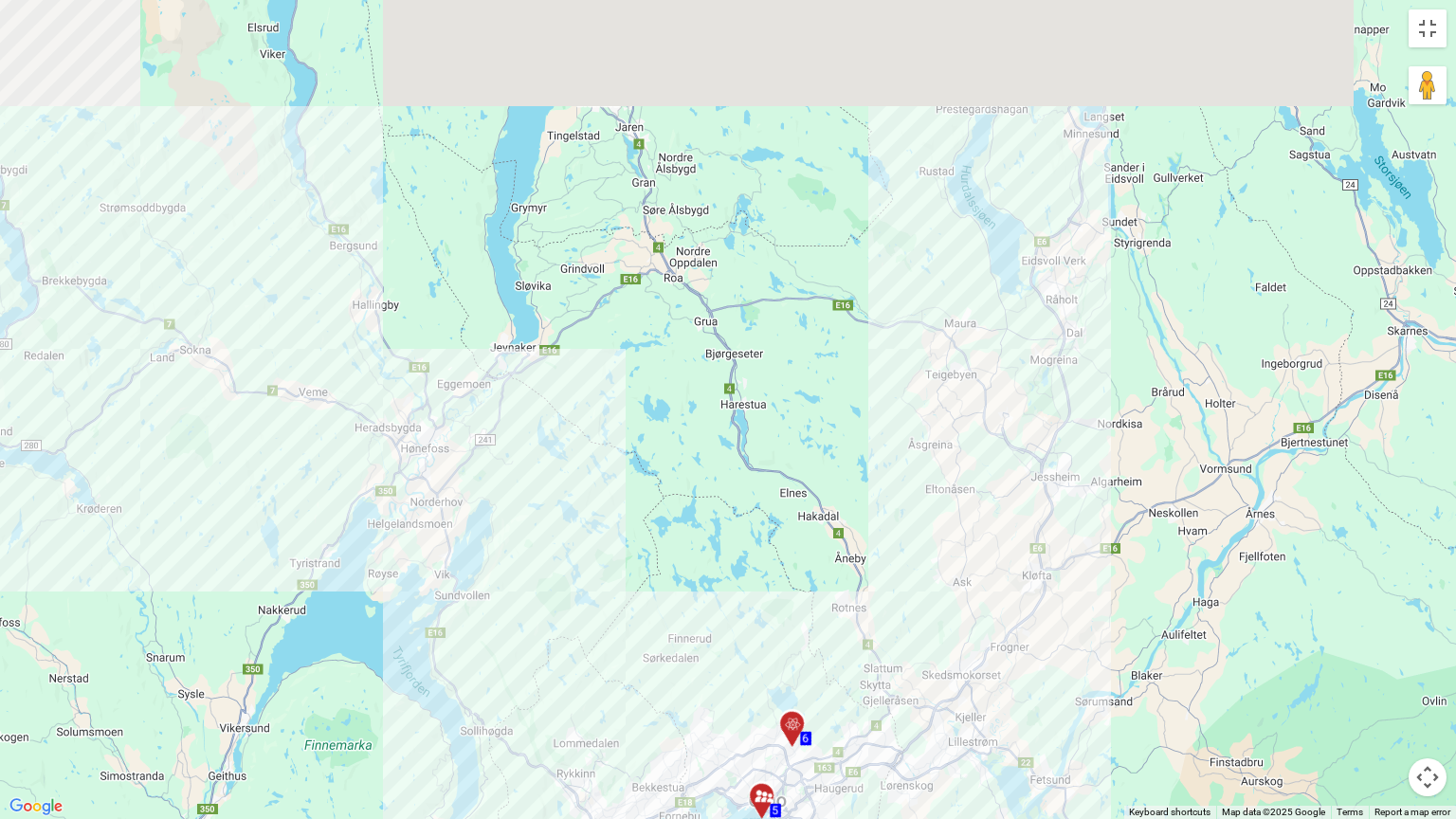 drag, startPoint x: 682, startPoint y: 393, endPoint x: 743, endPoint y: 562, distance: 179.6719 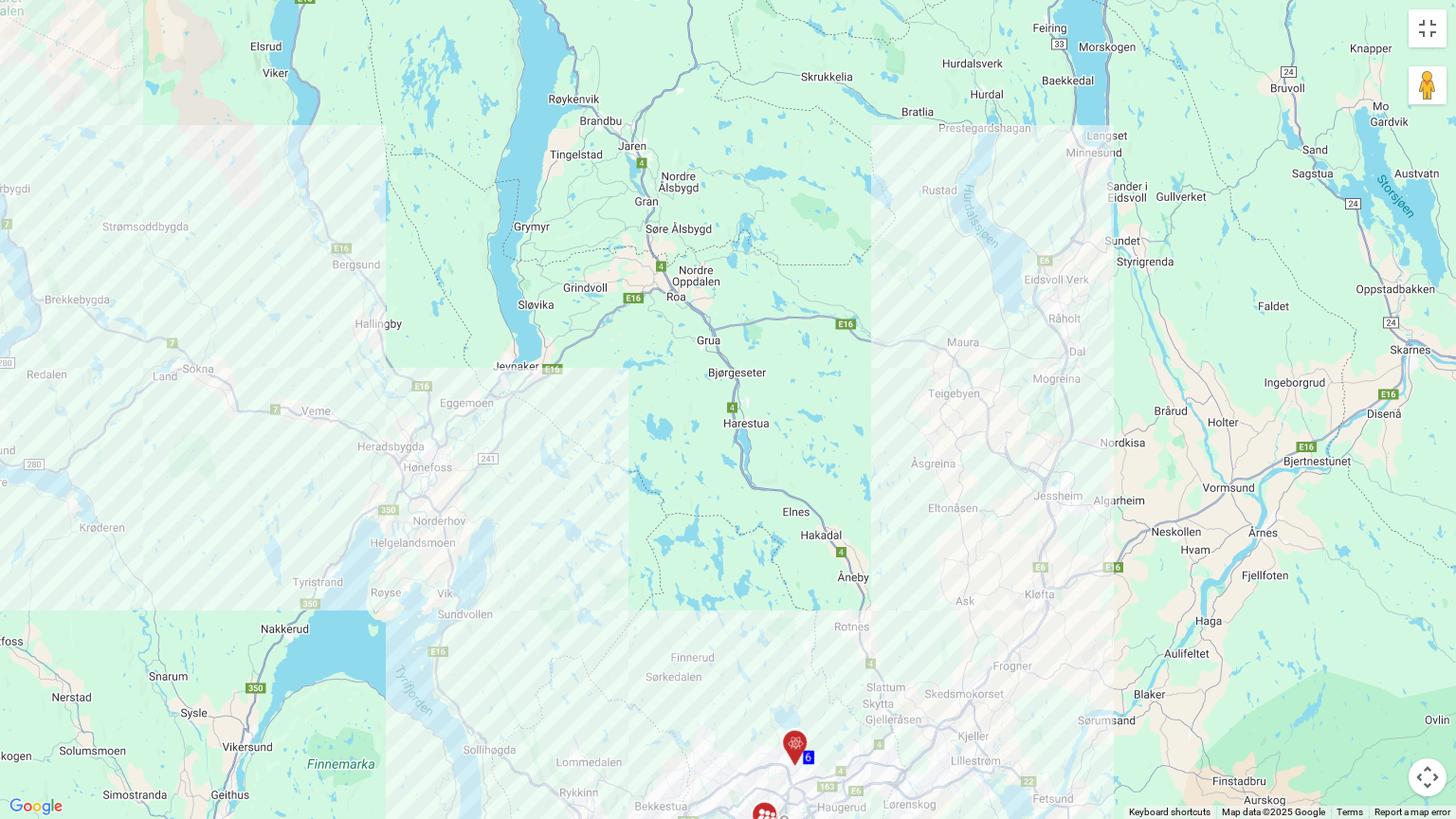 click on "To activate drag with keyboard, press Alt + Enter. Once in keyboard drag state, use the arrow keys to move the marker. To complete the drag, press the Enter key. To cancel, press Escape. [NUMBER] [NUMBER] [NUMBER] [NUMBER] [NUMBER] [NUMBER] [NUMBER] [NUMBER] [NUMBER] [NUMBER] [NUMBER] [NUMBER] [NUMBER] [NUMBER] [NUMBER] [NUMBER] [NUMBER] [NUMBER] [NUMBER] [NUMBER] [NUMBER] [NUMBER] [NUMBER] [NUMBER] [NUMBER] [NUMBER] [NUMBER] [NUMBER] [NUMBER] [NUMBER] [NUMBER] [NUMBER] [NUMBER] [NUMBER] [NUMBER] [NUMBER] [NUMBER] [NUMBER] [NUMBER] [NUMBER] [NUMBER] [NUMBER] [NUMBER] [NUMBER] [NUMBER] [NUMBER] [NUMBER] [NUMBER] [NUMBER] [NUMBER] [NUMBER] [NUMBER] [NUMBER] [NUMBER] [NUMBER] [NUMBER] [NUMBER] [NUMBER] [NUMBER] [NUMBER]" at bounding box center [728, 410] 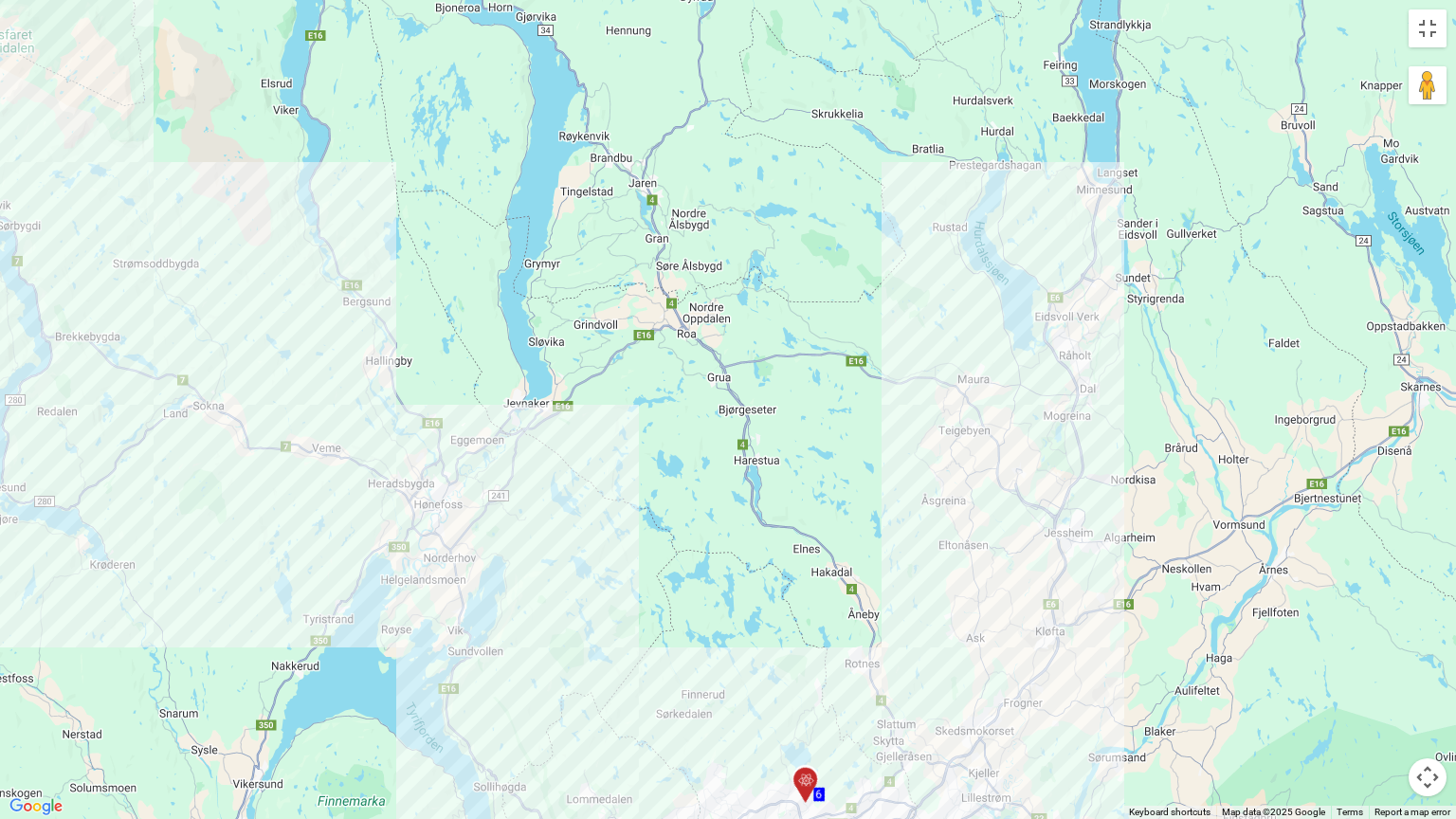 click at bounding box center [806, 780] 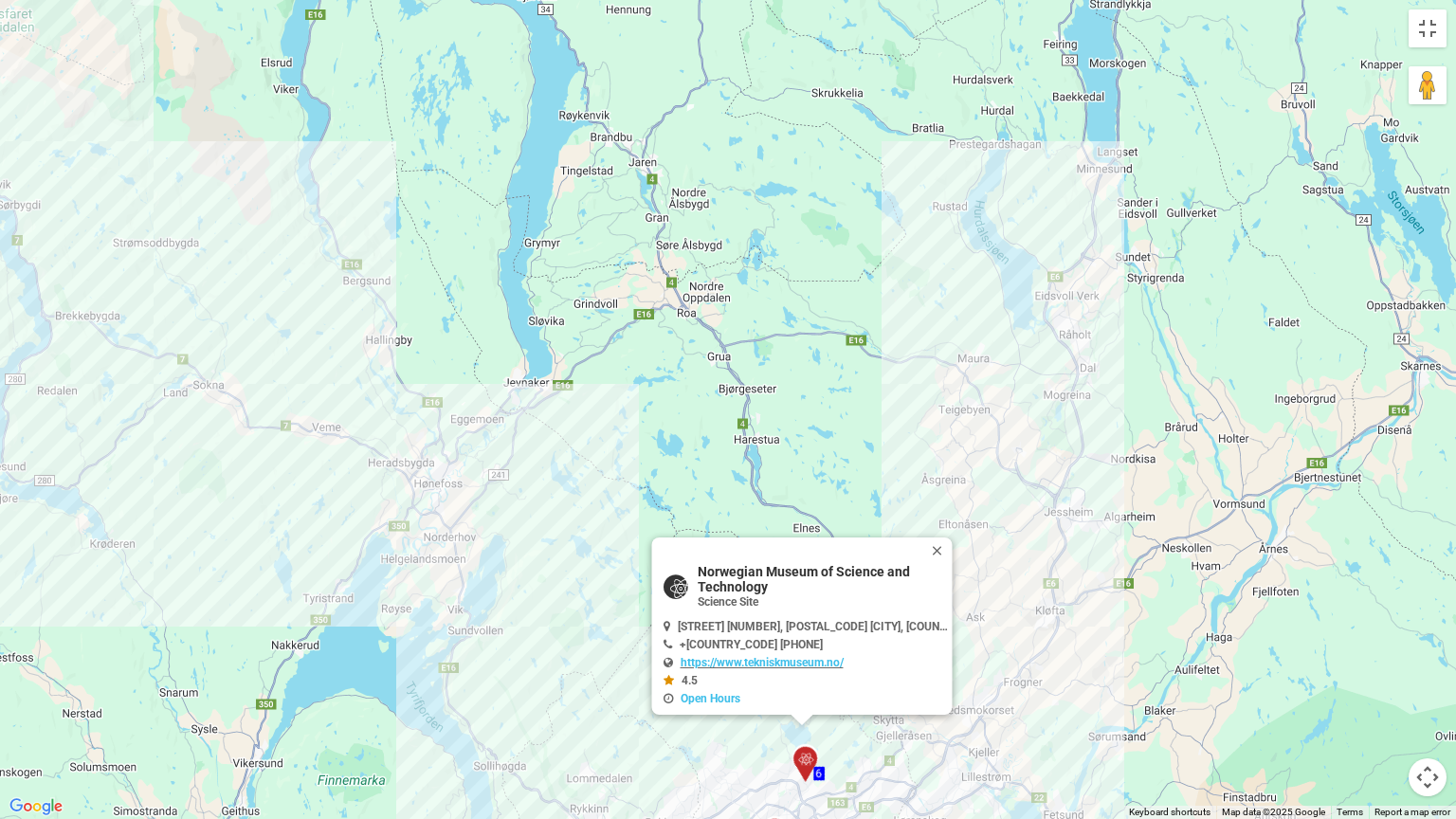 click on "To activate drag with keyboard, press Alt + Enter. Once in keyboard drag state, use the arrow keys to move the marker. To complete the drag, press the Enter key. To cancel, press Escape. [NUMBER] [NUMBER] [NUMBER] [NUMBER] [NUMBER] [NUMBER] [NUMBER] [NUMBER] [NUMBER] [NUMBER] [NUMBER] [NUMBER] [NUMBER] [NUMBER] [NUMBER] [NUMBER] [NUMBER] [NUMBER] [NUMBER] [NUMBER] [NUMBER] [NUMBER] [NUMBER] [NUMBER] [NUMBER] [NUMBER] [NUMBER] [NUMBER] [NUMBER] [NUMBER] [NUMBER] [NUMBER] [NUMBER] [NUMBER] [NUMBER] [NUMBER] [NUMBER] [NUMBER] [NUMBER] [NUMBER] [NUMBER] [NUMBER] [NUMBER] [NUMBER] [NUMBER] [NUMBER] [NUMBER] [NUMBER] [NUMBER] [NUMBER] [NUMBER] [NUMBER] [NUMBER] [NUMBER] [NUMBER] [NUMBER] [NUMBER] [NUMBER] [NUMBER] [NUMBER]" at bounding box center [728, 410] 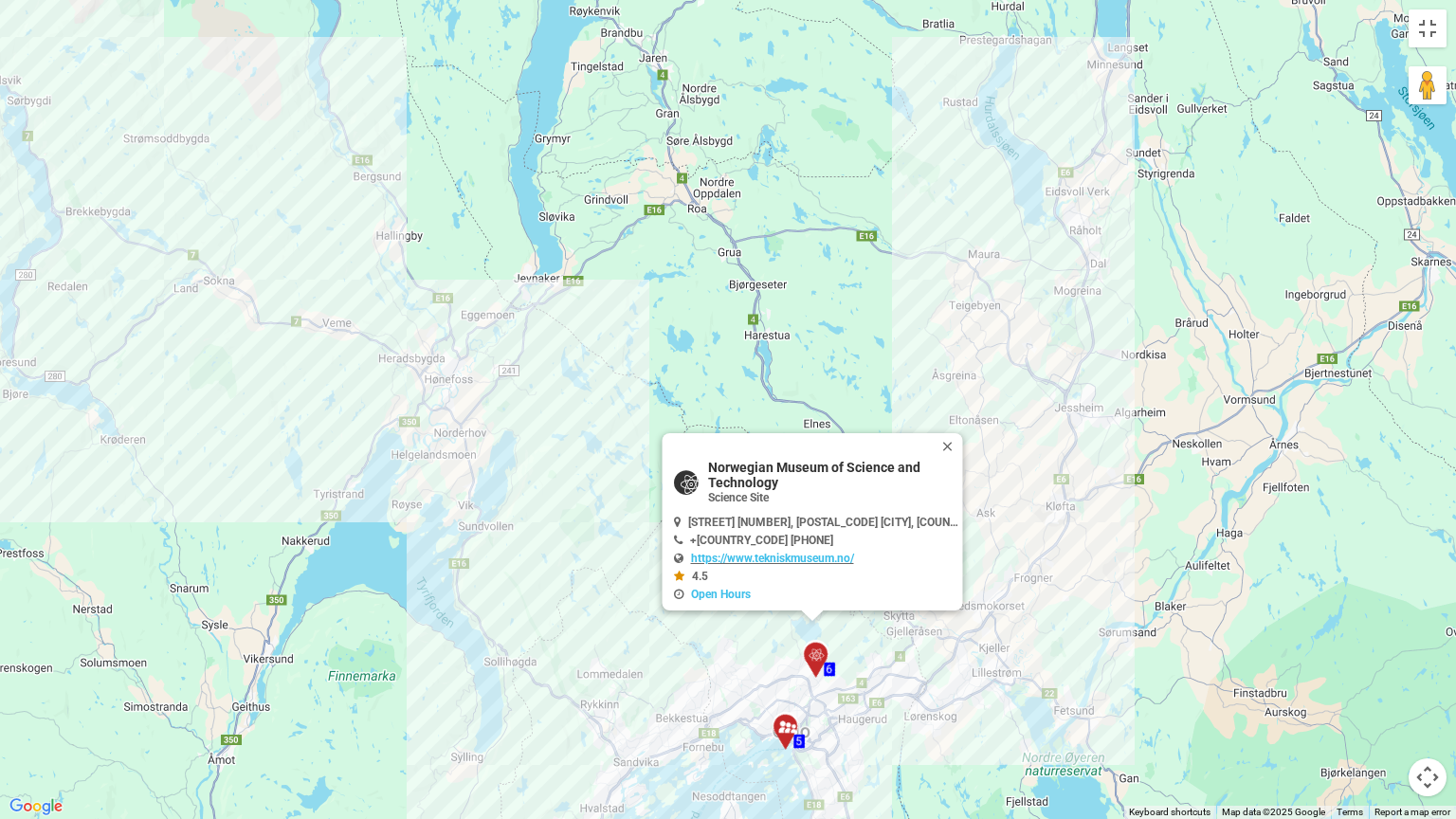 drag, startPoint x: 846, startPoint y: 767, endPoint x: 859, endPoint y: 653, distance: 114.73883 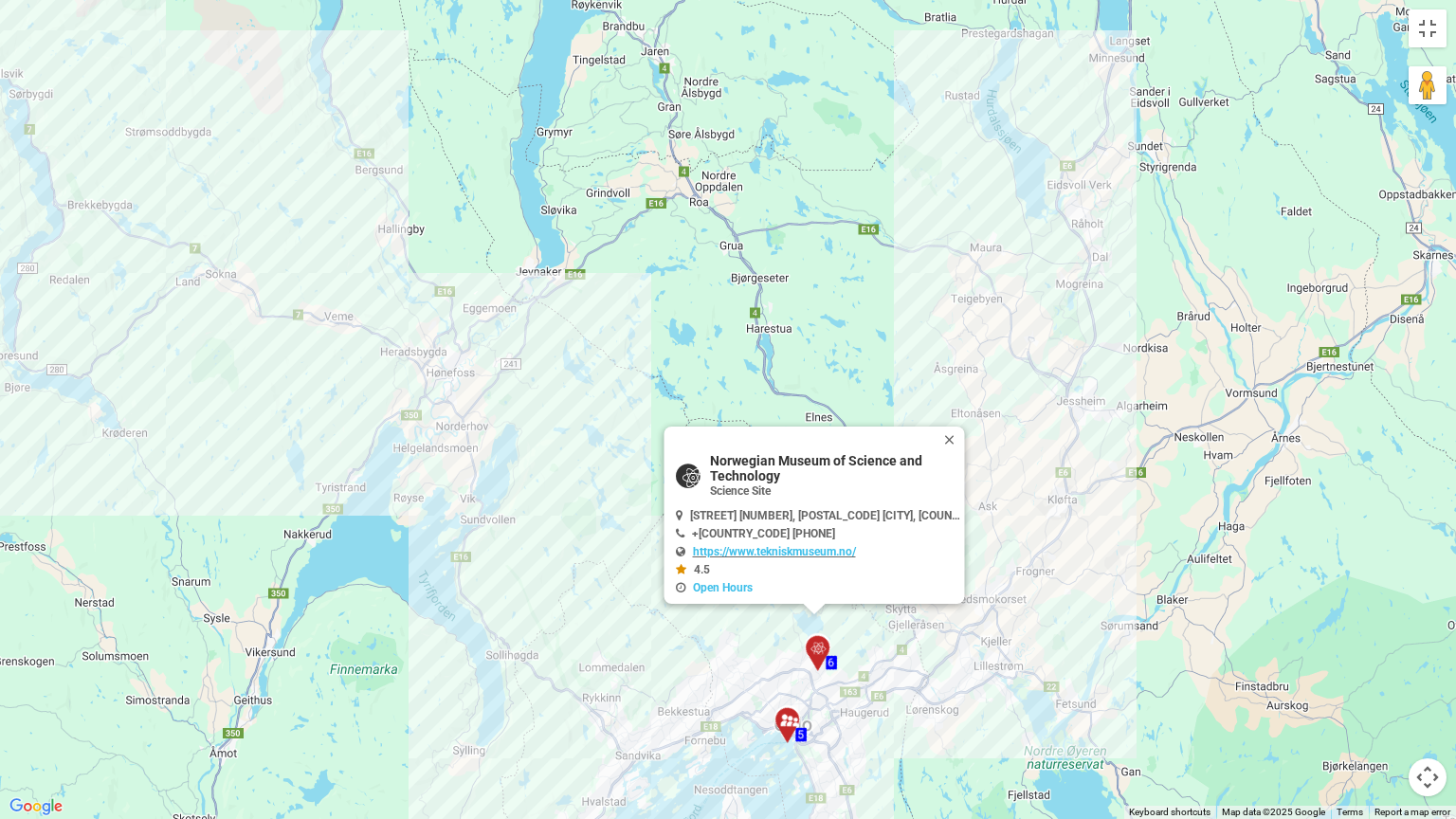 click on "To activate drag with keyboard, press Alt + Enter. Once in keyboard drag state, use the arrow keys to move the marker. To complete the drag, press the Enter key. To cancel, press Escape. [NUMBER] [NUMBER] [NUMBER] [NUMBER] [NUMBER] [NUMBER] [NUMBER] [NUMBER] [NUMBER] [NUMBER] [NUMBER] [NUMBER] [NUMBER] [NUMBER] [NUMBER] [NUMBER] [NUMBER] [NUMBER] [NUMBER] [NUMBER] [NUMBER] [NUMBER] [NUMBER] [NUMBER] [NUMBER] [NUMBER] [NUMBER] [NUMBER] [NUMBER] [NUMBER] [NUMBER] [NUMBER] [NUMBER] [NUMBER] [NUMBER] [NUMBER] [NUMBER] [NUMBER] [NUMBER] [NUMBER] [NUMBER] [NUMBER] [NUMBER] [NUMBER] [NUMBER] [NUMBER] [NUMBER] [NUMBER] [NUMBER] [NUMBER] [NUMBER] [NUMBER] [NUMBER] [NUMBER] [NUMBER] [NUMBER] [NUMBER] [NUMBER] [NUMBER] [NUMBER]" at bounding box center (728, 410) 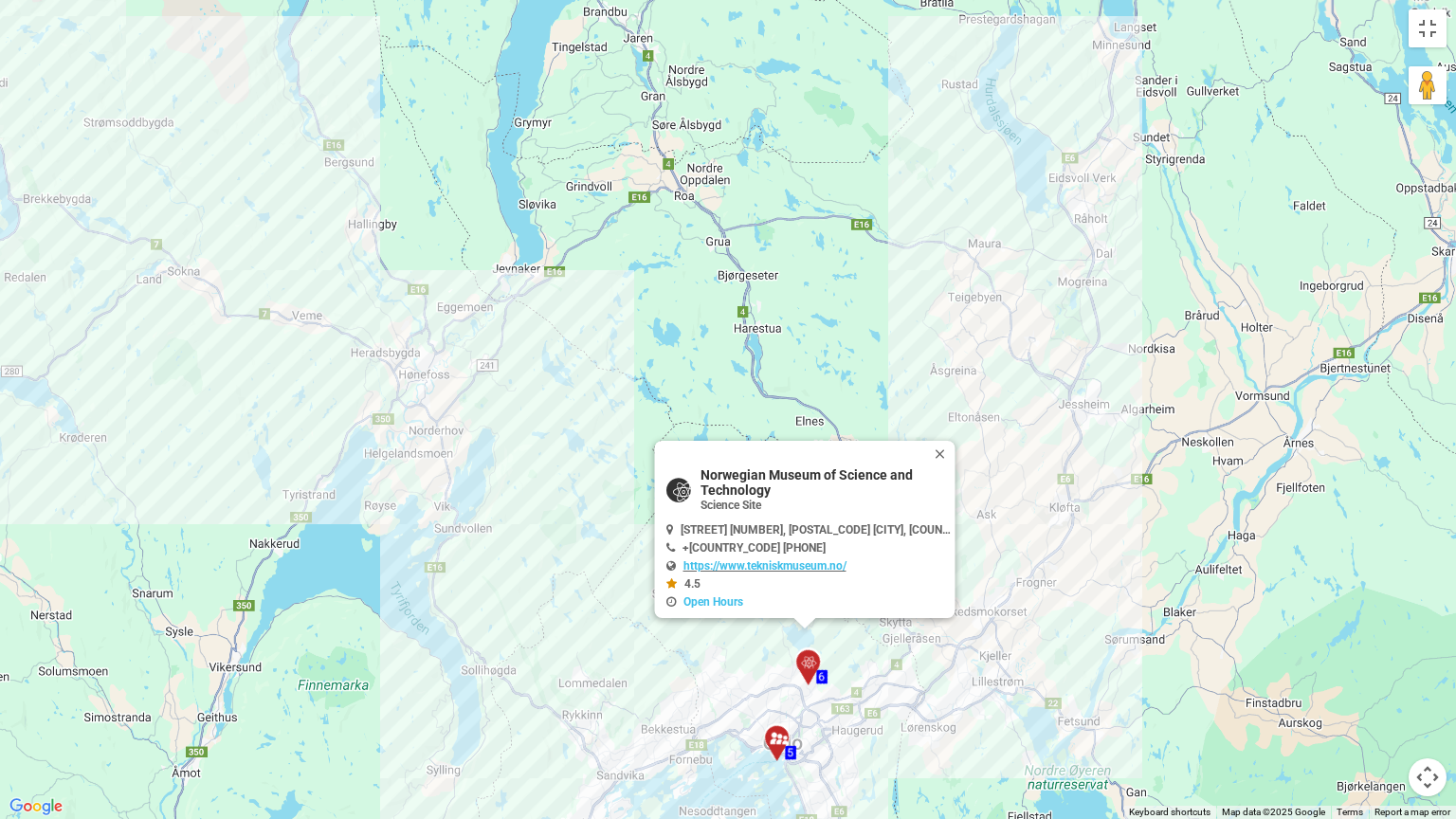 click on "To activate drag with keyboard, press Alt + Enter. Once in keyboard drag state, use the arrow keys to move the marker. To complete the drag, press the Enter key. To cancel, press Escape. [NUMBER] [NUMBER] [NUMBER] [NUMBER] [NUMBER] [NUMBER] [NUMBER] [NUMBER] [NUMBER] [NUMBER] [NUMBER] [NUMBER] [NUMBER] [NUMBER] [NUMBER] [NUMBER] [NUMBER] [NUMBER] [NUMBER] [NUMBER] [NUMBER] [NUMBER] [NUMBER] [NUMBER] [NUMBER] [NUMBER] [NUMBER] [NUMBER] [NUMBER] [NUMBER] [NUMBER] [NUMBER] [NUMBER] [NUMBER] [NUMBER] [NUMBER] [NUMBER] [NUMBER] [NUMBER] [NUMBER] [NUMBER] [NUMBER] [NUMBER] [NUMBER] [NUMBER] [NUMBER] [NUMBER] [NUMBER] [NUMBER] [NUMBER] [NUMBER] [NUMBER] [NUMBER] [NUMBER] [NUMBER] [NUMBER] [NUMBER] [NUMBER] [NUMBER] [NUMBER]" at bounding box center (728, 410) 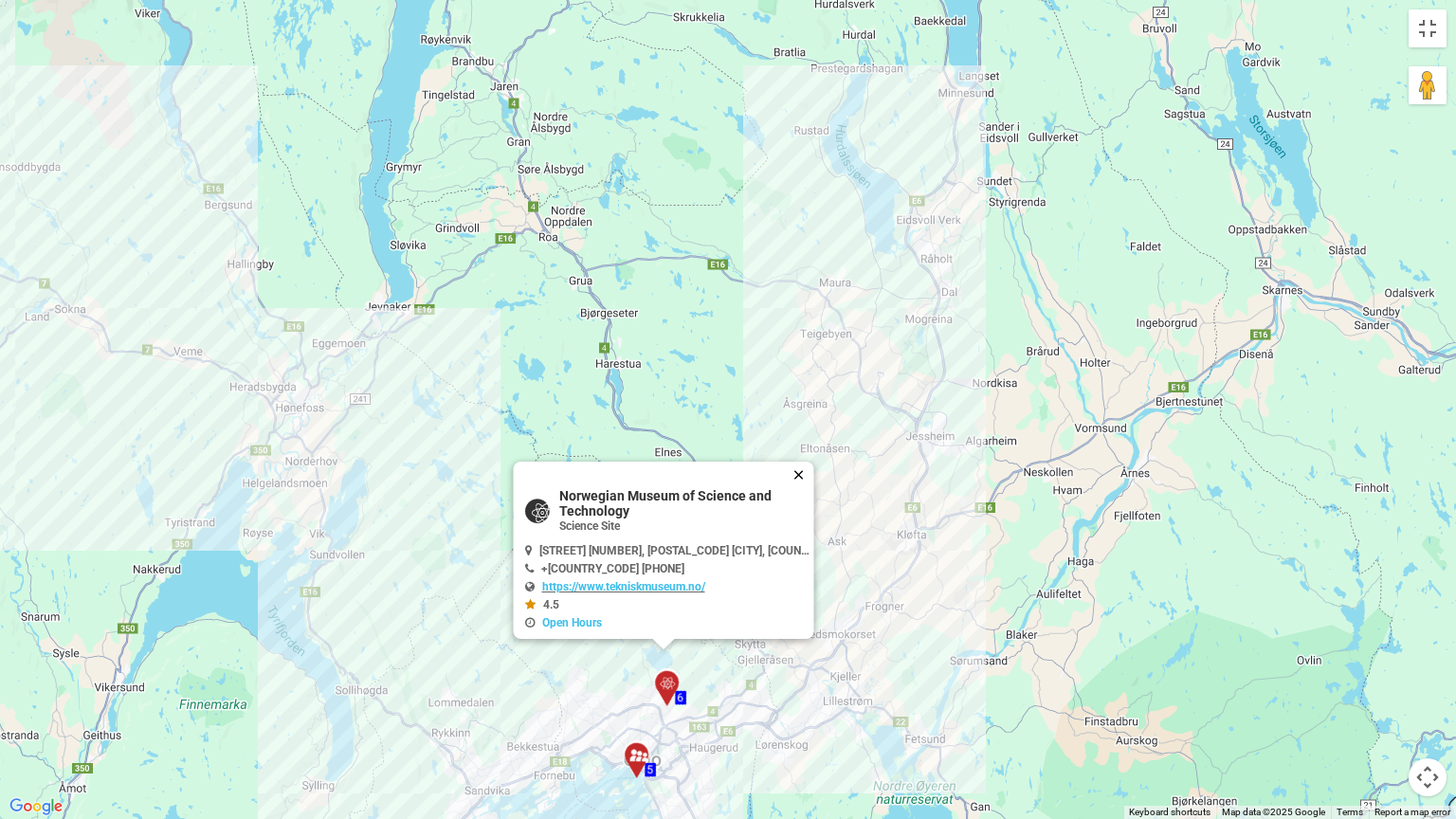 click at bounding box center [803, 475] 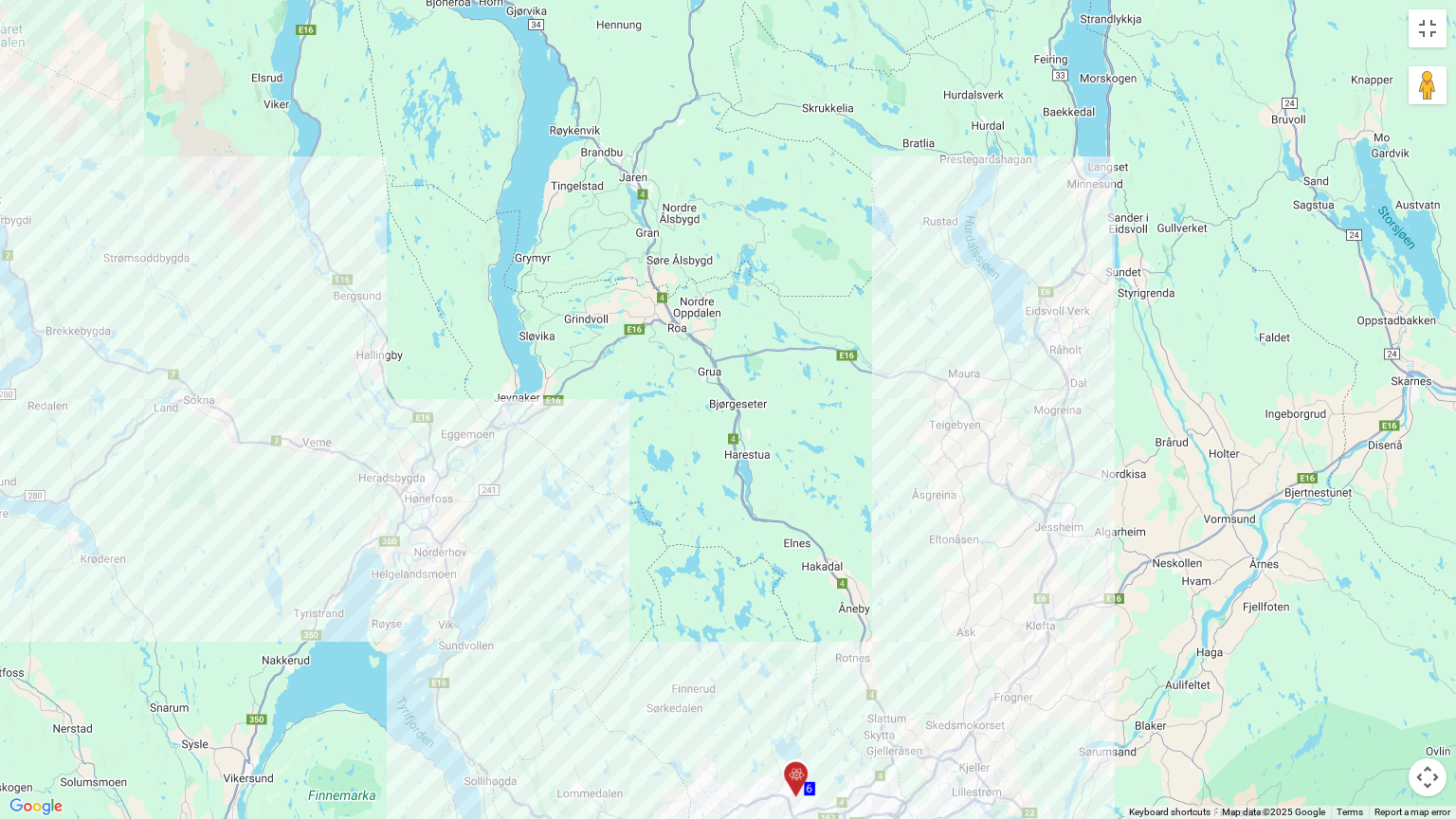 drag, startPoint x: 798, startPoint y: 573, endPoint x: 950, endPoint y: 686, distance: 189 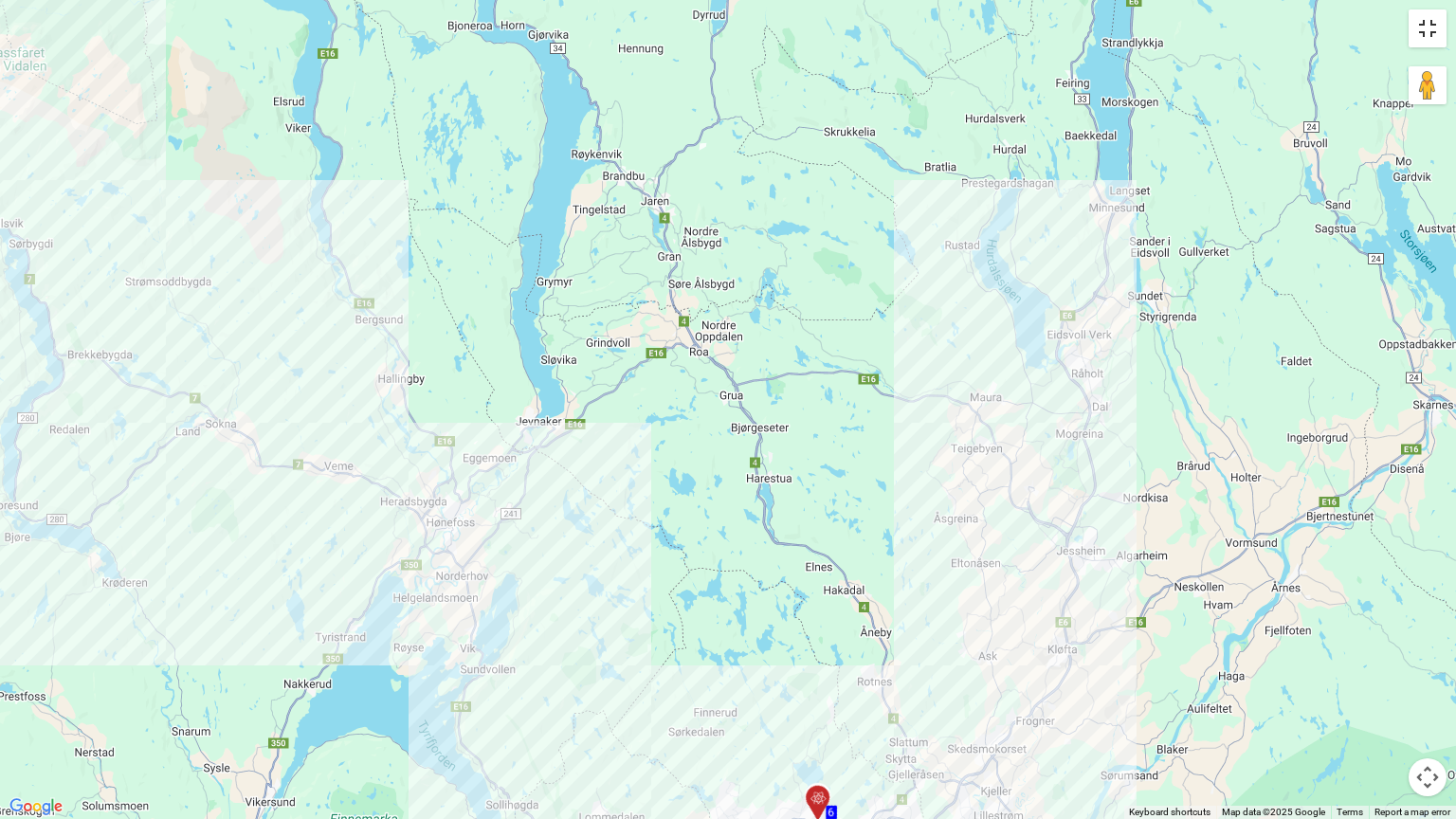 click at bounding box center [1428, 28] 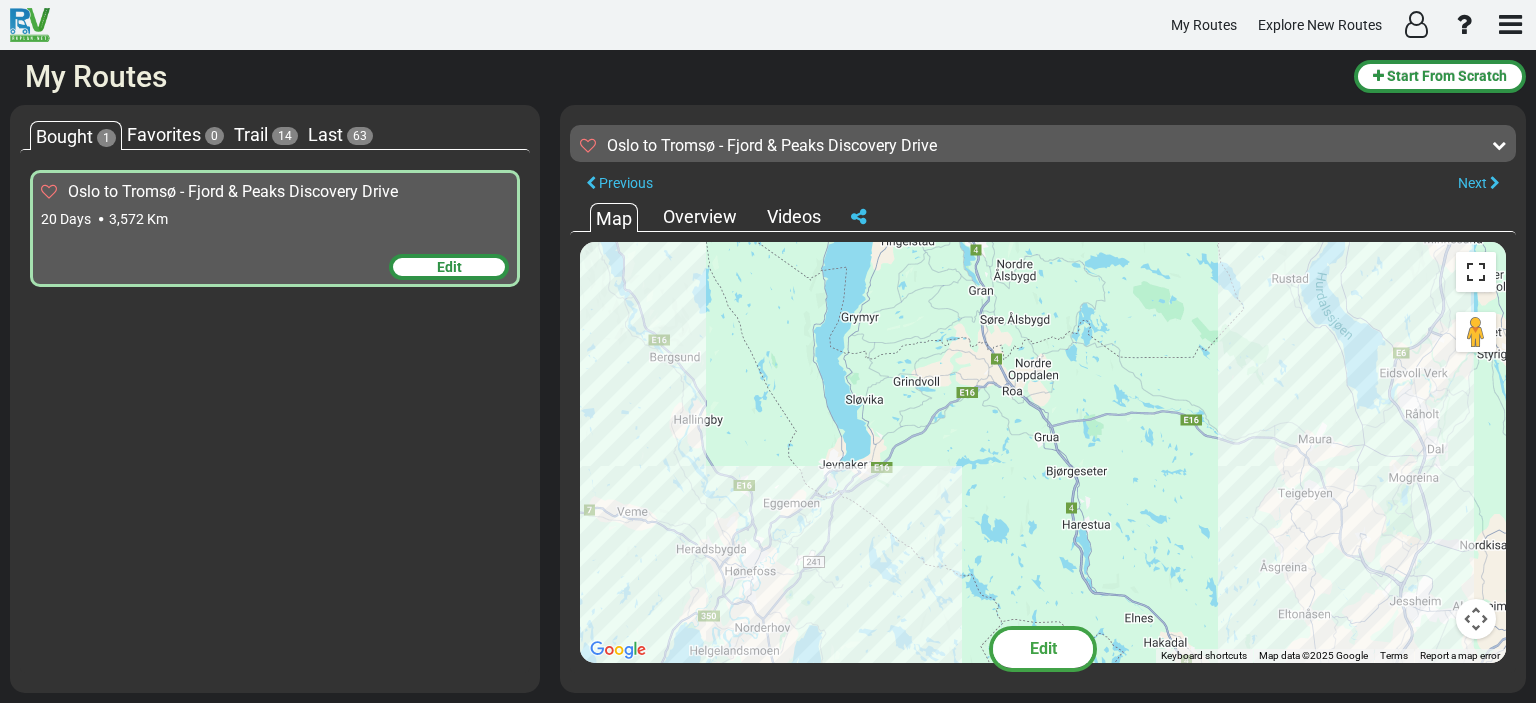 click at bounding box center [1476, 272] 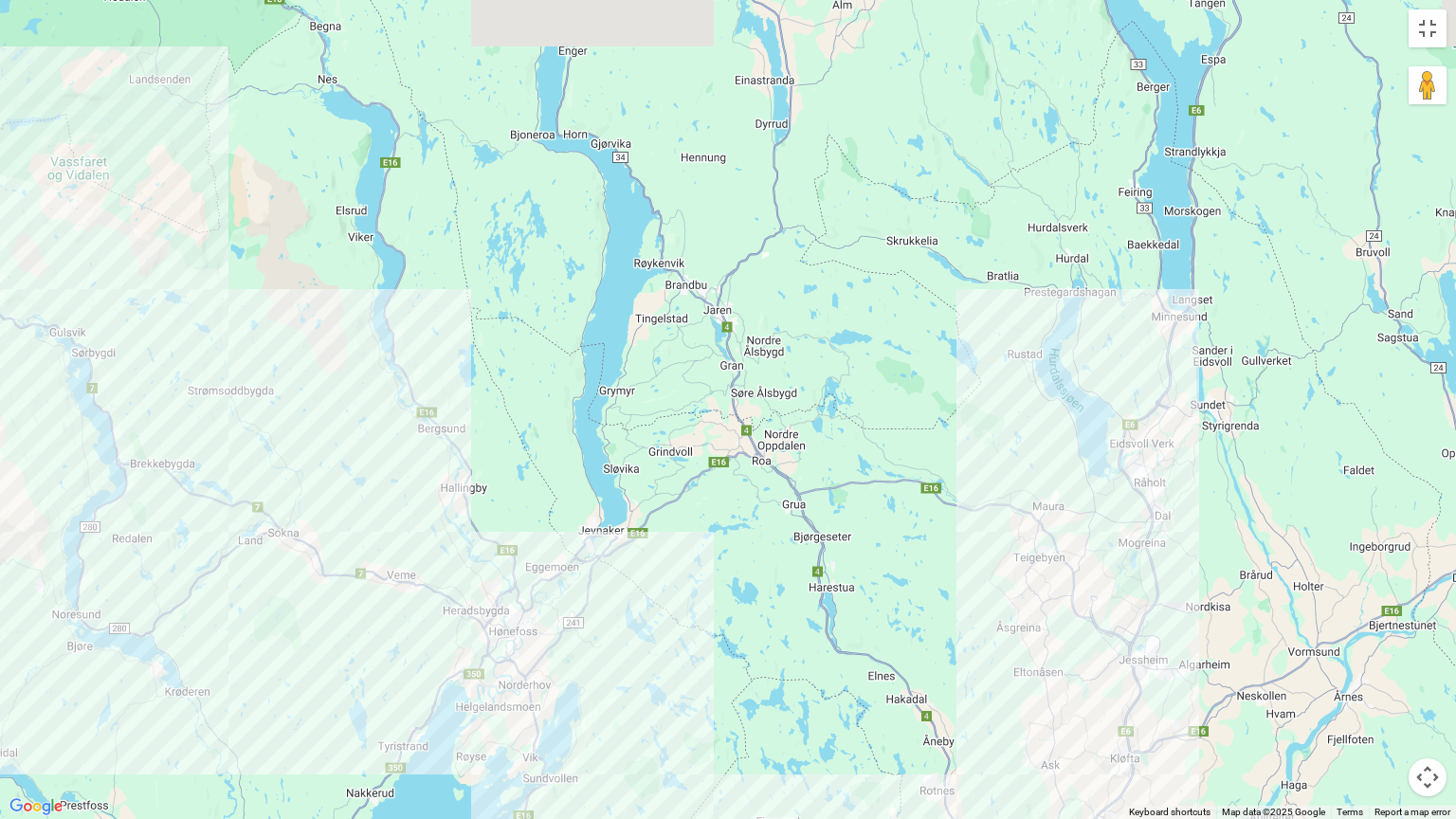 drag, startPoint x: 682, startPoint y: 519, endPoint x: 746, endPoint y: 632, distance: 129.86531 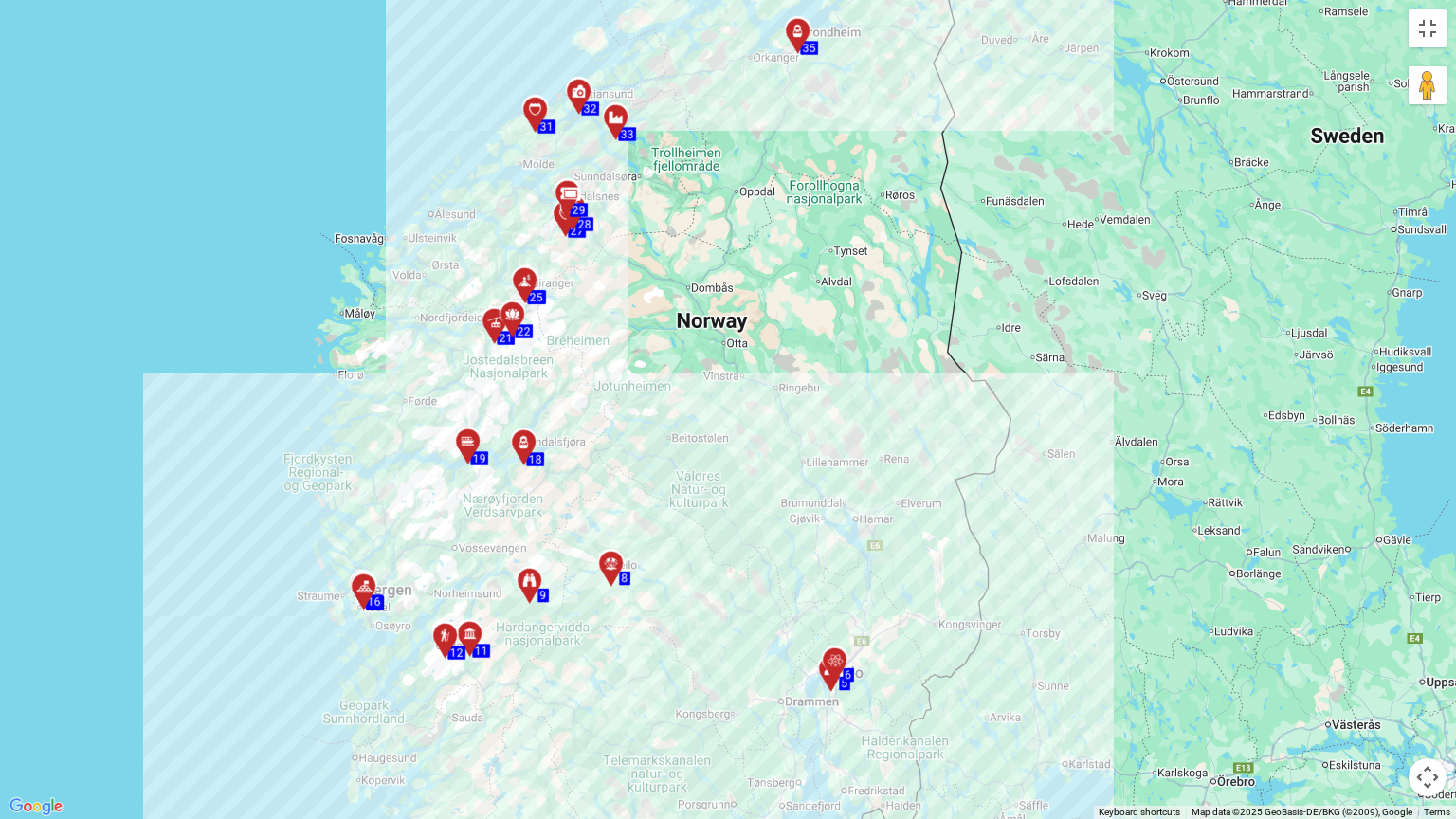 drag, startPoint x: 747, startPoint y: 304, endPoint x: 771, endPoint y: 500, distance: 197.4639 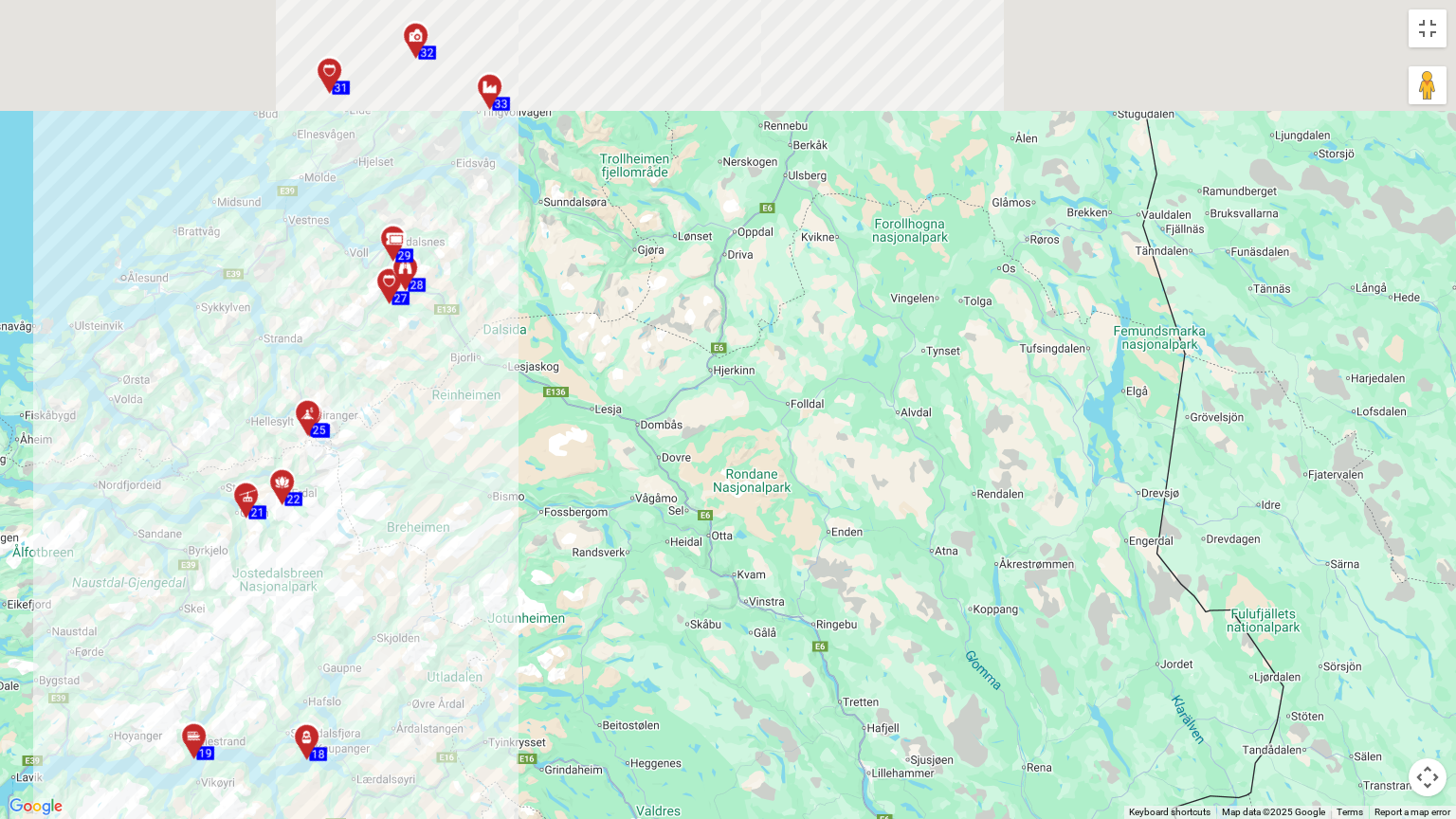 drag, startPoint x: 766, startPoint y: 479, endPoint x: 818, endPoint y: 512, distance: 61.587336 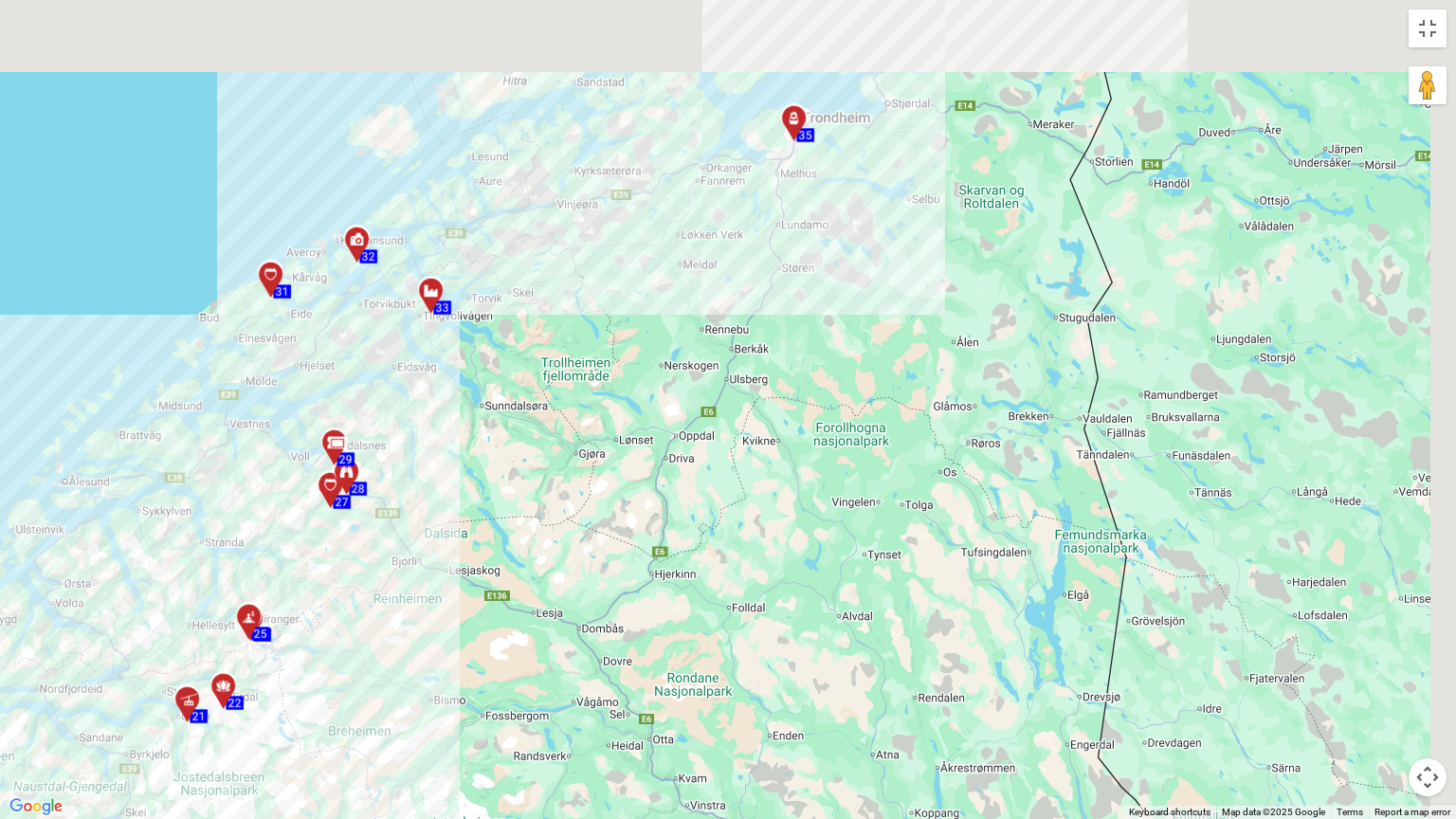 drag, startPoint x: 781, startPoint y: 427, endPoint x: 732, endPoint y: 580, distance: 160.65491 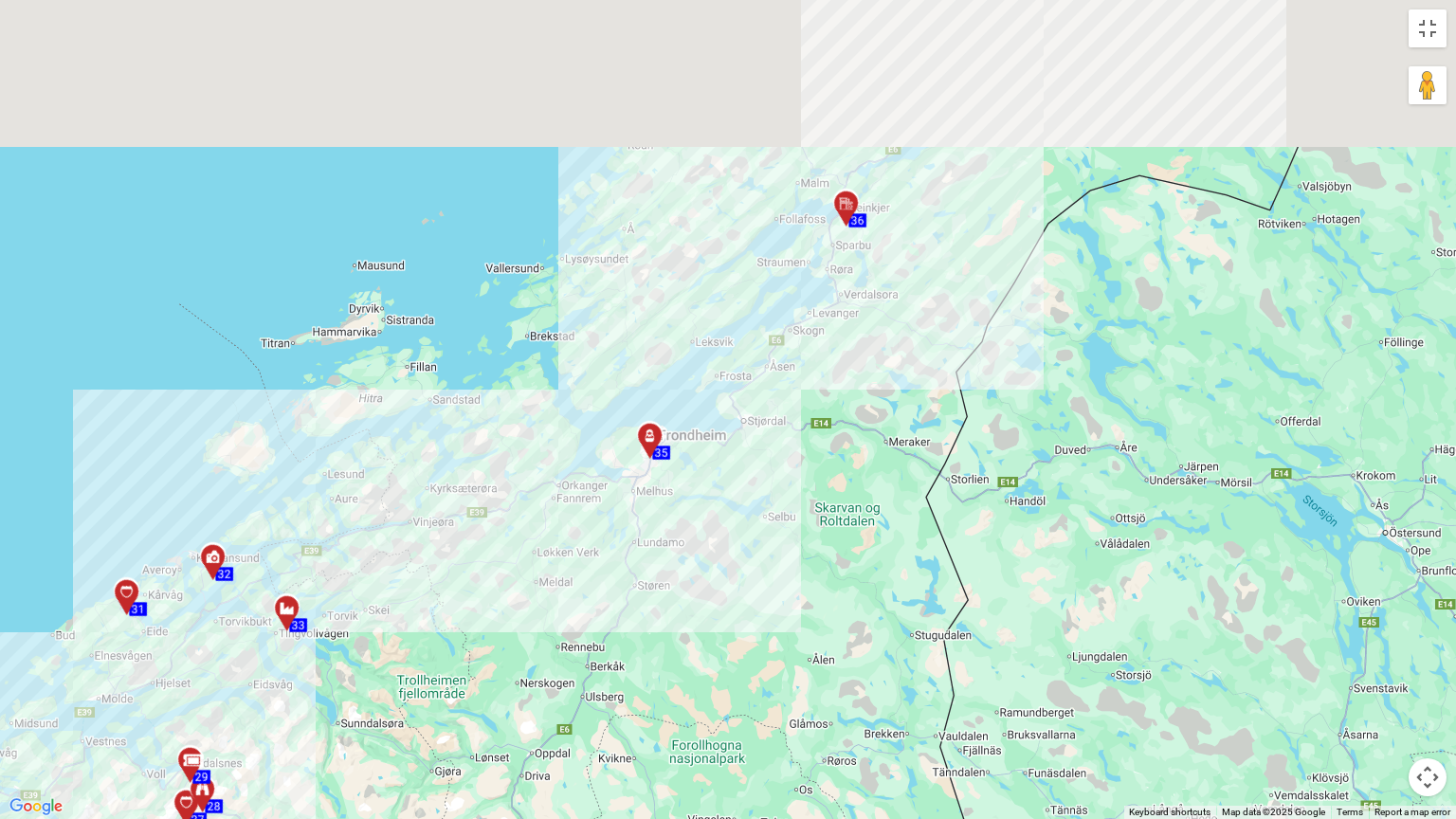 drag, startPoint x: 881, startPoint y: 442, endPoint x: 794, endPoint y: 609, distance: 188.30295 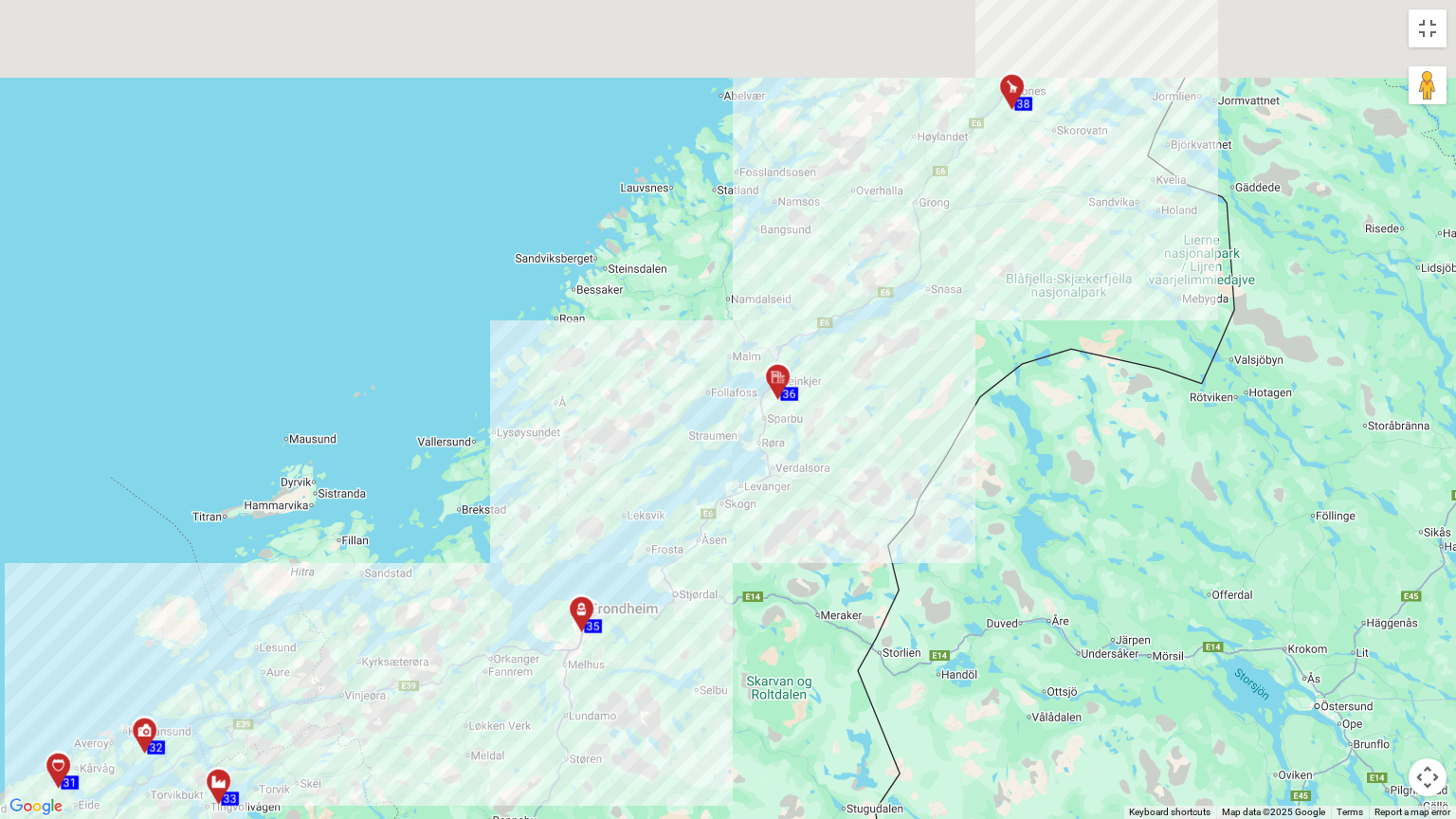 drag, startPoint x: 925, startPoint y: 428, endPoint x: 982, endPoint y: 422, distance: 57.31492 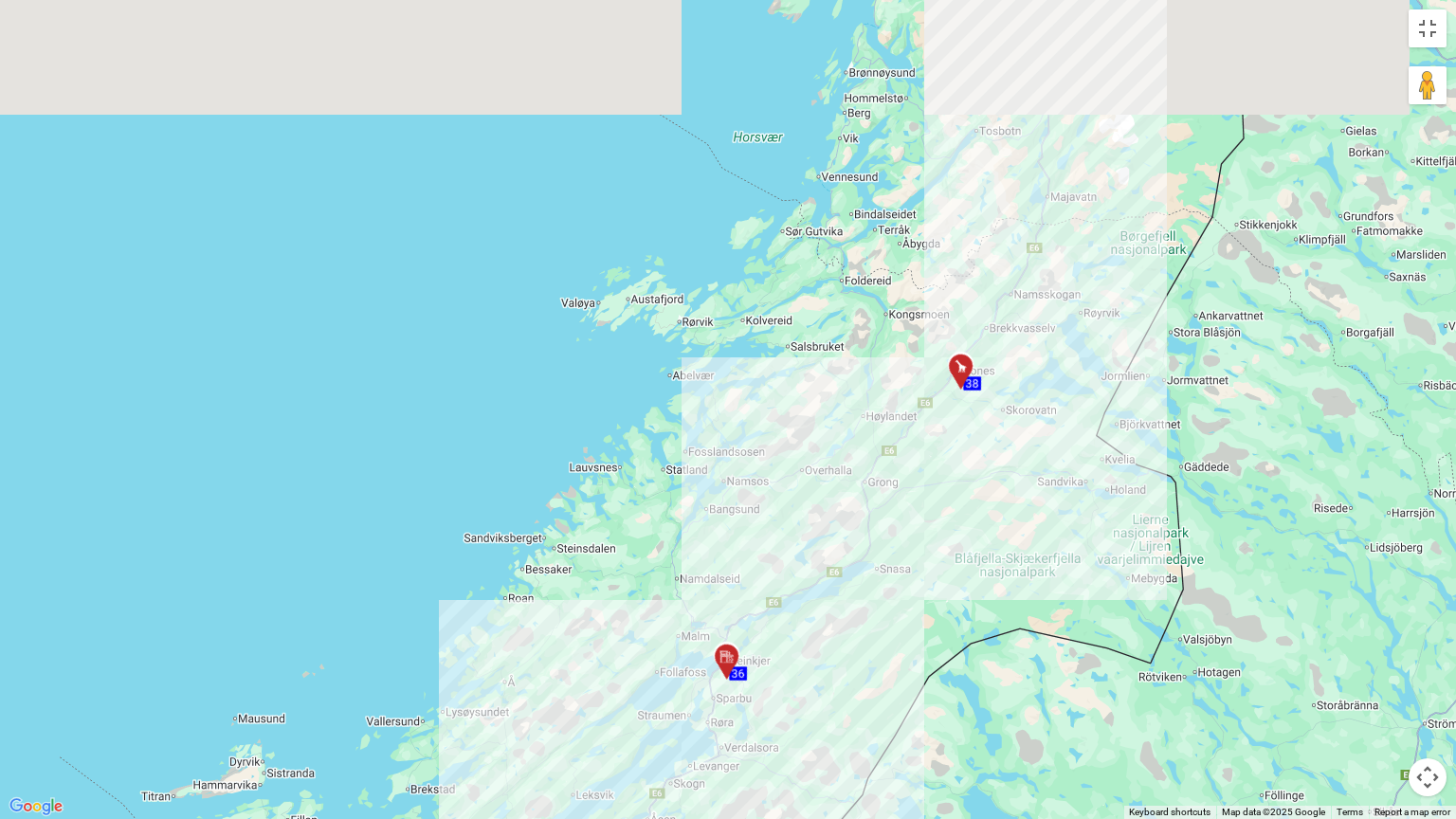 drag, startPoint x: 1066, startPoint y: 323, endPoint x: 1062, endPoint y: 410, distance: 87.09191 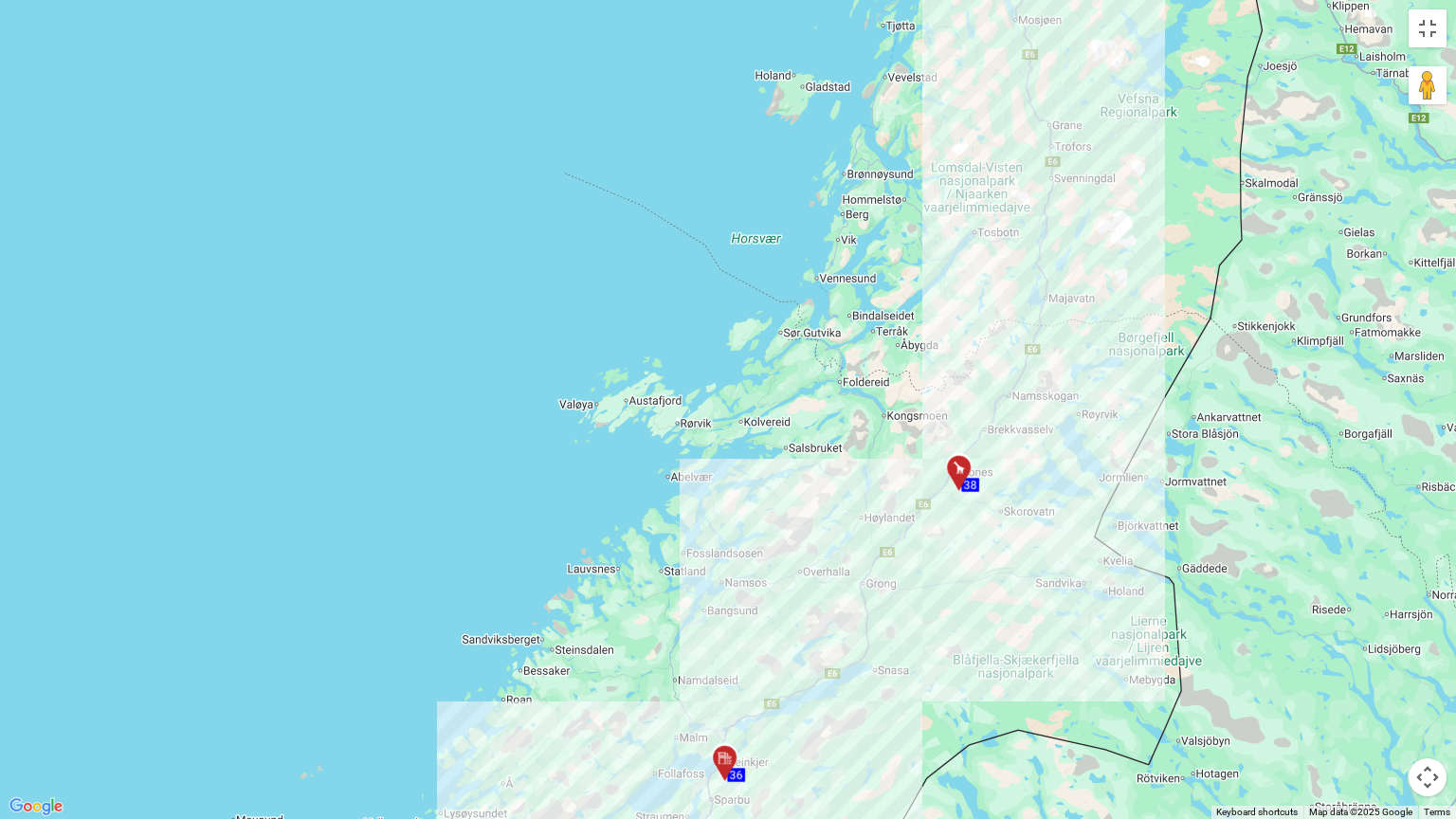 drag, startPoint x: 1143, startPoint y: 273, endPoint x: 1116, endPoint y: 474, distance: 202.8053 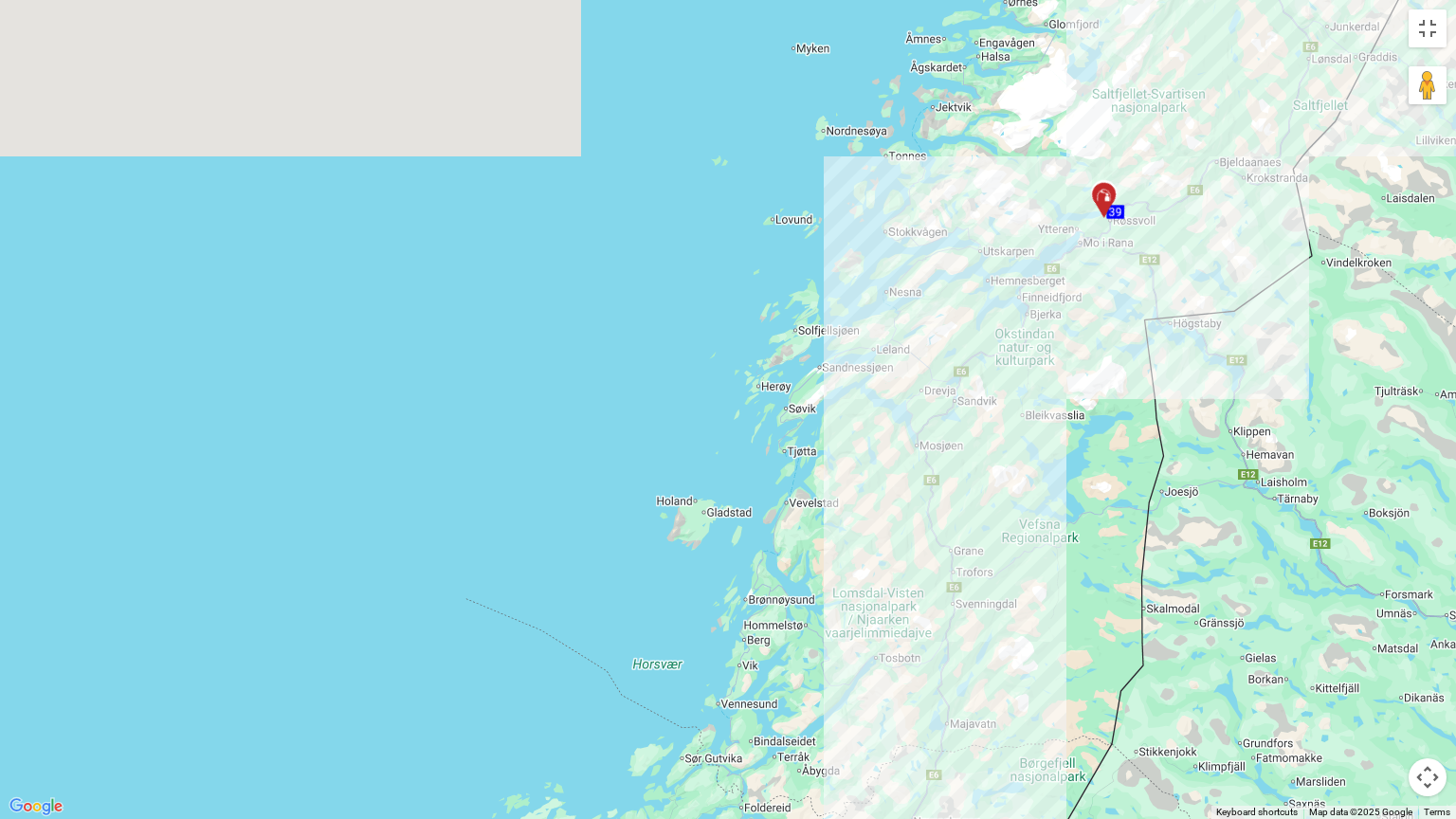 drag, startPoint x: 1058, startPoint y: 500, endPoint x: 1042, endPoint y: 565, distance: 66.9403 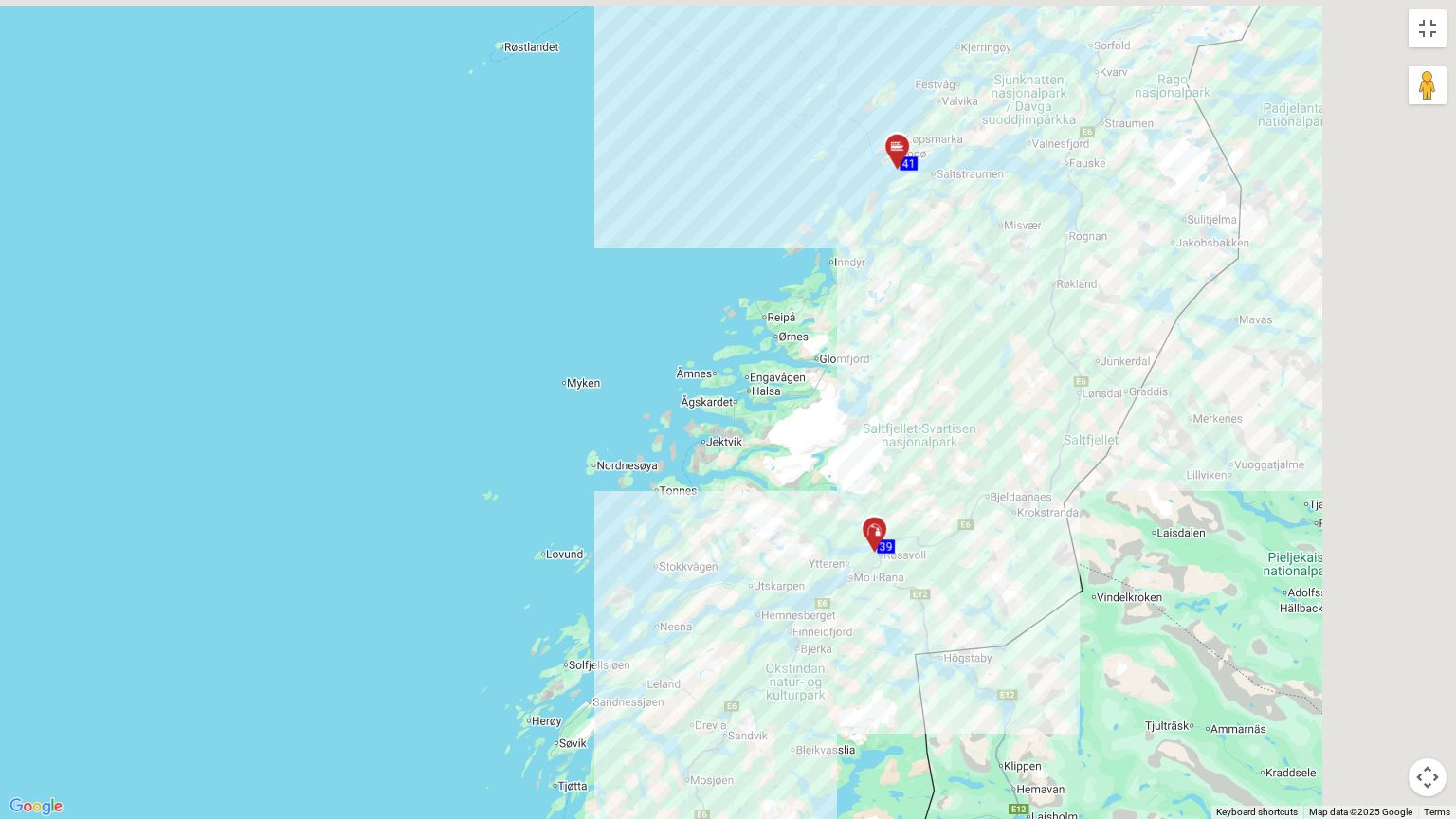 drag, startPoint x: 1023, startPoint y: 300, endPoint x: 880, endPoint y: 486, distance: 234.6167 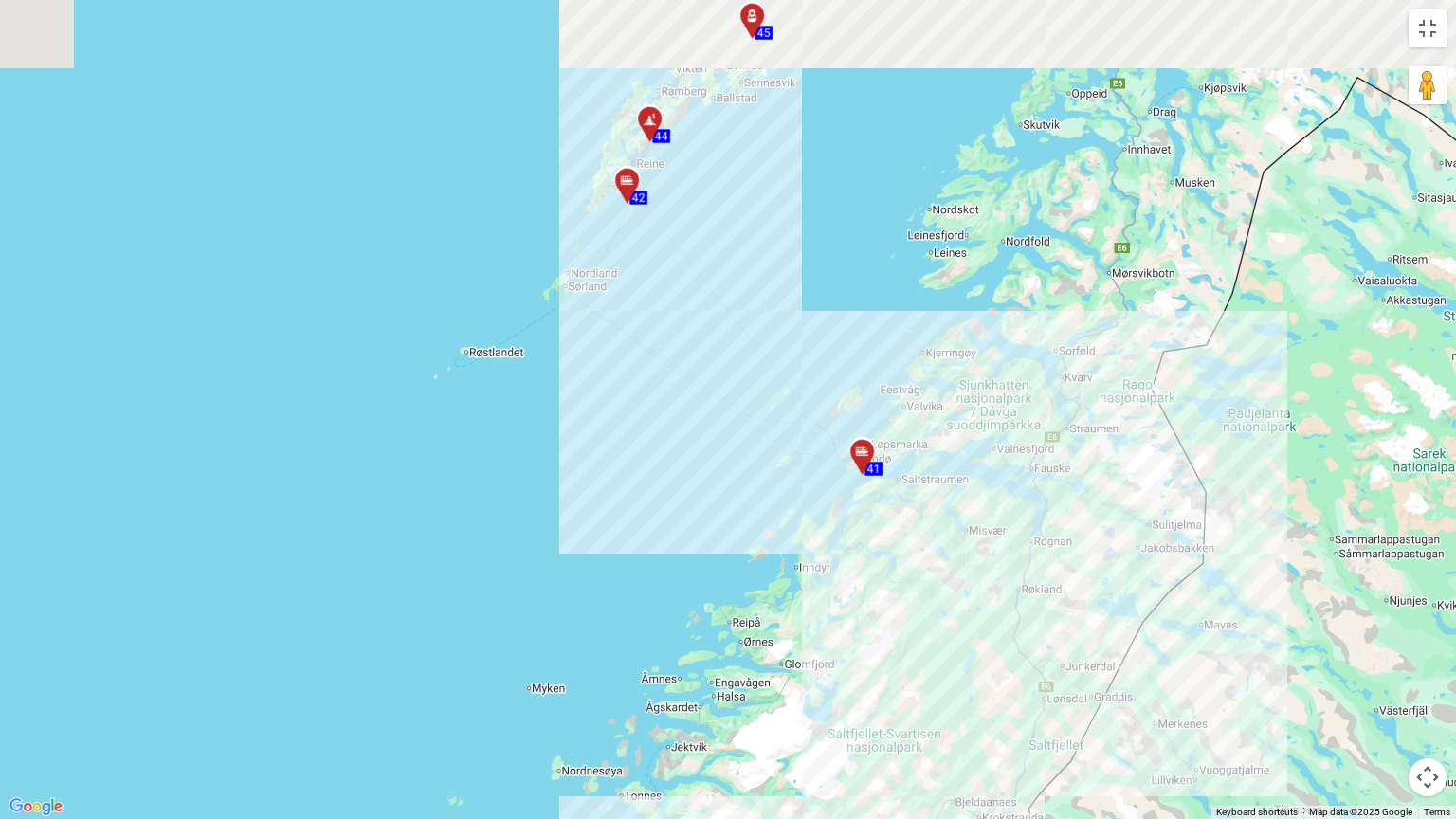 drag, startPoint x: 869, startPoint y: 455, endPoint x: 907, endPoint y: 598, distance: 147.96283 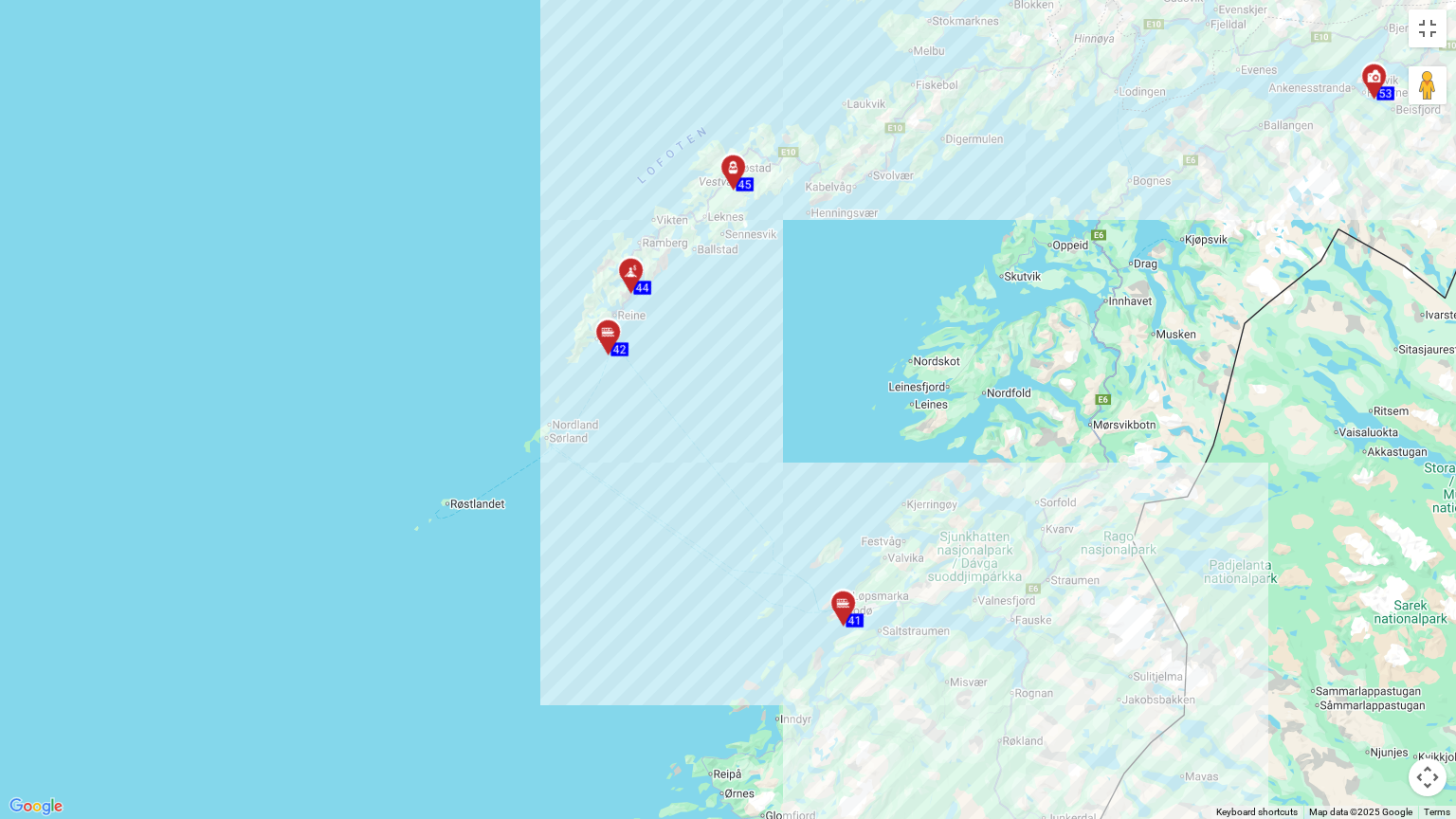 drag, startPoint x: 838, startPoint y: 231, endPoint x: 810, endPoint y: 411, distance: 182.16476 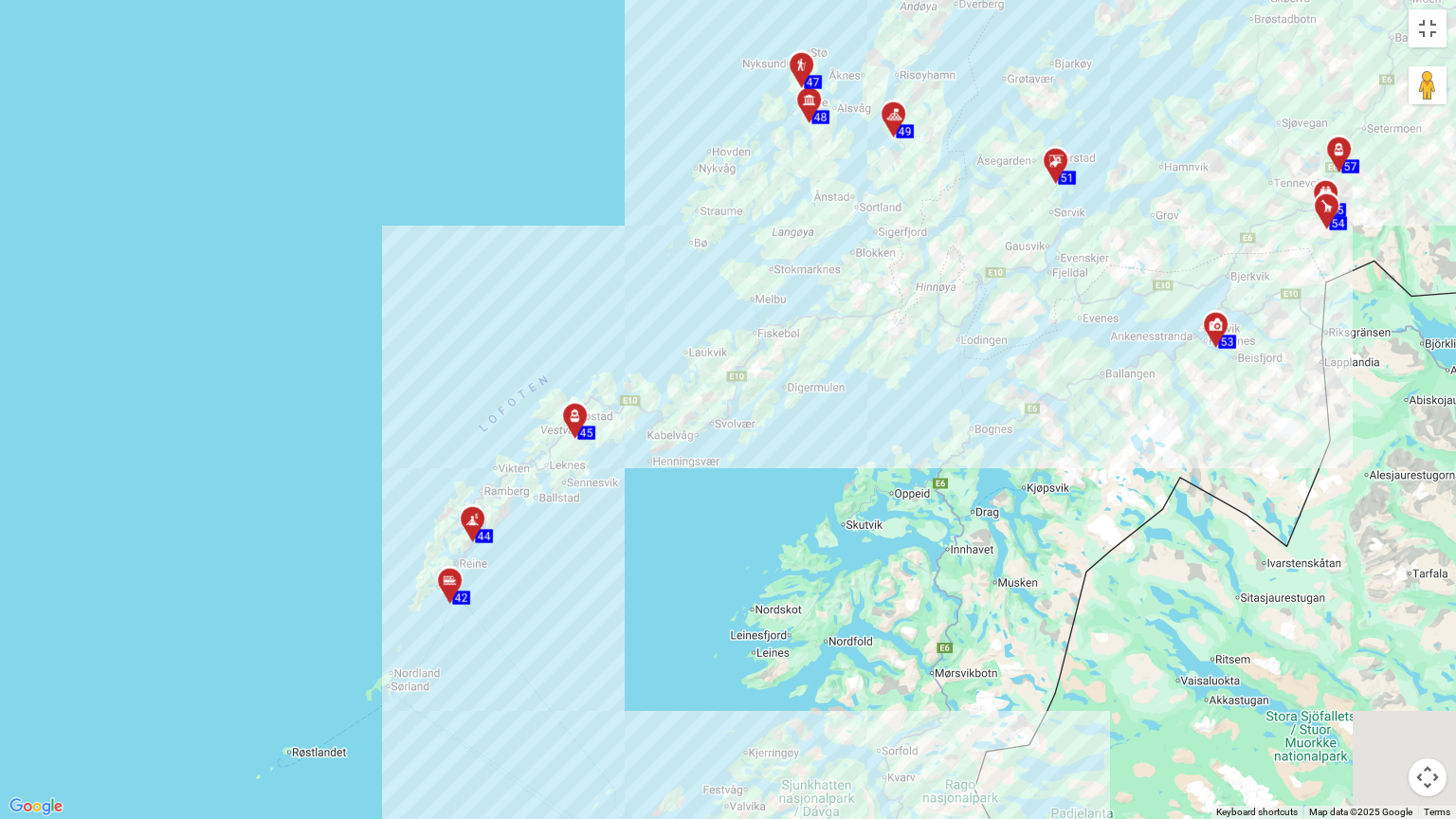 drag, startPoint x: 939, startPoint y: 291, endPoint x: 758, endPoint y: 410, distance: 216.61487 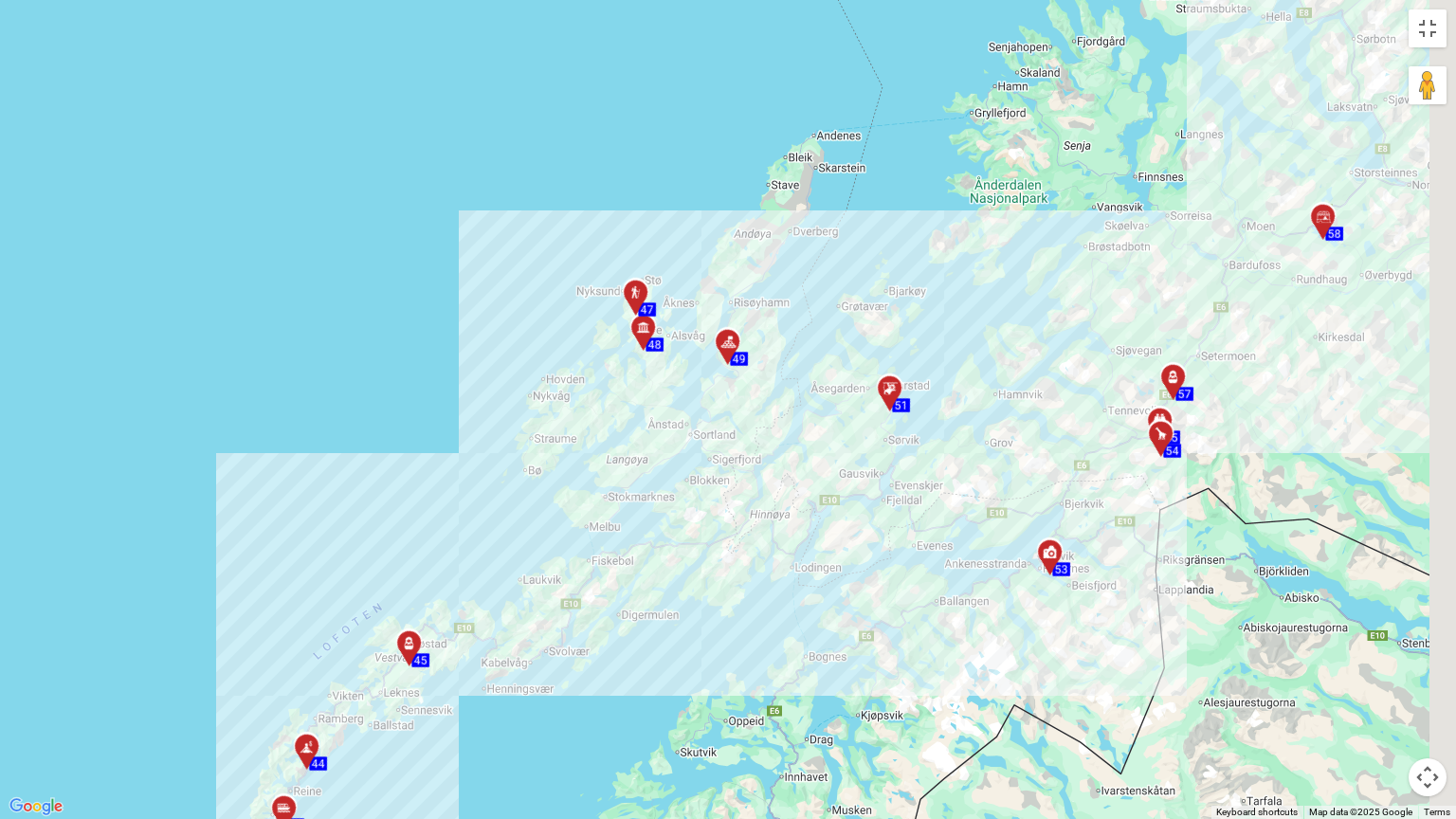drag, startPoint x: 1264, startPoint y: 362, endPoint x: 1135, endPoint y: 523, distance: 206.3056 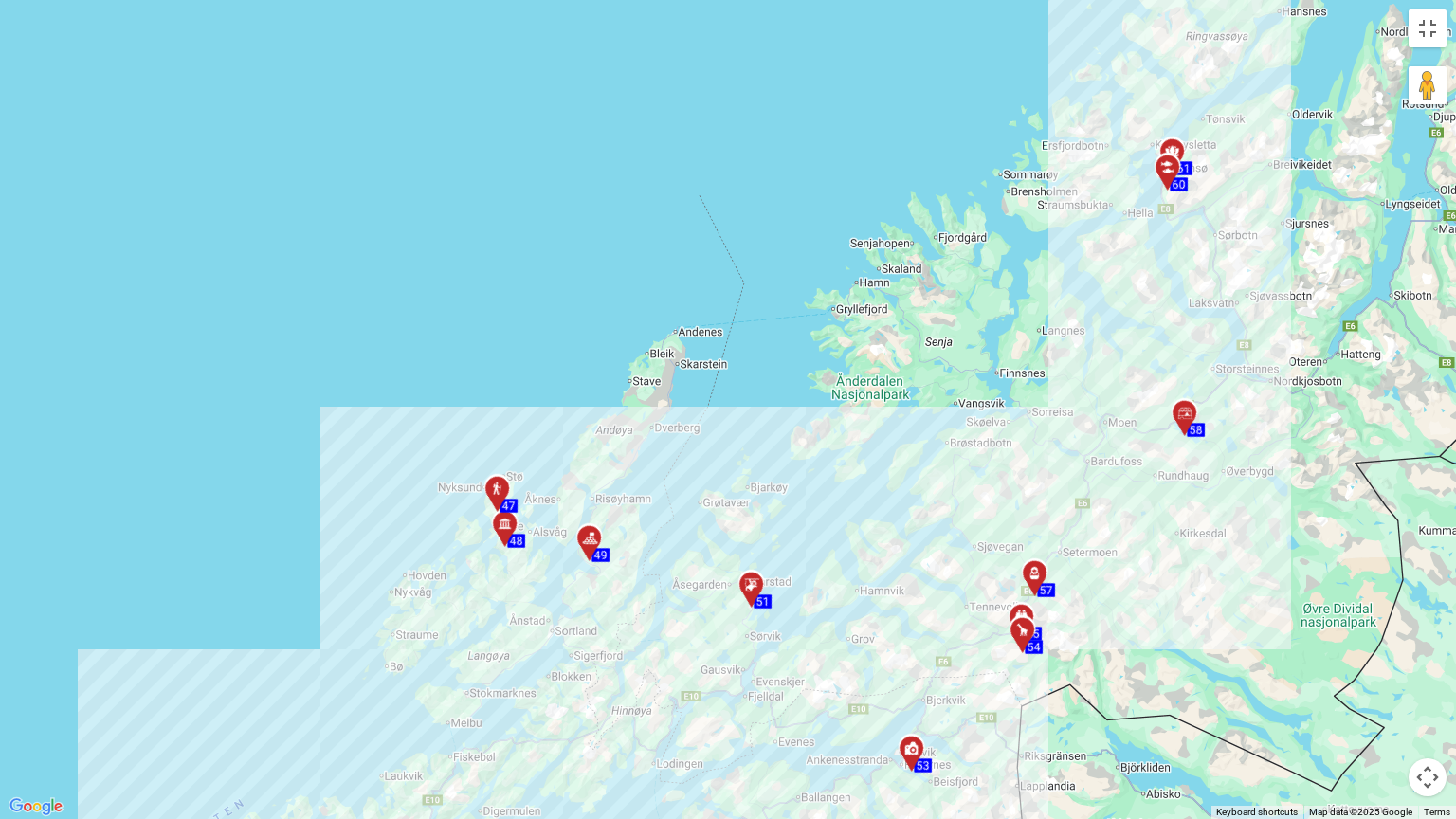 drag, startPoint x: 1367, startPoint y: 332, endPoint x: 1225, endPoint y: 511, distance: 228.48414 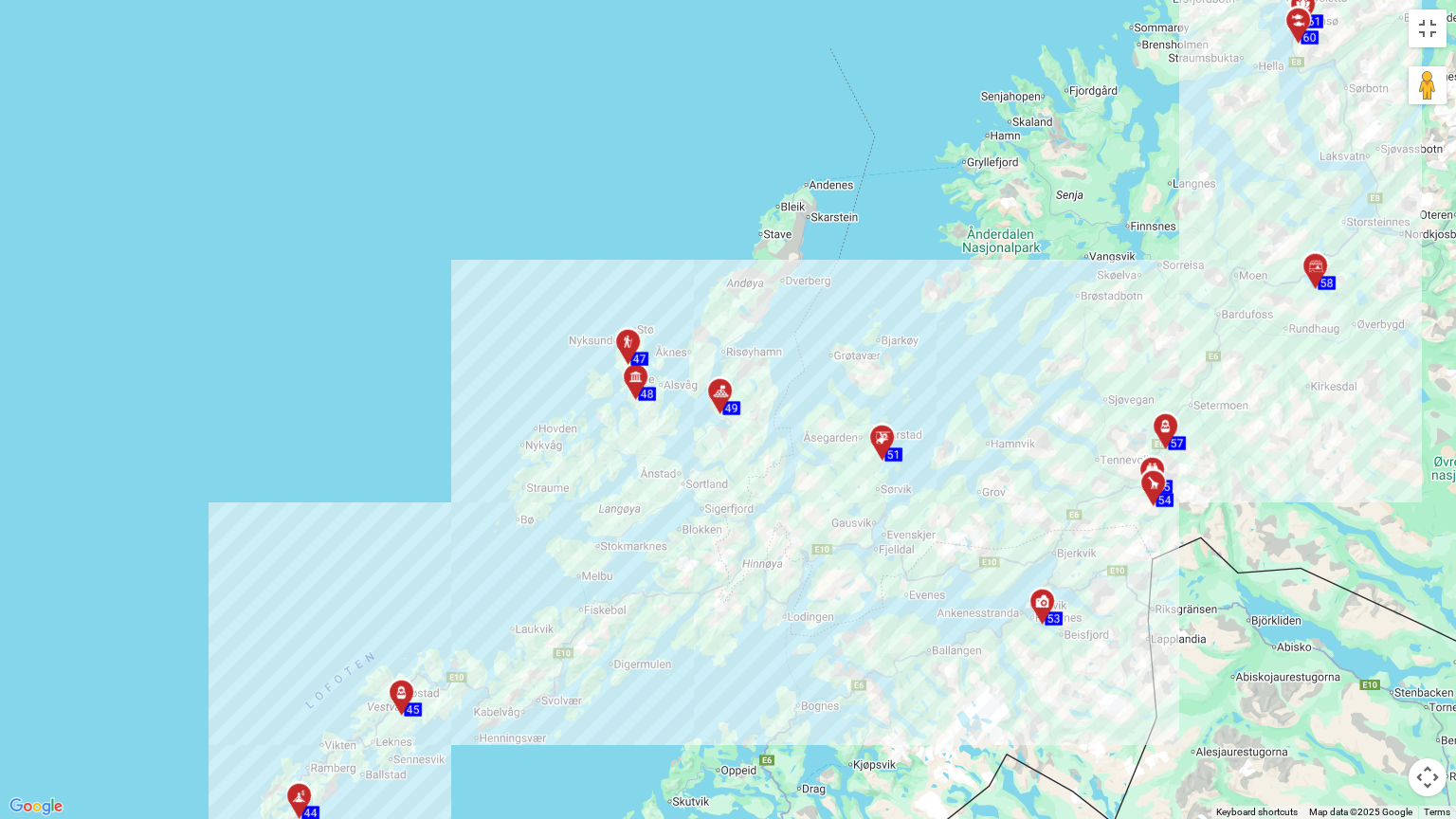 drag, startPoint x: 901, startPoint y: 646, endPoint x: 1066, endPoint y: 444, distance: 260.8237 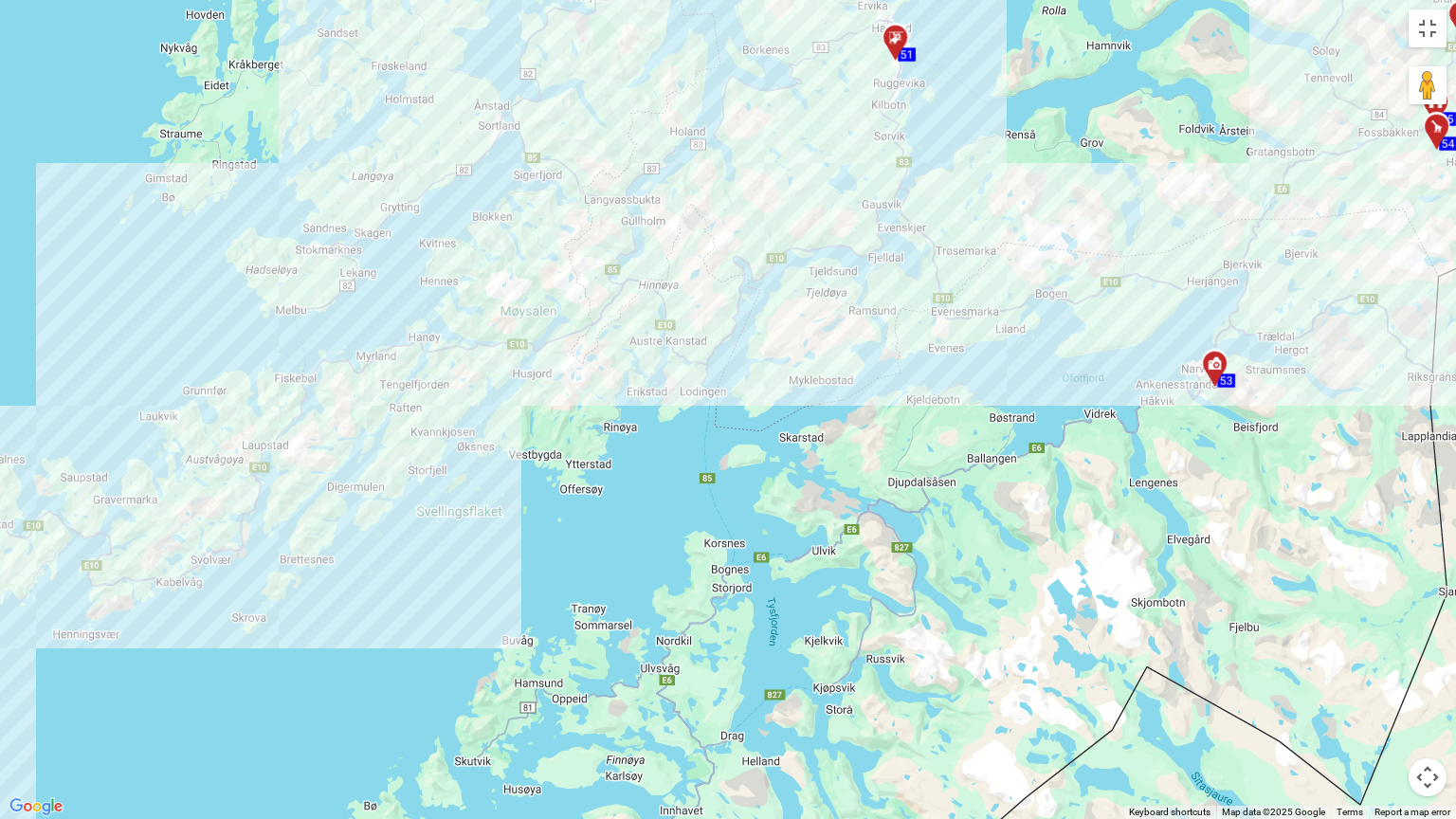 drag, startPoint x: 977, startPoint y: 617, endPoint x: 1081, endPoint y: 528, distance: 136.883 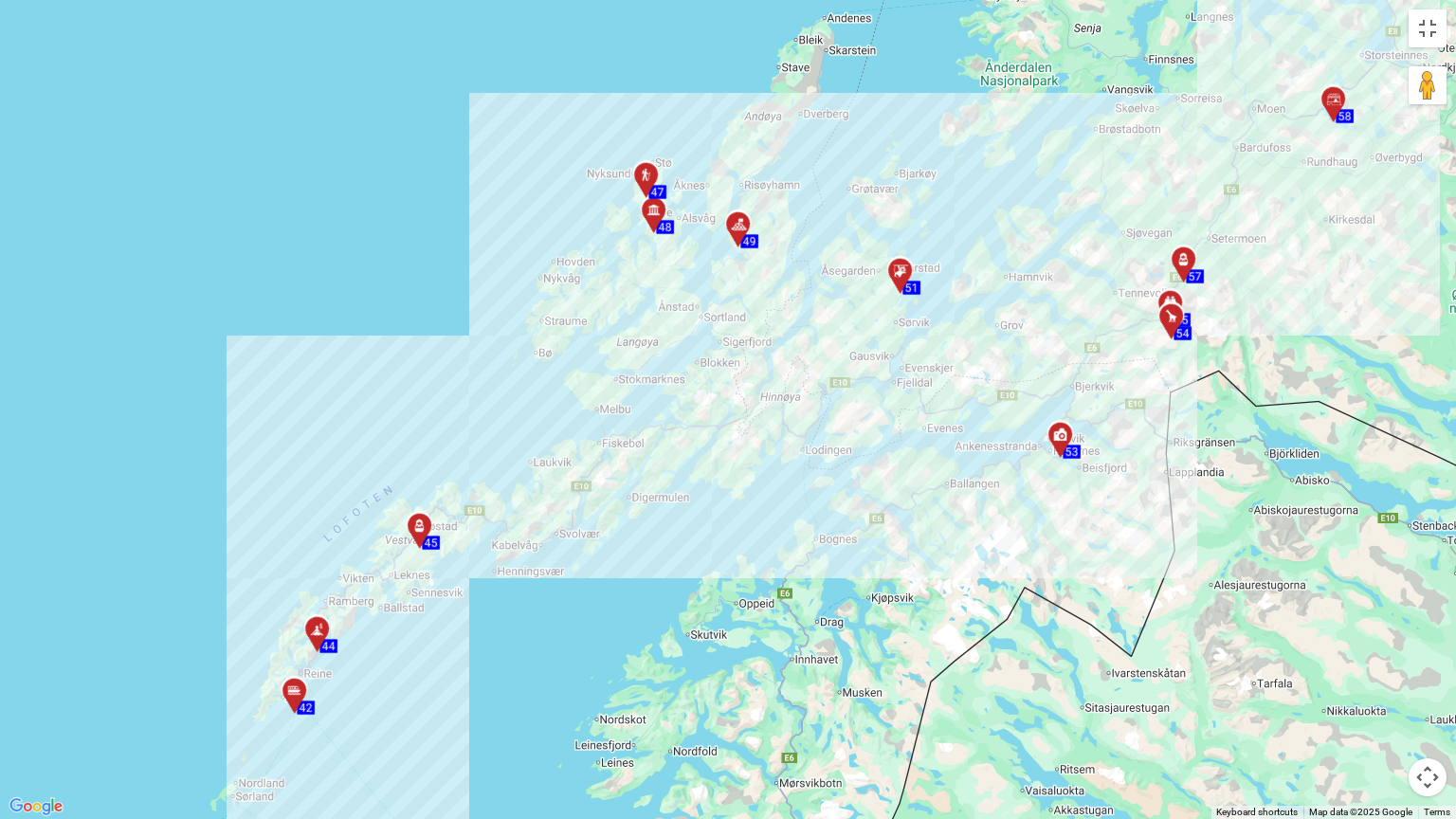 click at bounding box center (744, 232) 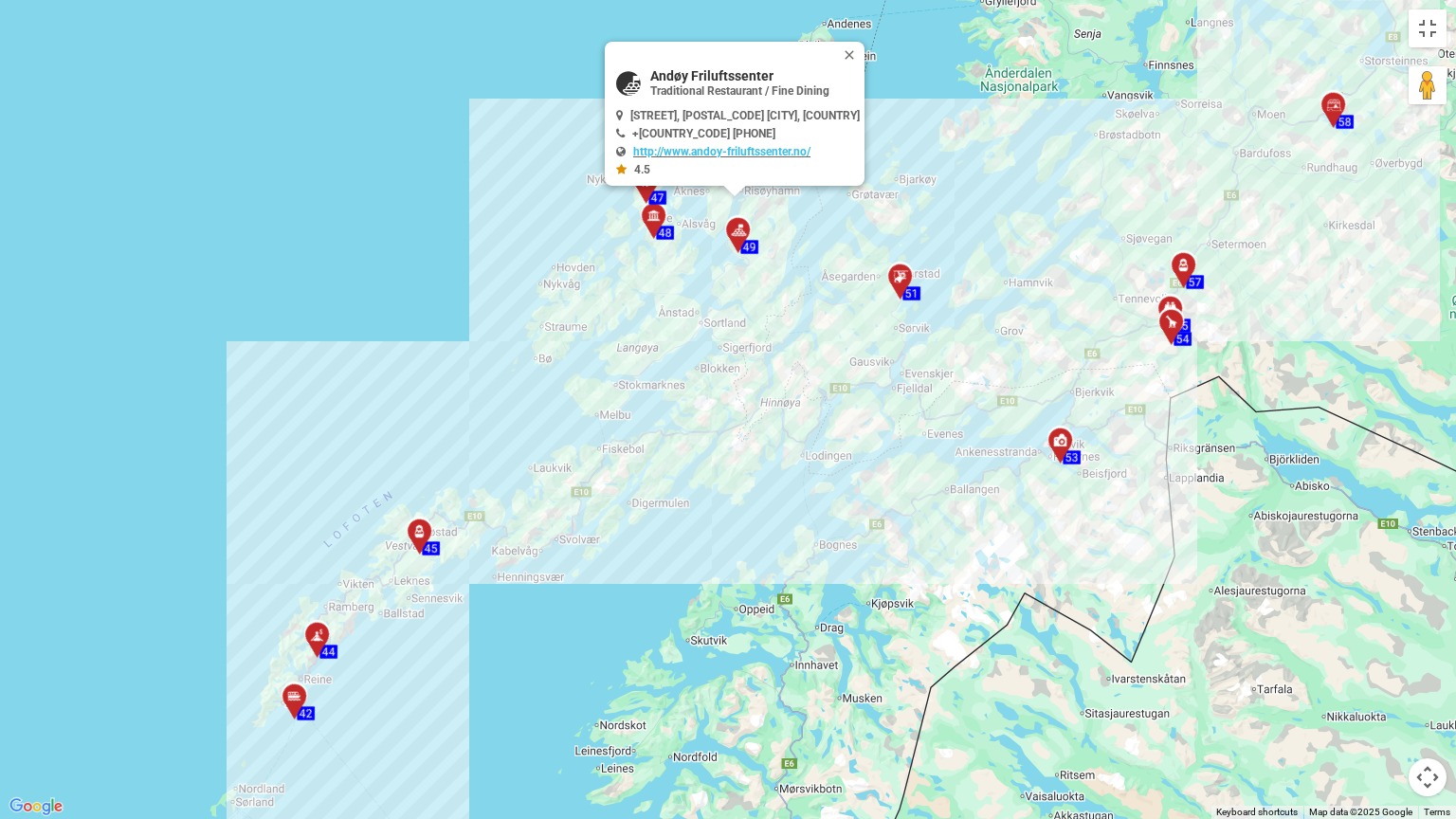click at bounding box center (738, 230) 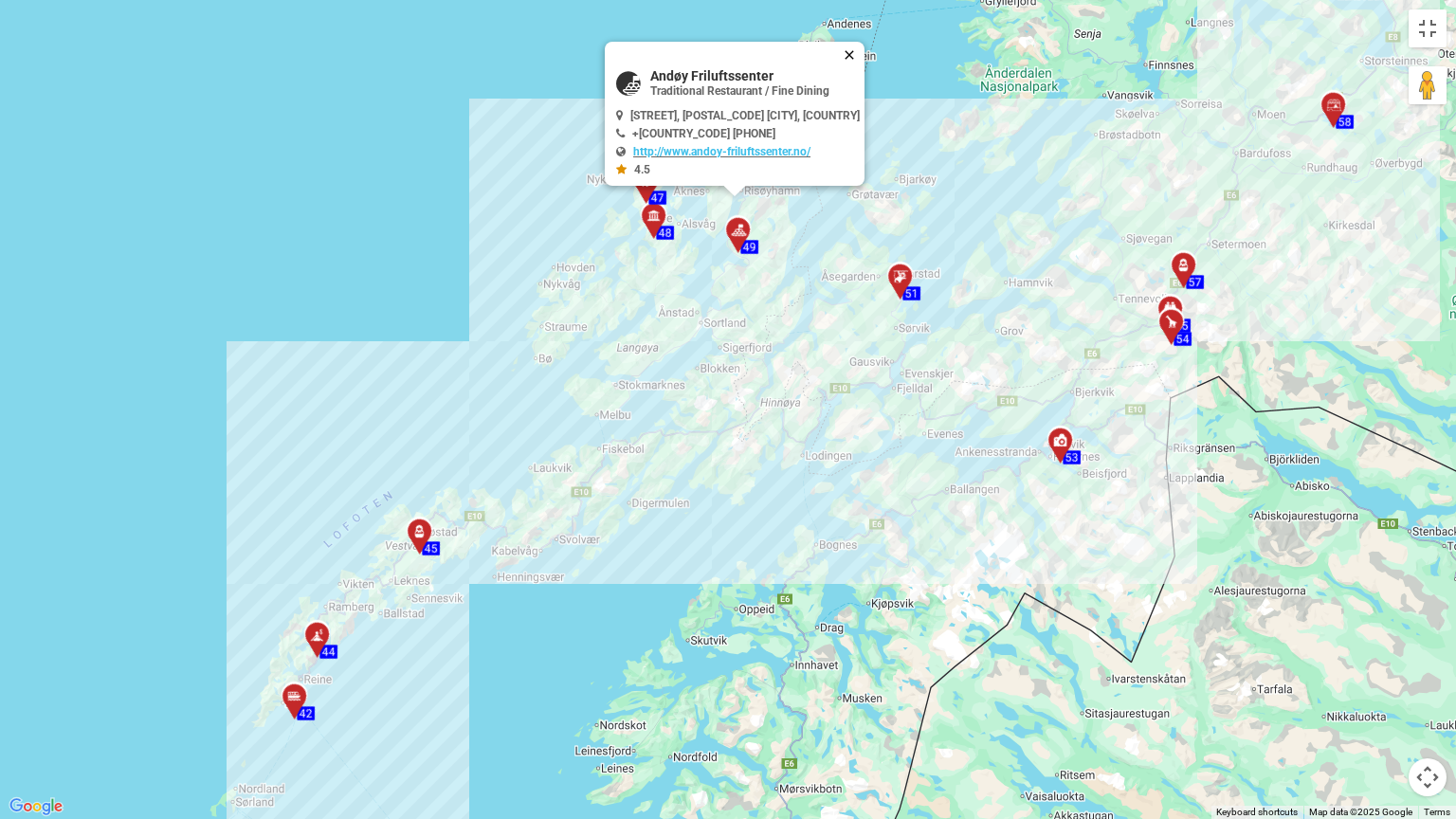 click at bounding box center (853, 55) 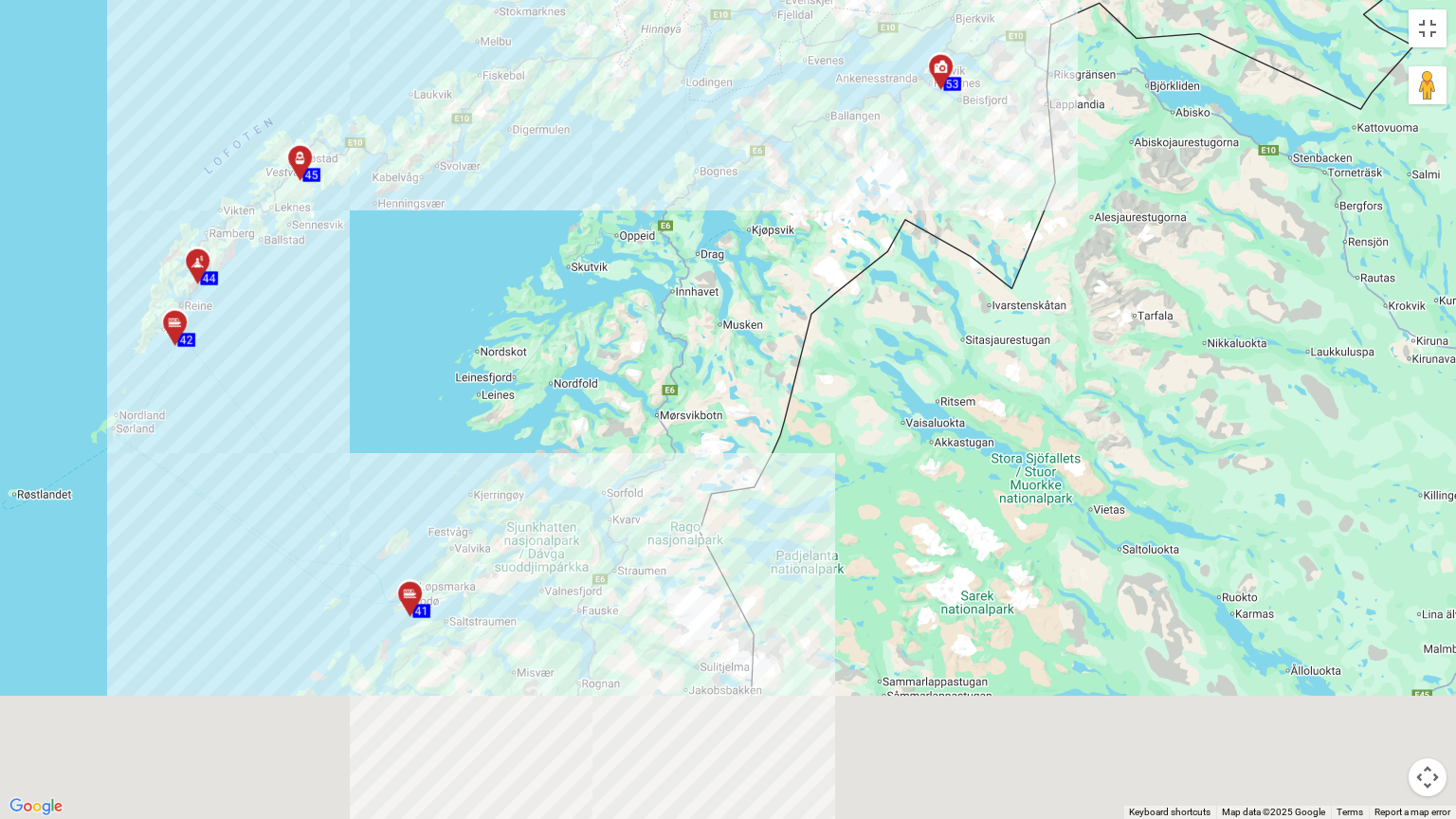 drag, startPoint x: 830, startPoint y: 737, endPoint x: 706, endPoint y: 324, distance: 431.2134 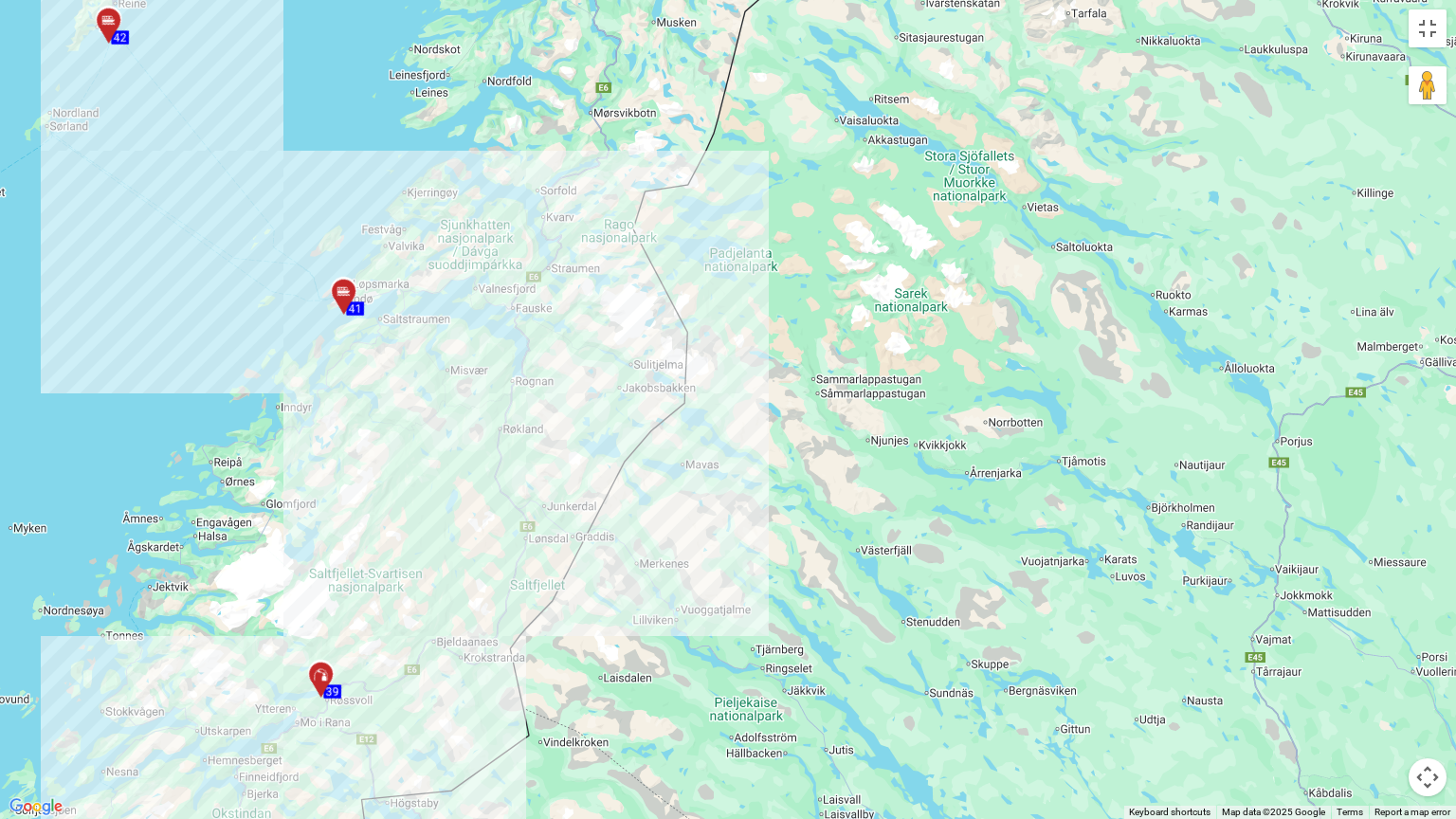 drag, startPoint x: 747, startPoint y: 636, endPoint x: 669, endPoint y: 317, distance: 328.39762 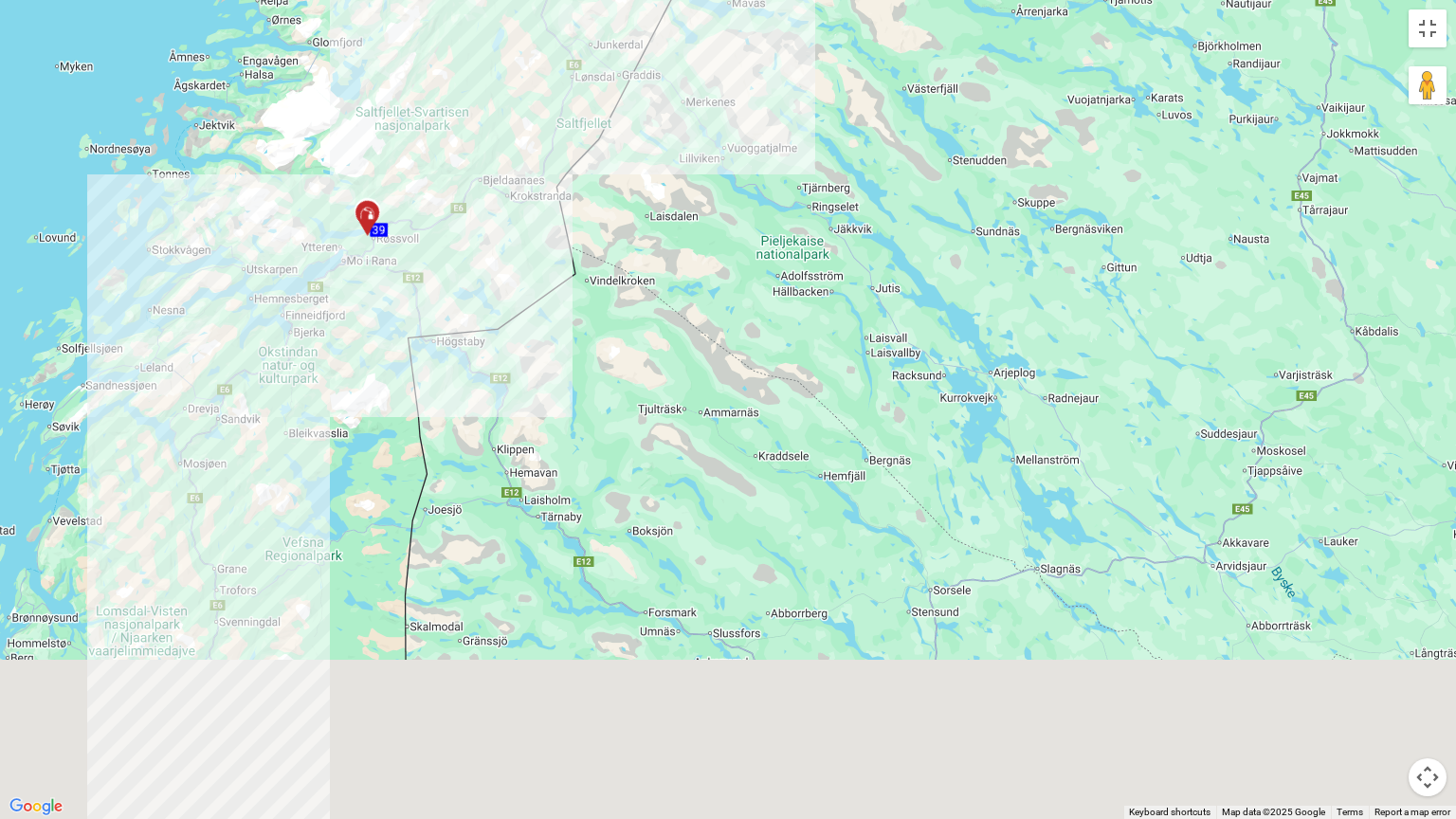 drag, startPoint x: 666, startPoint y: 574, endPoint x: 808, endPoint y: 205, distance: 395.3796 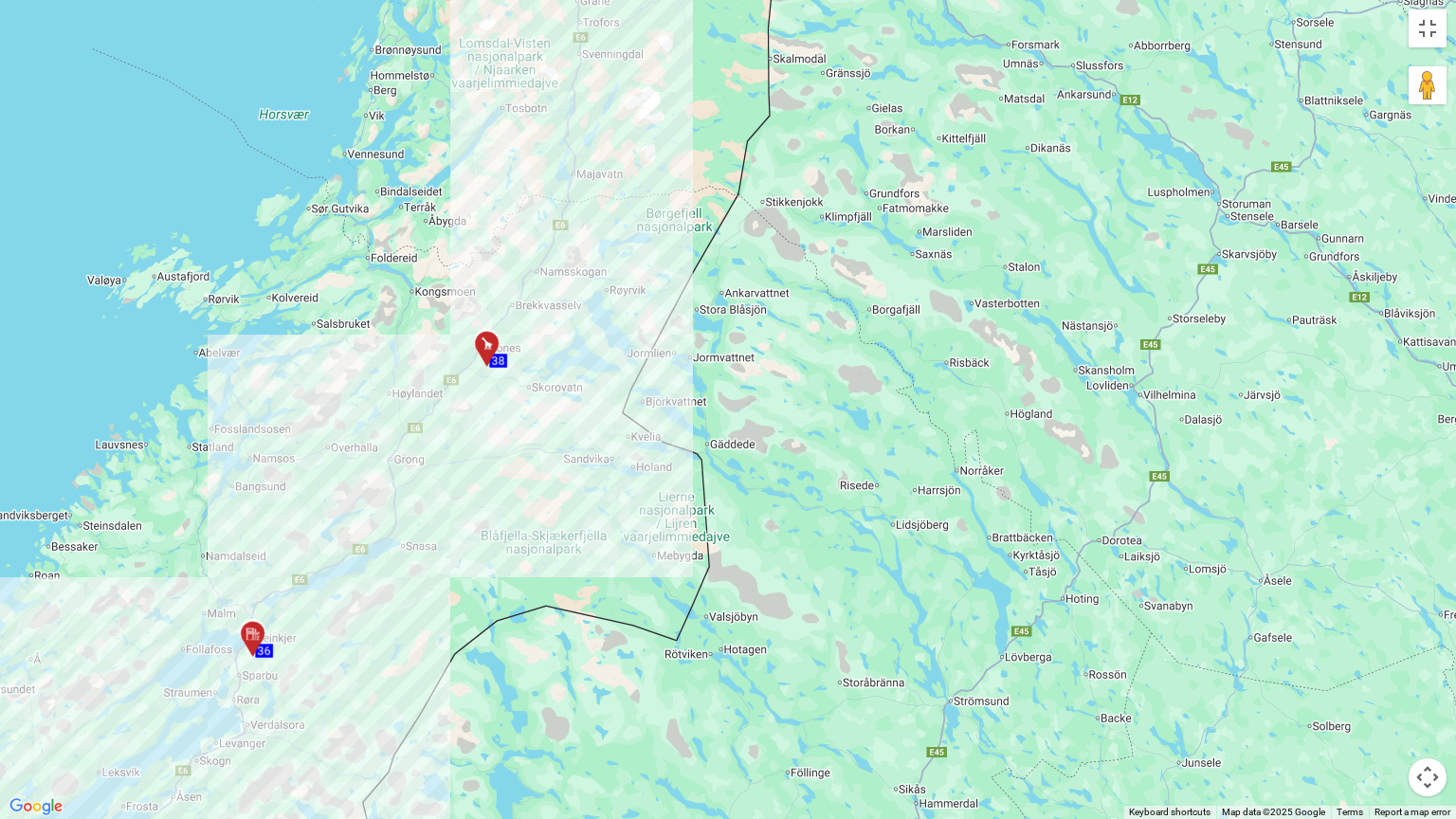 drag, startPoint x: 520, startPoint y: 459, endPoint x: 707, endPoint y: 224, distance: 300.3232 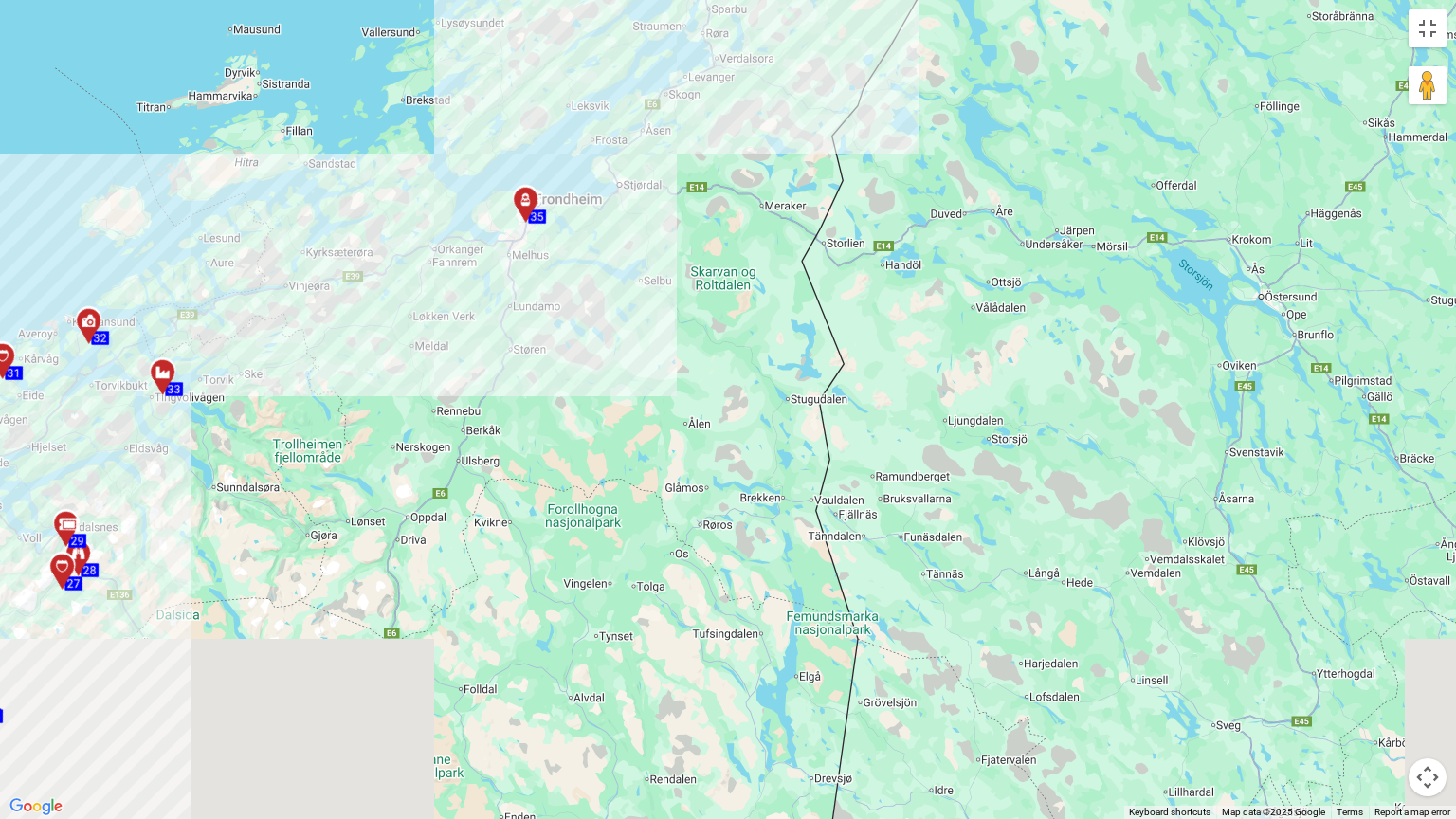 drag, startPoint x: 668, startPoint y: 432, endPoint x: 820, endPoint y: 258, distance: 231.04112 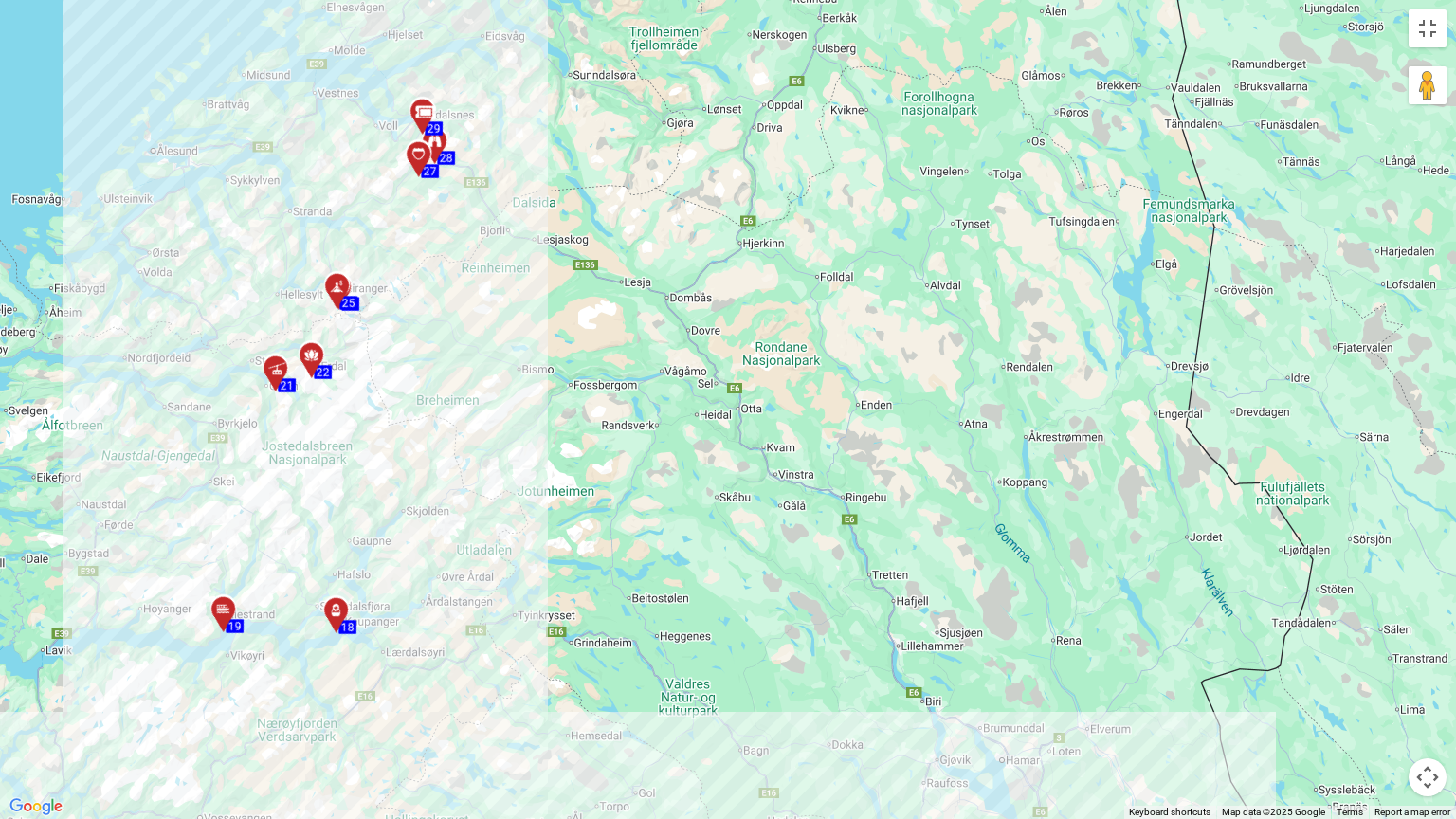 drag, startPoint x: 522, startPoint y: 503, endPoint x: 645, endPoint y: 220, distance: 308.5741 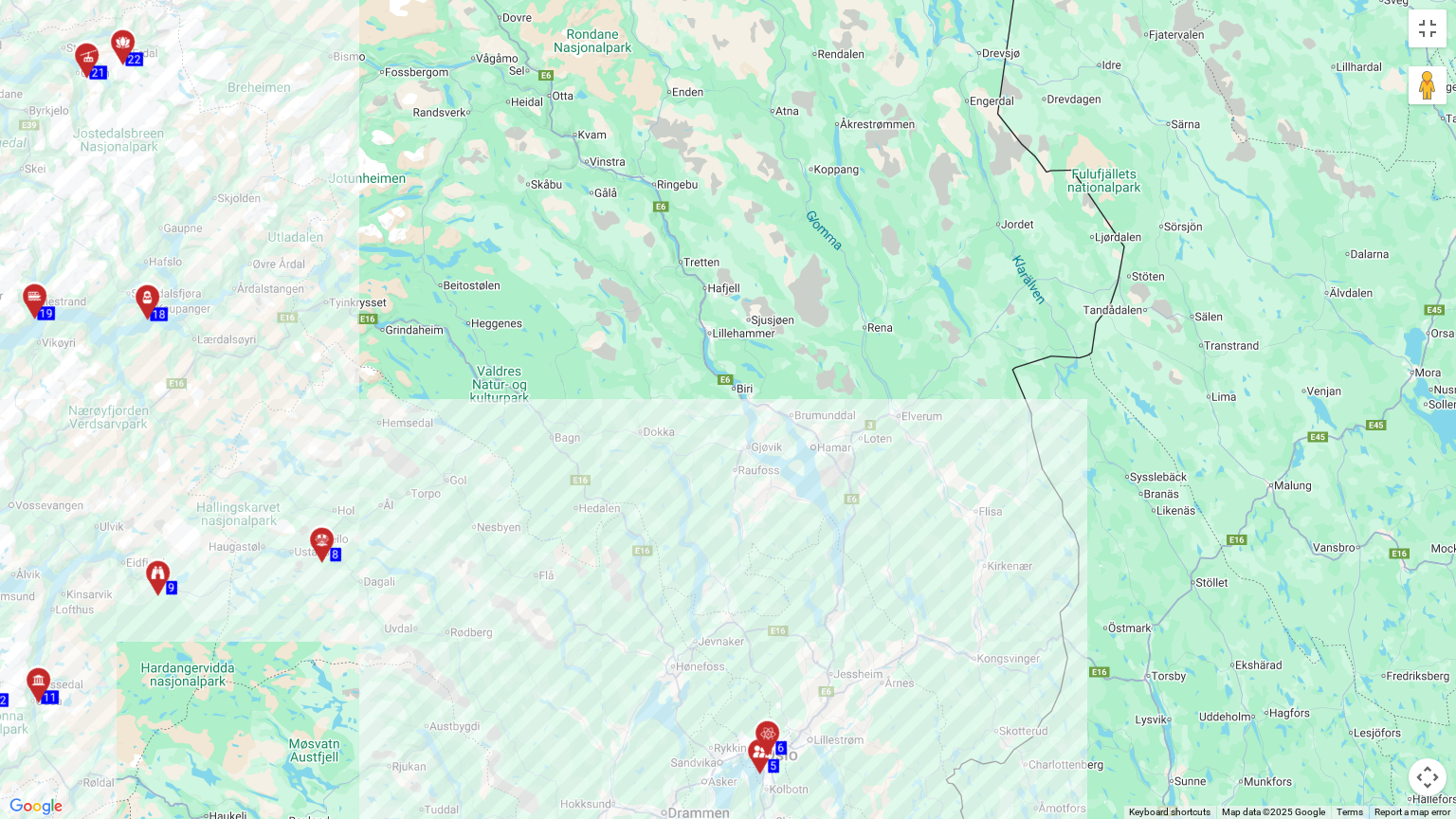 drag, startPoint x: 1001, startPoint y: 388, endPoint x: 635, endPoint y: 433, distance: 368.756 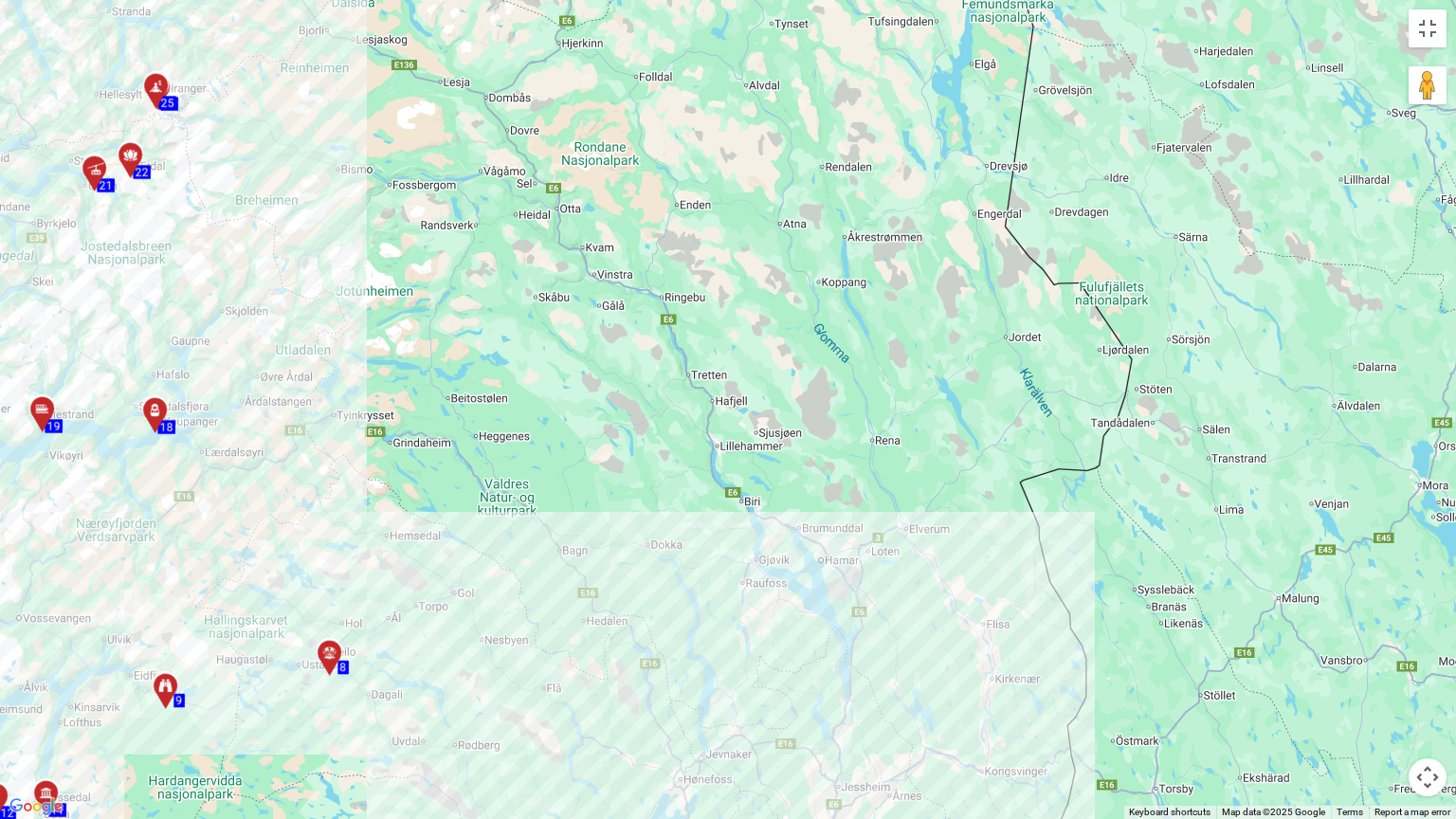 drag, startPoint x: 795, startPoint y: 542, endPoint x: 812, endPoint y: 654, distance: 113.28283 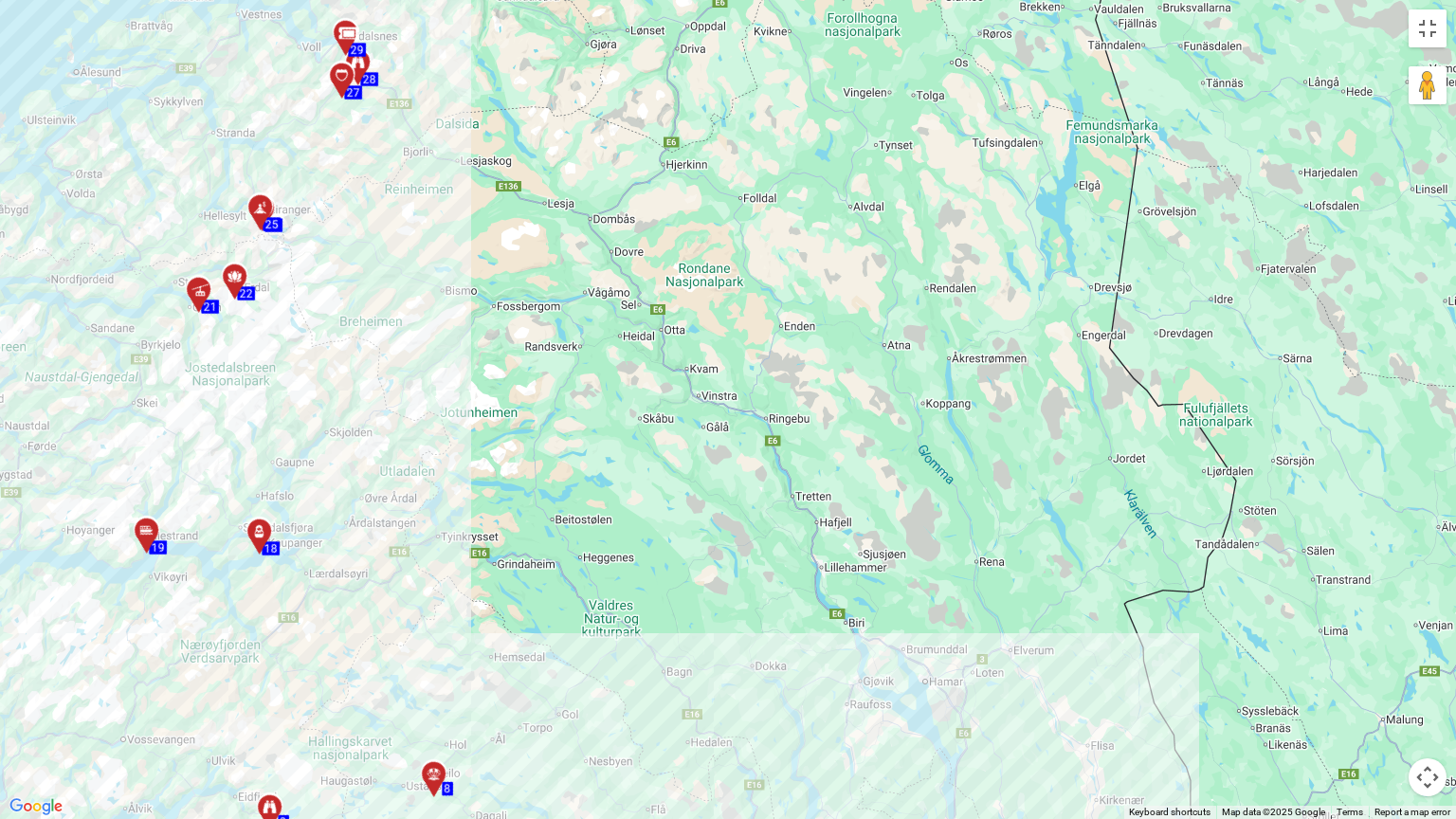 drag, startPoint x: 625, startPoint y: 470, endPoint x: 747, endPoint y: 607, distance: 183.44754 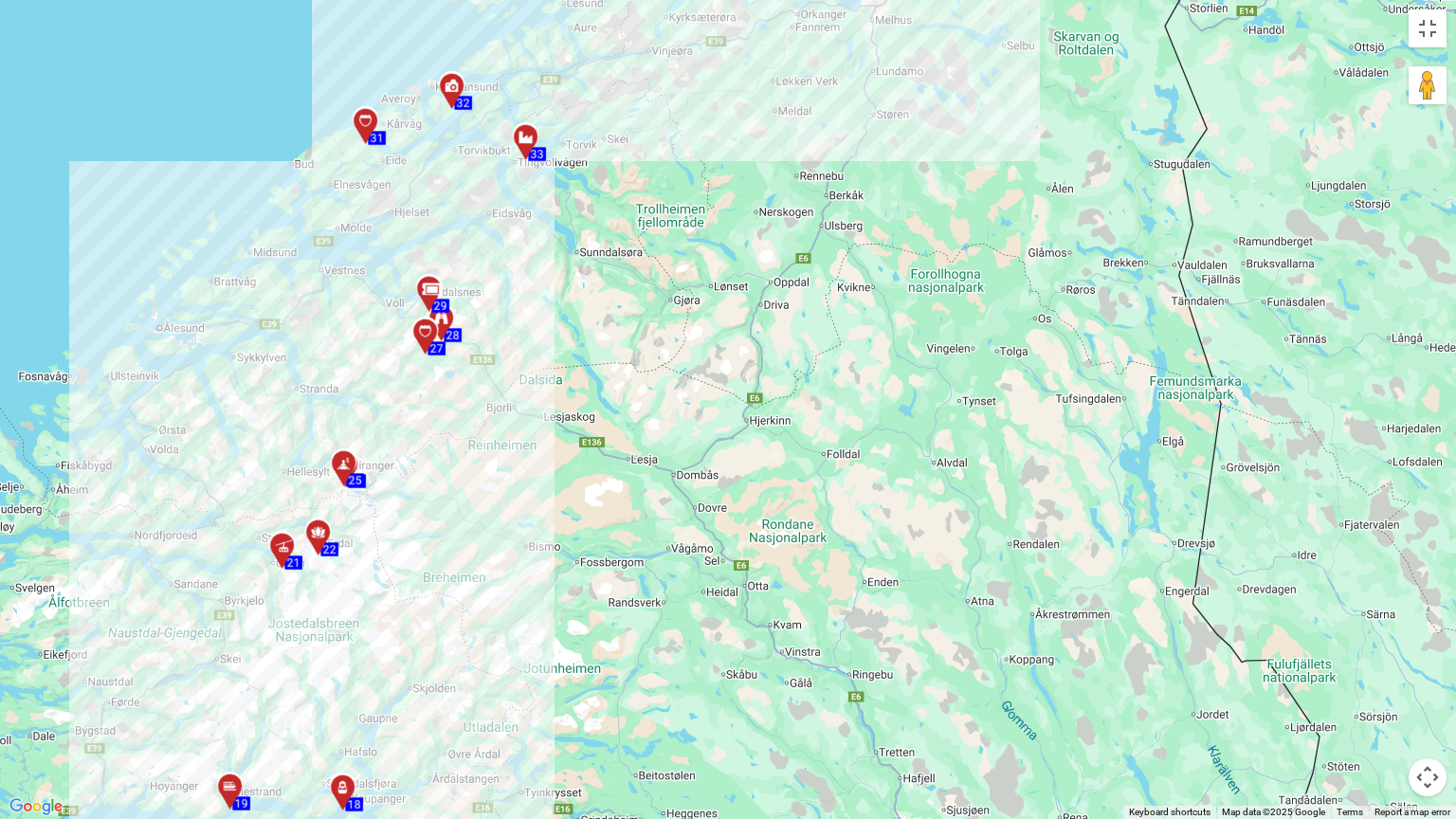 drag, startPoint x: 540, startPoint y: 423, endPoint x: 620, endPoint y: 680, distance: 269.16352 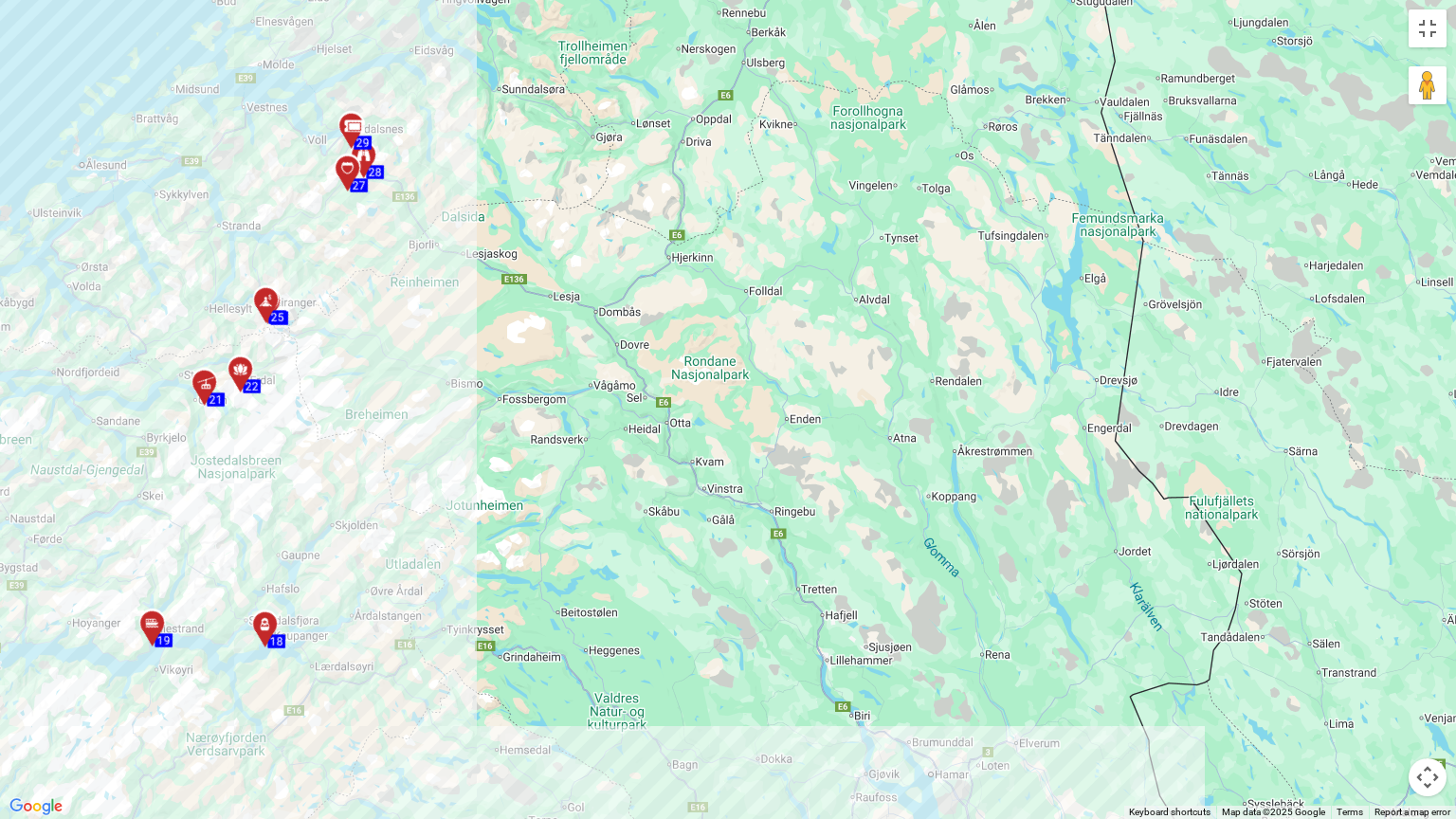 drag, startPoint x: 861, startPoint y: 632, endPoint x: 778, endPoint y: 455, distance: 195.49425 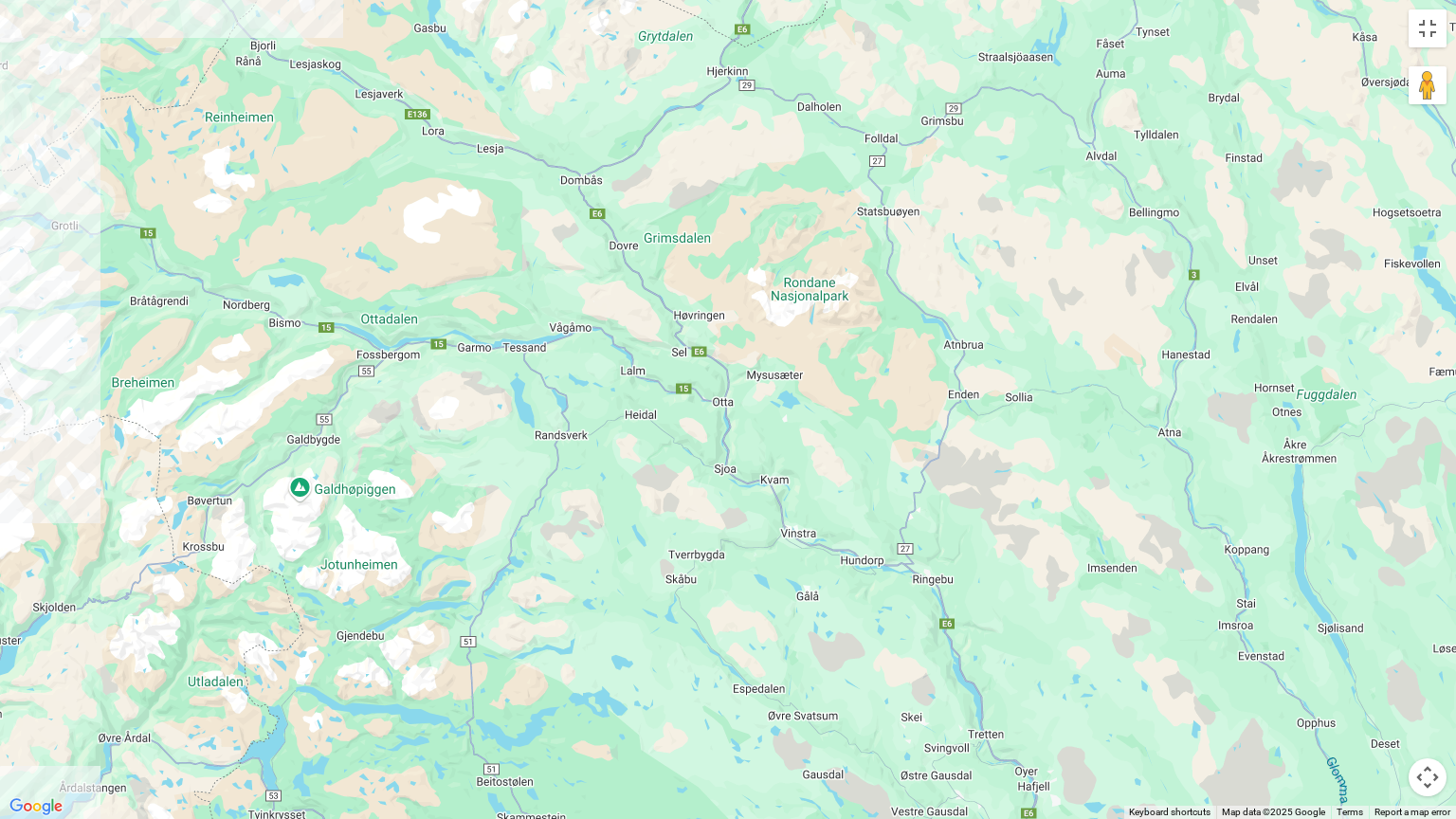 drag, startPoint x: 594, startPoint y: 439, endPoint x: 601, endPoint y: 508, distance: 69.35416 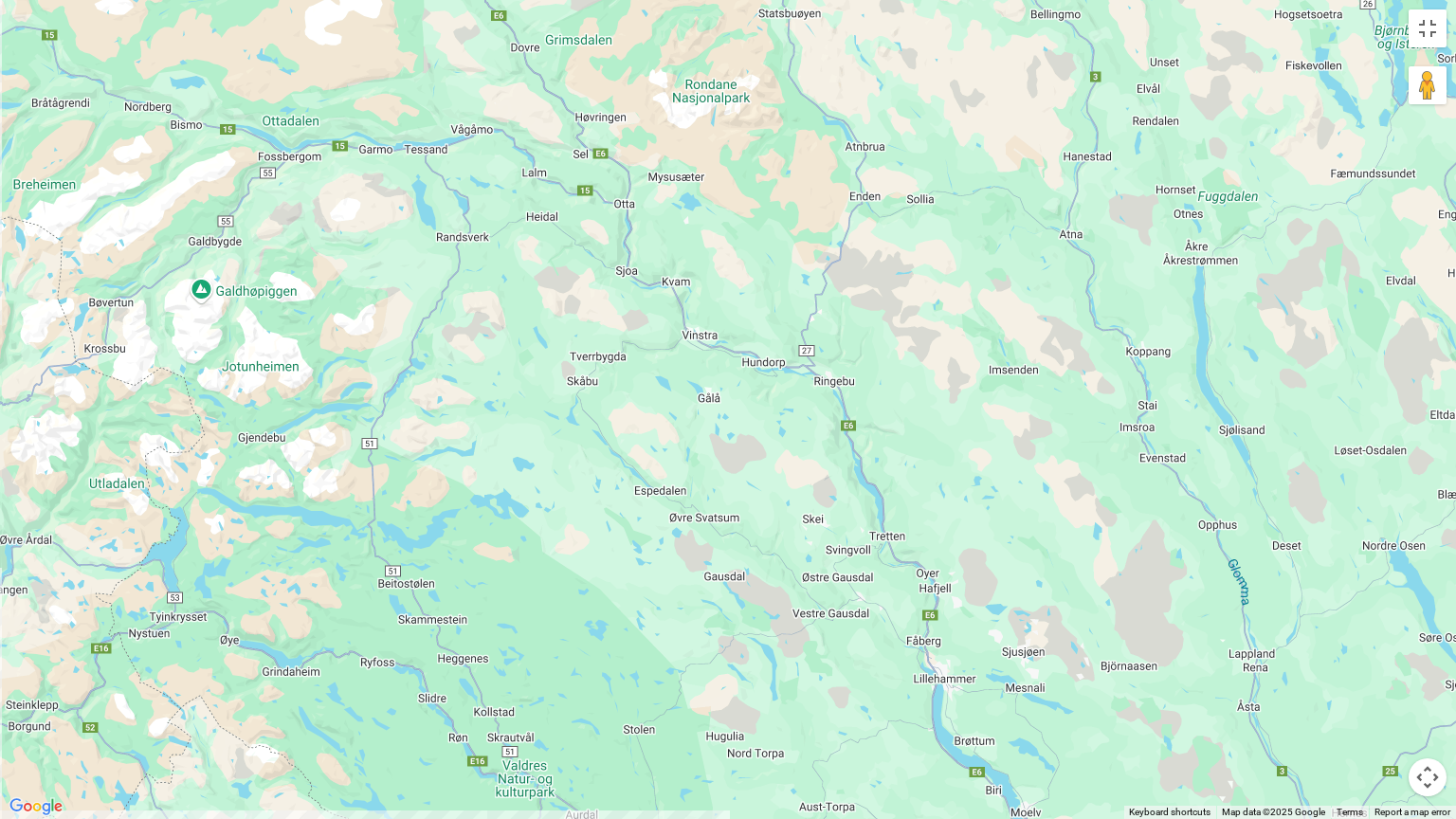 drag, startPoint x: 798, startPoint y: 679, endPoint x: 701, endPoint y: 481, distance: 220.48356 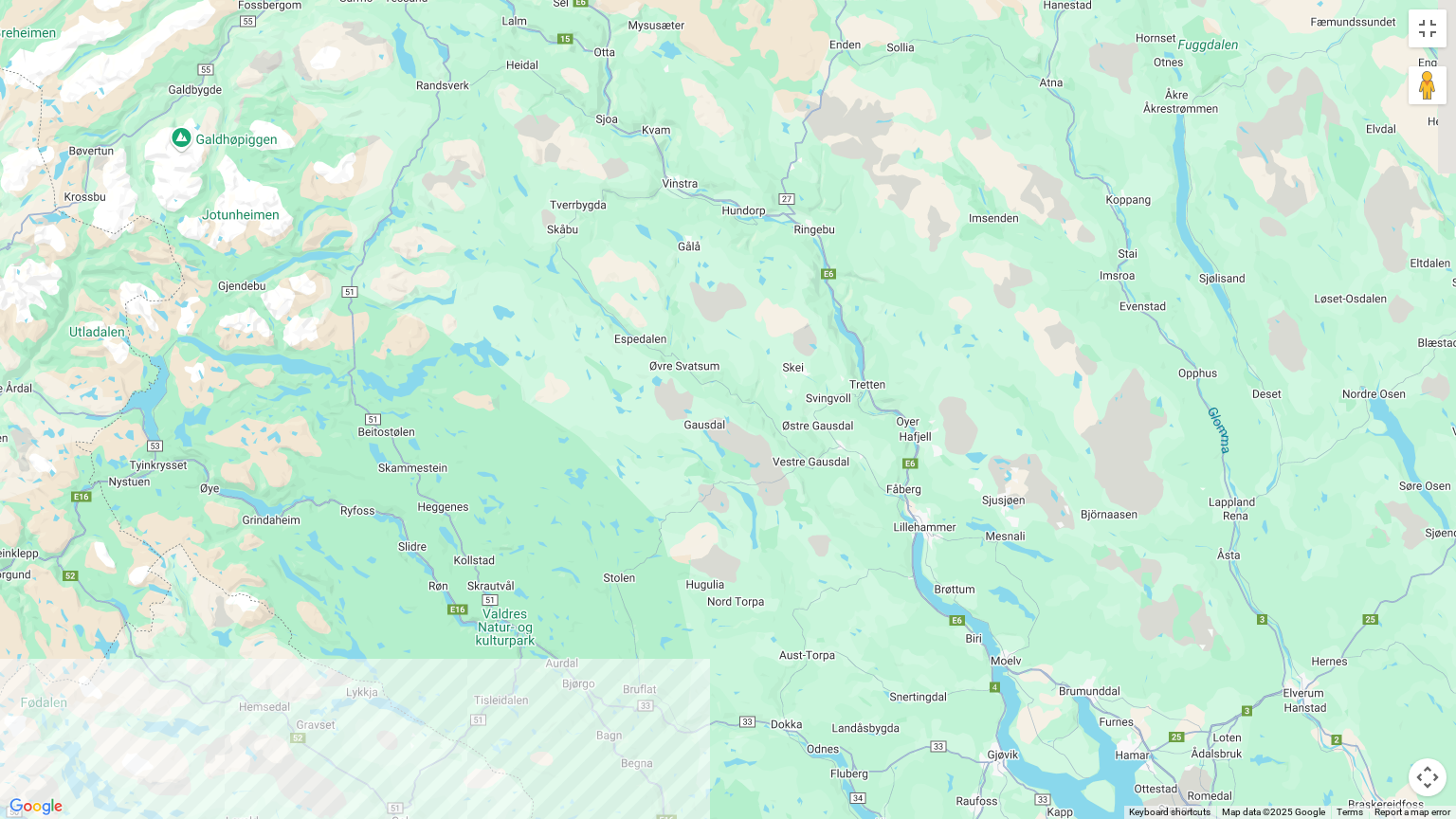 drag, startPoint x: 749, startPoint y: 695, endPoint x: 716, endPoint y: 480, distance: 217.51782 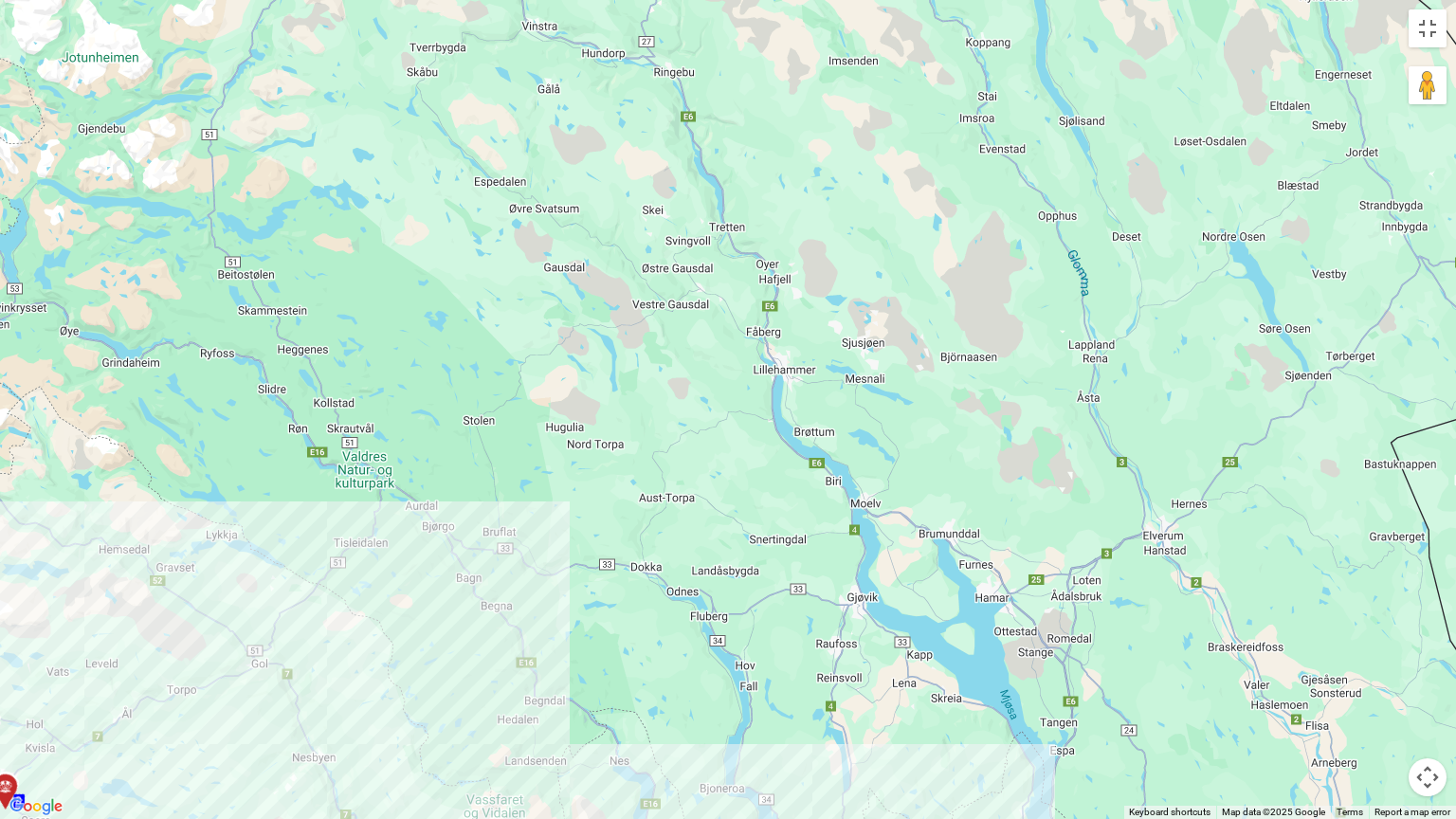 drag, startPoint x: 845, startPoint y: 649, endPoint x: 713, endPoint y: 555, distance: 162.04938 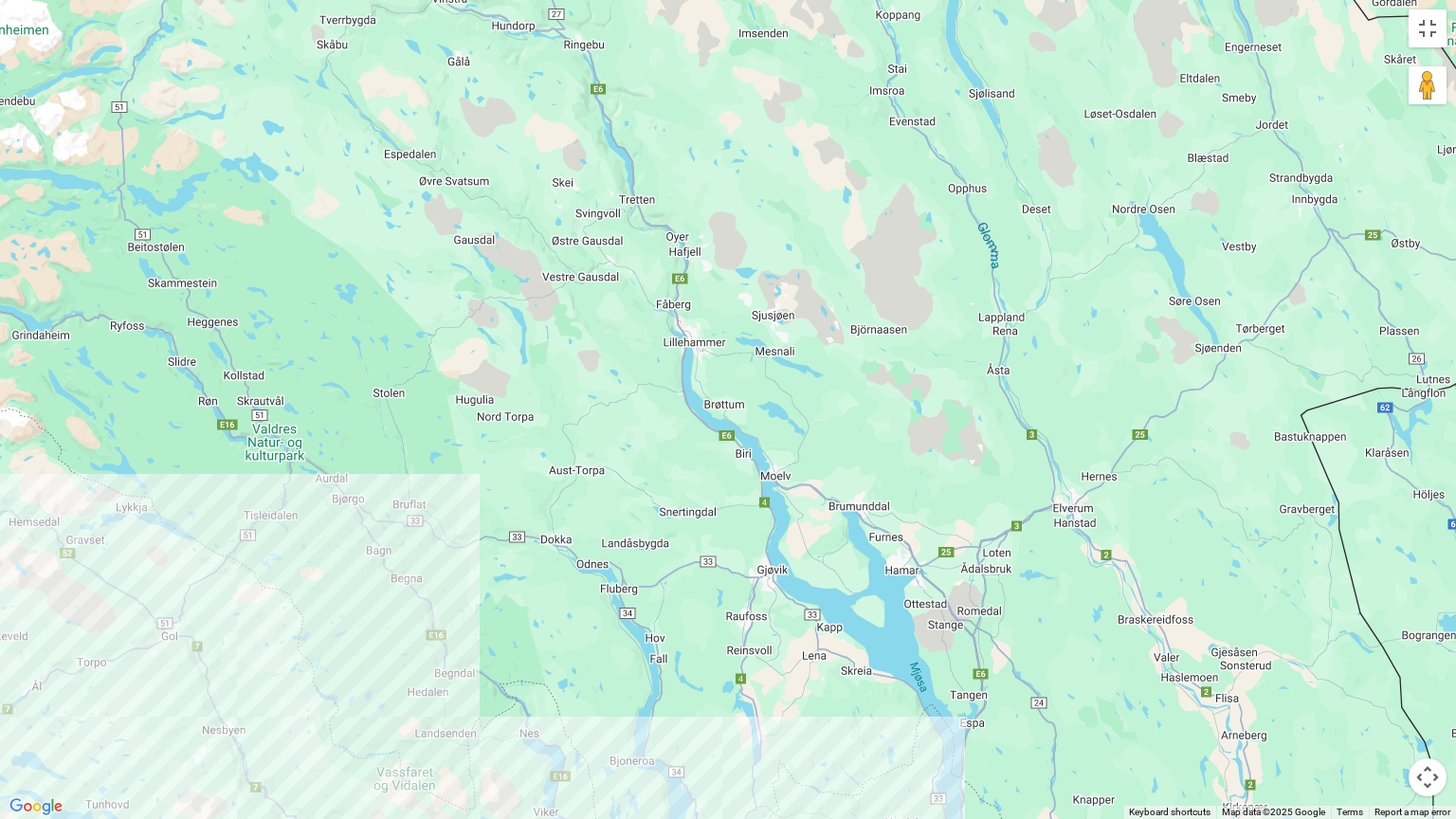 drag, startPoint x: 695, startPoint y: 549, endPoint x: 628, endPoint y: 535, distance: 68.4471 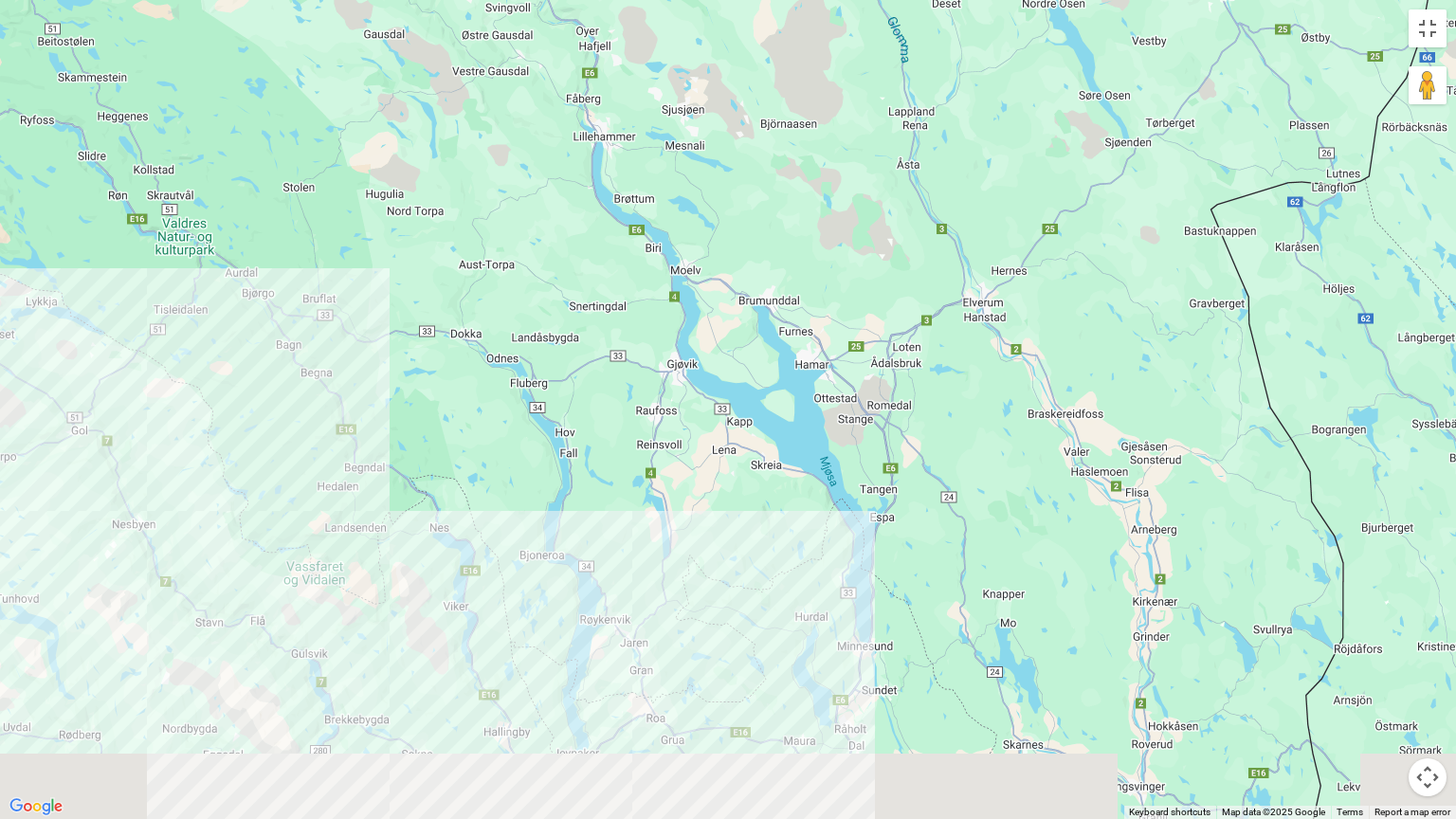 drag, startPoint x: 778, startPoint y: 740, endPoint x: 648, endPoint y: 402, distance: 362.1381 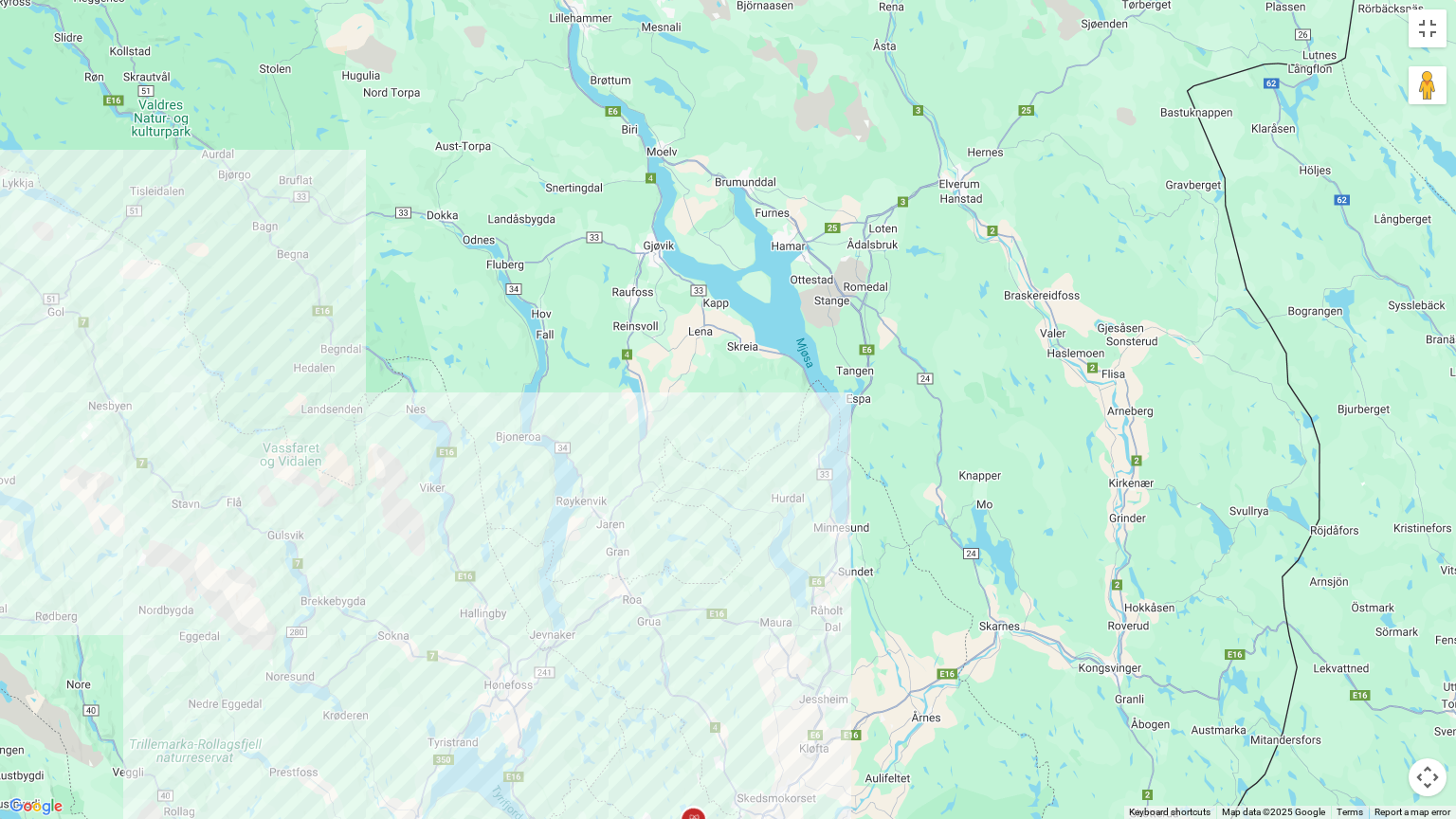 drag, startPoint x: 865, startPoint y: 502, endPoint x: 899, endPoint y: 578, distance: 83.25863 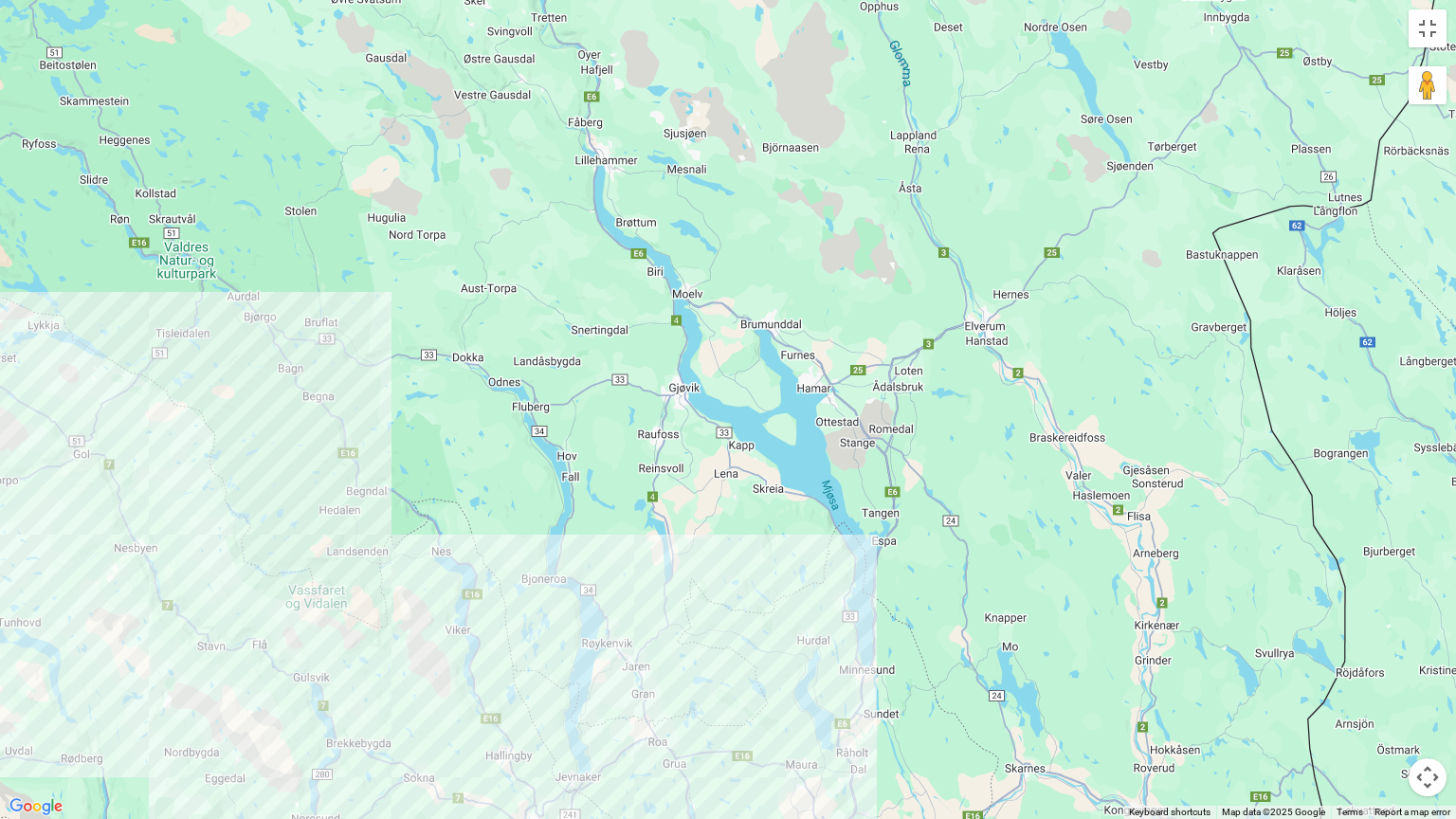 drag, startPoint x: 888, startPoint y: 491, endPoint x: 914, endPoint y: 636, distance: 147.31259 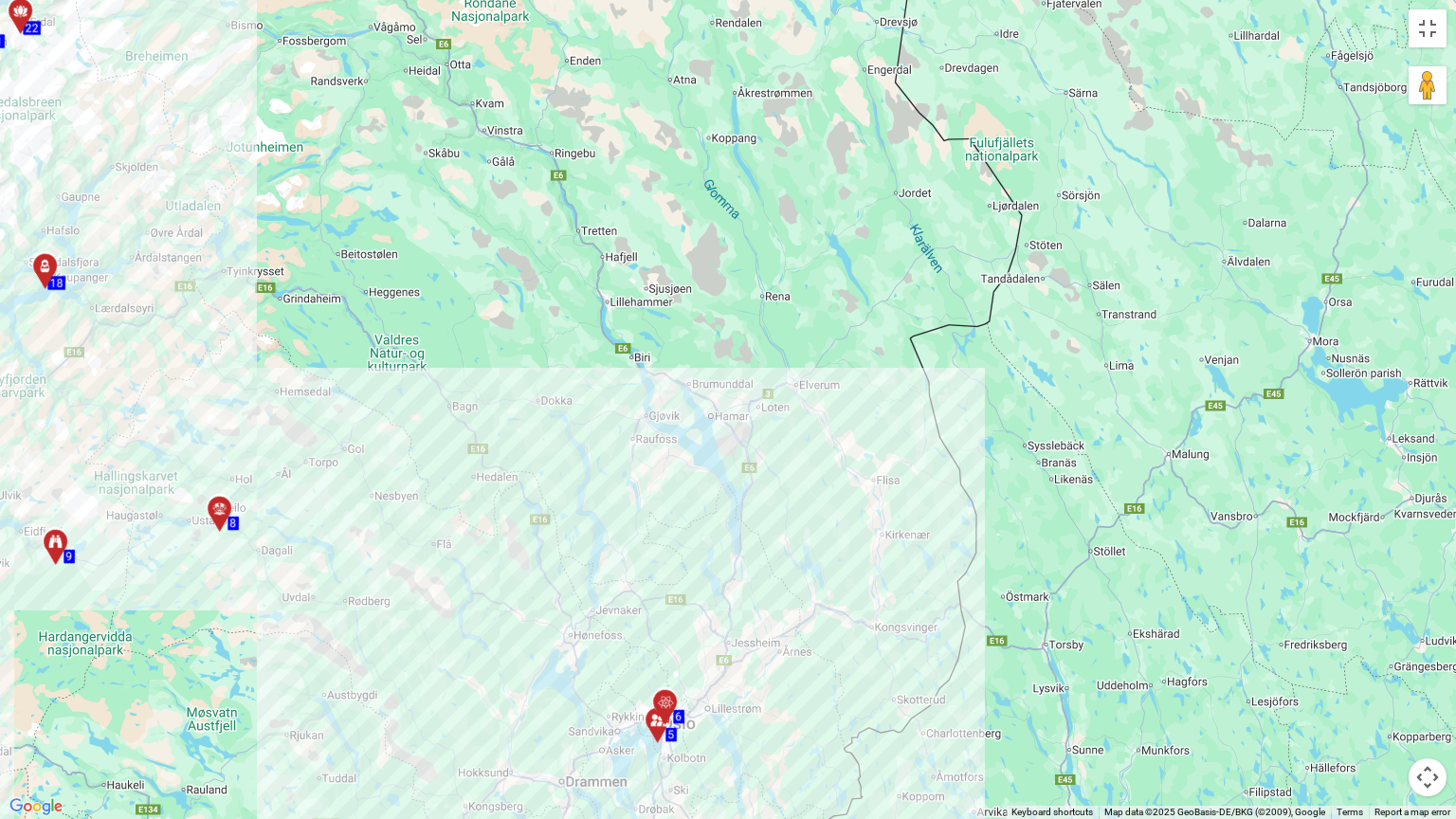 drag, startPoint x: 563, startPoint y: 263, endPoint x: 581, endPoint y: 357, distance: 95.707889 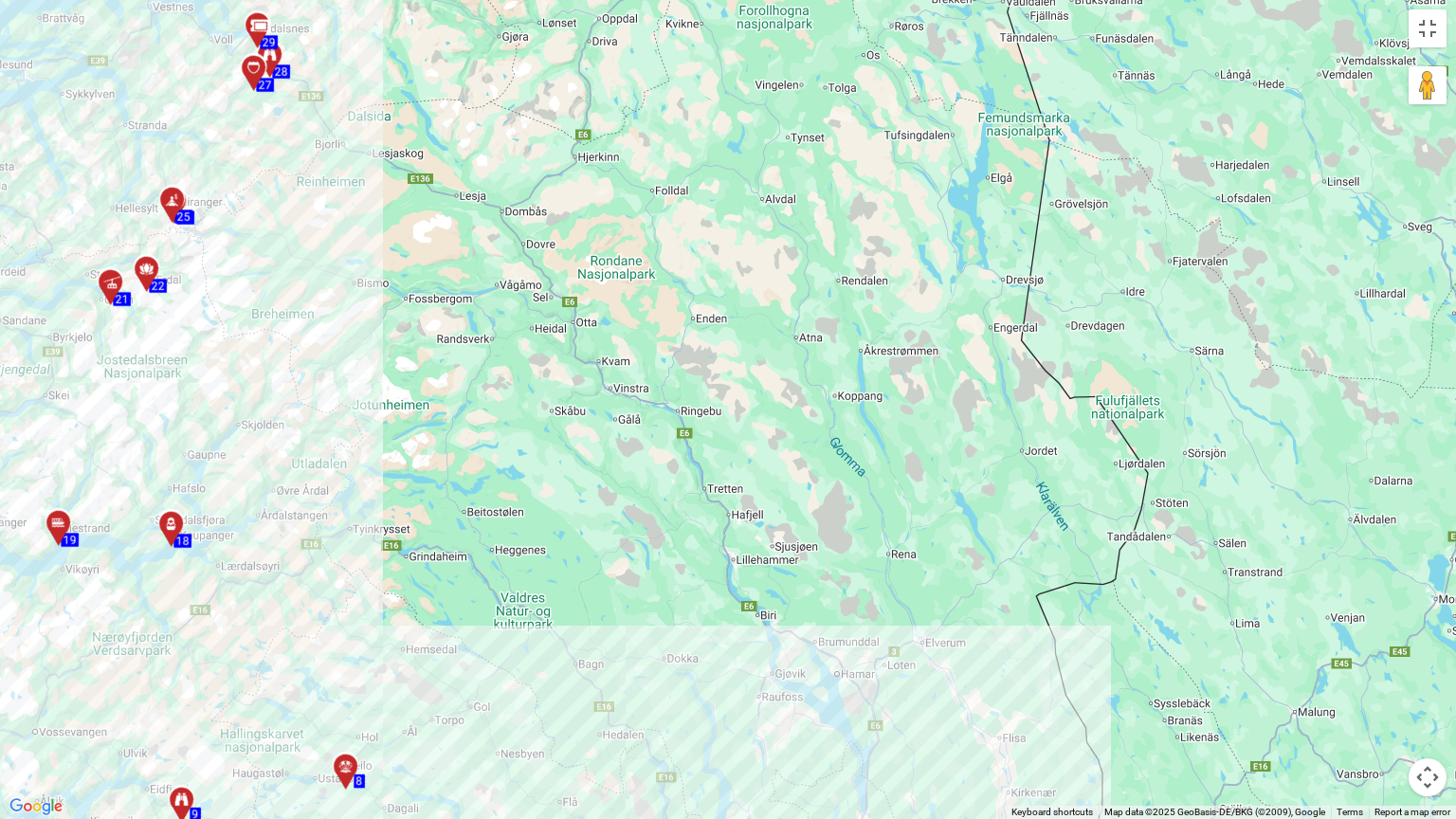 drag, startPoint x: 481, startPoint y: 193, endPoint x: 607, endPoint y: 454, distance: 289.8224 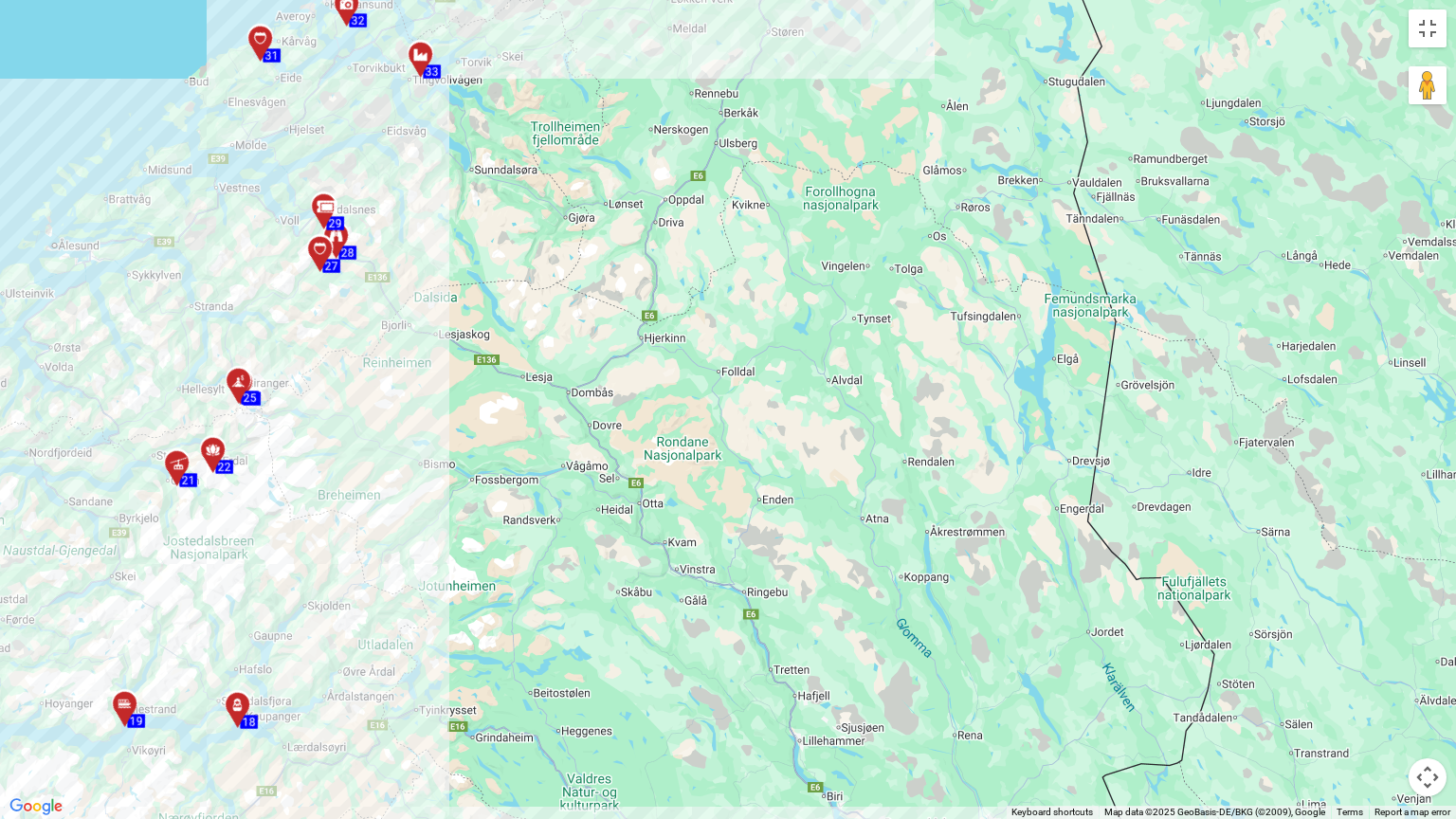 drag, startPoint x: 460, startPoint y: 211, endPoint x: 531, endPoint y: 402, distance: 203.76948 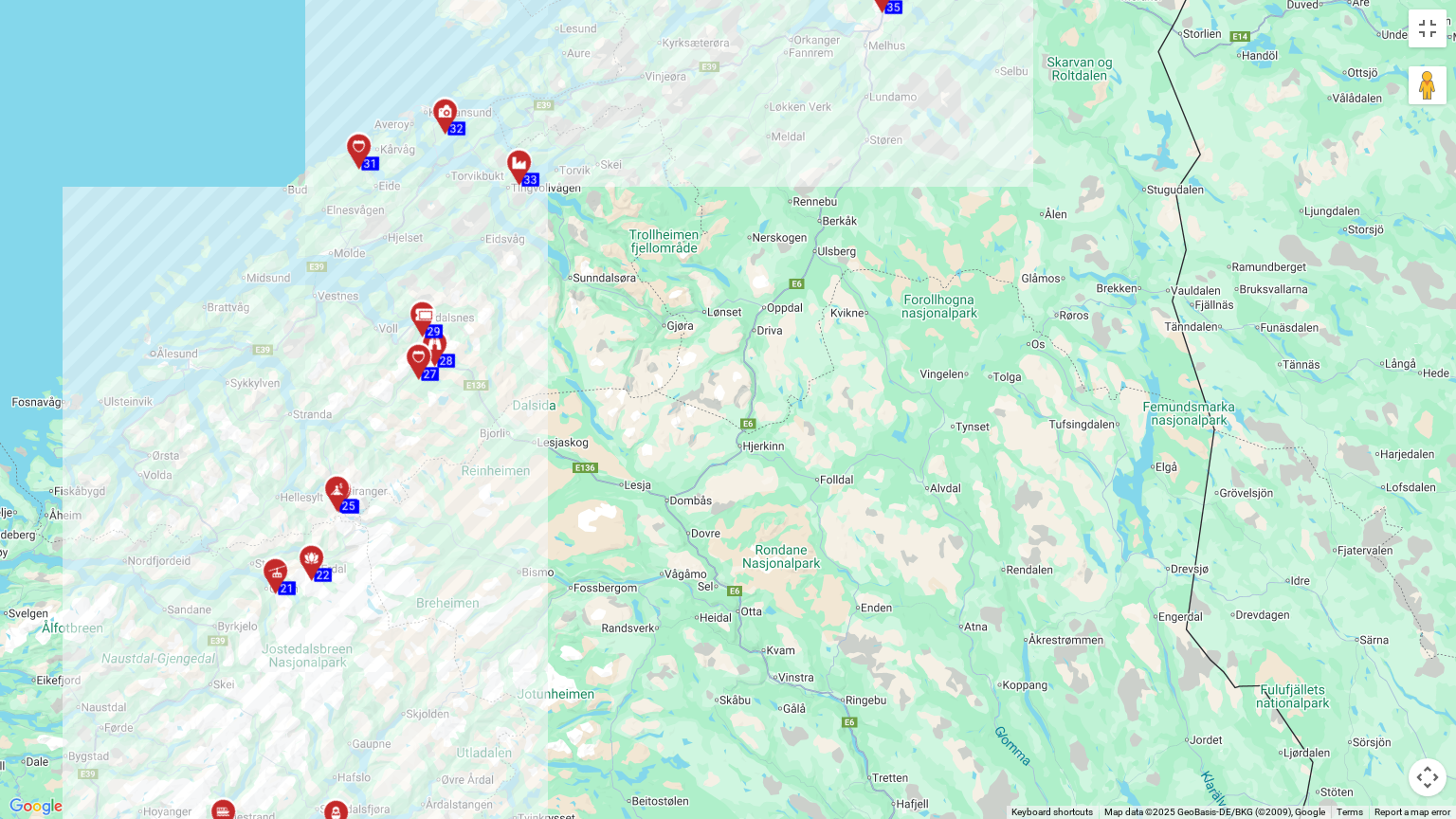 drag, startPoint x: 546, startPoint y: 258, endPoint x: 640, endPoint y: 365, distance: 142.42542 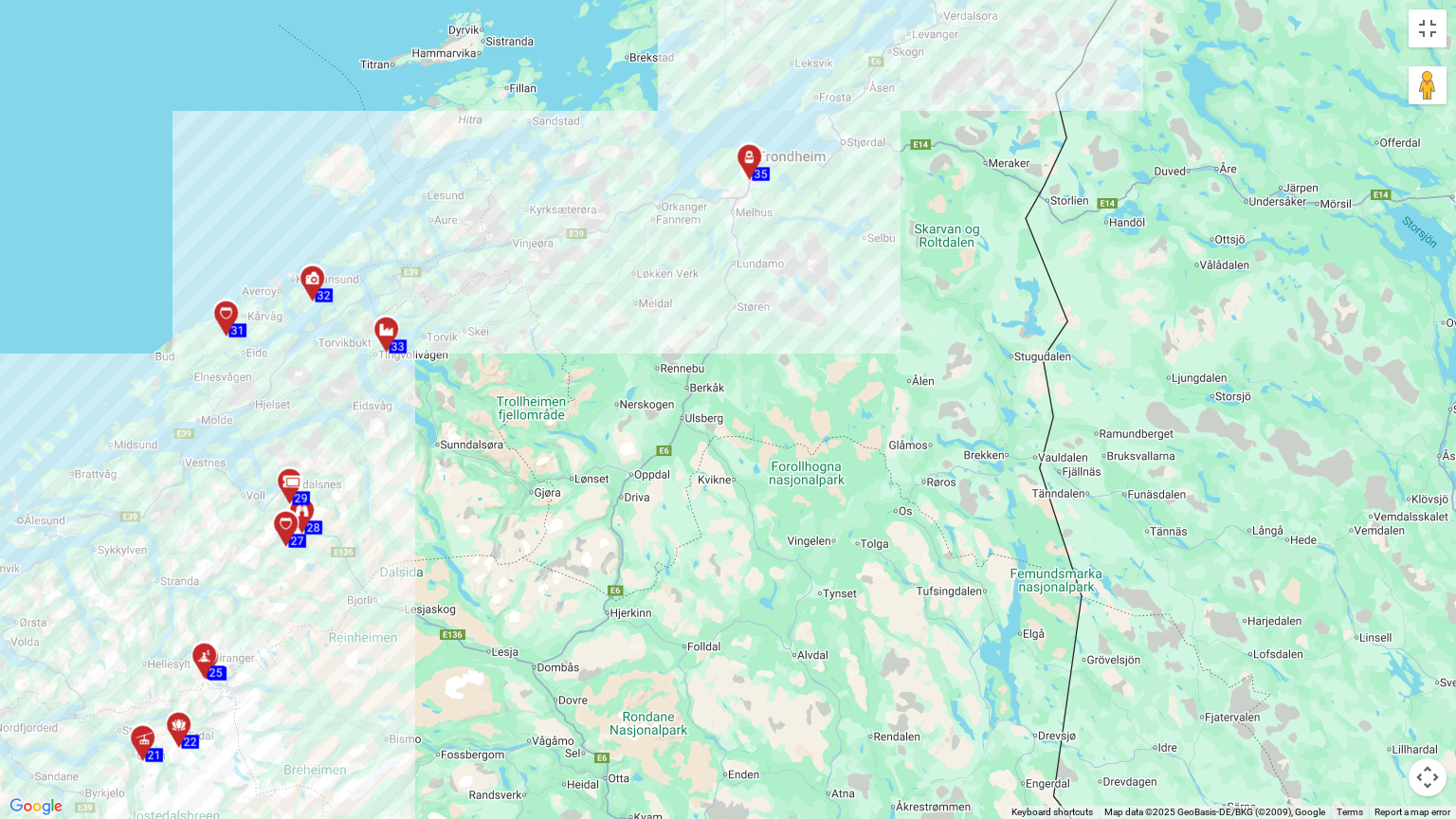 drag, startPoint x: 696, startPoint y: 282, endPoint x: 586, endPoint y: 425, distance: 180.41341 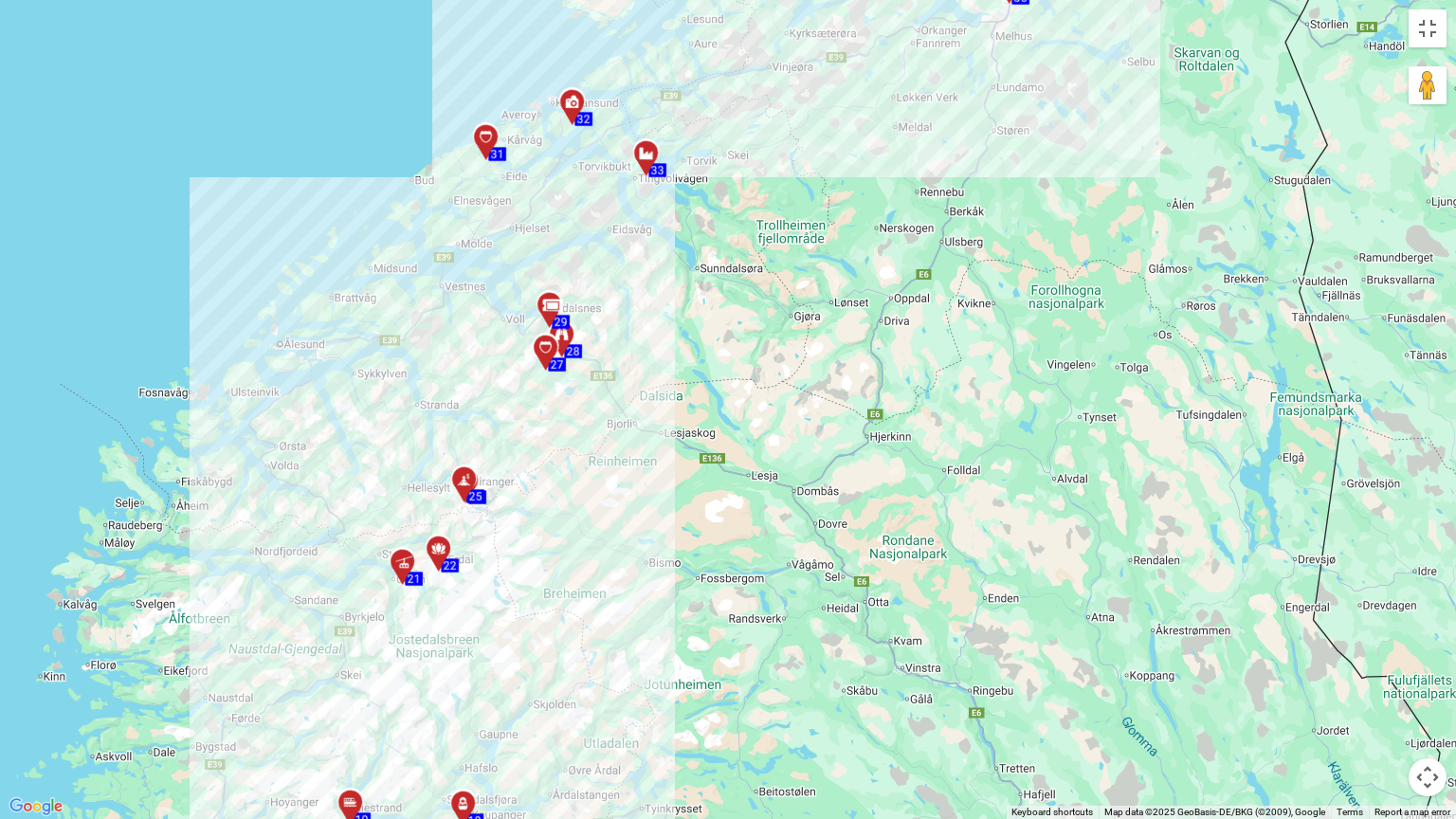 drag, startPoint x: 602, startPoint y: 449, endPoint x: 846, endPoint y: 275, distance: 299.6865 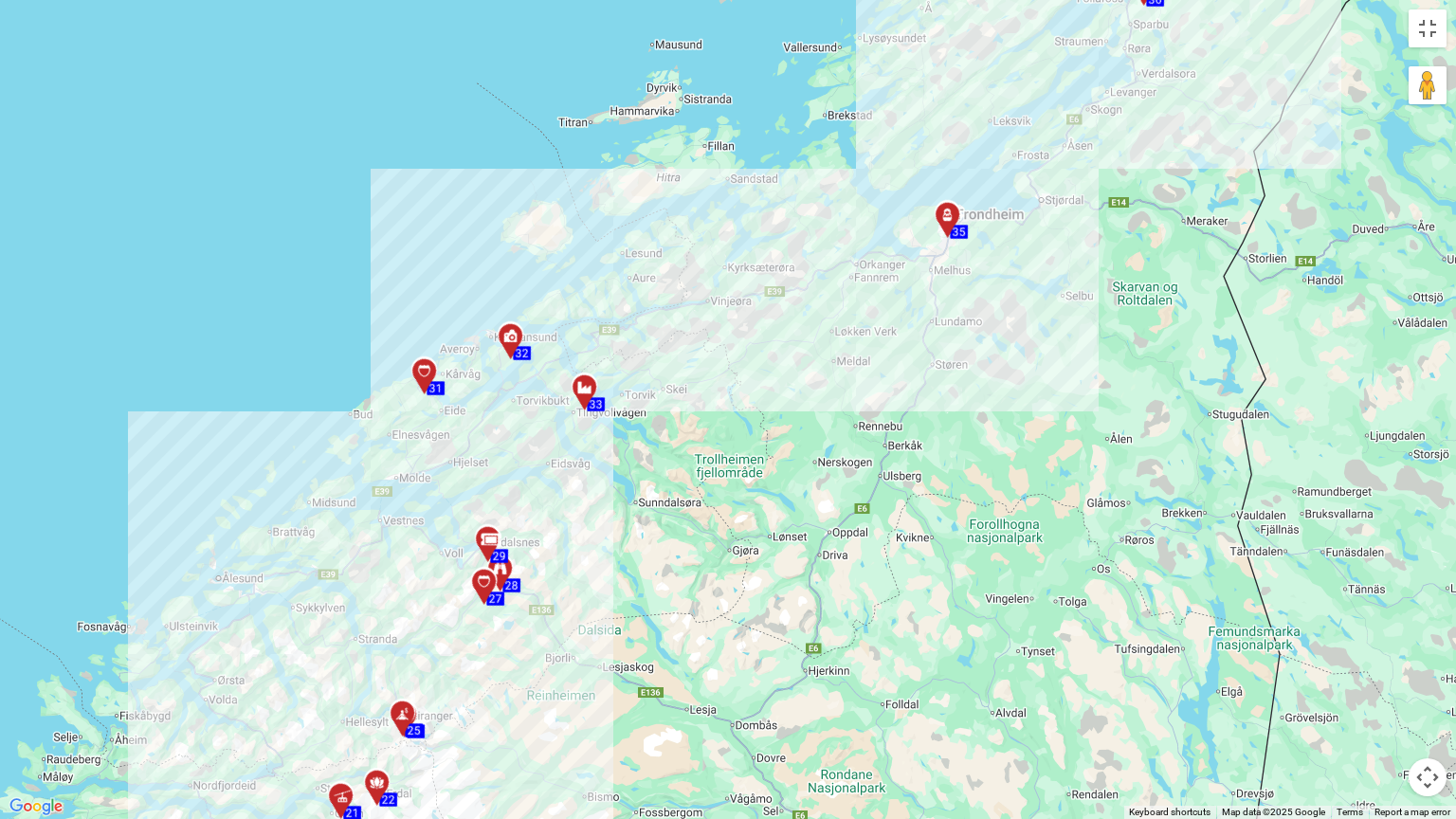 drag, startPoint x: 751, startPoint y: 337, endPoint x: 643, endPoint y: 496, distance: 192.2108 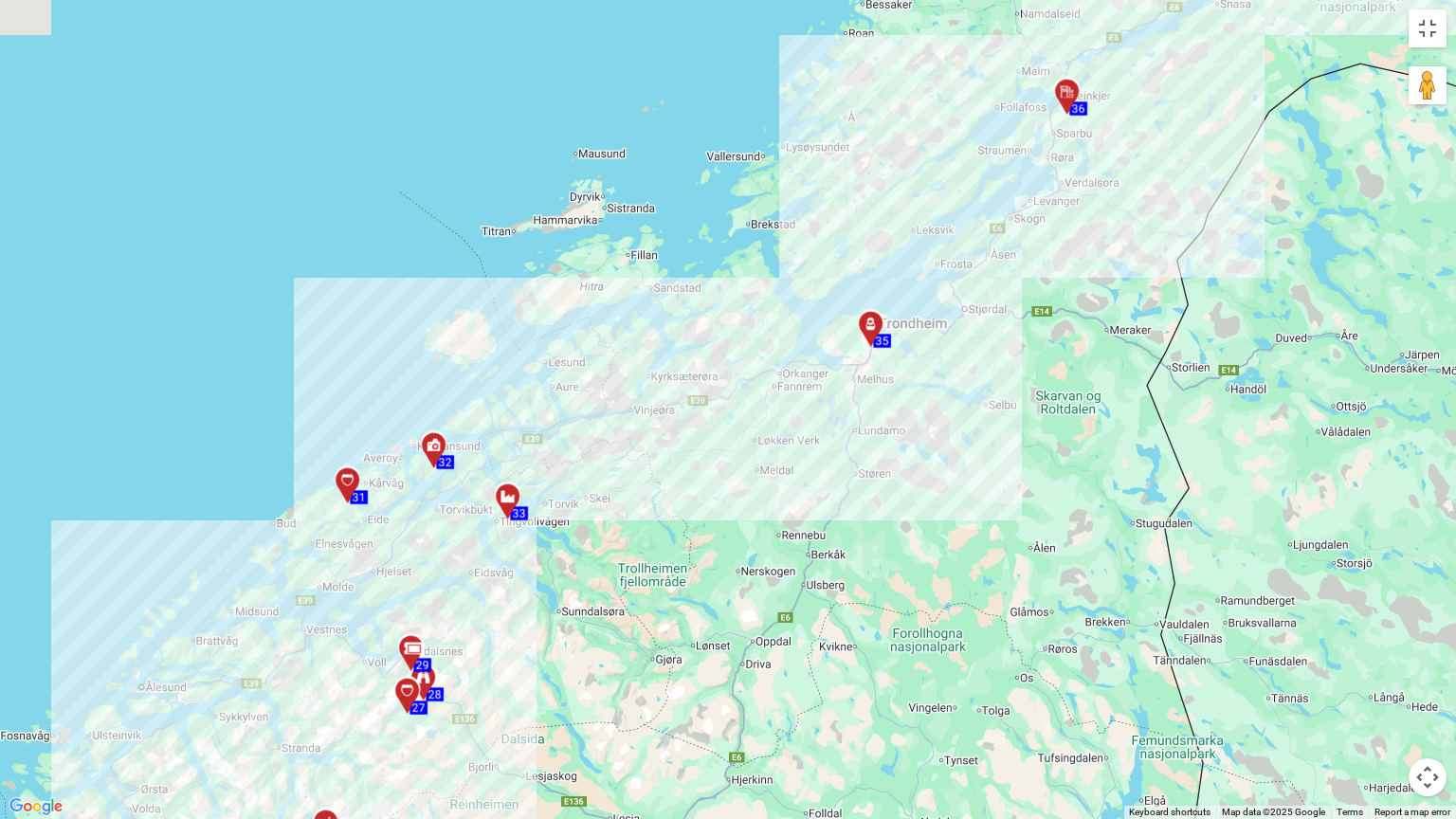 drag, startPoint x: 807, startPoint y: 404, endPoint x: 728, endPoint y: 512, distance: 133.80957 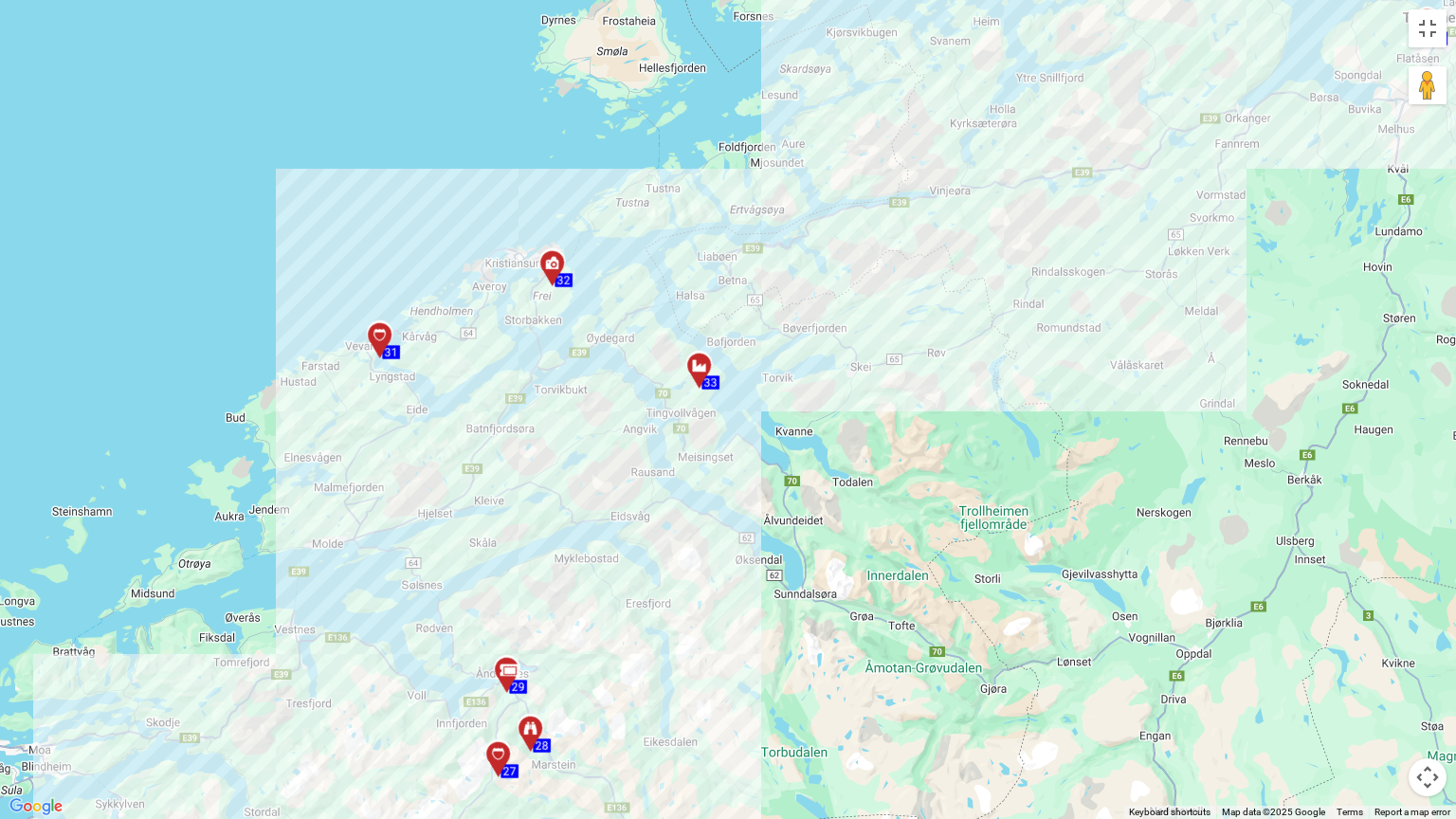 drag, startPoint x: 418, startPoint y: 646, endPoint x: 508, endPoint y: 606, distance: 98.48858 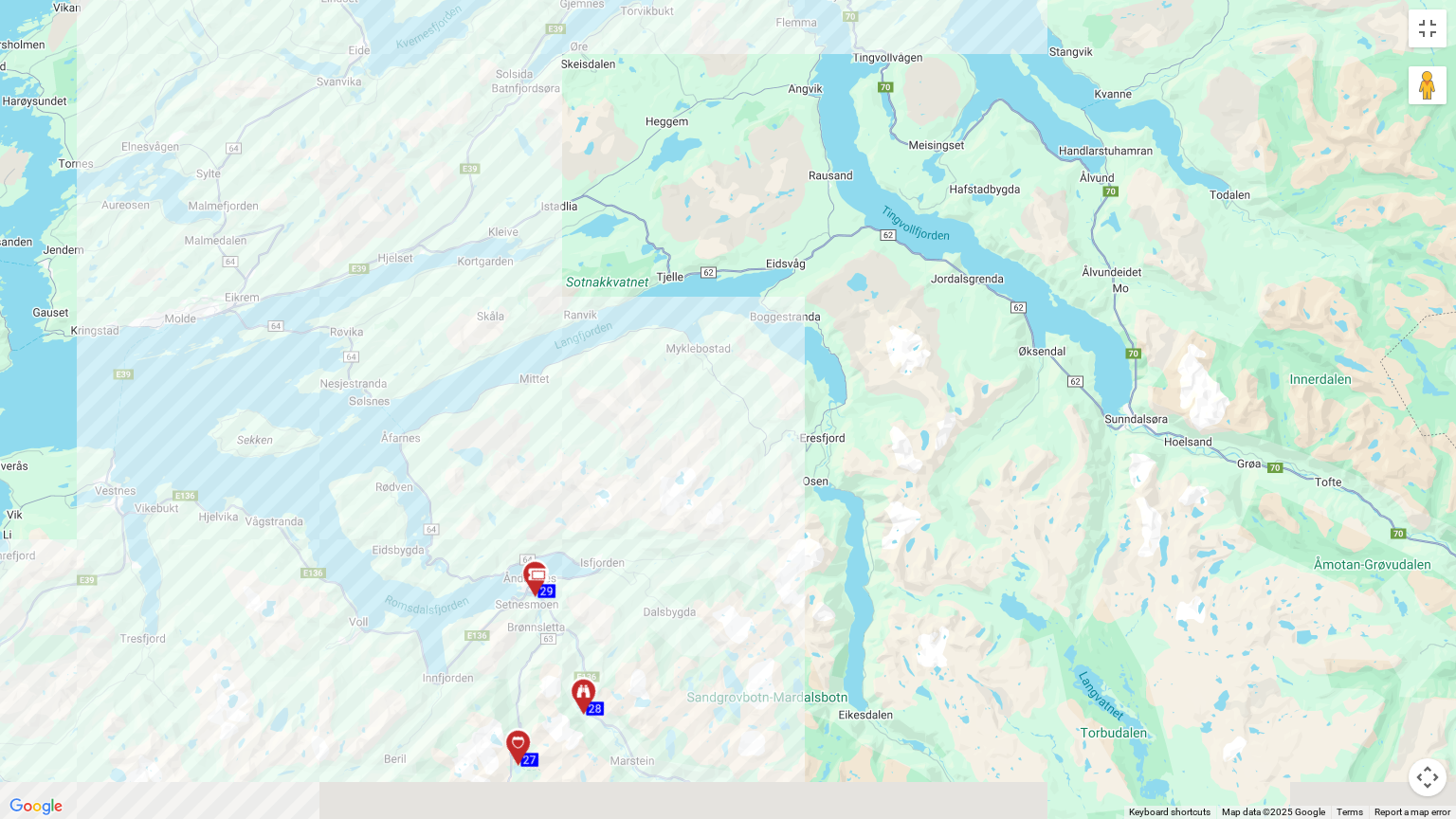 drag, startPoint x: 555, startPoint y: 640, endPoint x: 567, endPoint y: 451, distance: 189.38057 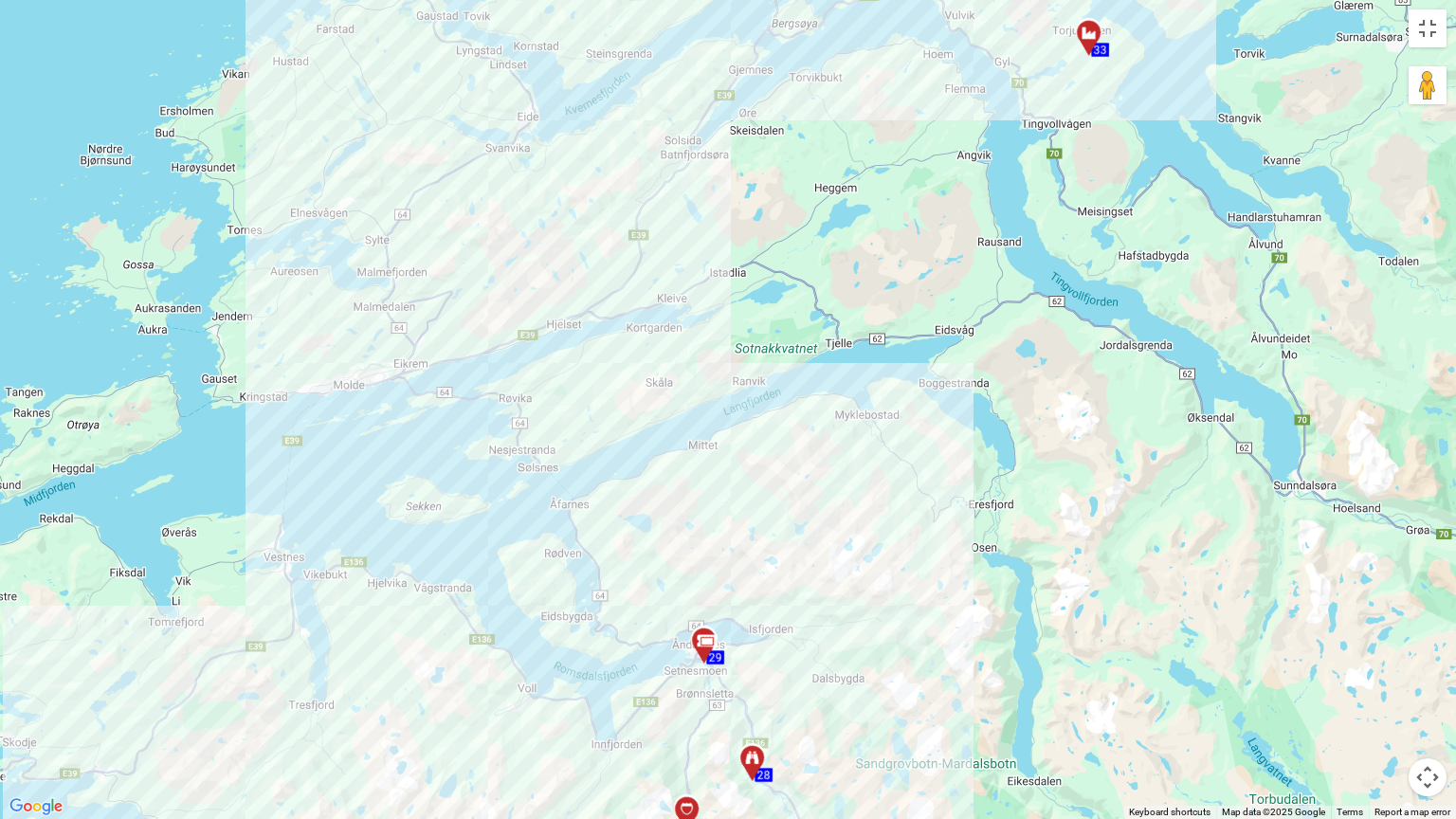 drag, startPoint x: 728, startPoint y: 408, endPoint x: 670, endPoint y: 559, distance: 161.75599 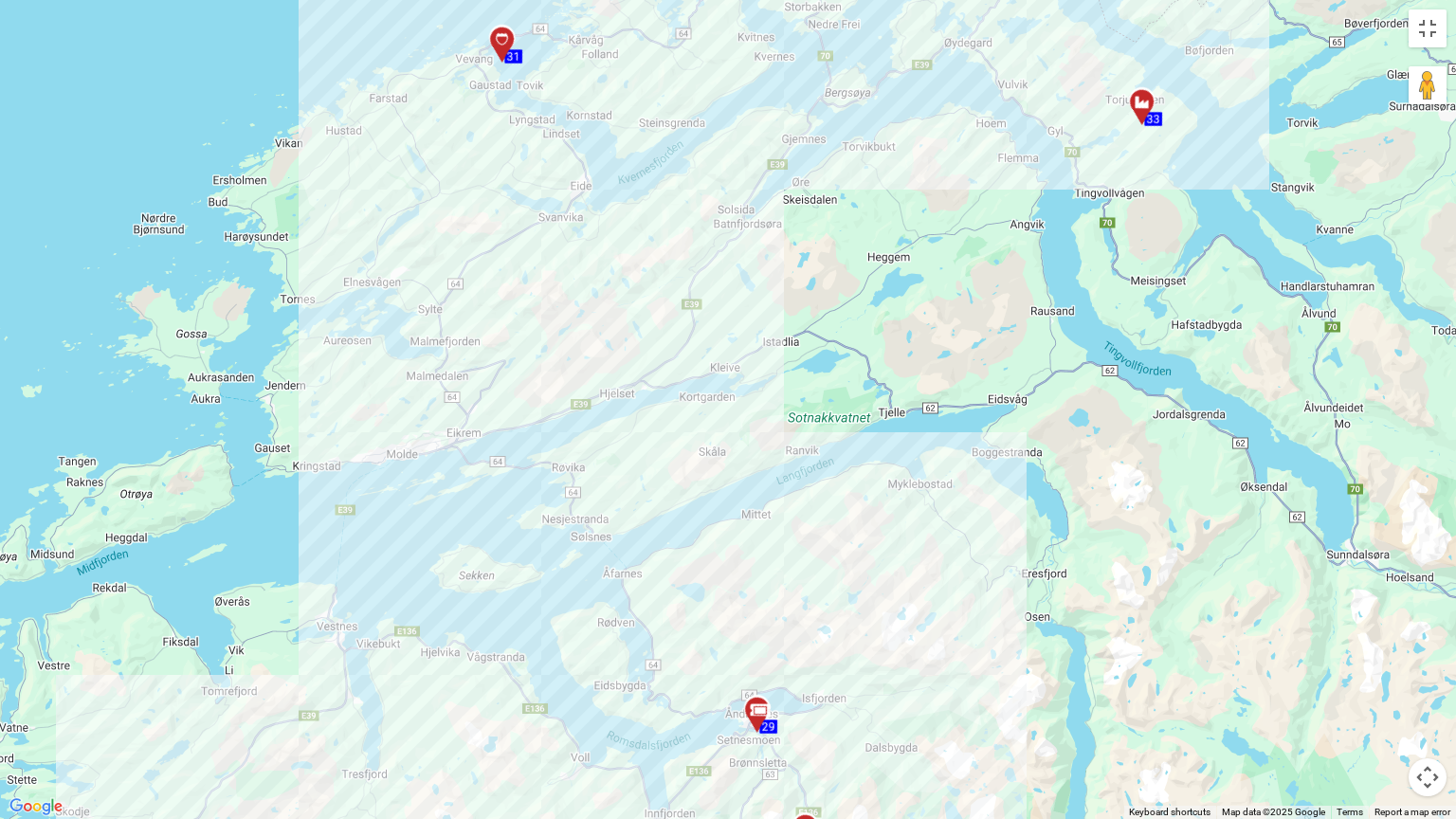 drag, startPoint x: 718, startPoint y: 535, endPoint x: 775, endPoint y: 600, distance: 86.4523 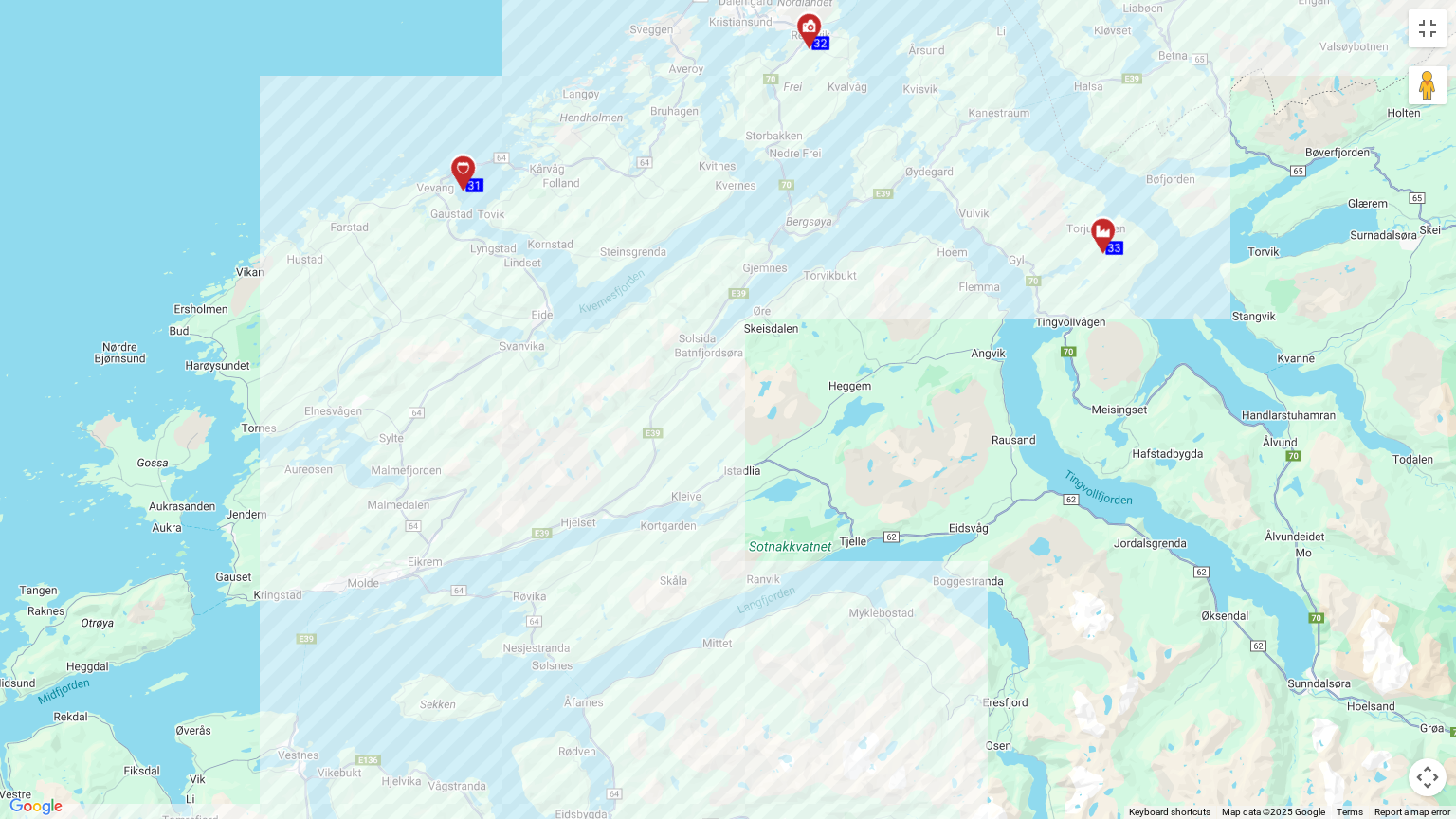 drag, startPoint x: 621, startPoint y: 314, endPoint x: 576, endPoint y: 459, distance: 151.82226 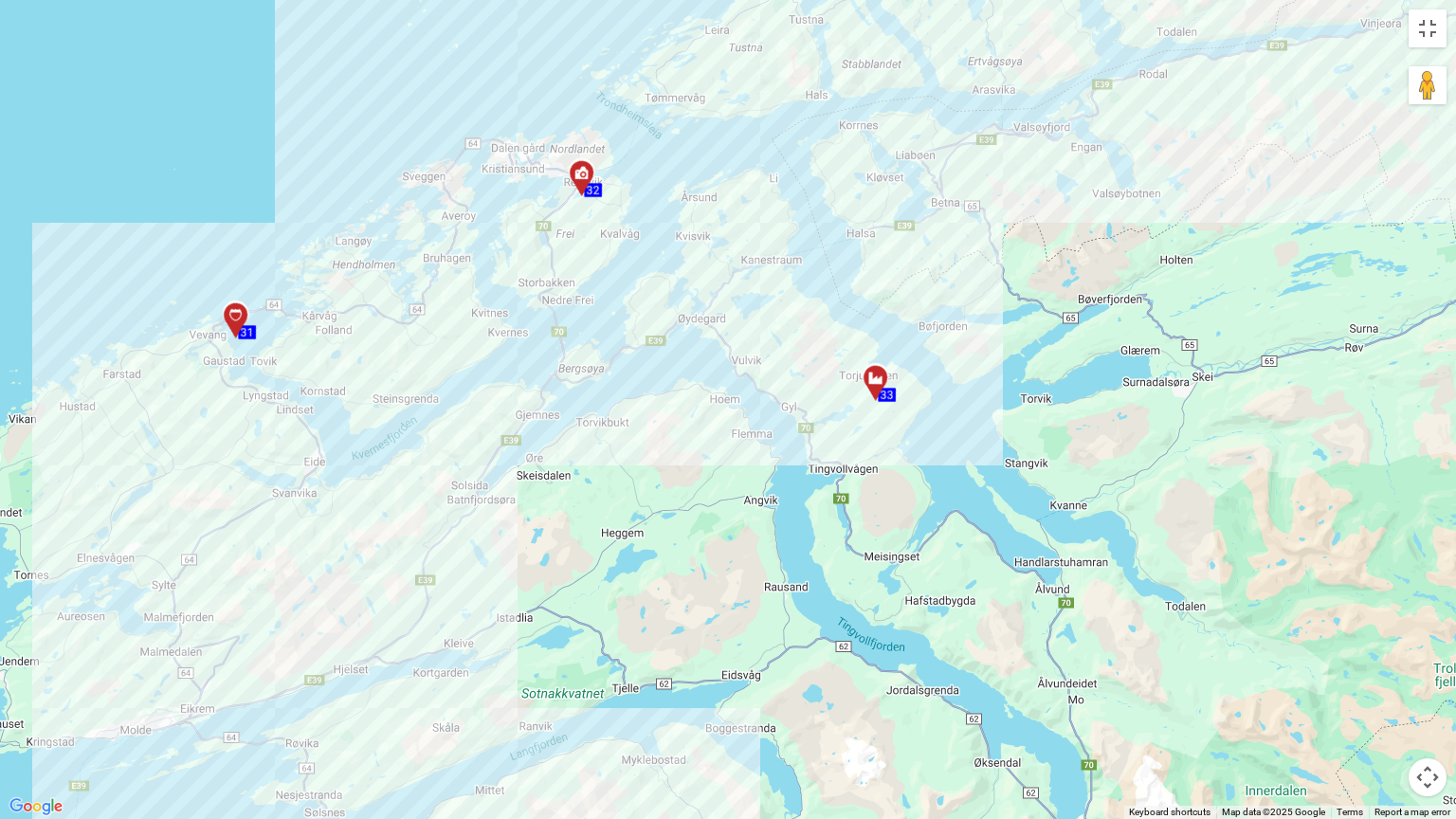 drag, startPoint x: 892, startPoint y: 361, endPoint x: 671, endPoint y: 493, distance: 257.4199 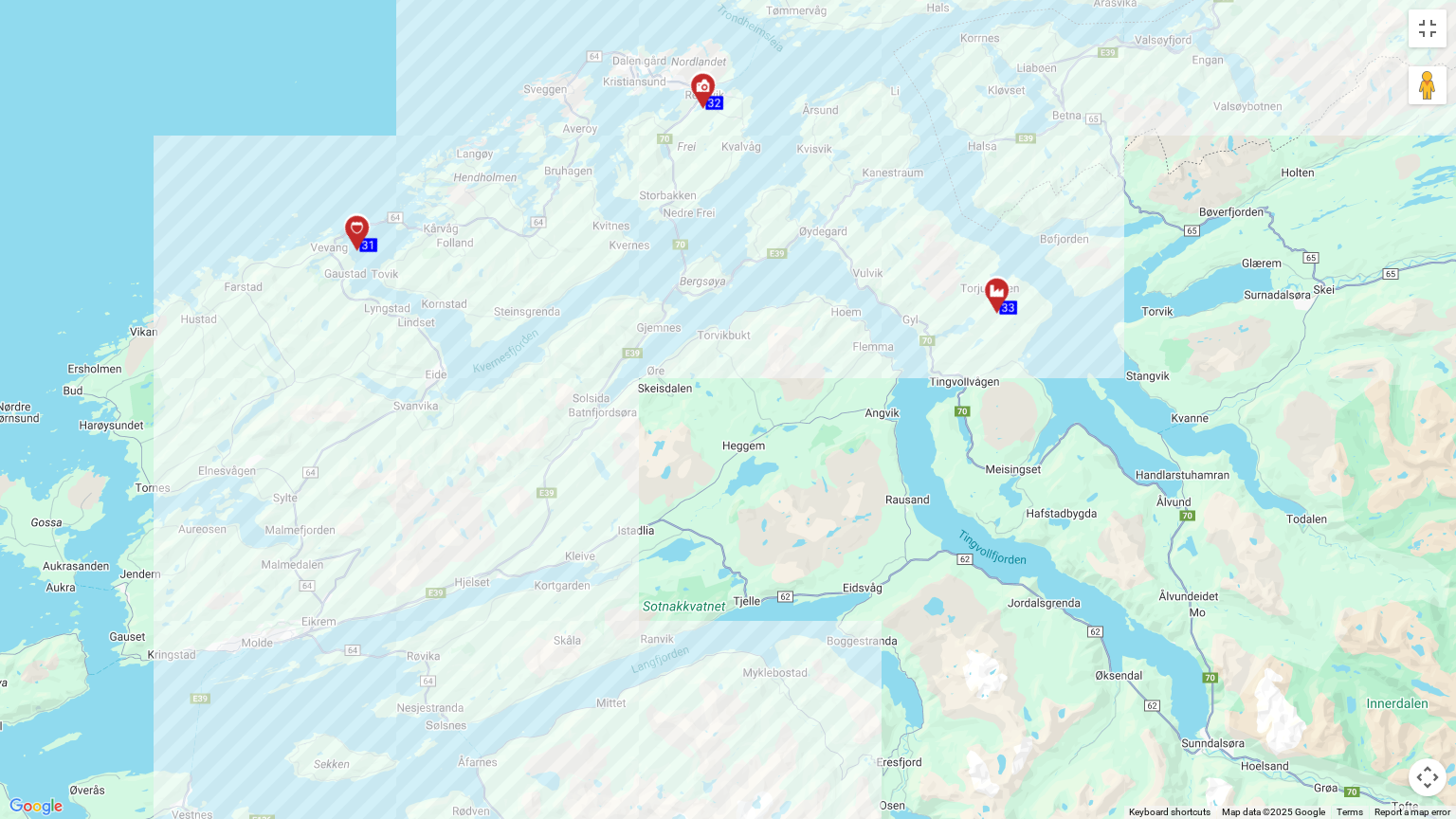 drag, startPoint x: 455, startPoint y: 507, endPoint x: 588, endPoint y: 370, distance: 190.93978 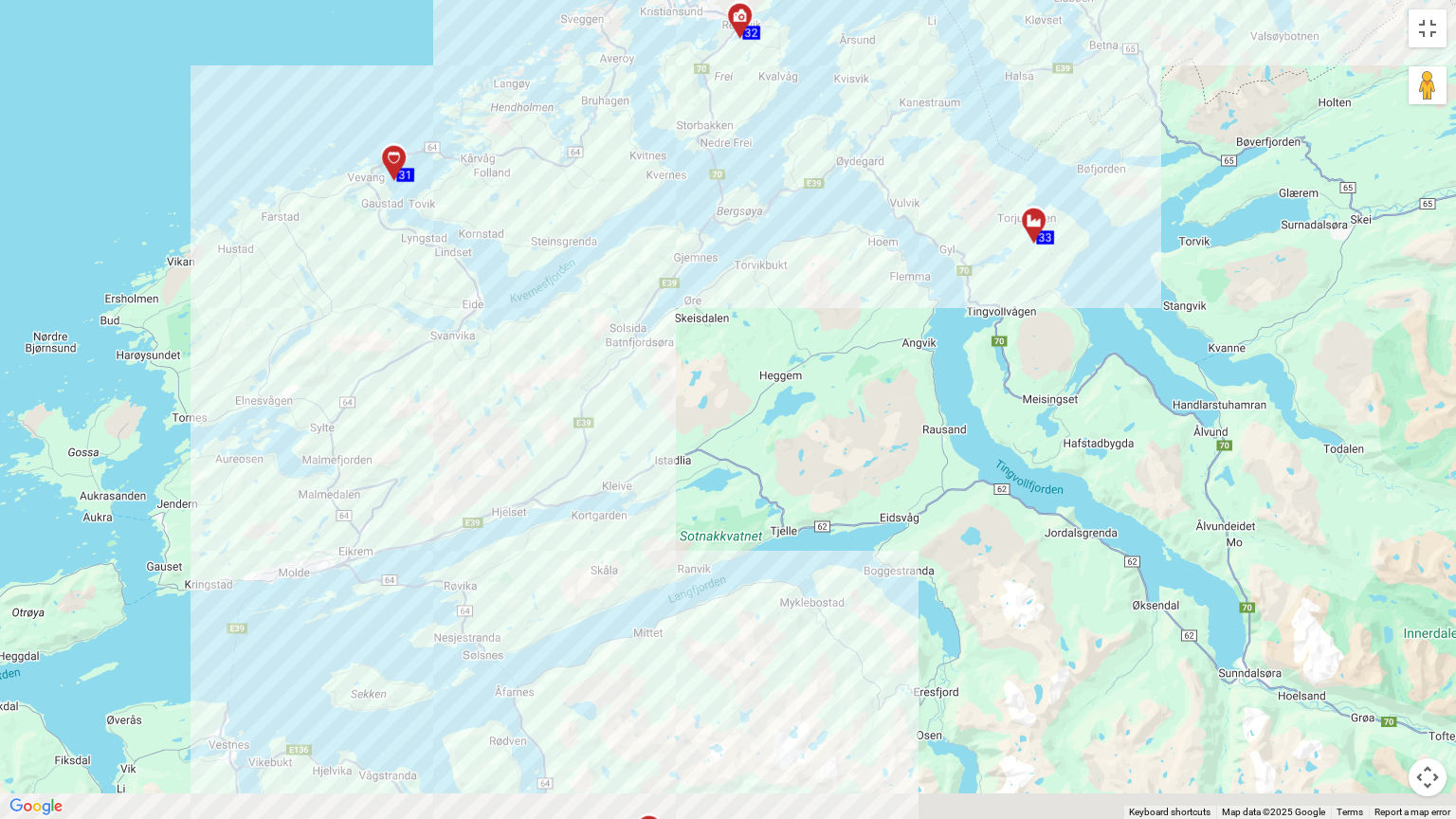 drag, startPoint x: 482, startPoint y: 472, endPoint x: 550, endPoint y: 375, distance: 118.46096 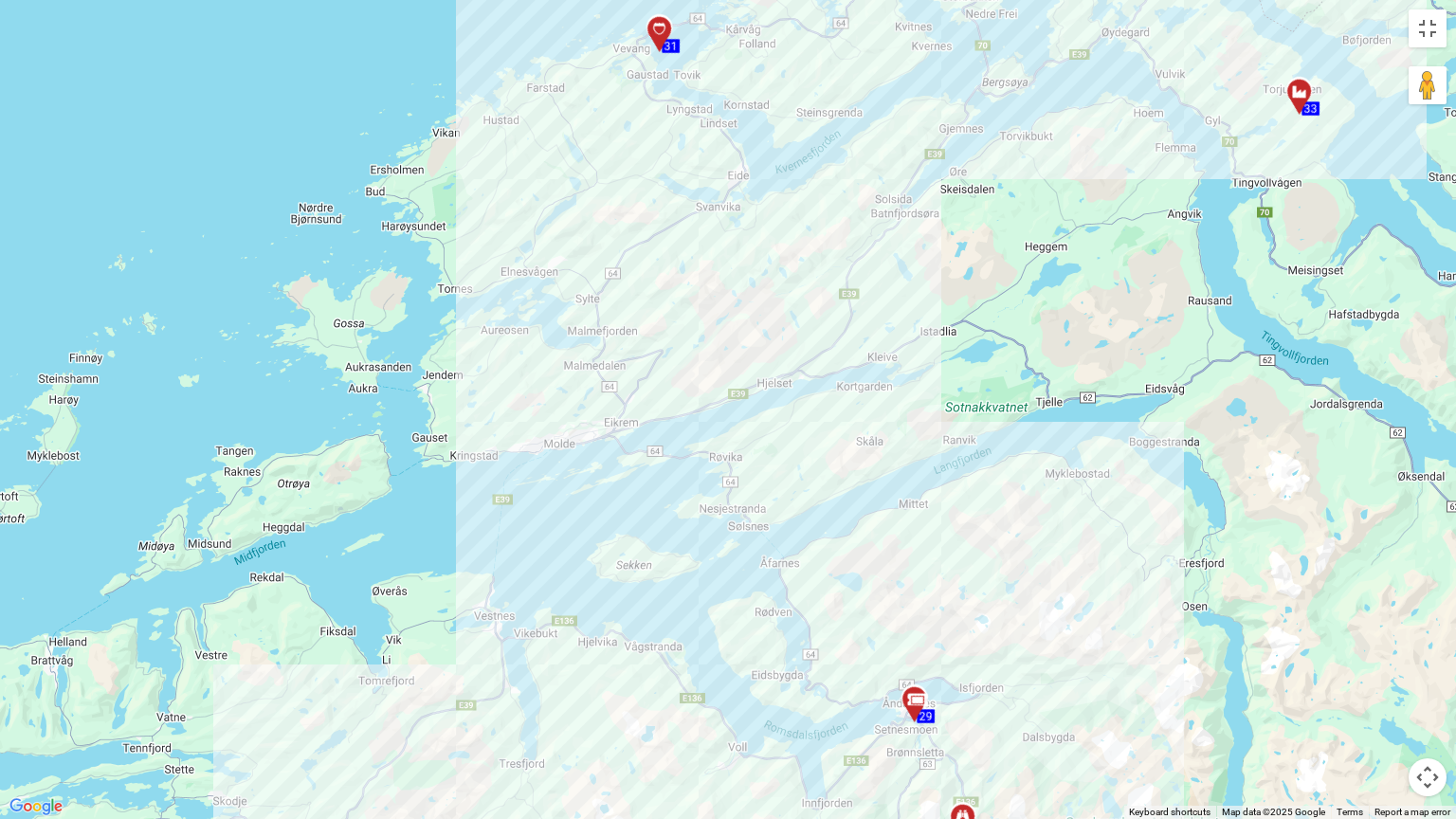drag, startPoint x: 668, startPoint y: 391, endPoint x: 712, endPoint y: 345, distance: 63.65532 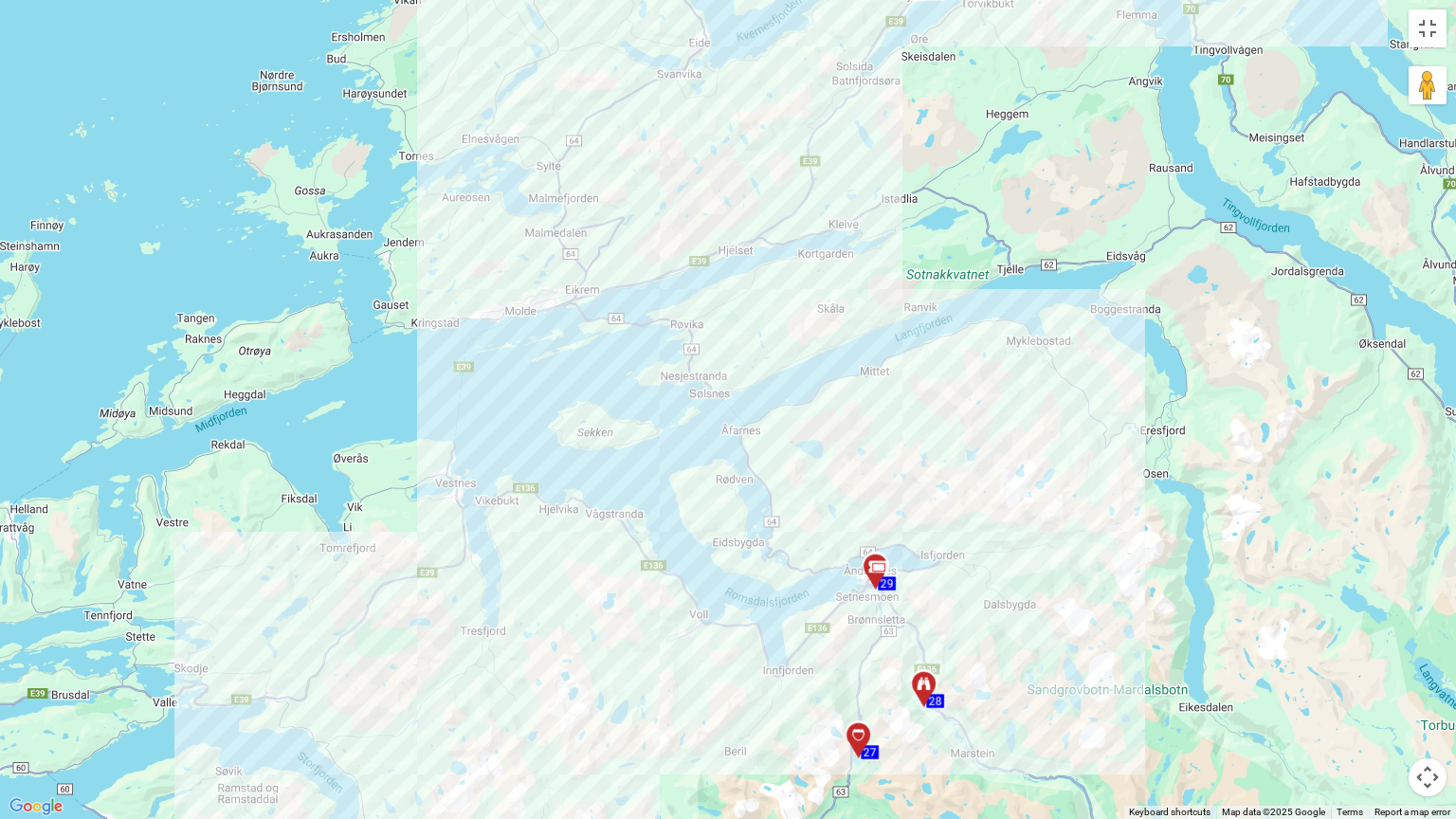 drag, startPoint x: 916, startPoint y: 621, endPoint x: 869, endPoint y: 469, distance: 159.1006 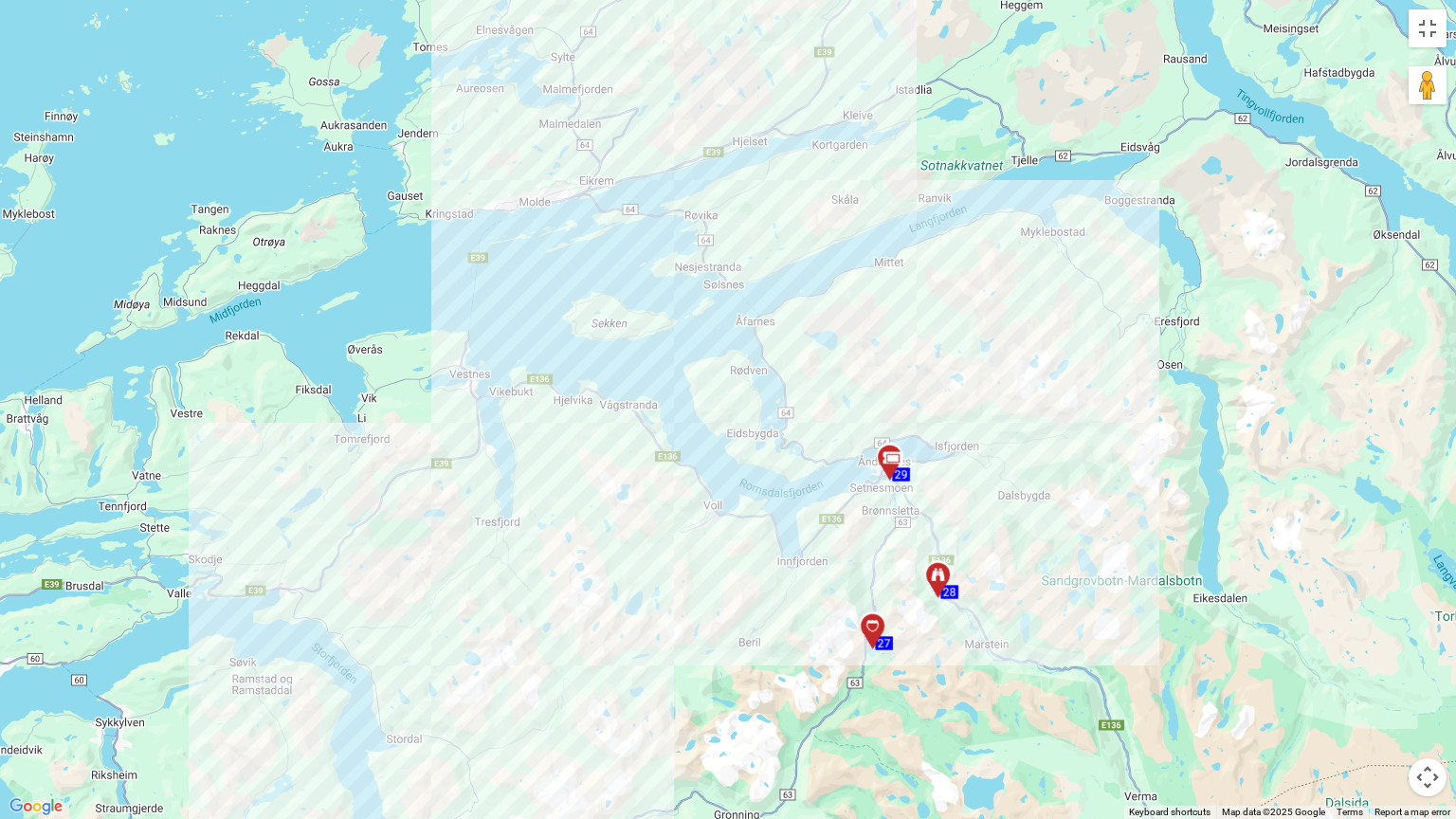 drag, startPoint x: 876, startPoint y: 447, endPoint x: 897, endPoint y: 358, distance: 91.443972 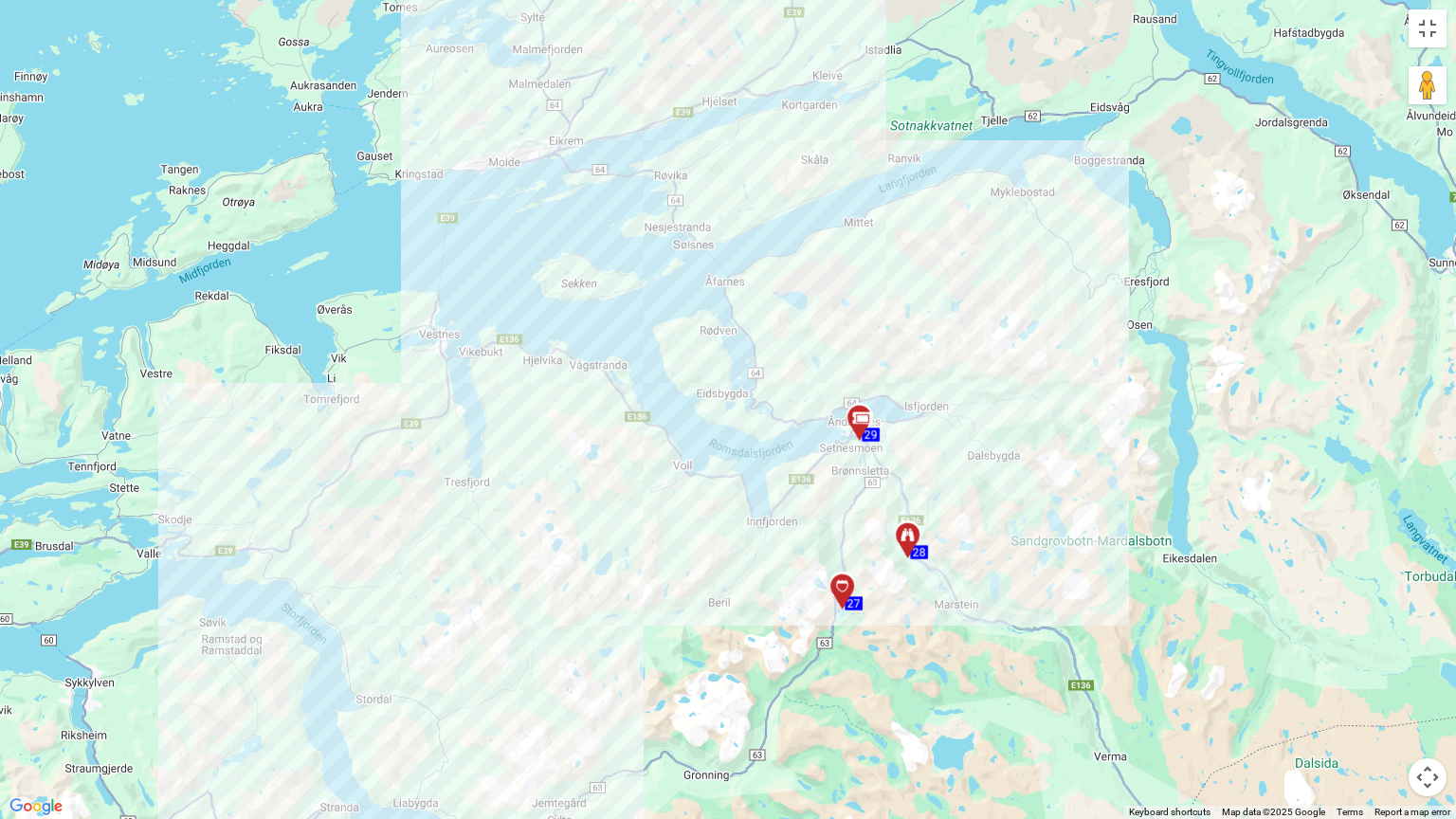 drag, startPoint x: 871, startPoint y: 356, endPoint x: 834, endPoint y: 310, distance: 59.033889 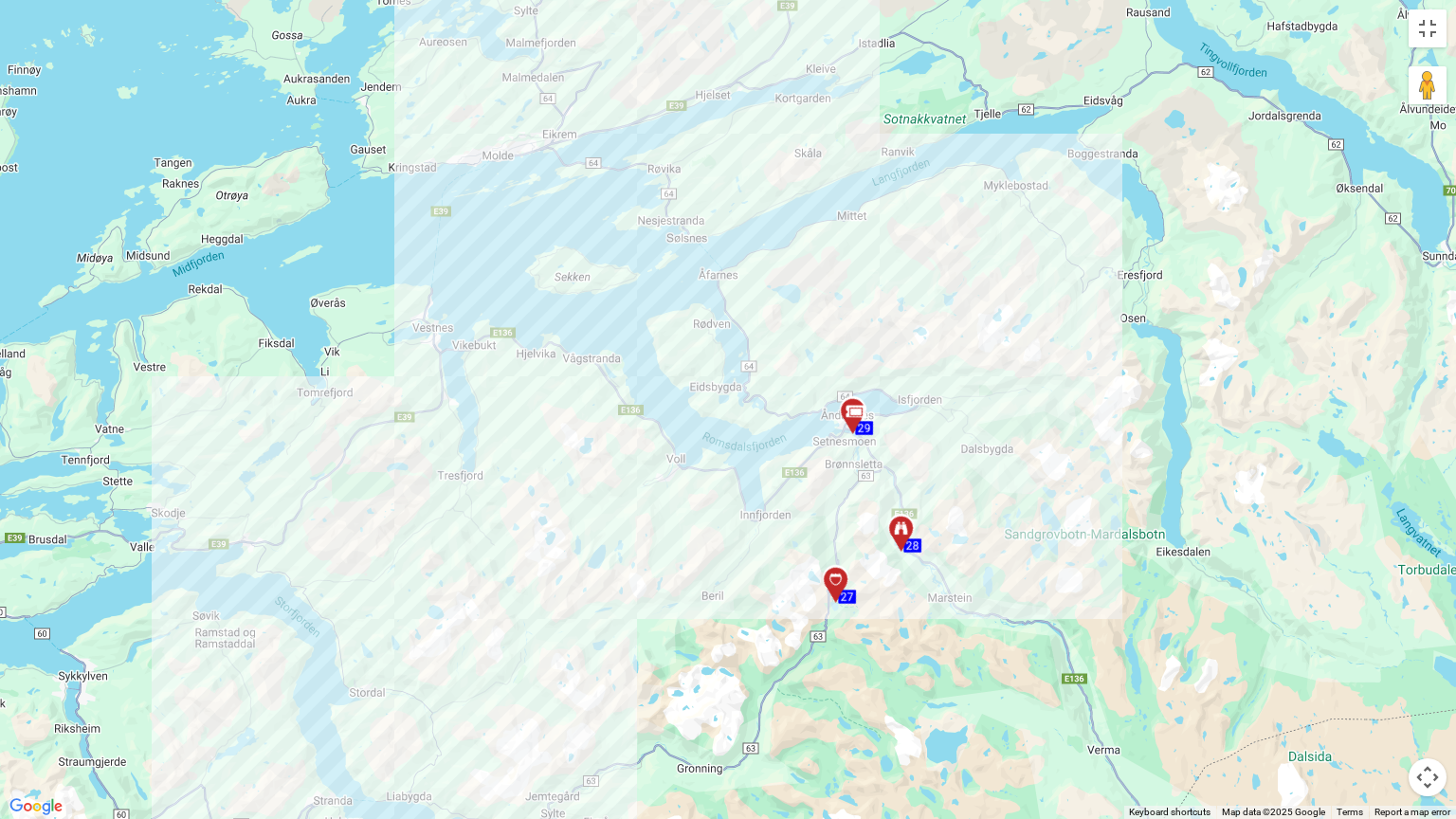 click at bounding box center (859, 419) 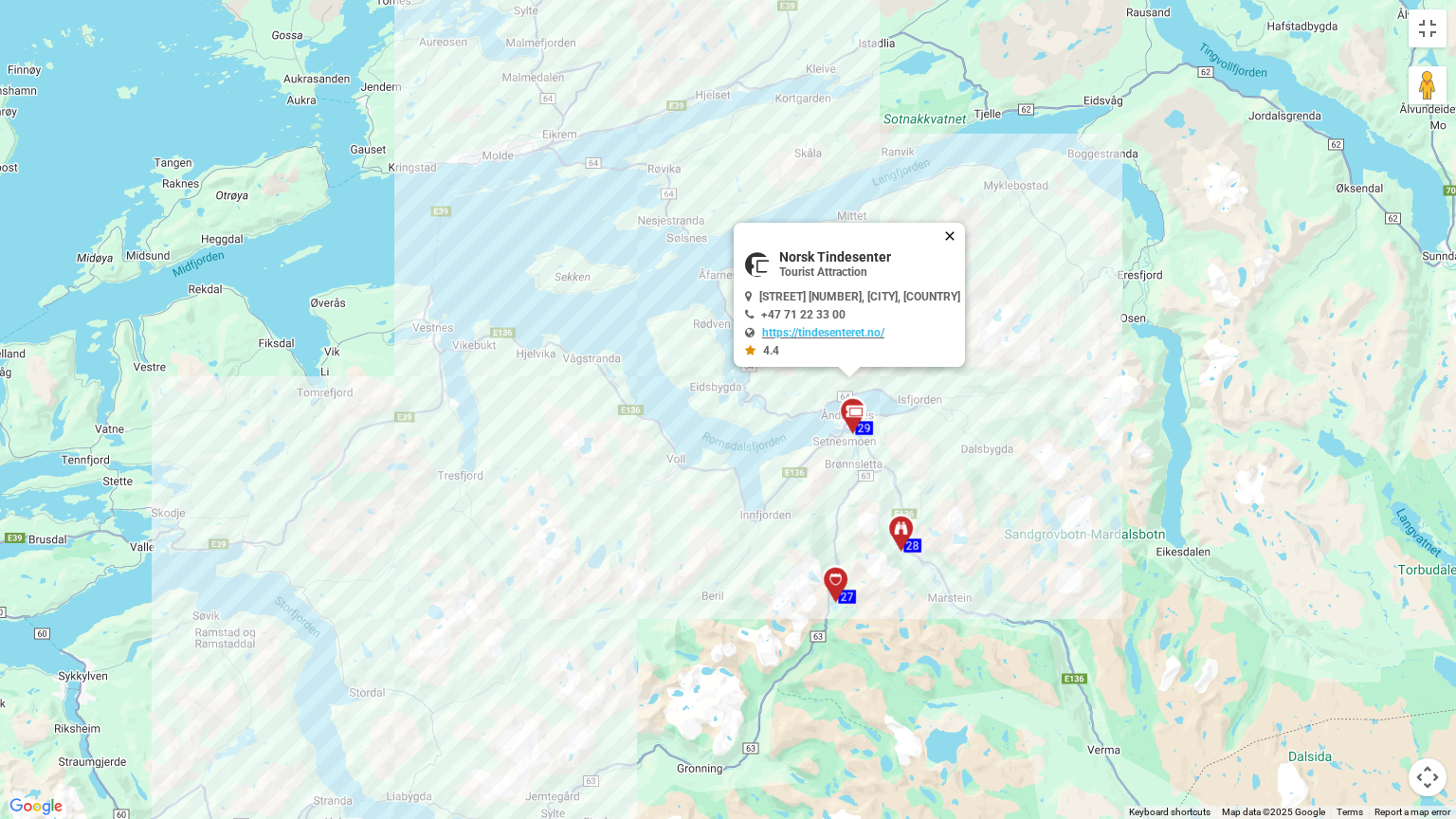 click at bounding box center (954, 236) 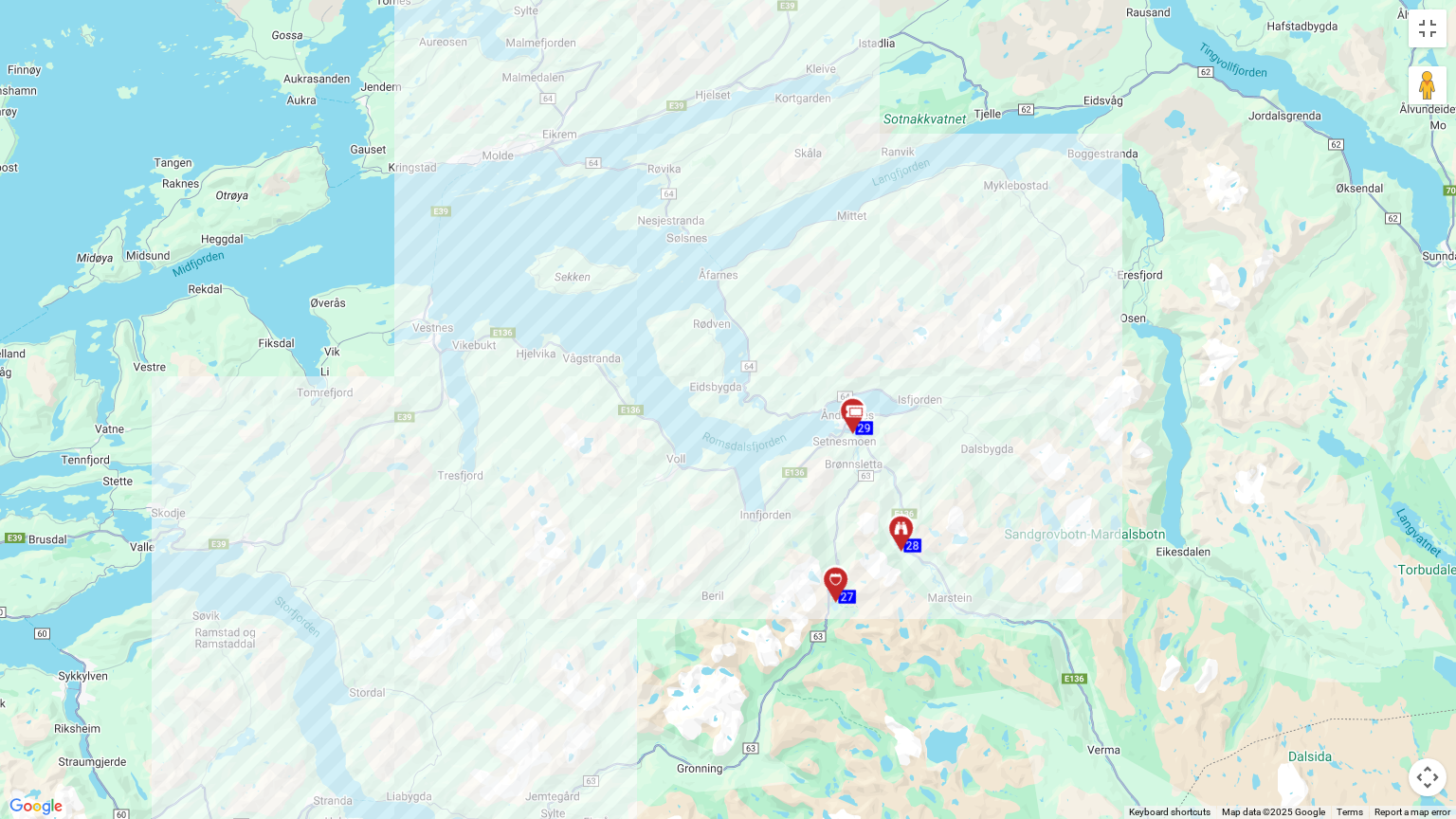 click at bounding box center (901, 528) 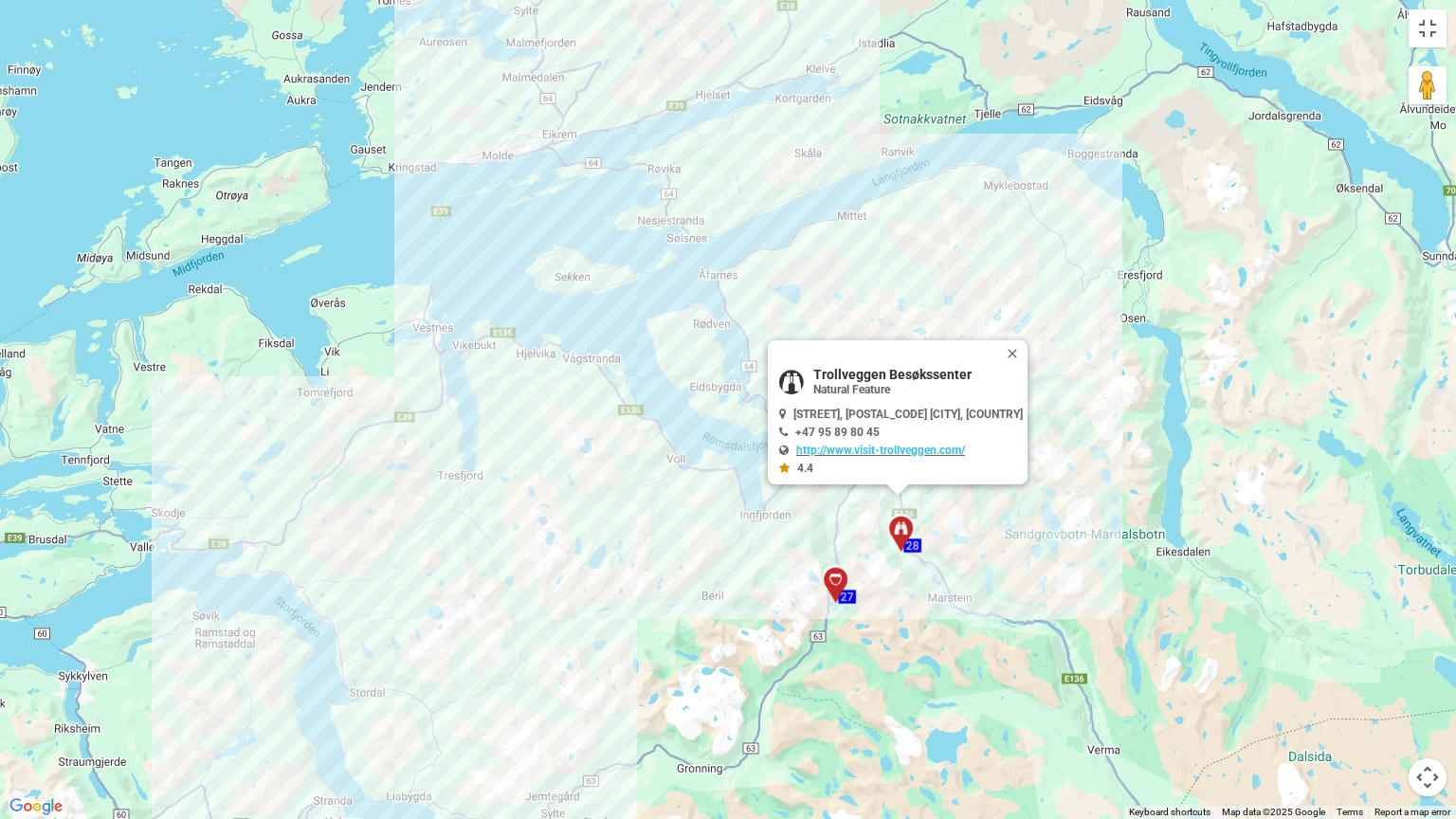 click on "To activate drag with keyboard, press Alt + Enter. Once in keyboard drag state, use the arrow keys to move the marker. To complete the drag, press the Enter key. To cancel, press Escape. 61 61 60 60 55 55 48 48 47 47 58 58 49 49 57 57 54 54 51 51 42 42 45 45 44 44 53 53 41 41 28 28 27 27 29 29 33 33 31 31 32 32 39 39 5 5 6 6 9 9 11 11 12 12 14 14 15 15 16 16 8 8 19 19 18 18 38 38 36 36 35 35 21 21 22 22 24 24 25 25" at bounding box center (728, 410) 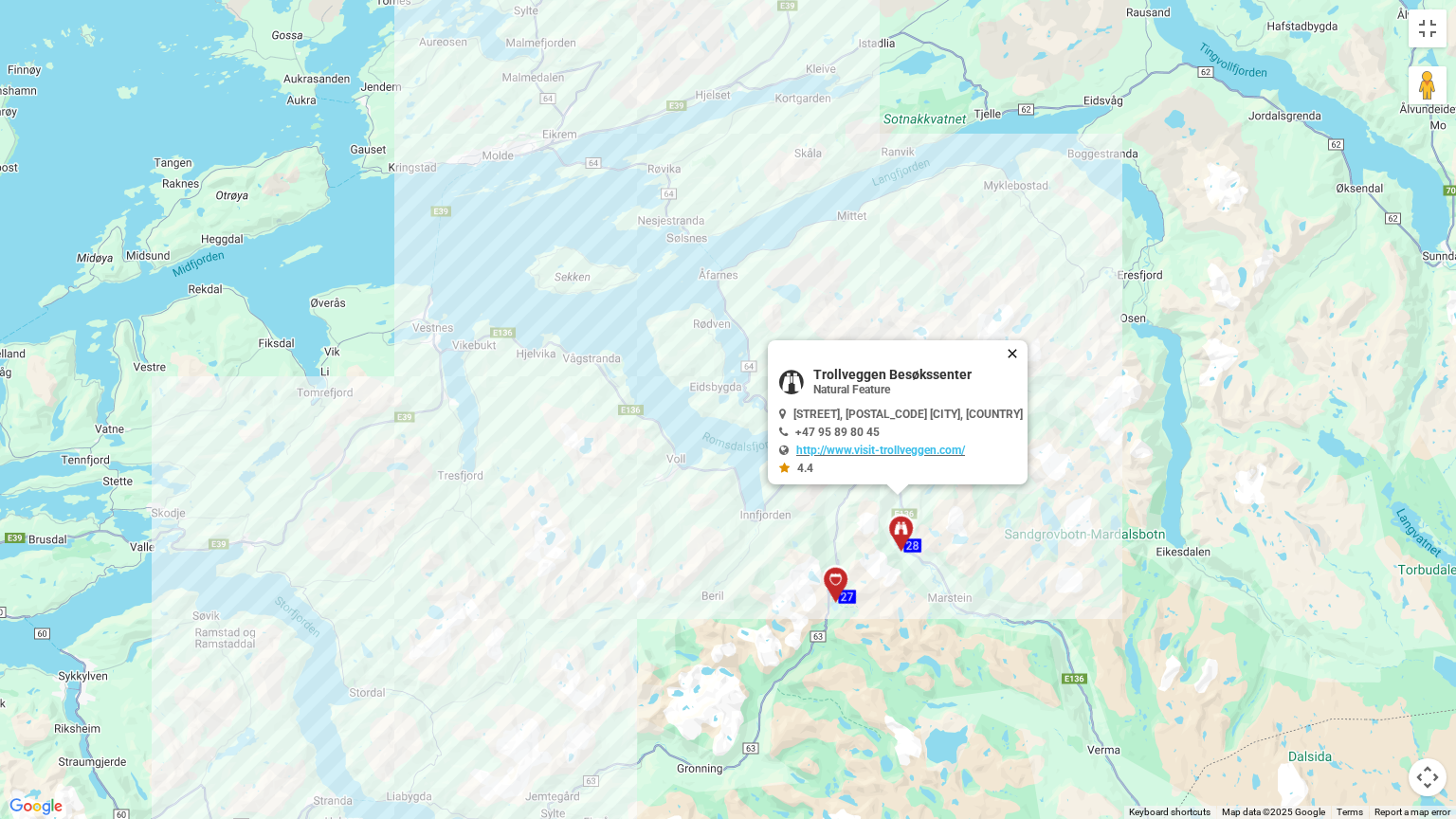 click at bounding box center (1016, 354) 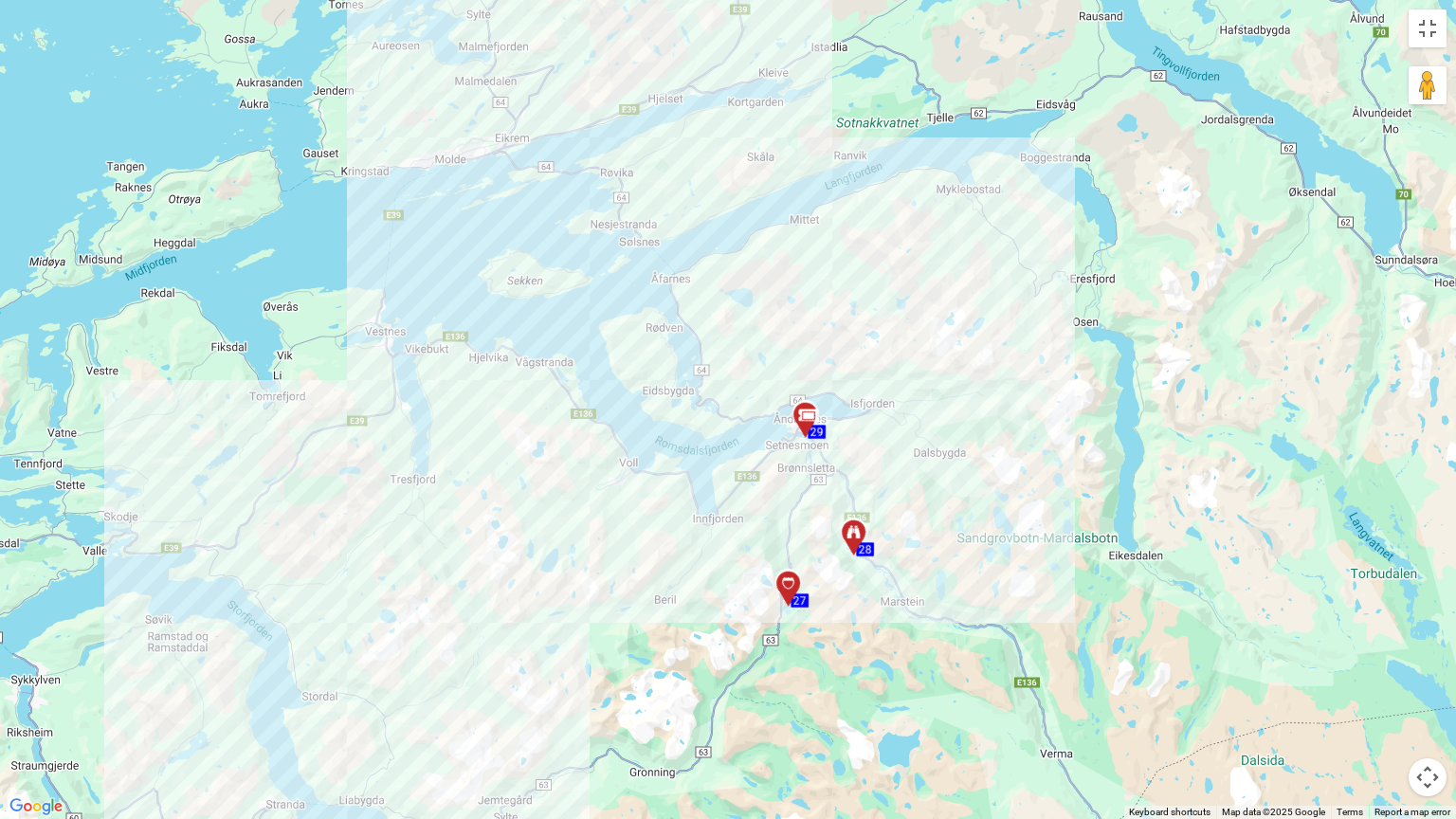 drag, startPoint x: 944, startPoint y: 316, endPoint x: 894, endPoint y: 321, distance: 50.249378 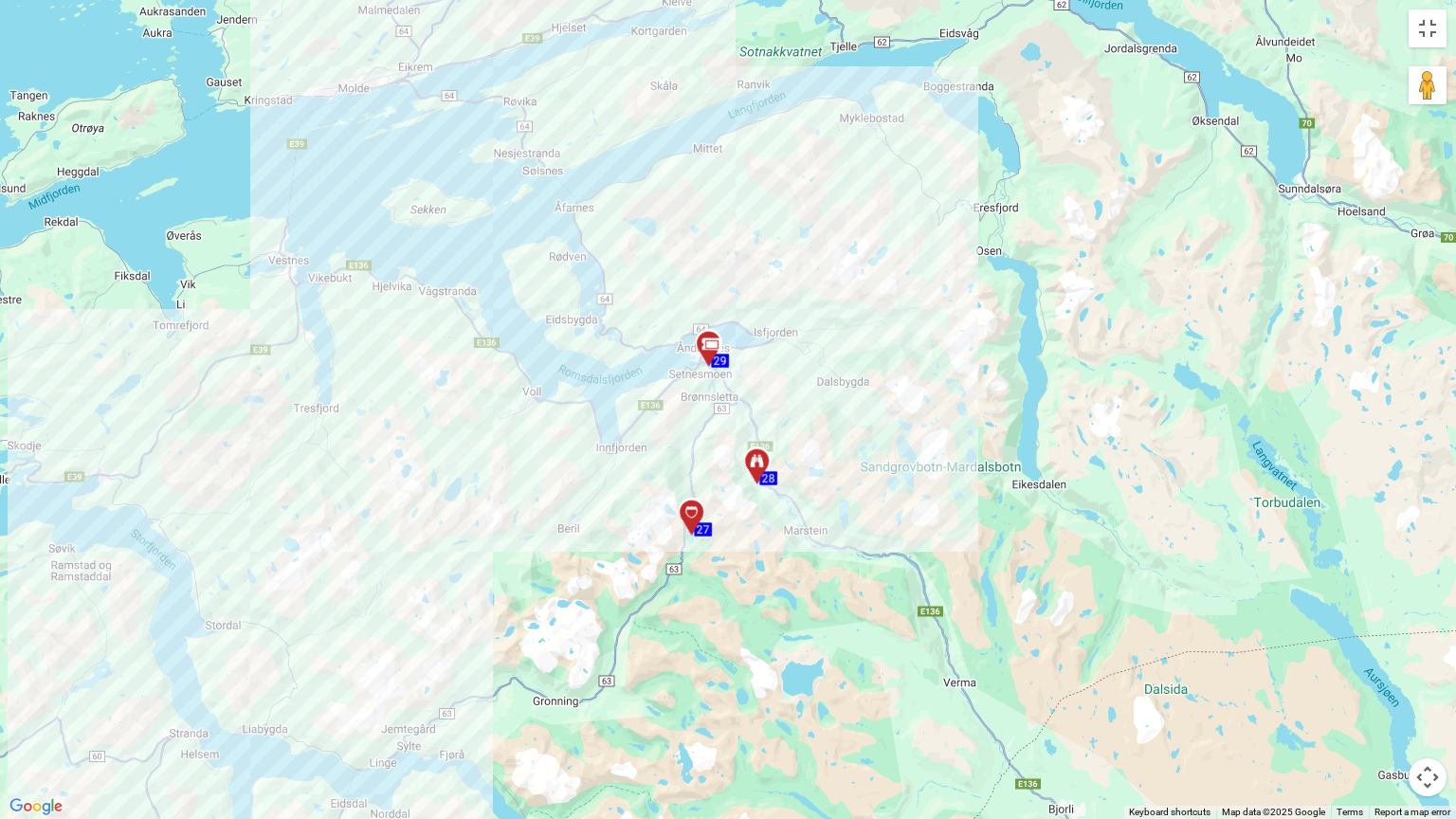 drag, startPoint x: 787, startPoint y: 445, endPoint x: 863, endPoint y: 500, distance: 93.81365 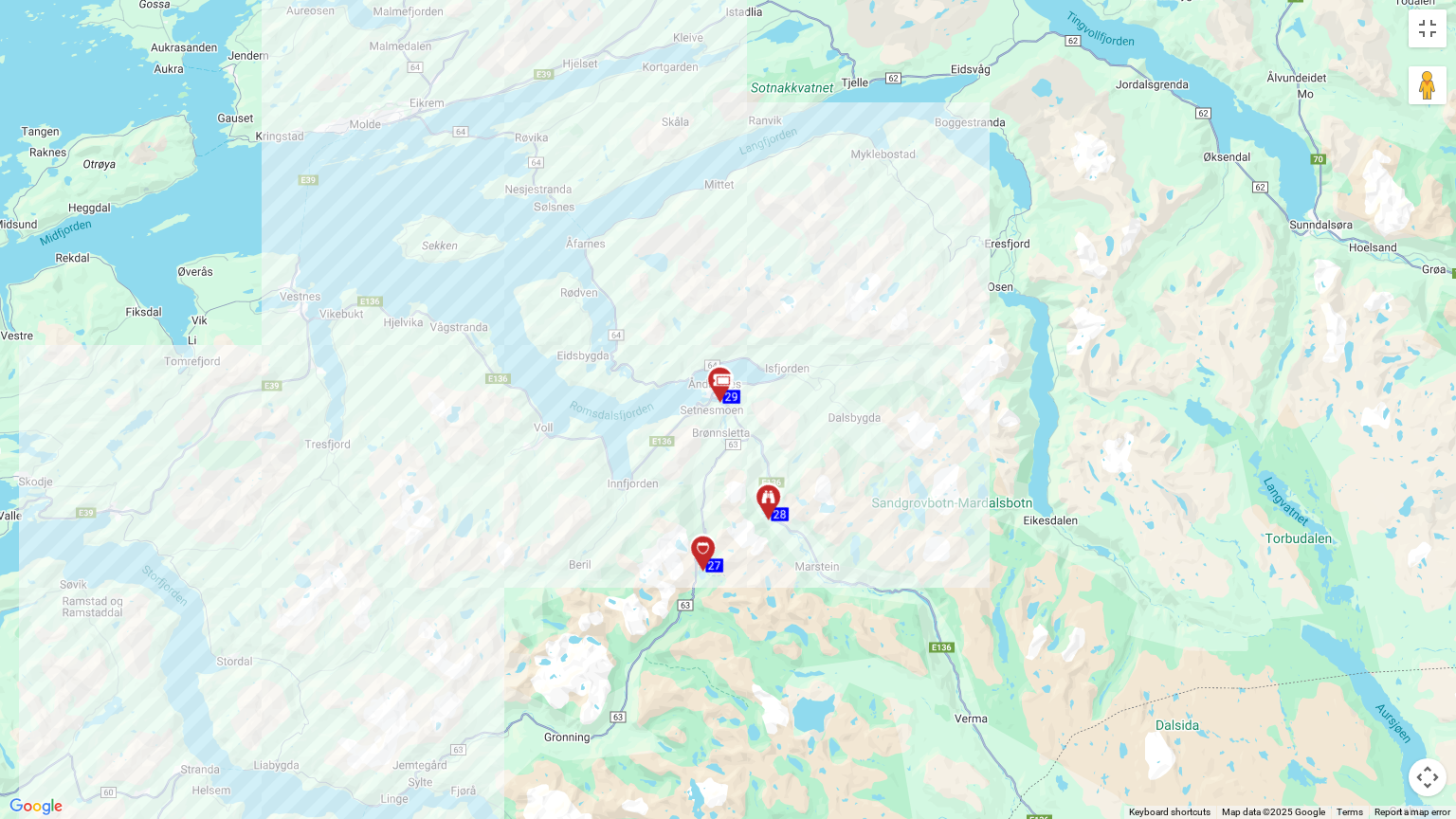 drag, startPoint x: 755, startPoint y: 463, endPoint x: 745, endPoint y: 486, distance: 25.08 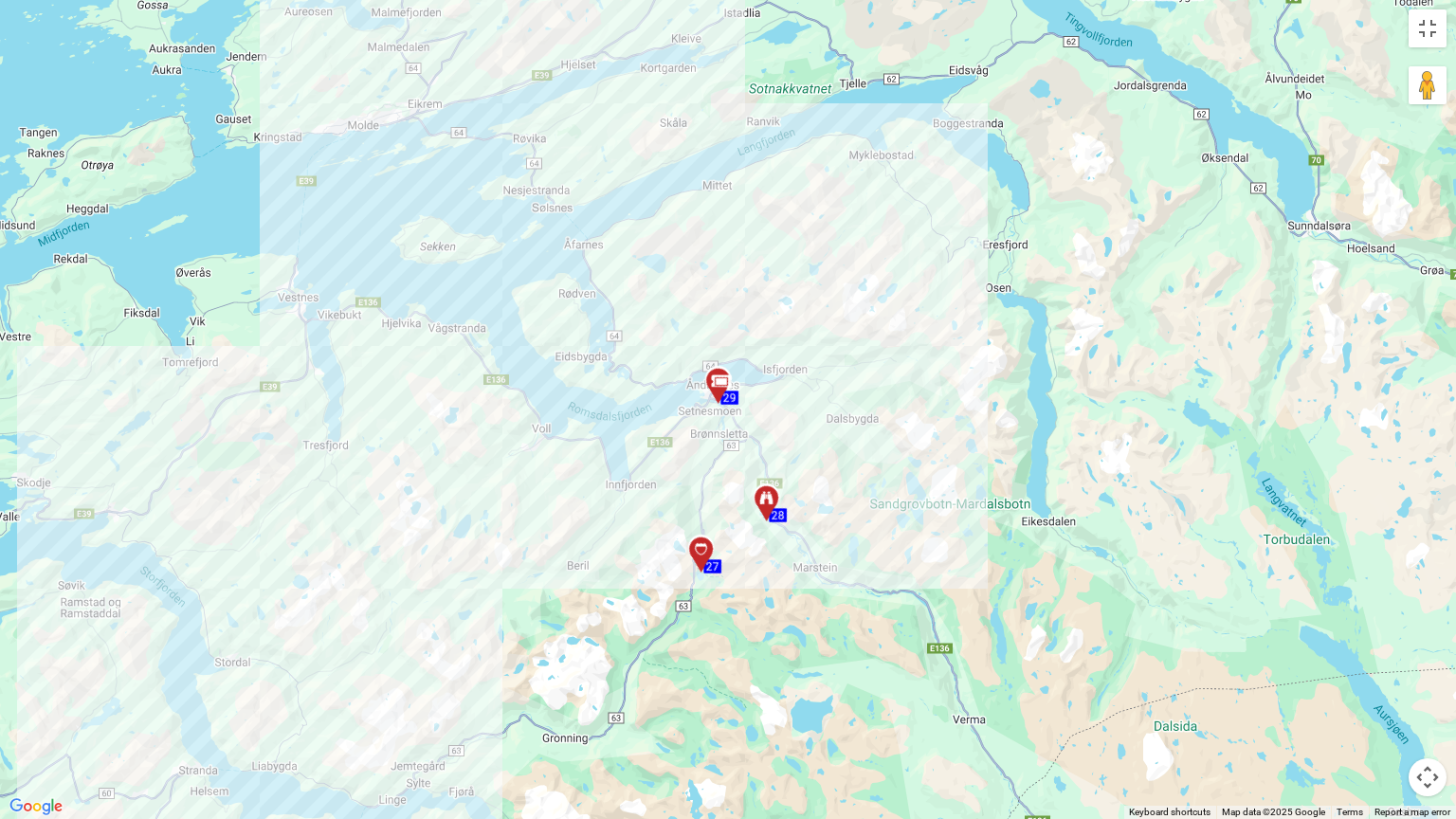 click at bounding box center (724, 389) 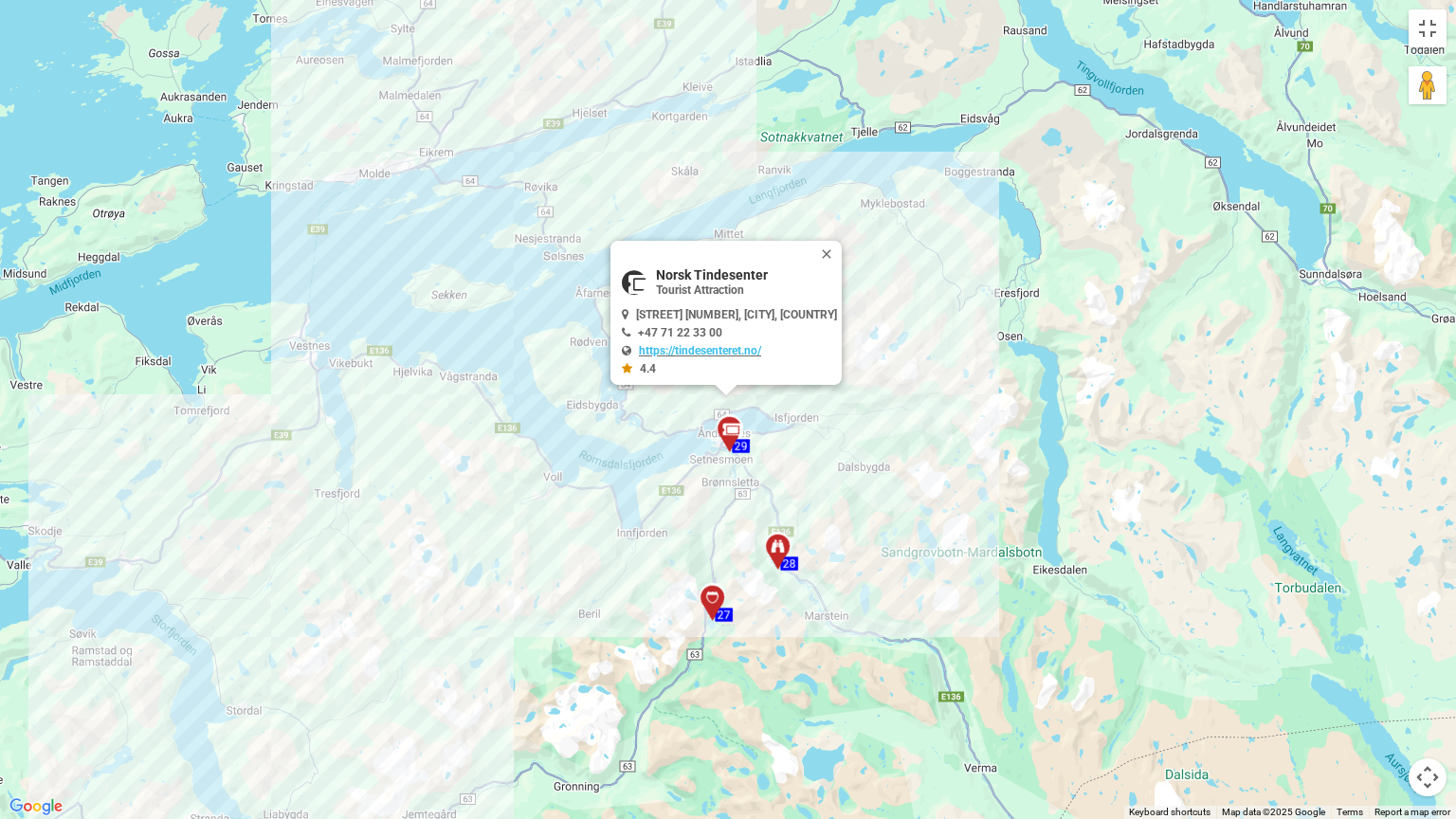 drag, startPoint x: 766, startPoint y: 411, endPoint x: 770, endPoint y: 452, distance: 41.19466 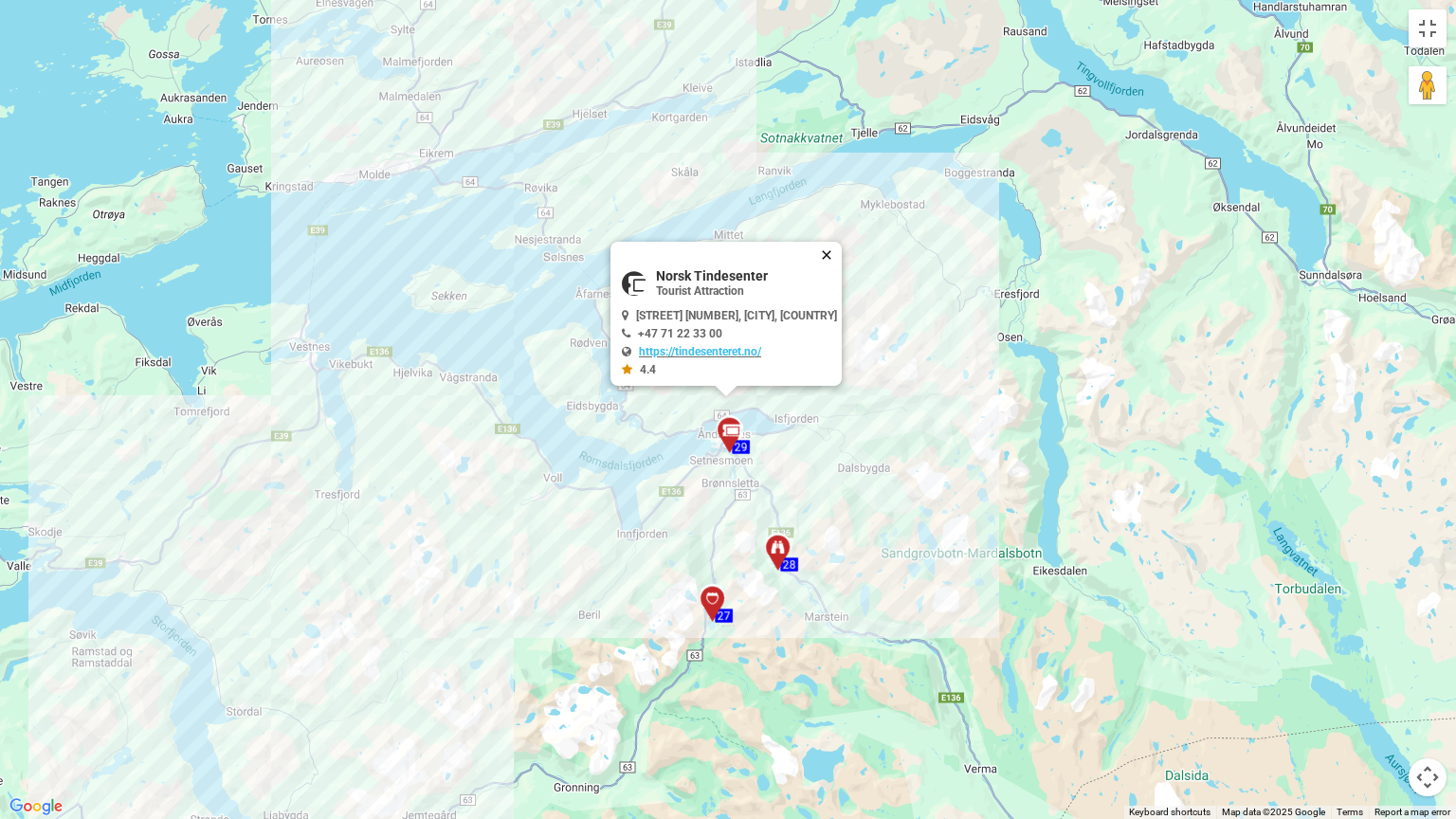 click at bounding box center [830, 255] 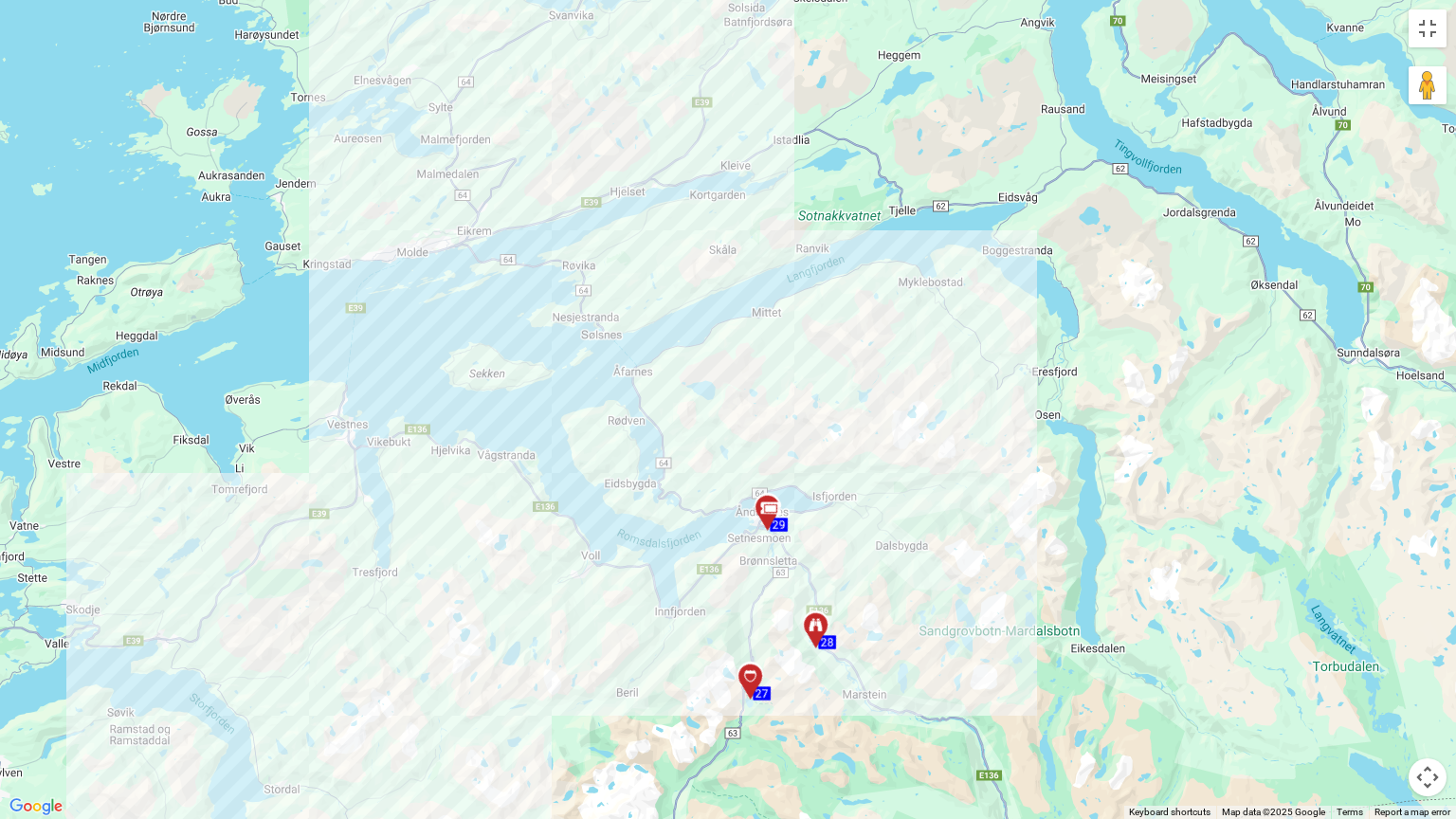 drag, startPoint x: 723, startPoint y: 360, endPoint x: 761, endPoint y: 439, distance: 87.66413 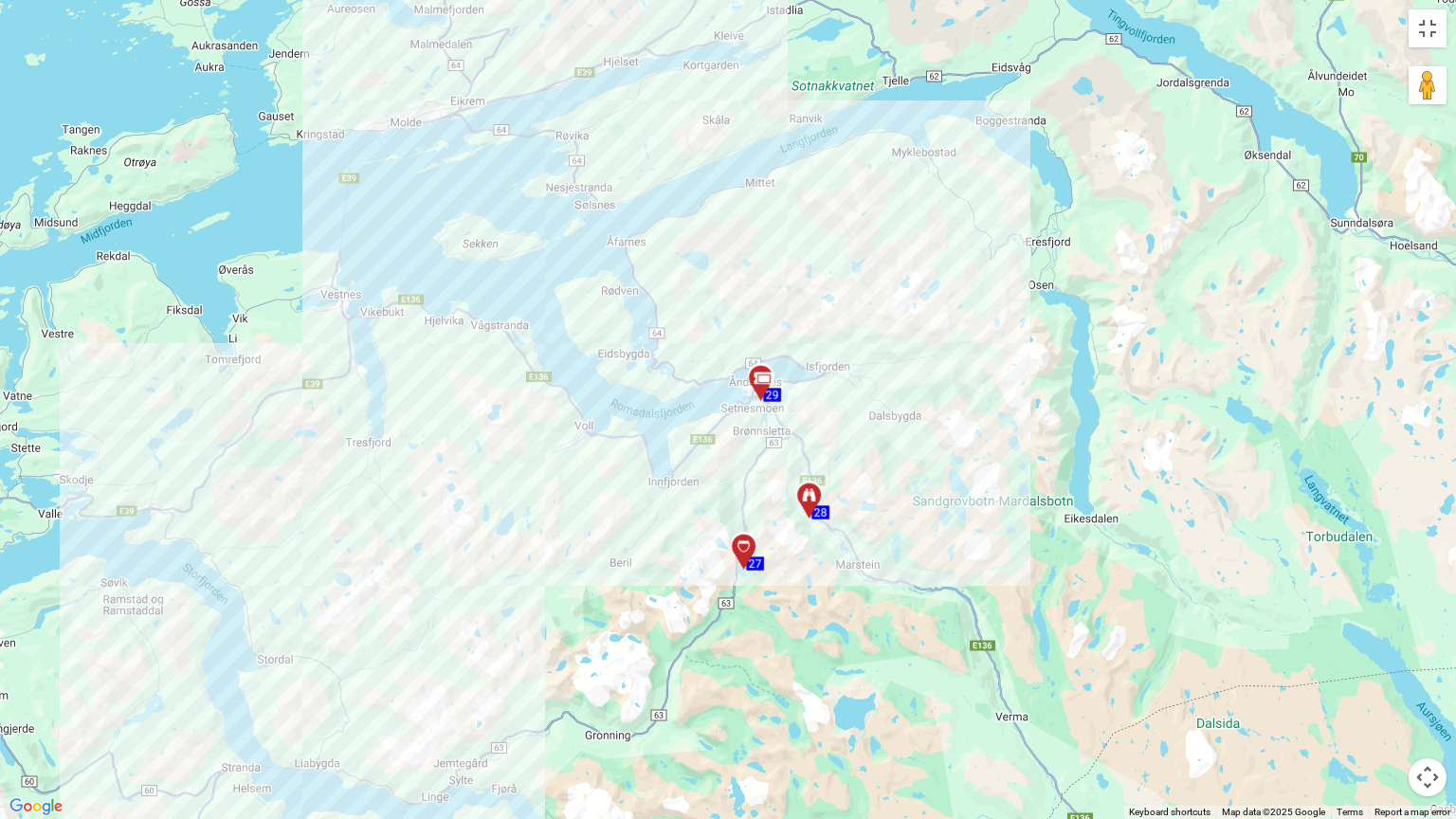 drag, startPoint x: 853, startPoint y: 543, endPoint x: 846, endPoint y: 409, distance: 134.18271 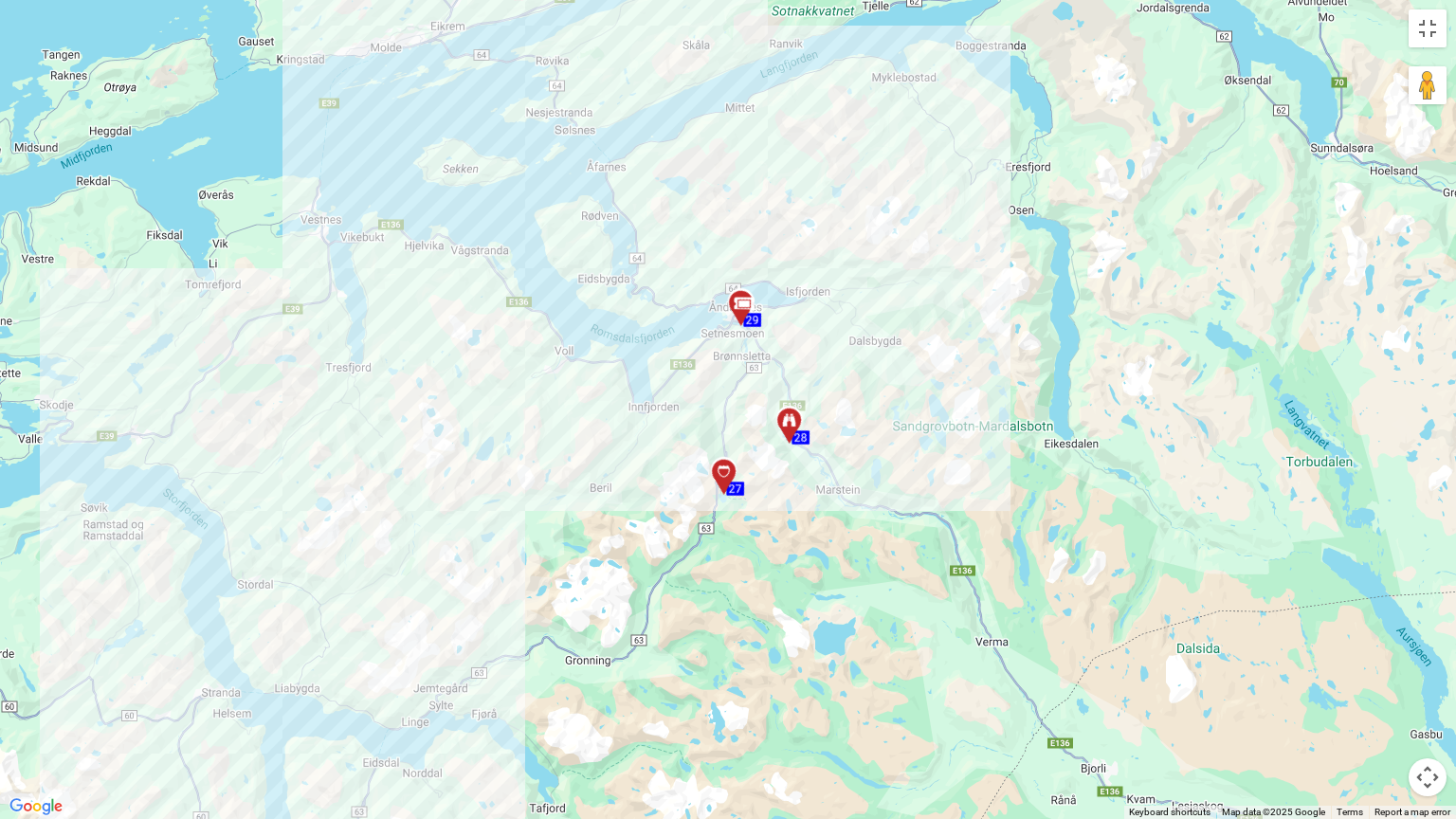 drag, startPoint x: 1041, startPoint y: 658, endPoint x: 1031, endPoint y: 642, distance: 18.867962 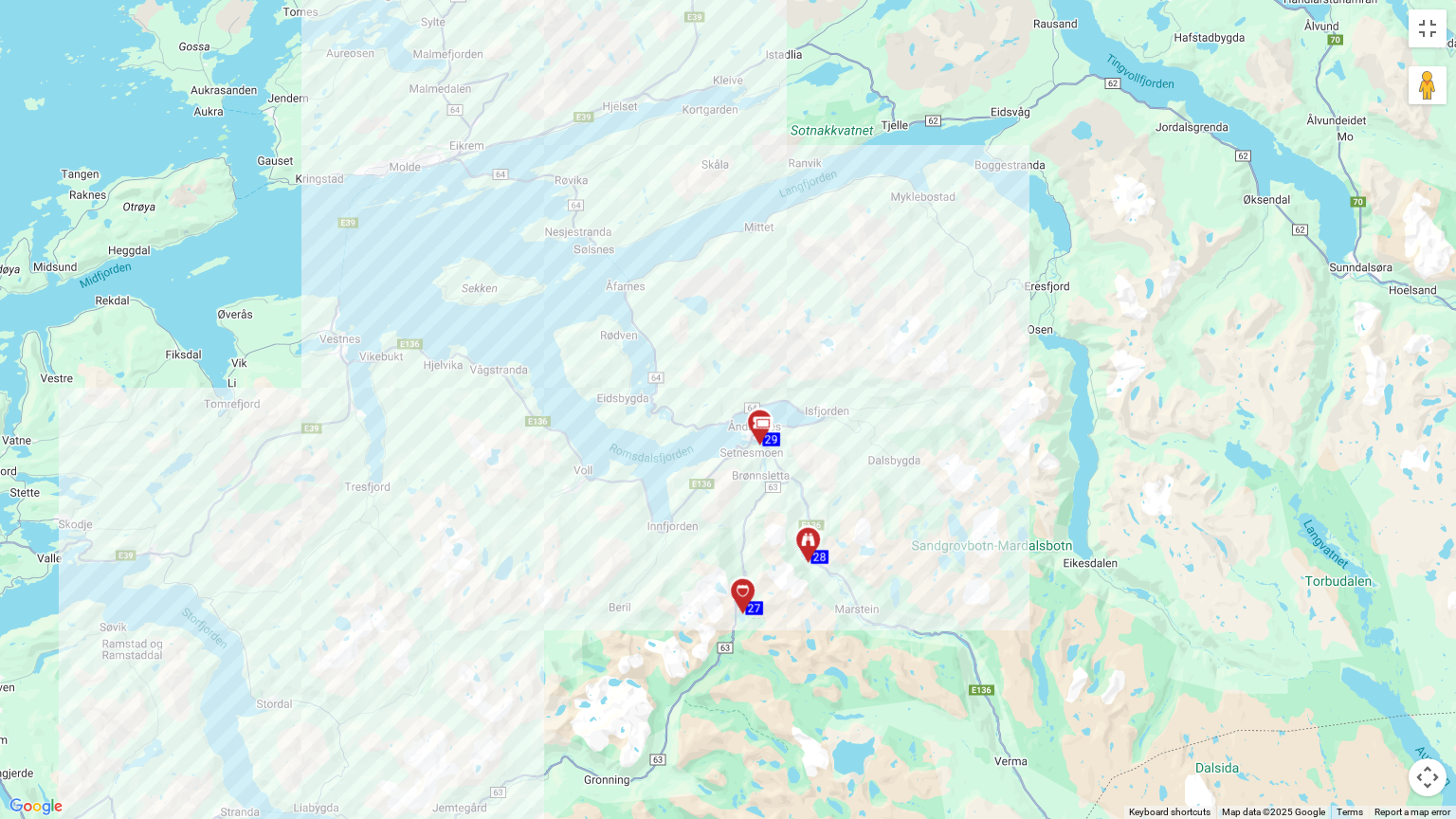 drag, startPoint x: 881, startPoint y: 379, endPoint x: 889, endPoint y: 455, distance: 76.41989 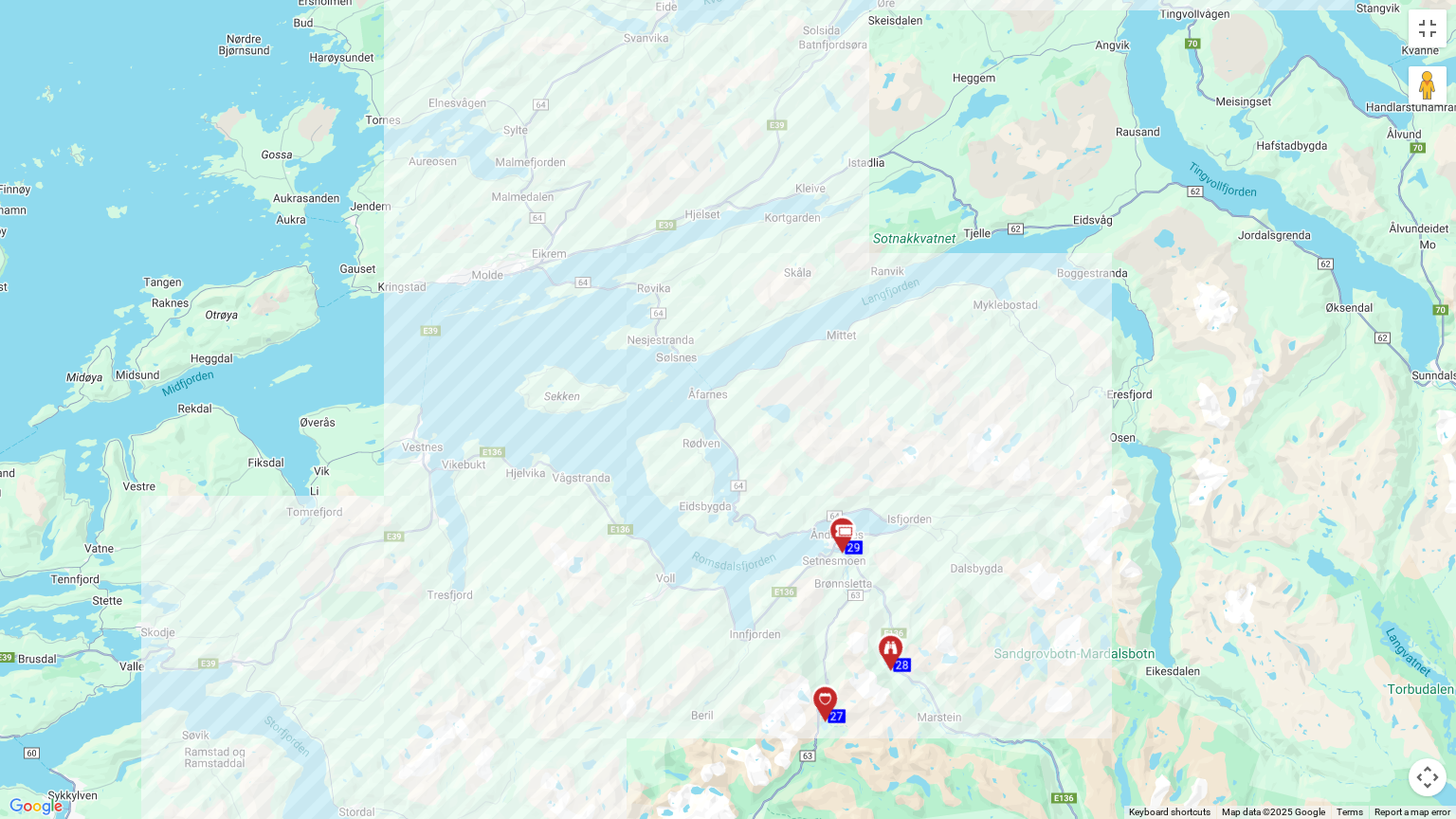 drag, startPoint x: 763, startPoint y: 304, endPoint x: 844, endPoint y: 404, distance: 128.68955 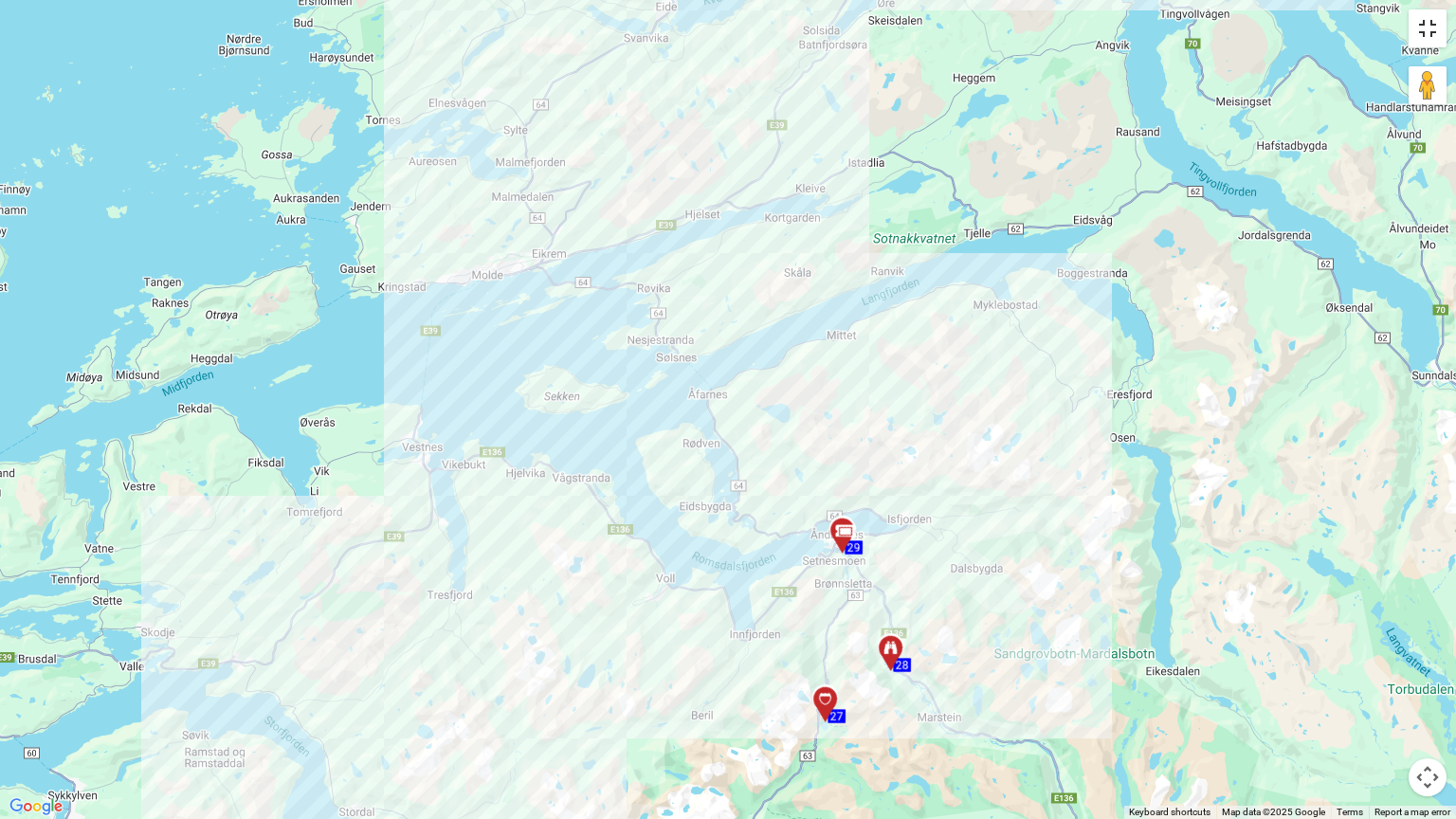click at bounding box center (1428, 28) 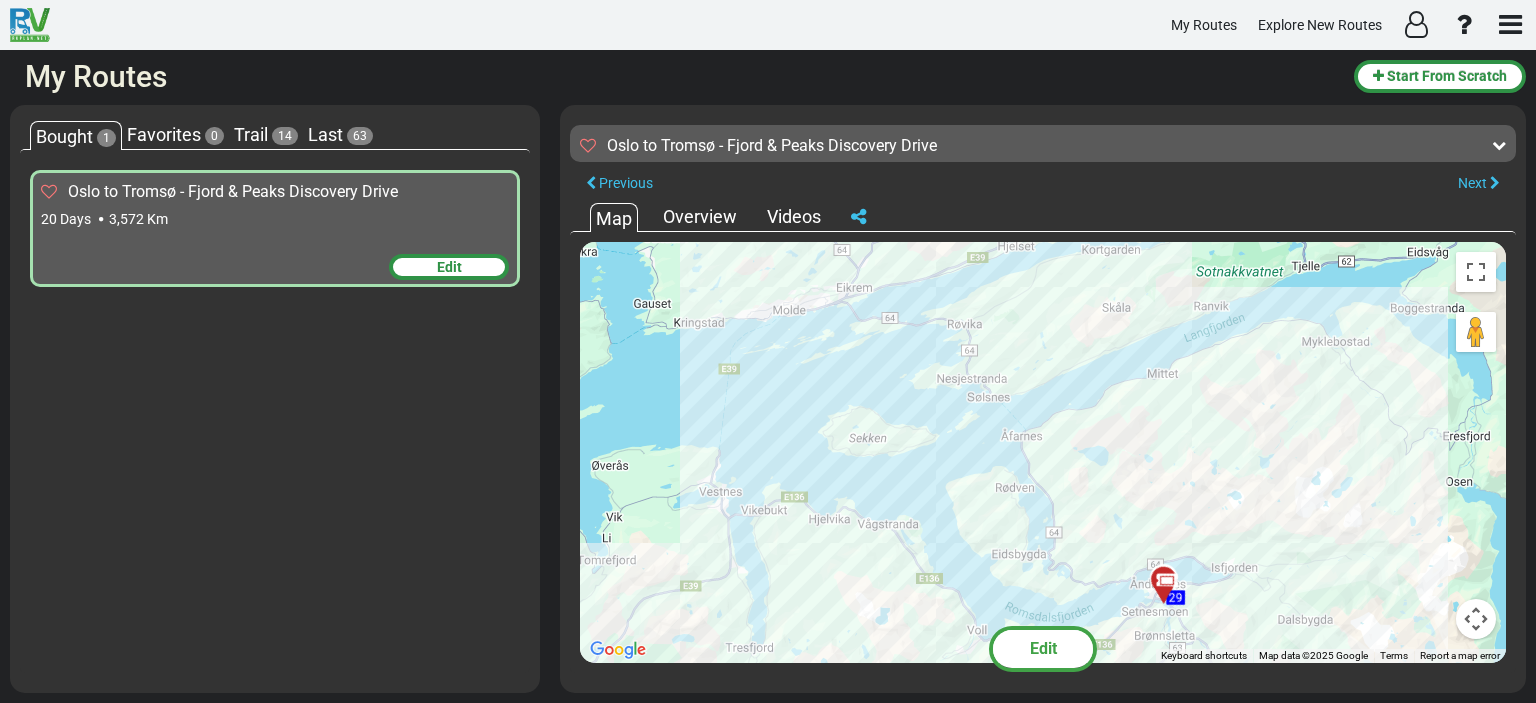 click on "Overview" at bounding box center [700, 217] 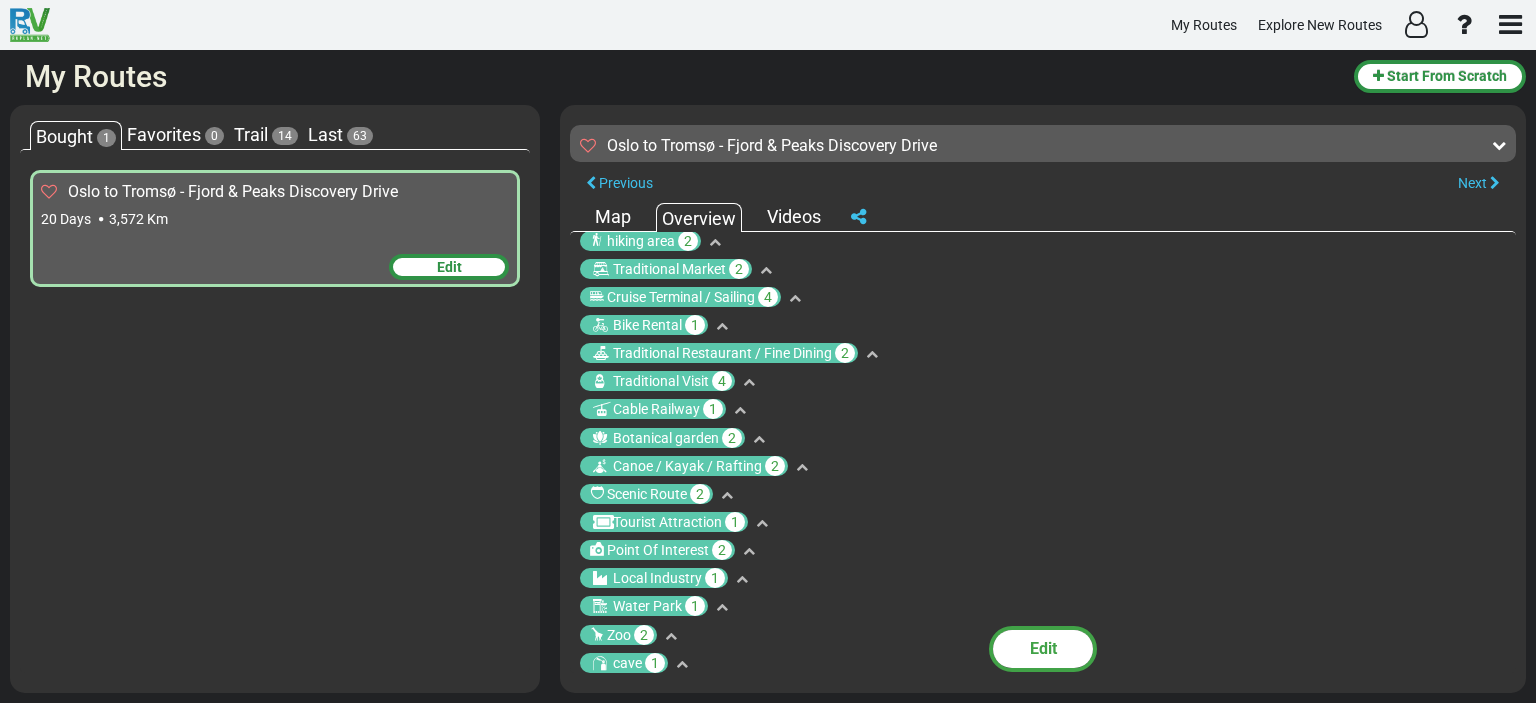 scroll, scrollTop: 1017, scrollLeft: 0, axis: vertical 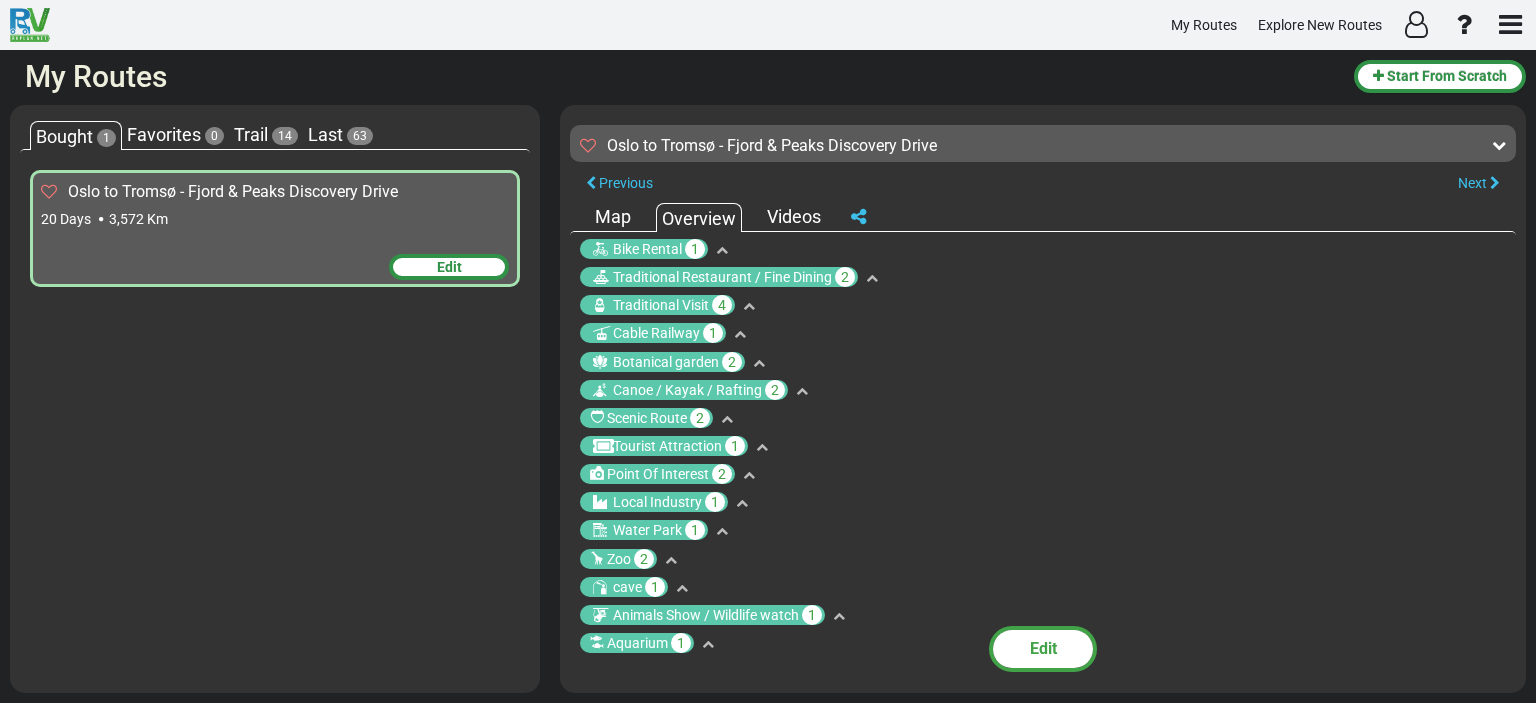 click at bounding box center (858, 217) 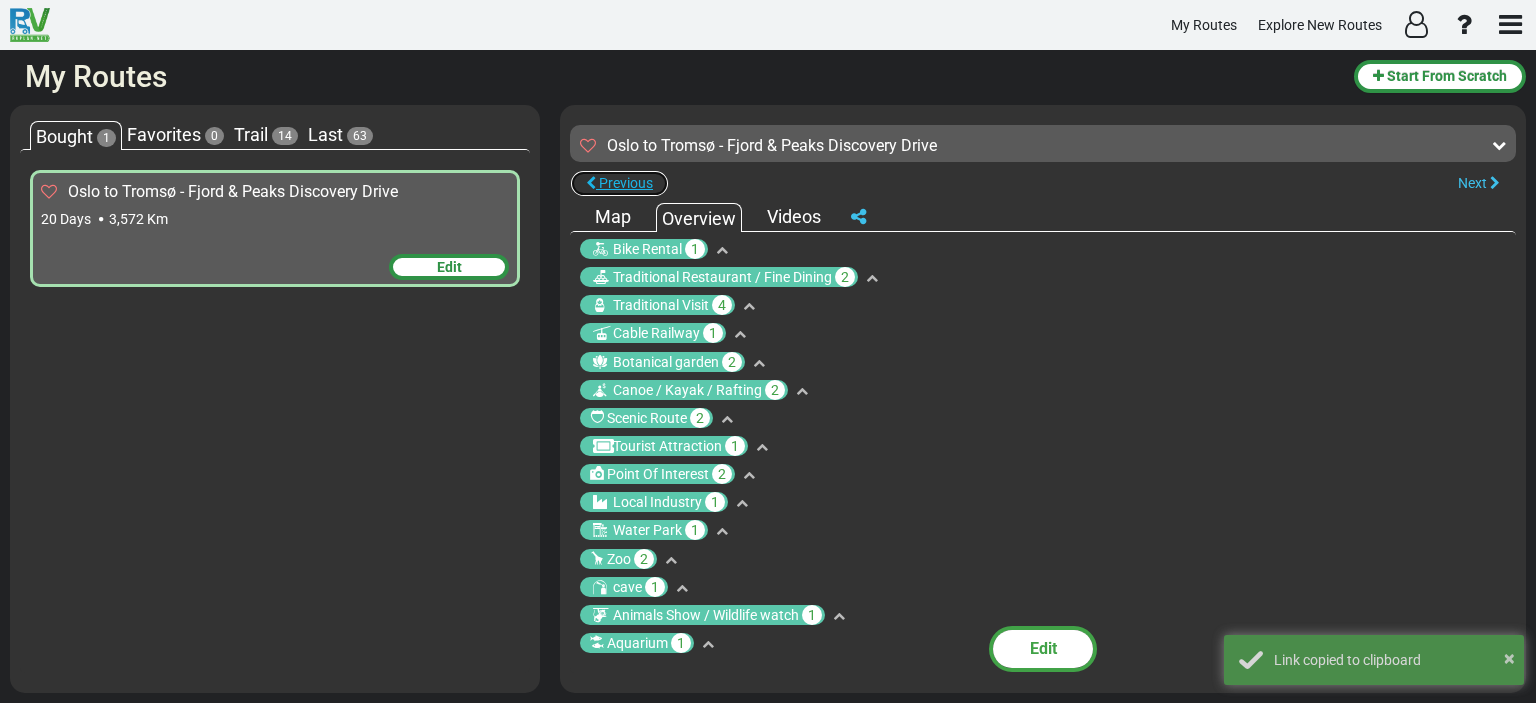 click on "Previous" at bounding box center (626, 183) 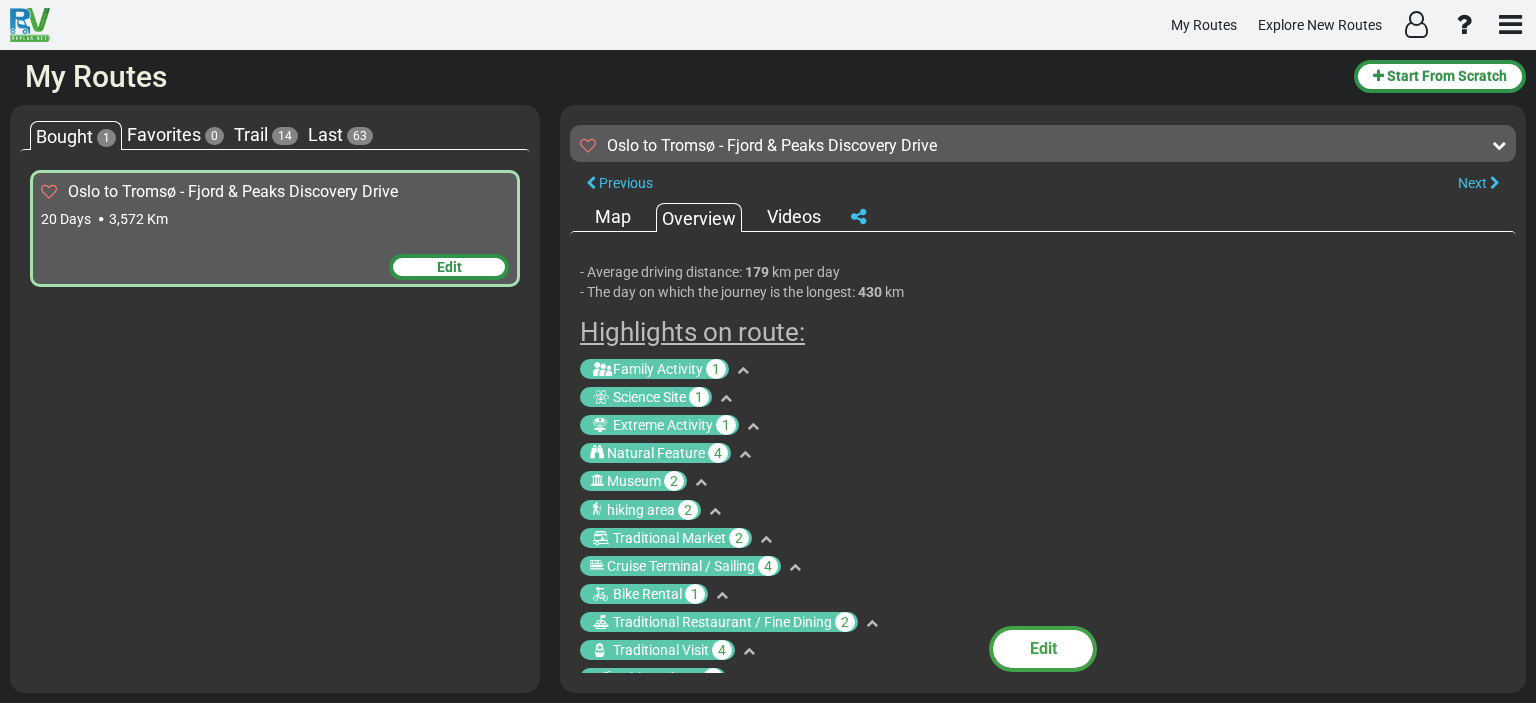 scroll, scrollTop: 765, scrollLeft: 0, axis: vertical 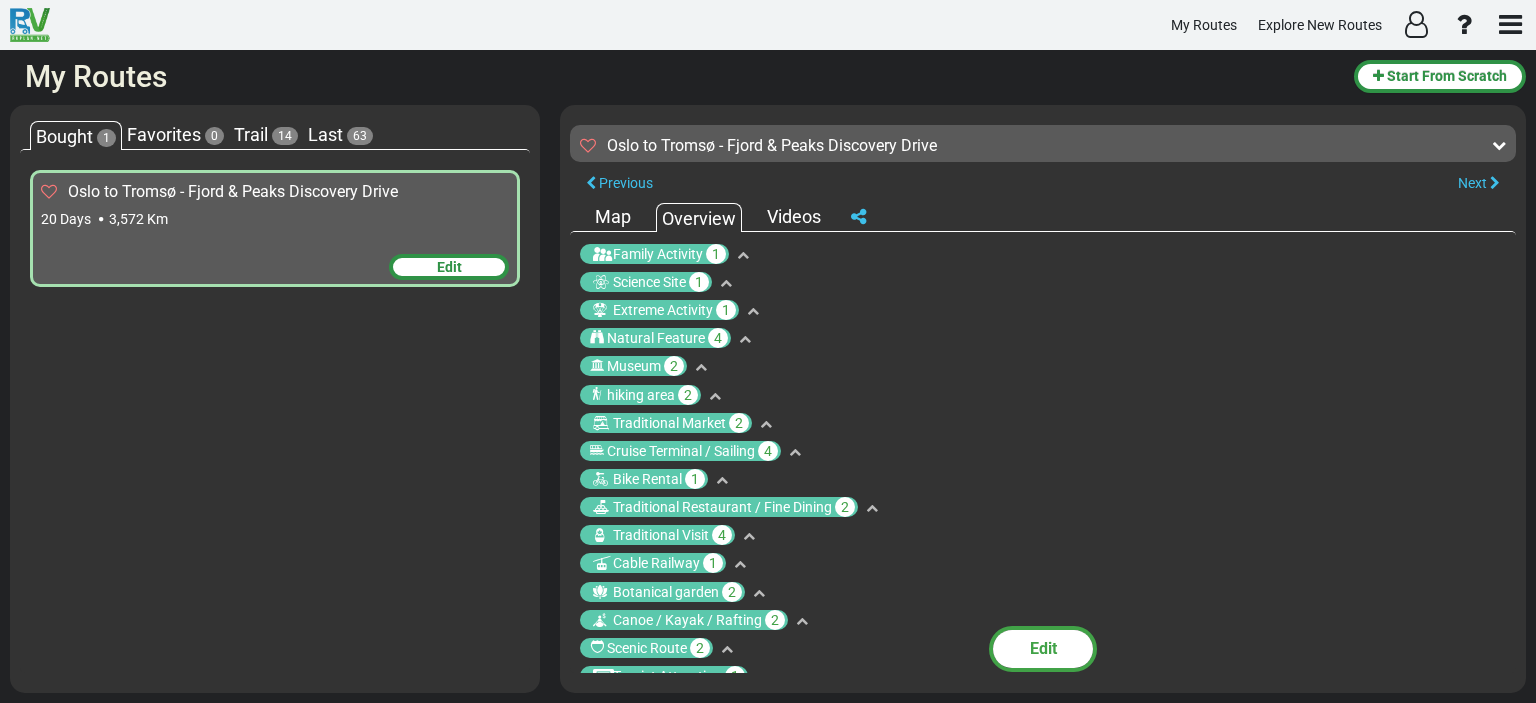 click on "Map" at bounding box center [613, 217] 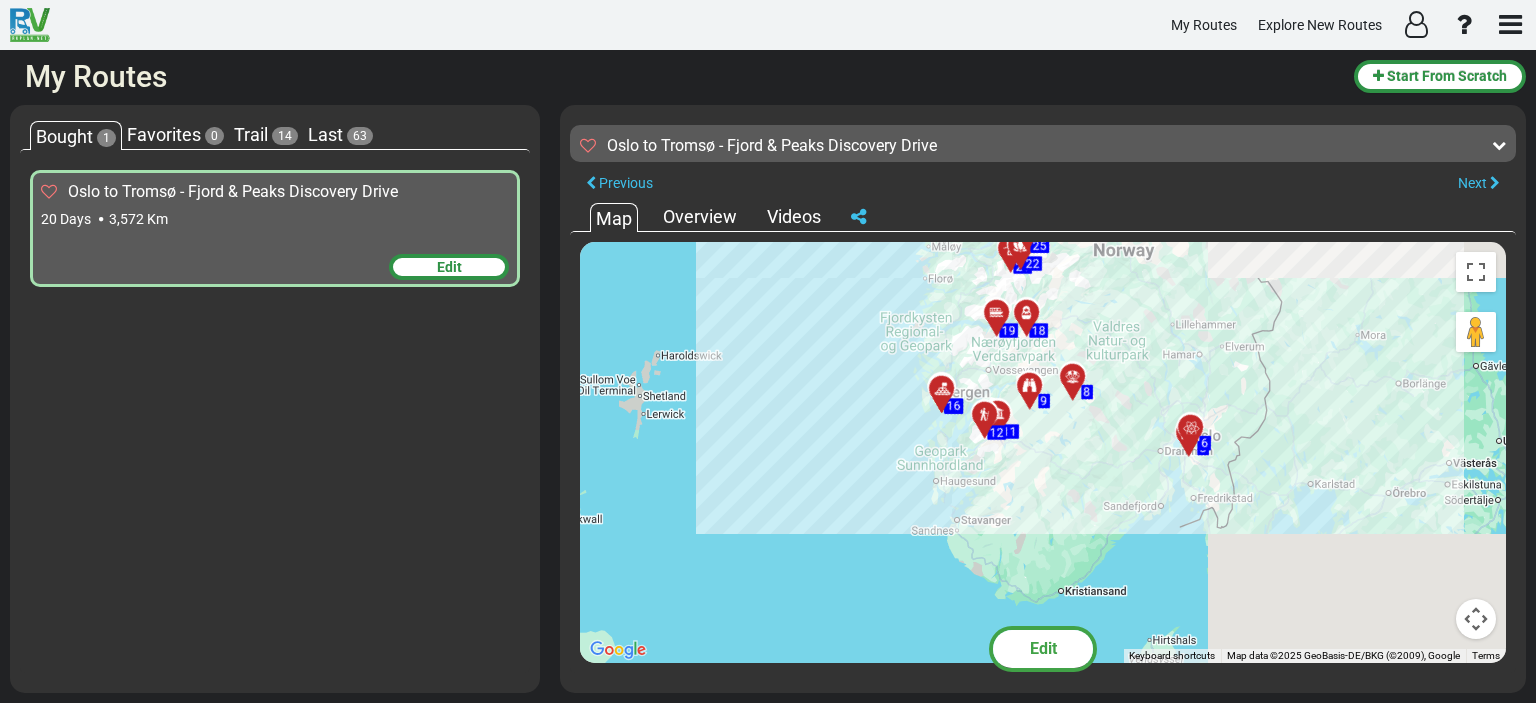 drag, startPoint x: 928, startPoint y: 506, endPoint x: 479, endPoint y: 359, distance: 472.45105 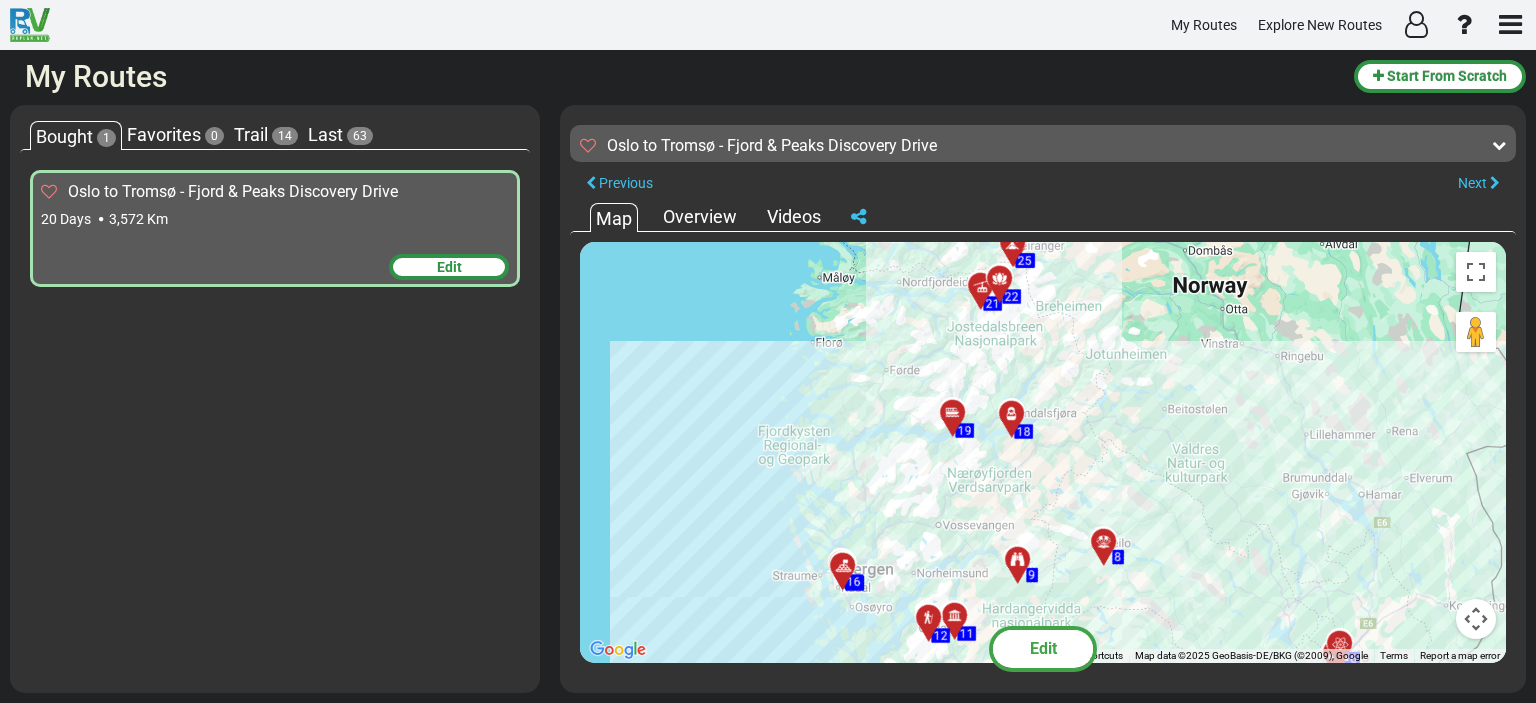 drag, startPoint x: 1180, startPoint y: 407, endPoint x: 931, endPoint y: 563, distance: 293.83157 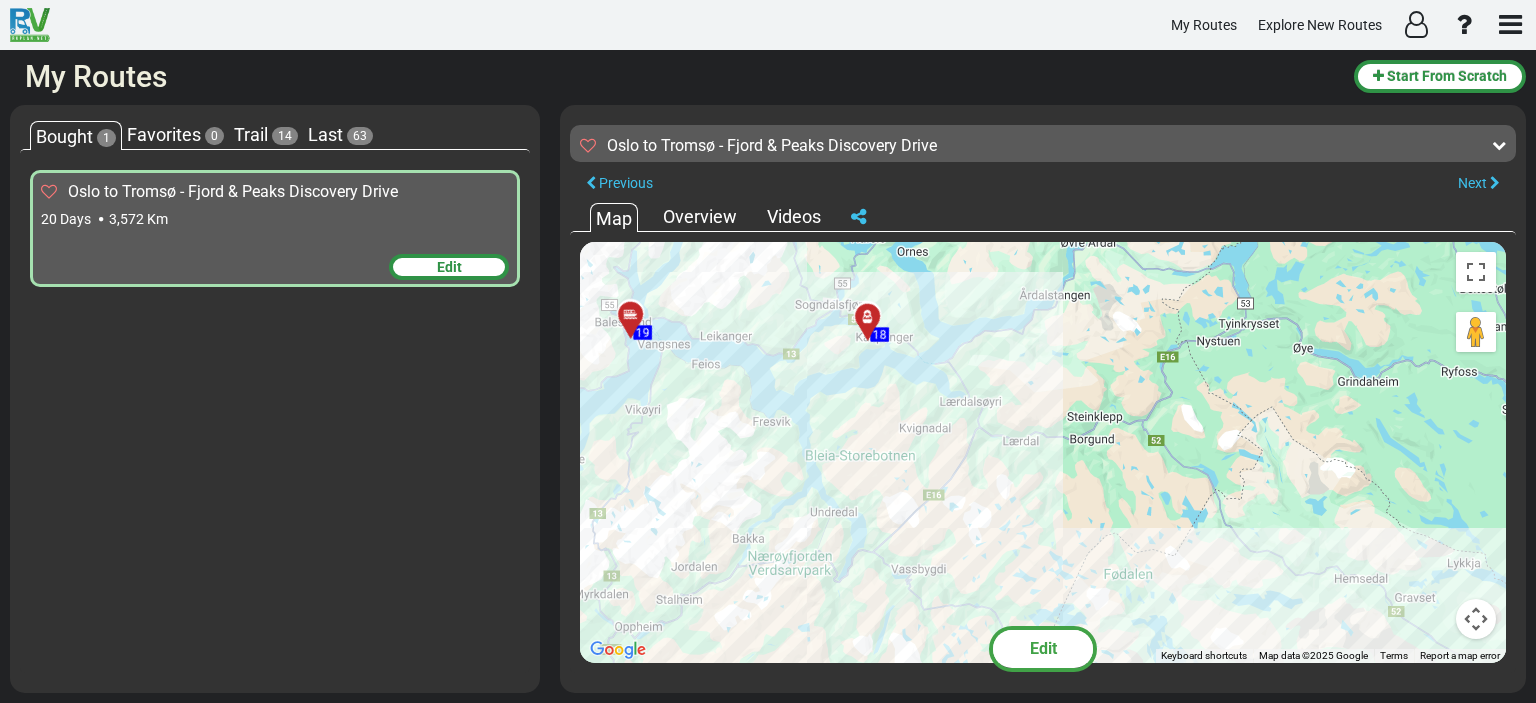 drag, startPoint x: 908, startPoint y: 436, endPoint x: 720, endPoint y: 523, distance: 207.15453 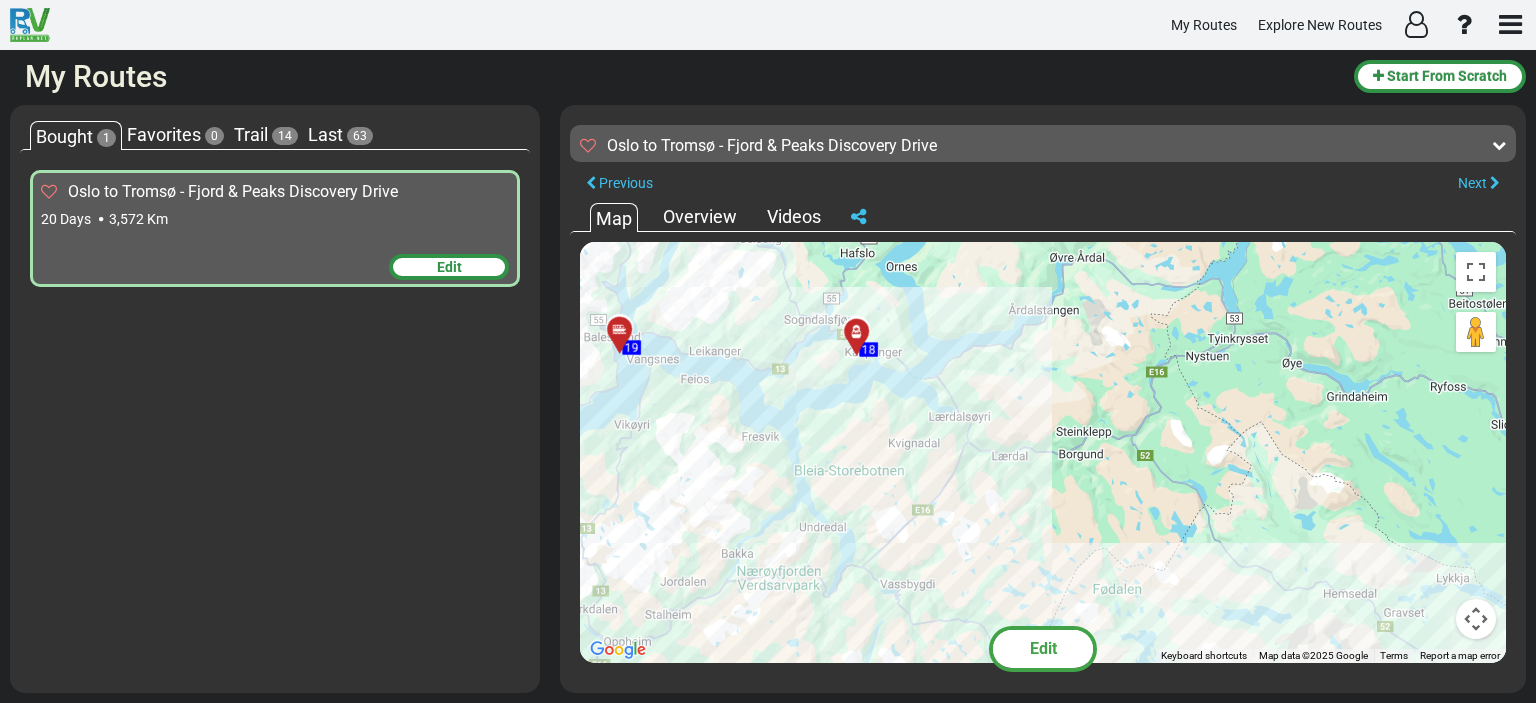 click on "Oslo to Tromsø - Fjord & Peaks Discovery Drive" at bounding box center [233, 191] 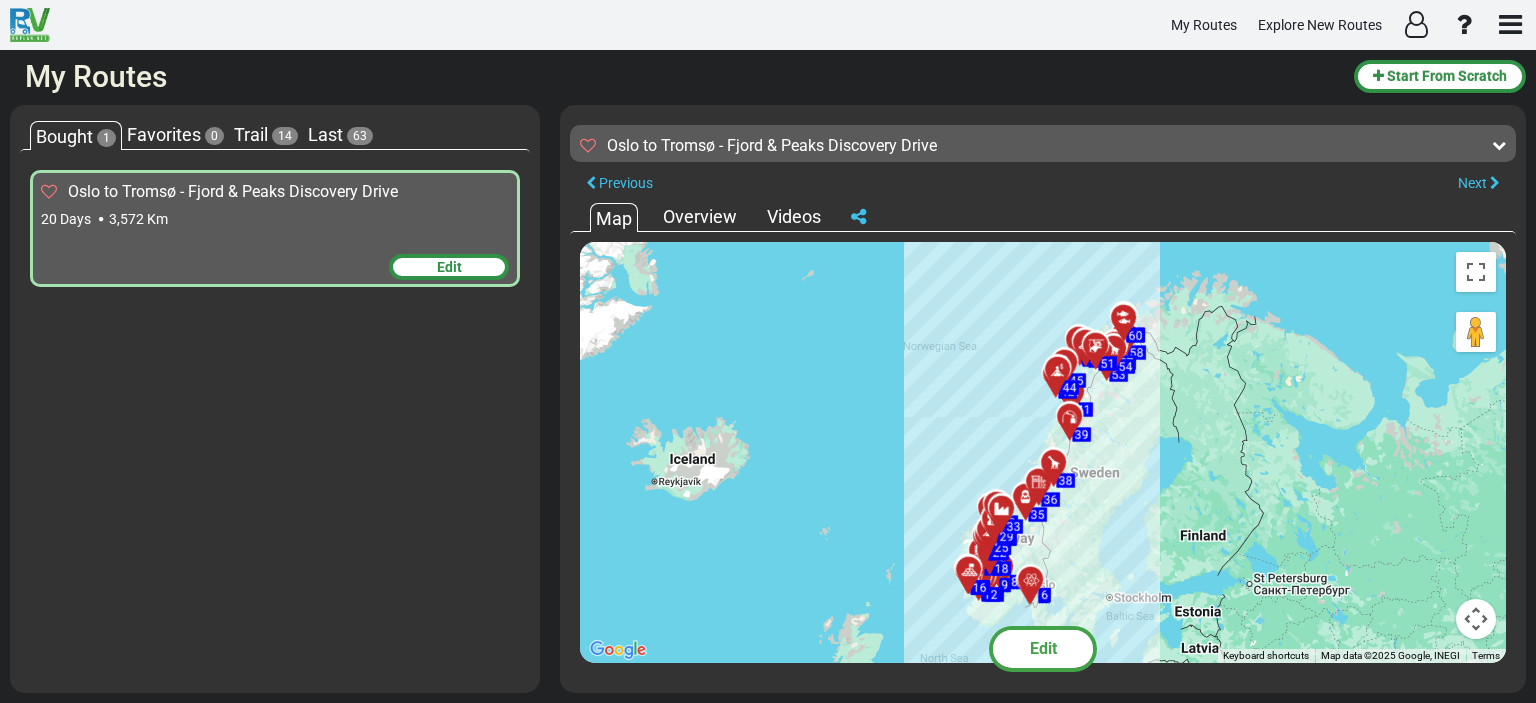 click on "Trail" at bounding box center (251, 134) 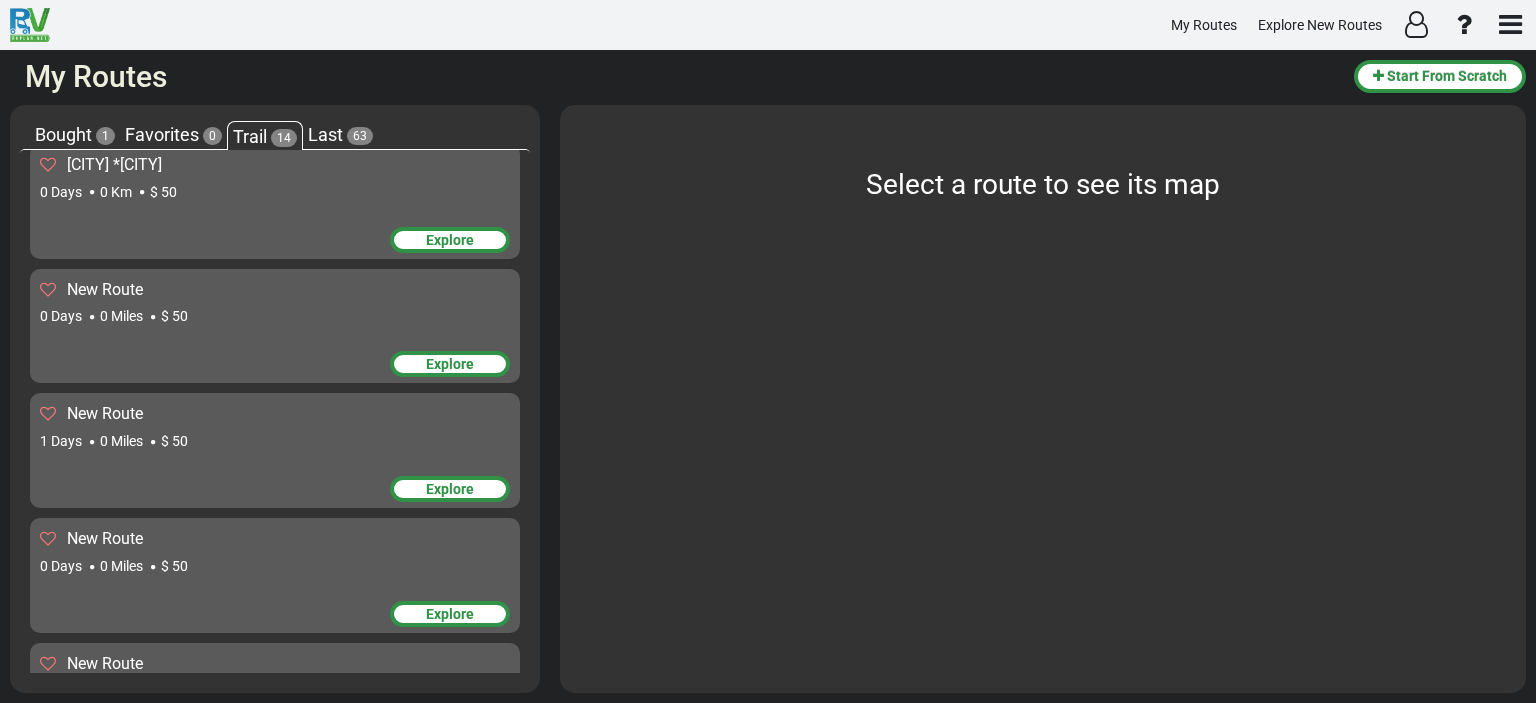 scroll, scrollTop: 700, scrollLeft: 0, axis: vertical 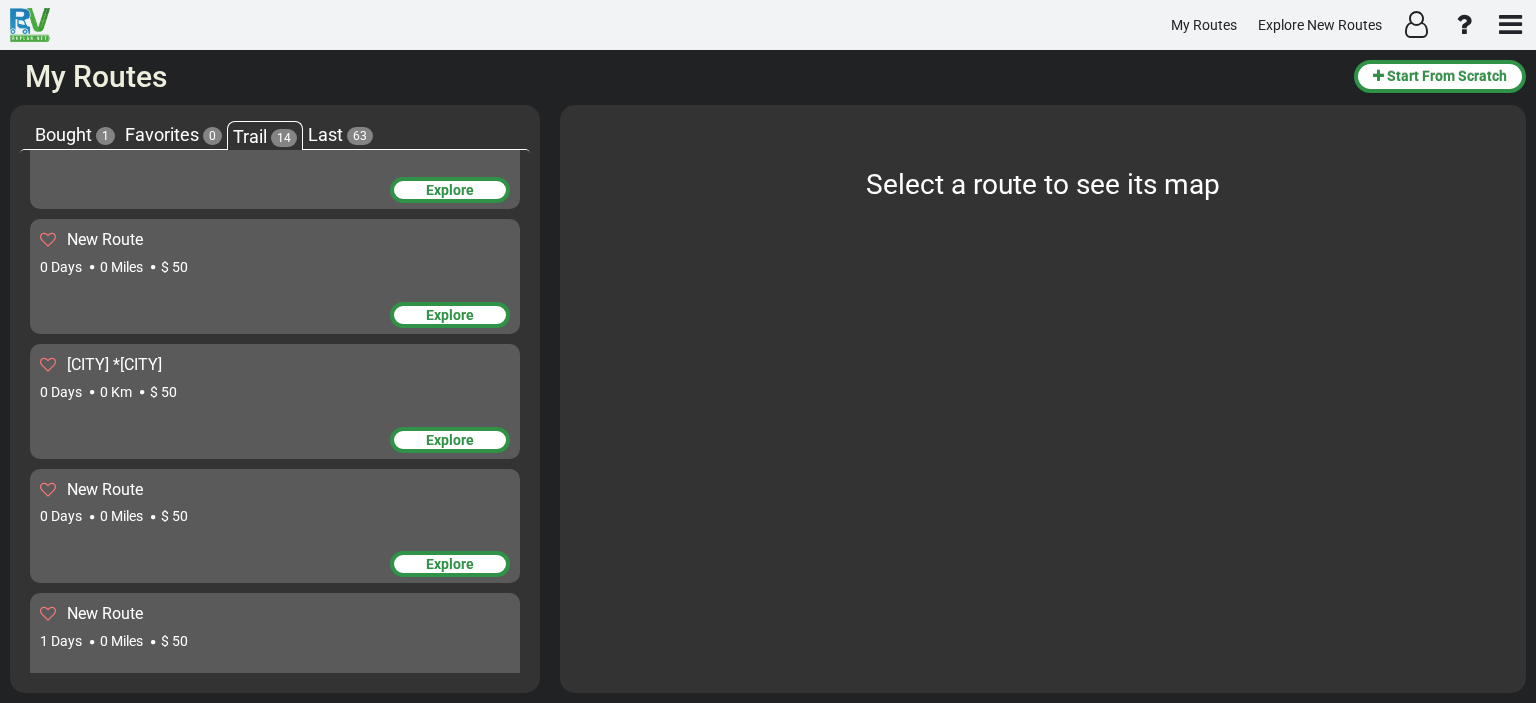 click on "Last" at bounding box center [325, 134] 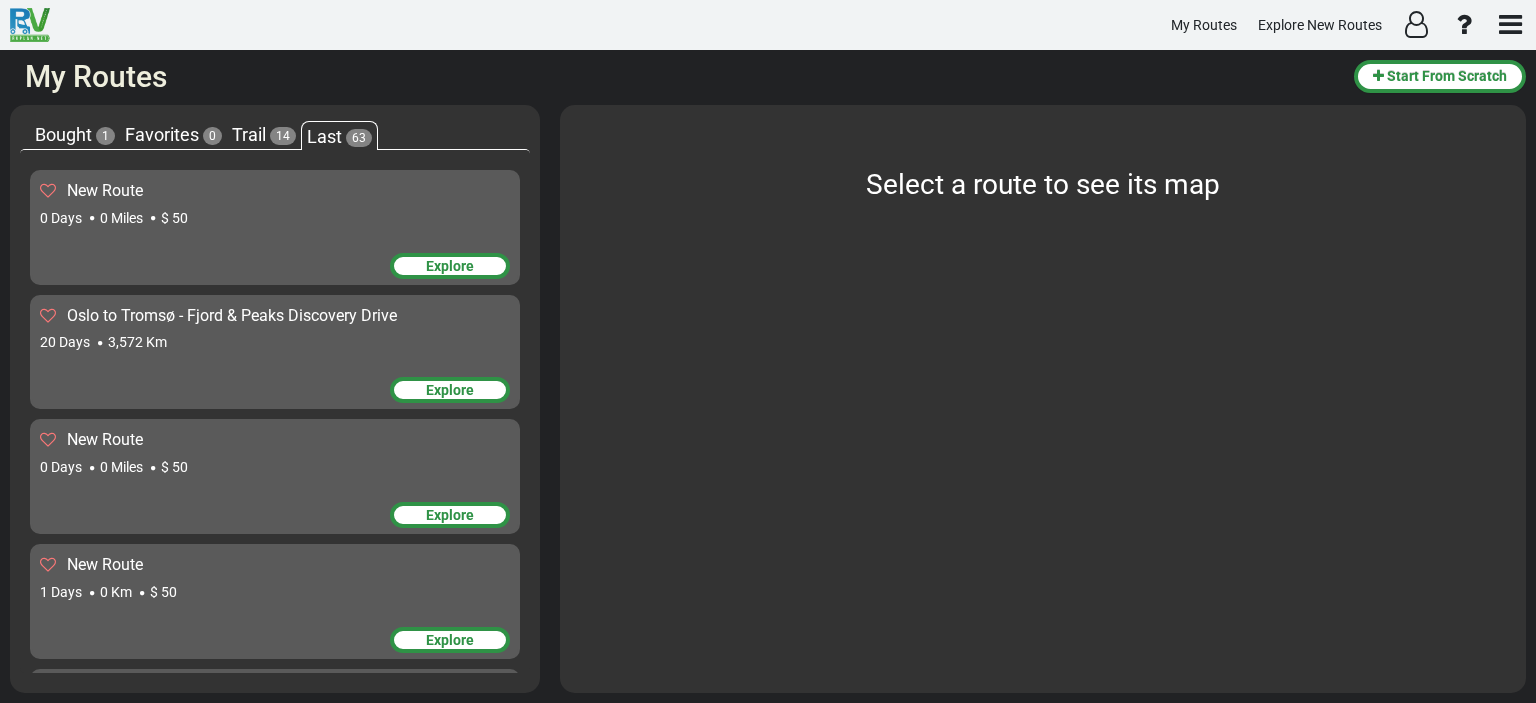 click on "Trail" at bounding box center (249, 134) 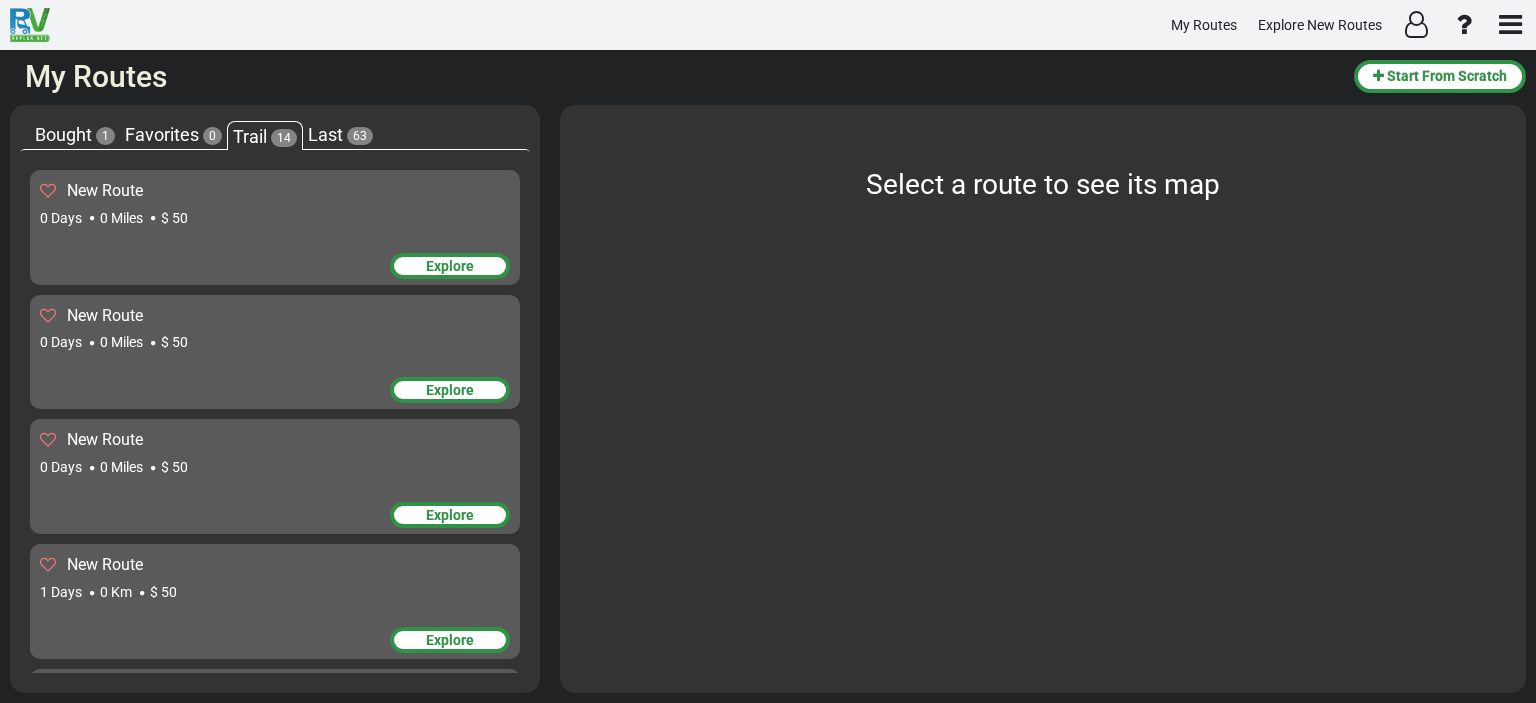 click on "Explore" at bounding box center (450, 266) 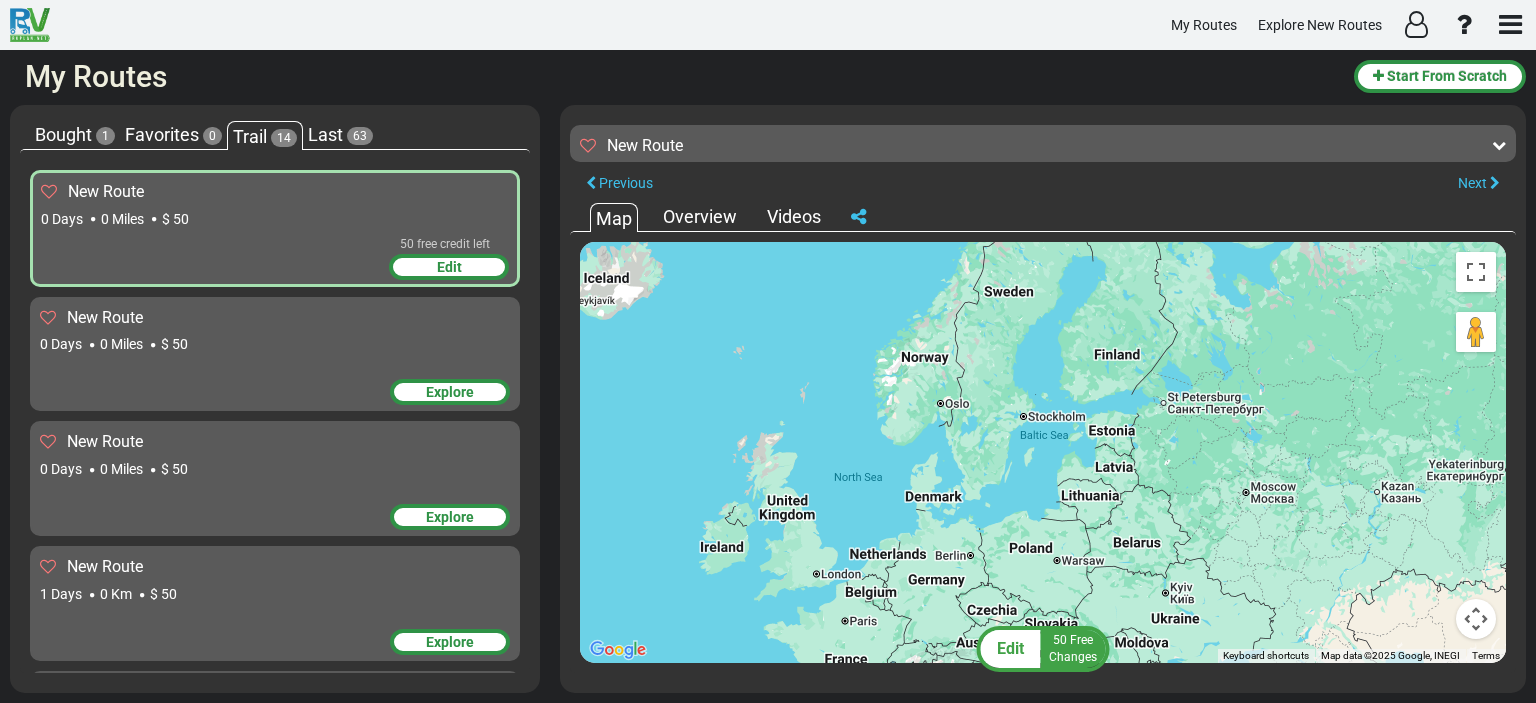 drag, startPoint x: 850, startPoint y: 494, endPoint x: 762, endPoint y: 305, distance: 208.48262 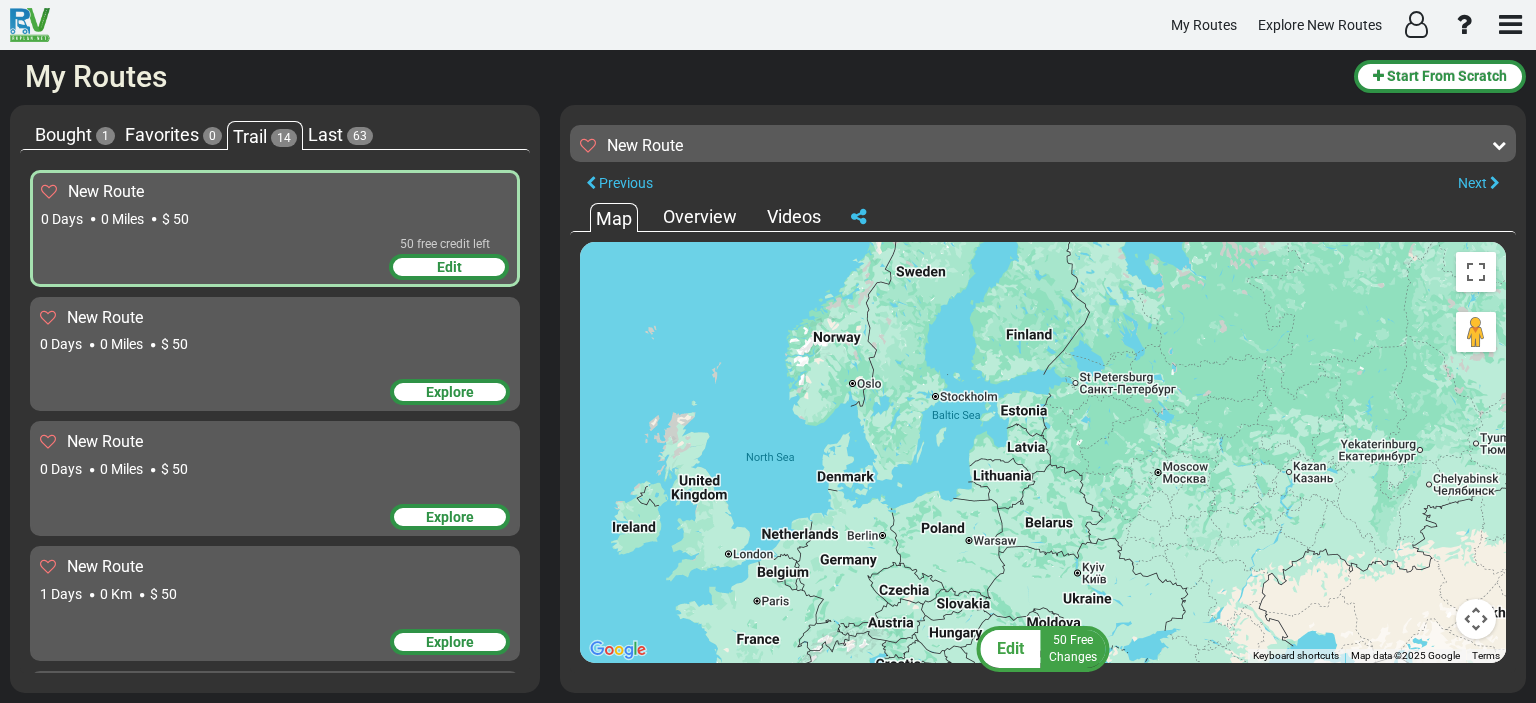 drag, startPoint x: 829, startPoint y: 534, endPoint x: 744, endPoint y: 495, distance: 93.52005 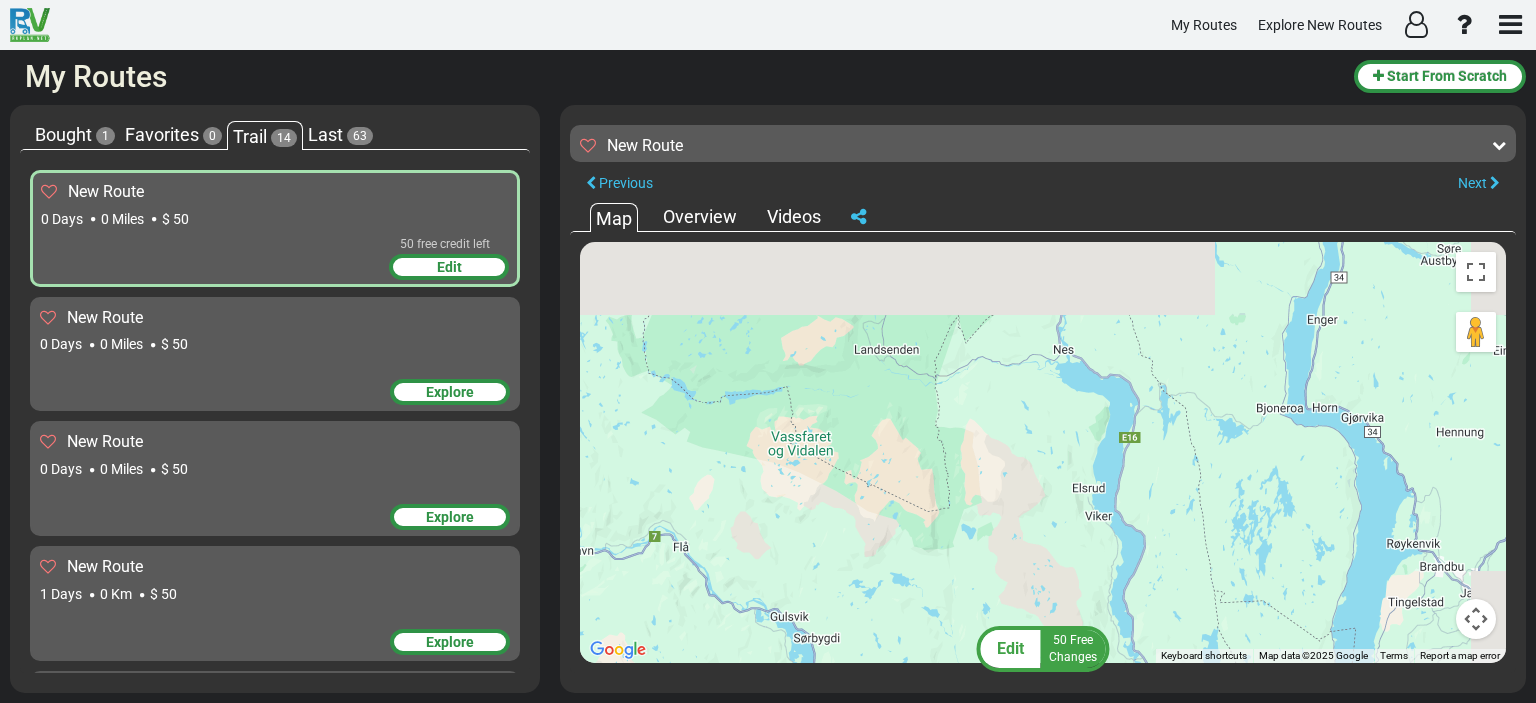 drag, startPoint x: 1126, startPoint y: 272, endPoint x: 953, endPoint y: 742, distance: 500.8283 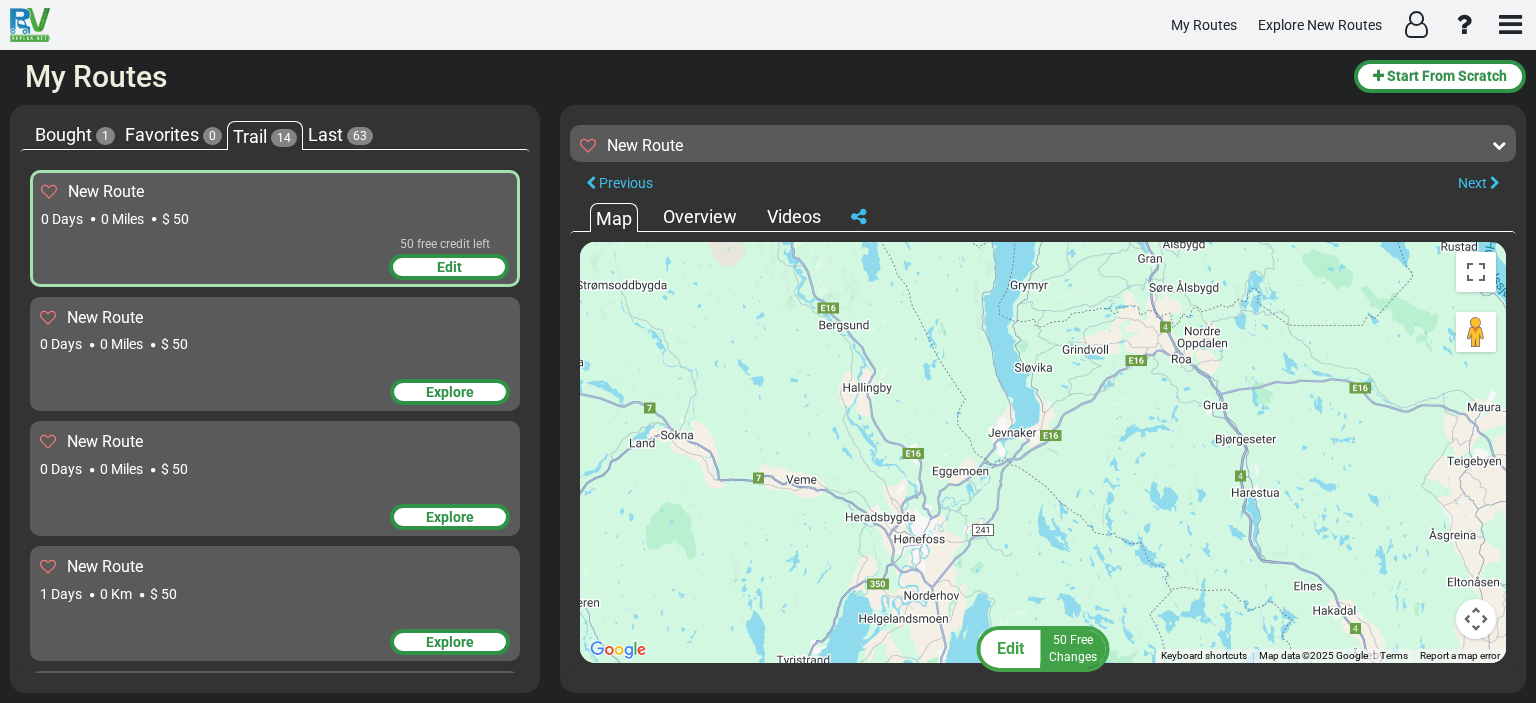 drag, startPoint x: 975, startPoint y: 507, endPoint x: 662, endPoint y: 109, distance: 506.3329 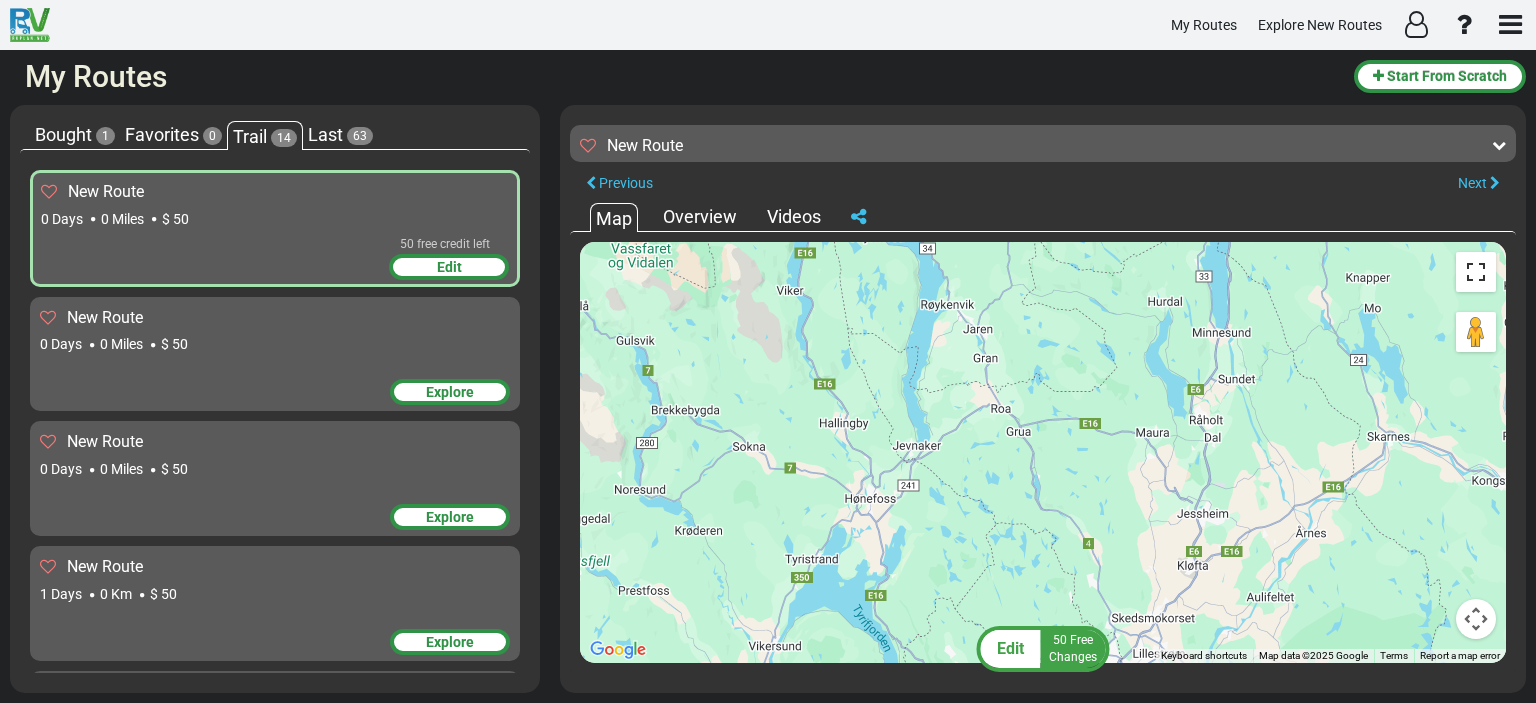 click at bounding box center (1476, 272) 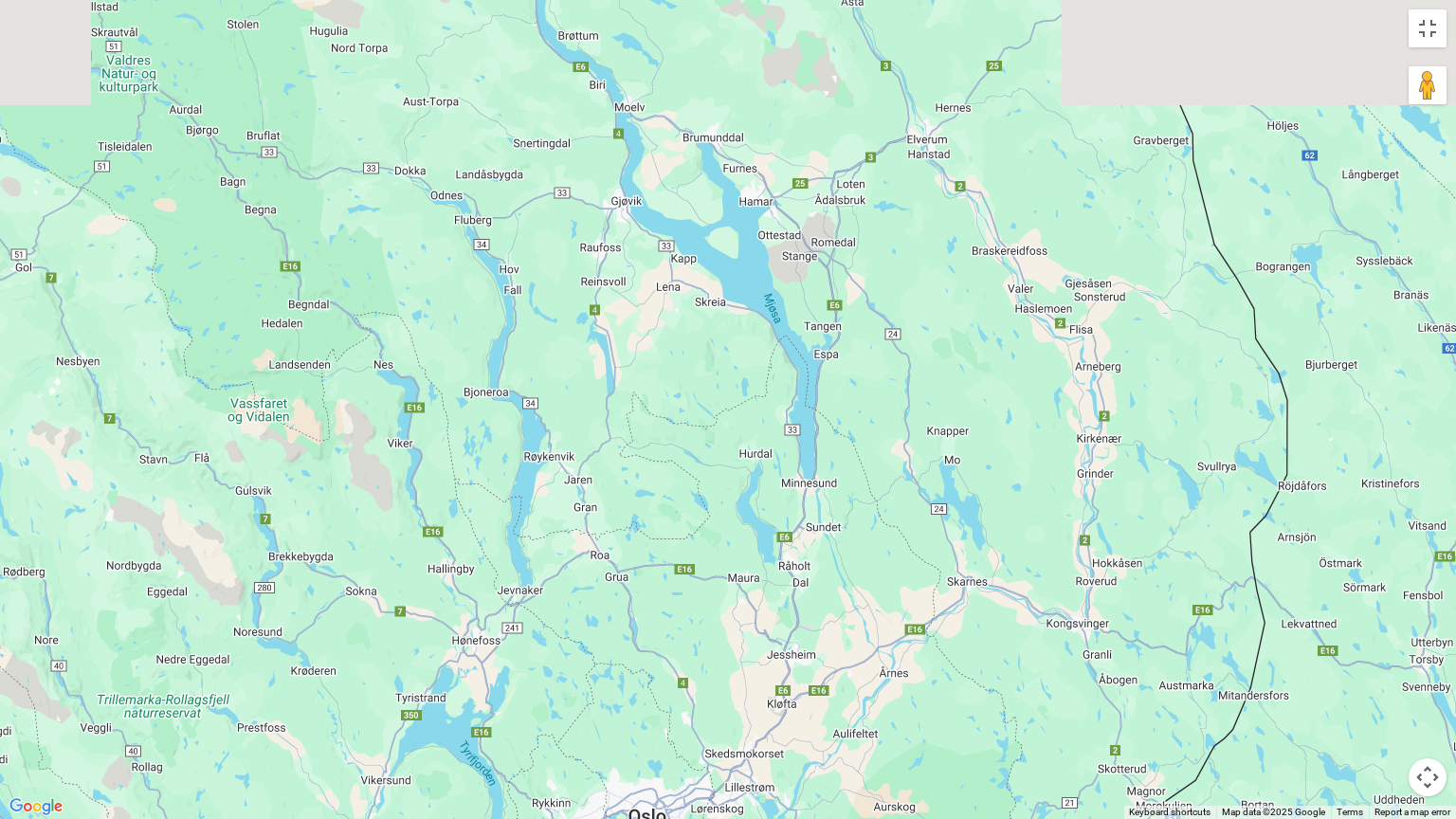 drag, startPoint x: 824, startPoint y: 446, endPoint x: 723, endPoint y: 711, distance: 283.5948 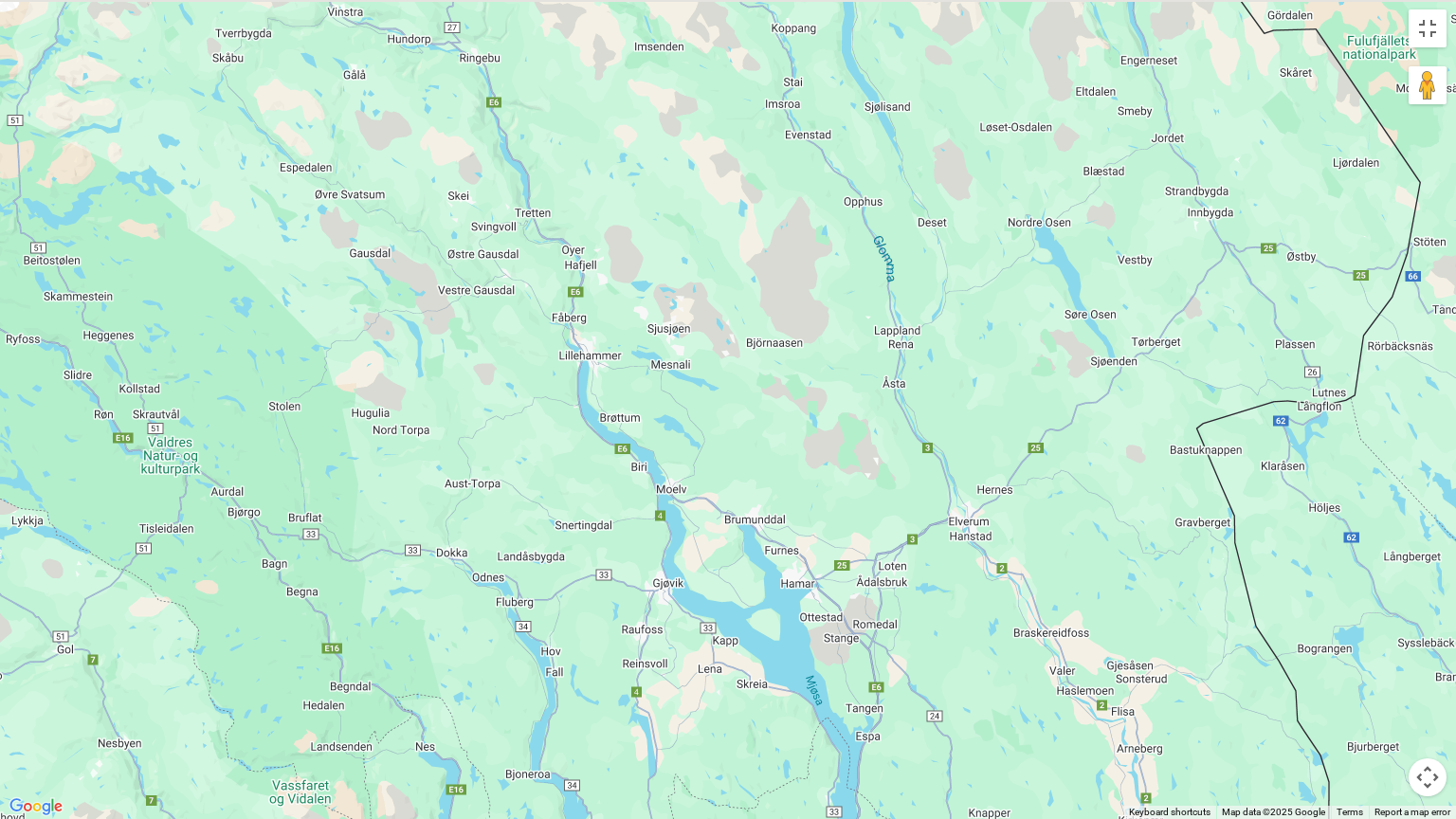 drag, startPoint x: 679, startPoint y: 437, endPoint x: 738, endPoint y: 639, distance: 210.44002 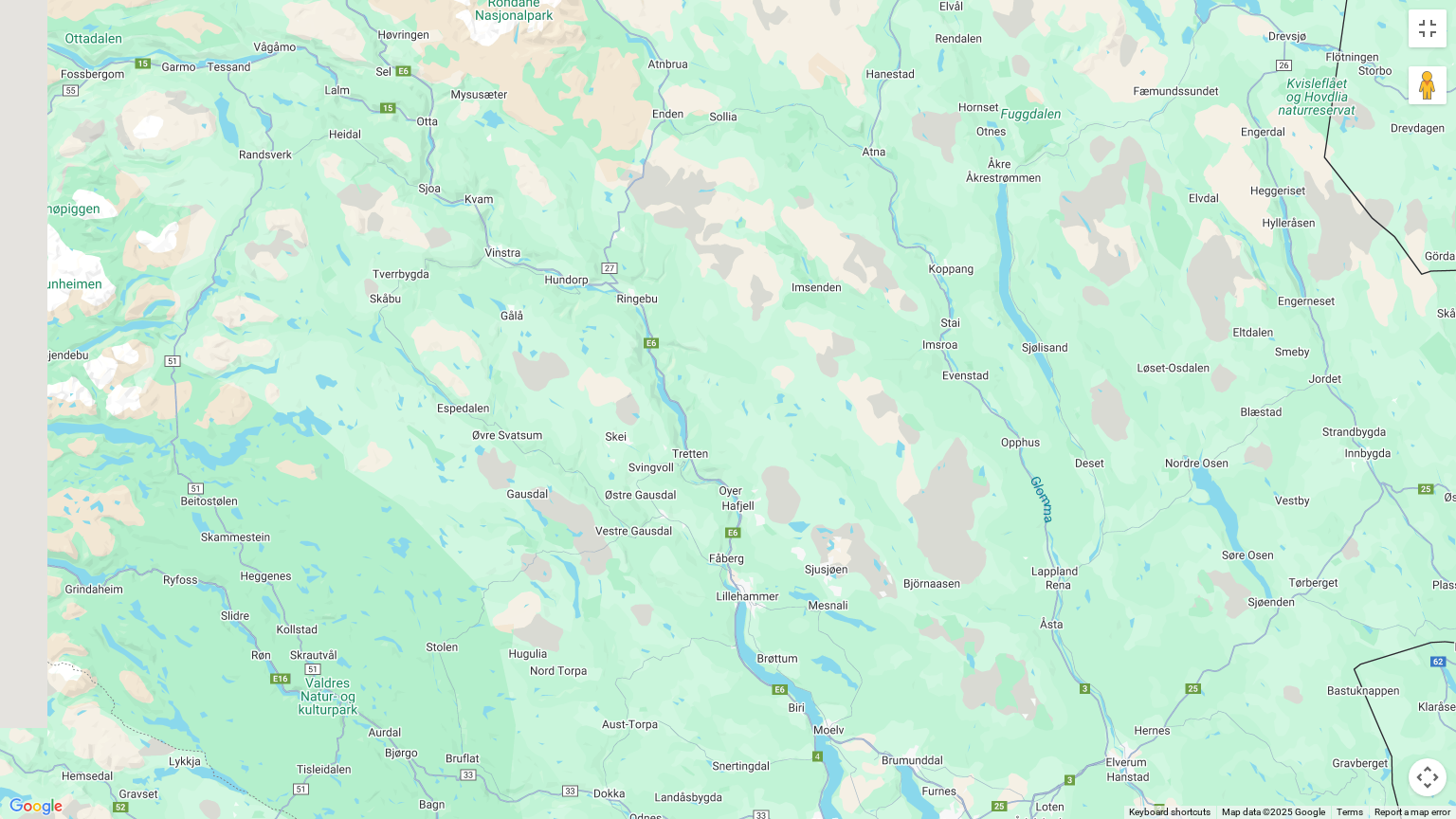 drag, startPoint x: 636, startPoint y: 344, endPoint x: 849, endPoint y: 662, distance: 382.74404 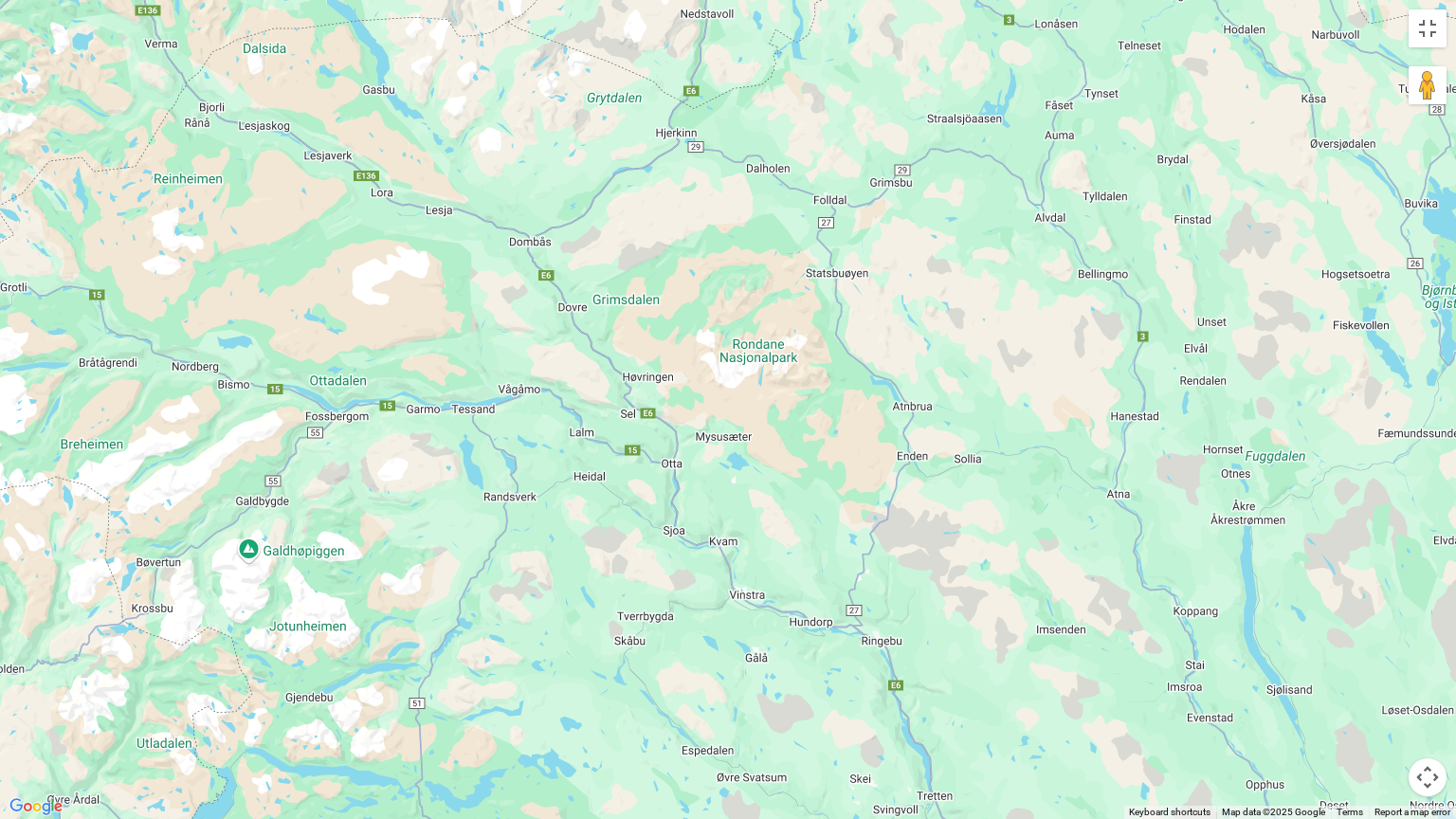 drag, startPoint x: 516, startPoint y: 360, endPoint x: 707, endPoint y: 636, distance: 335.64416 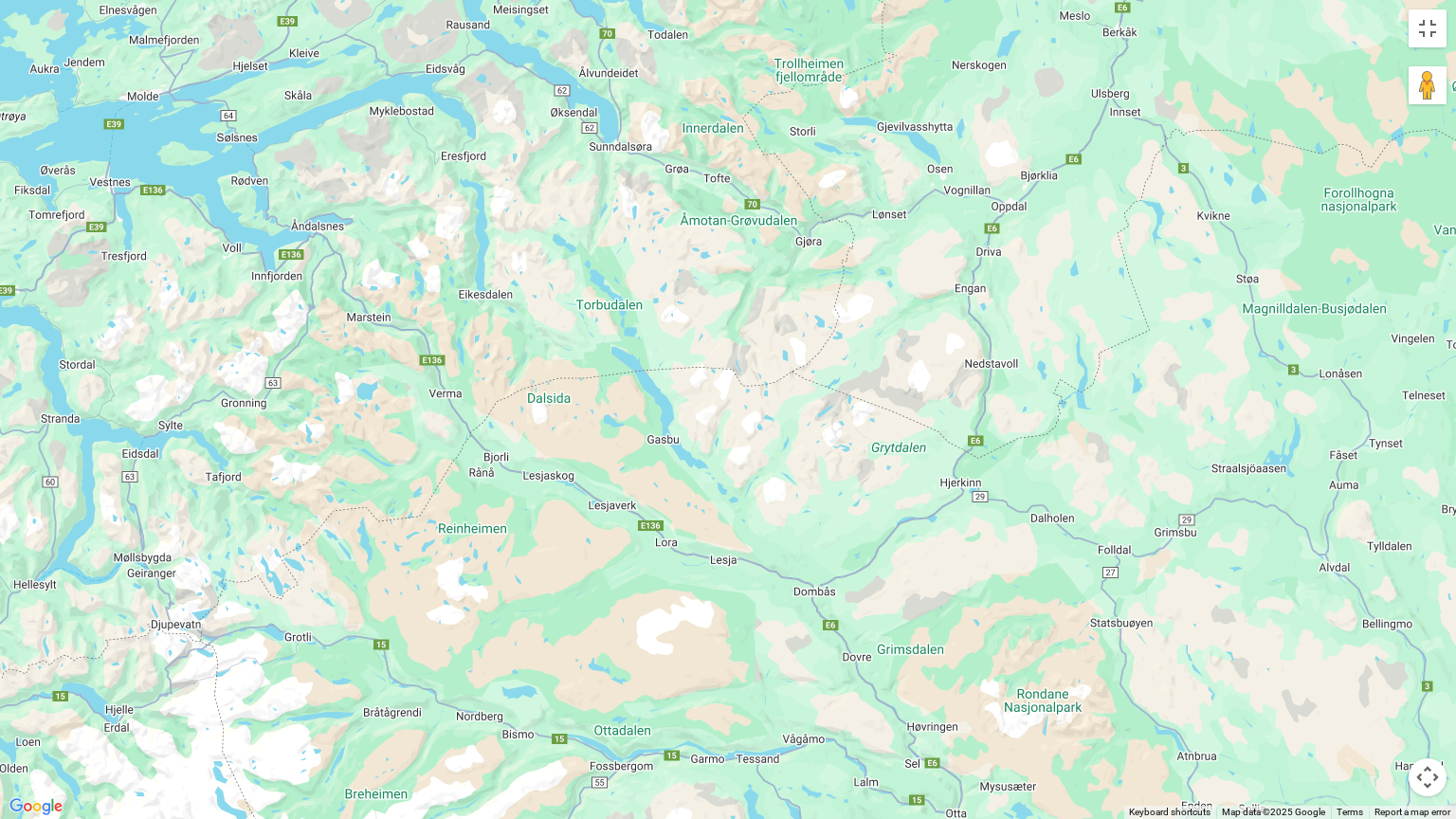 drag, startPoint x: 391, startPoint y: 295, endPoint x: 675, endPoint y: 647, distance: 452.2831 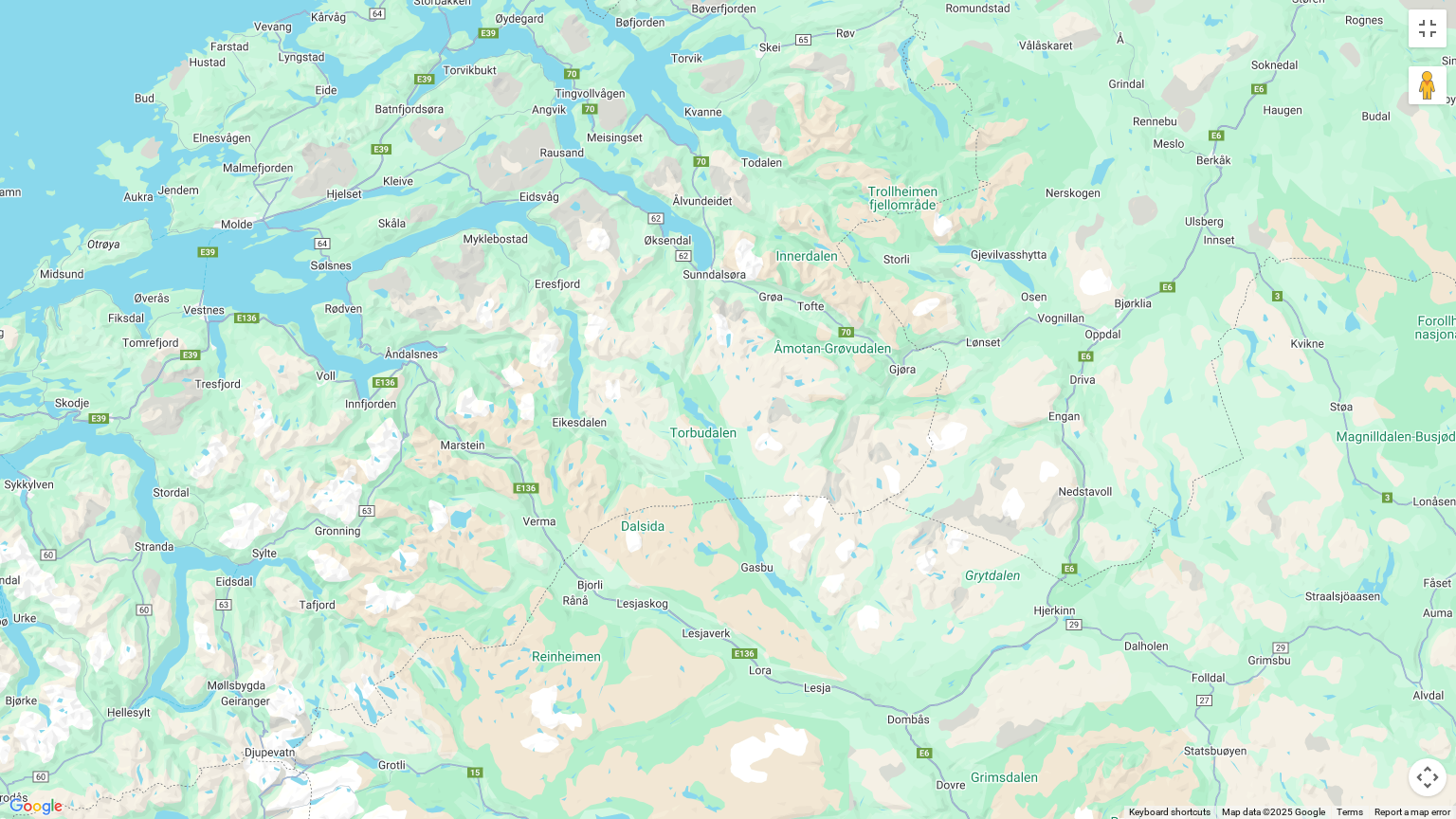 drag, startPoint x: 425, startPoint y: 425, endPoint x: 525, endPoint y: 557, distance: 165.60193 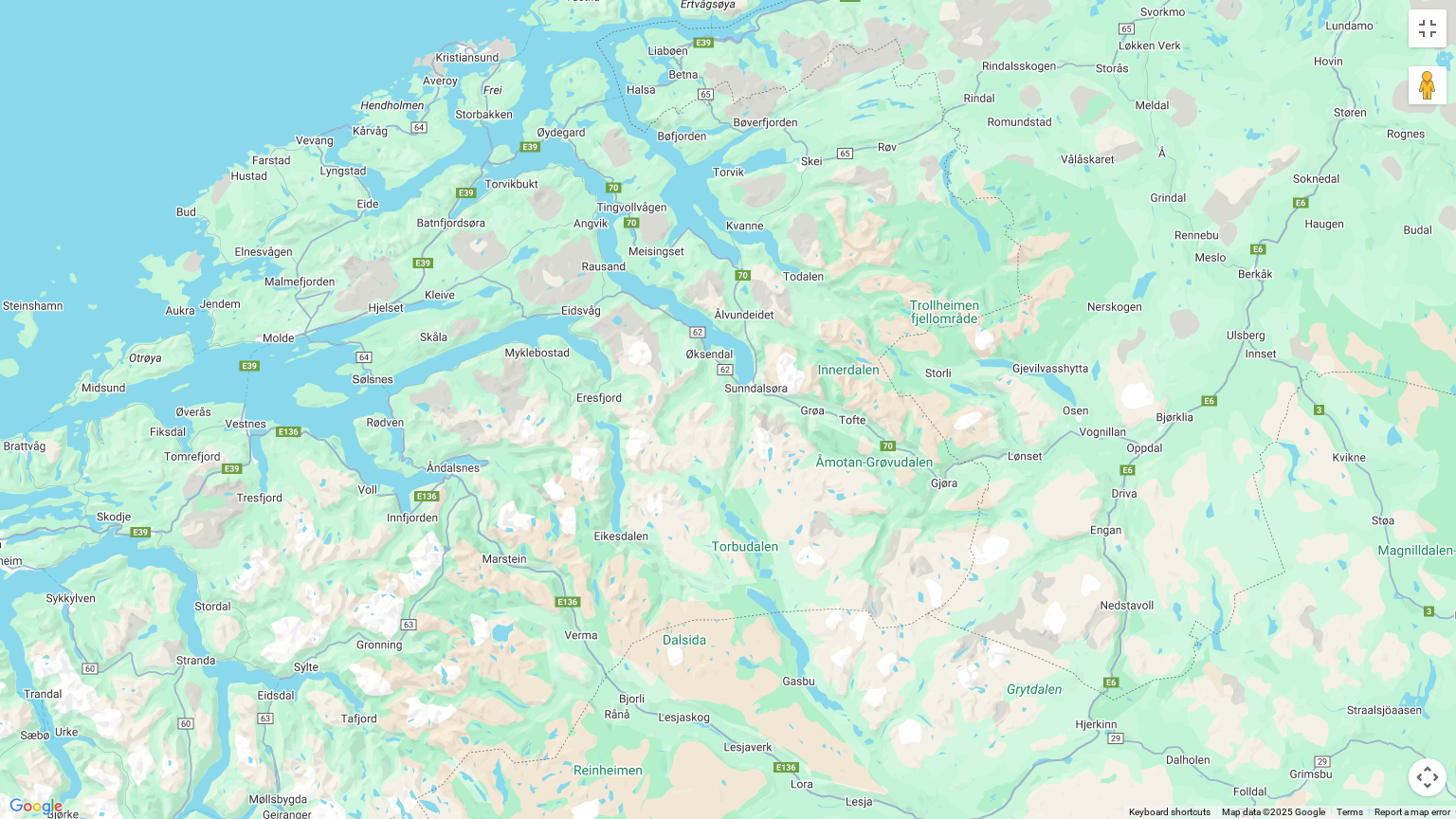 drag, startPoint x: 321, startPoint y: 155, endPoint x: 353, endPoint y: 266, distance: 115.5206 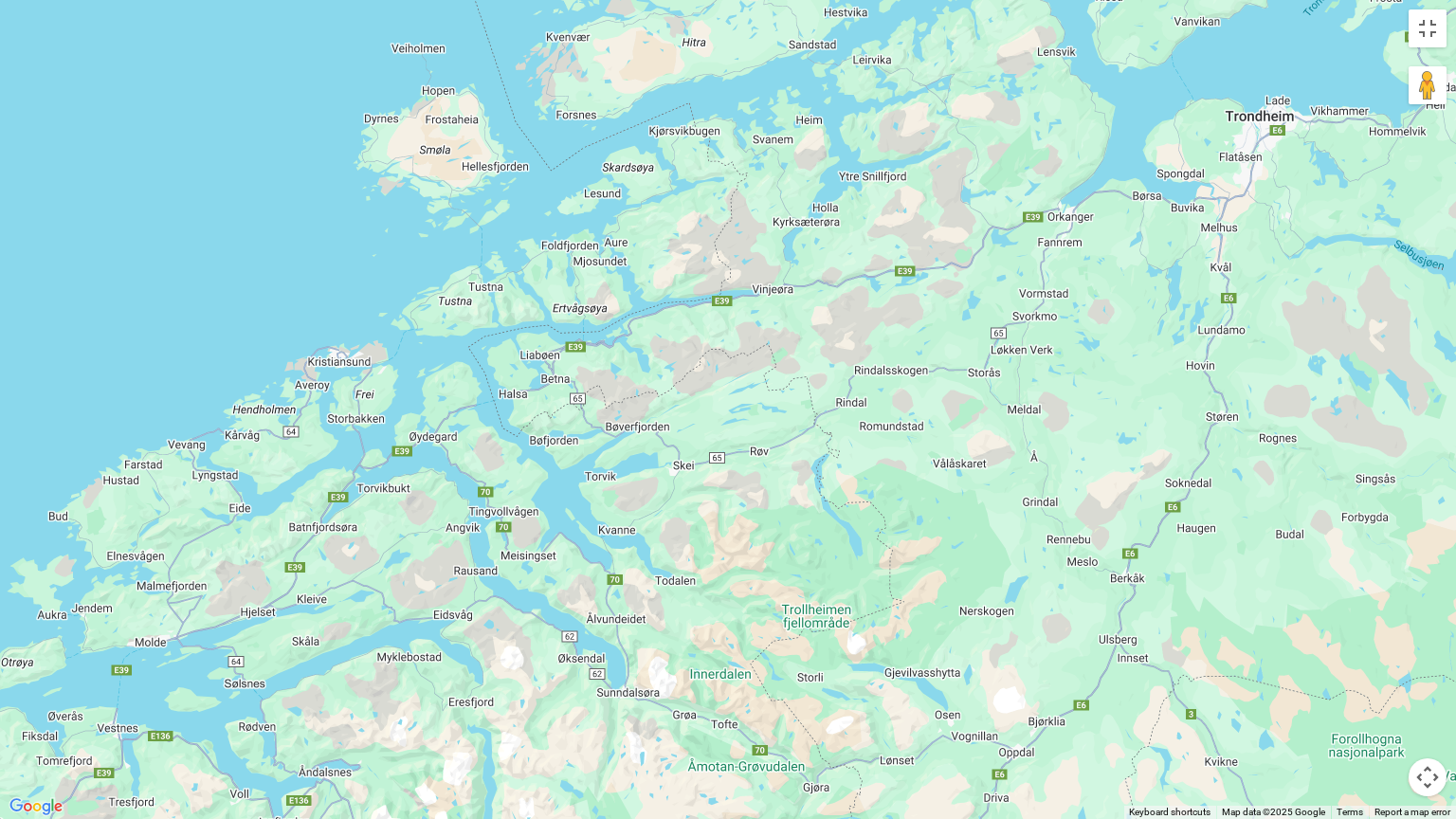 drag, startPoint x: 633, startPoint y: 287, endPoint x: 513, endPoint y: 573, distance: 310.1548 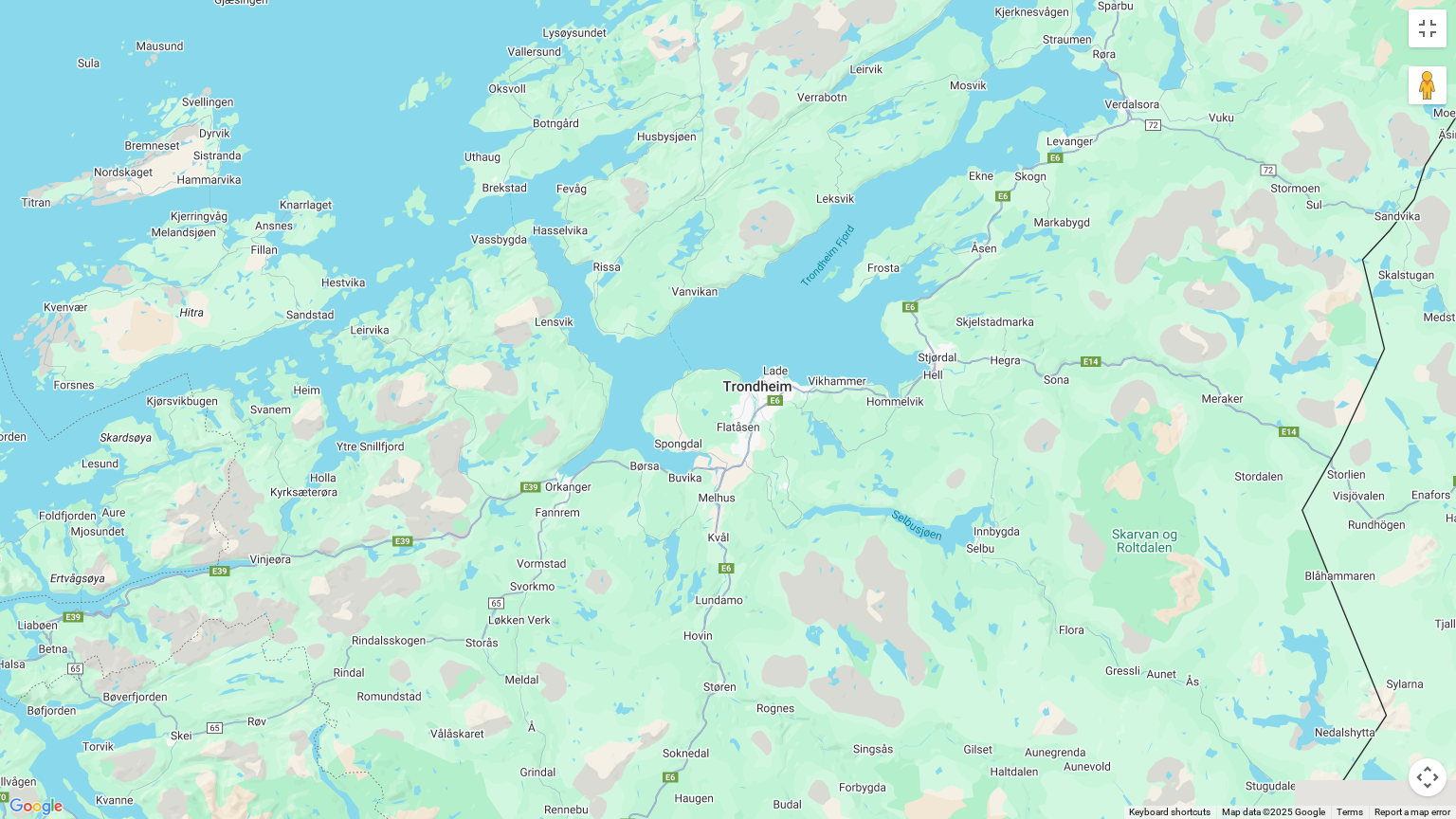 drag, startPoint x: 1147, startPoint y: 364, endPoint x: 715, endPoint y: 606, distance: 495.1646 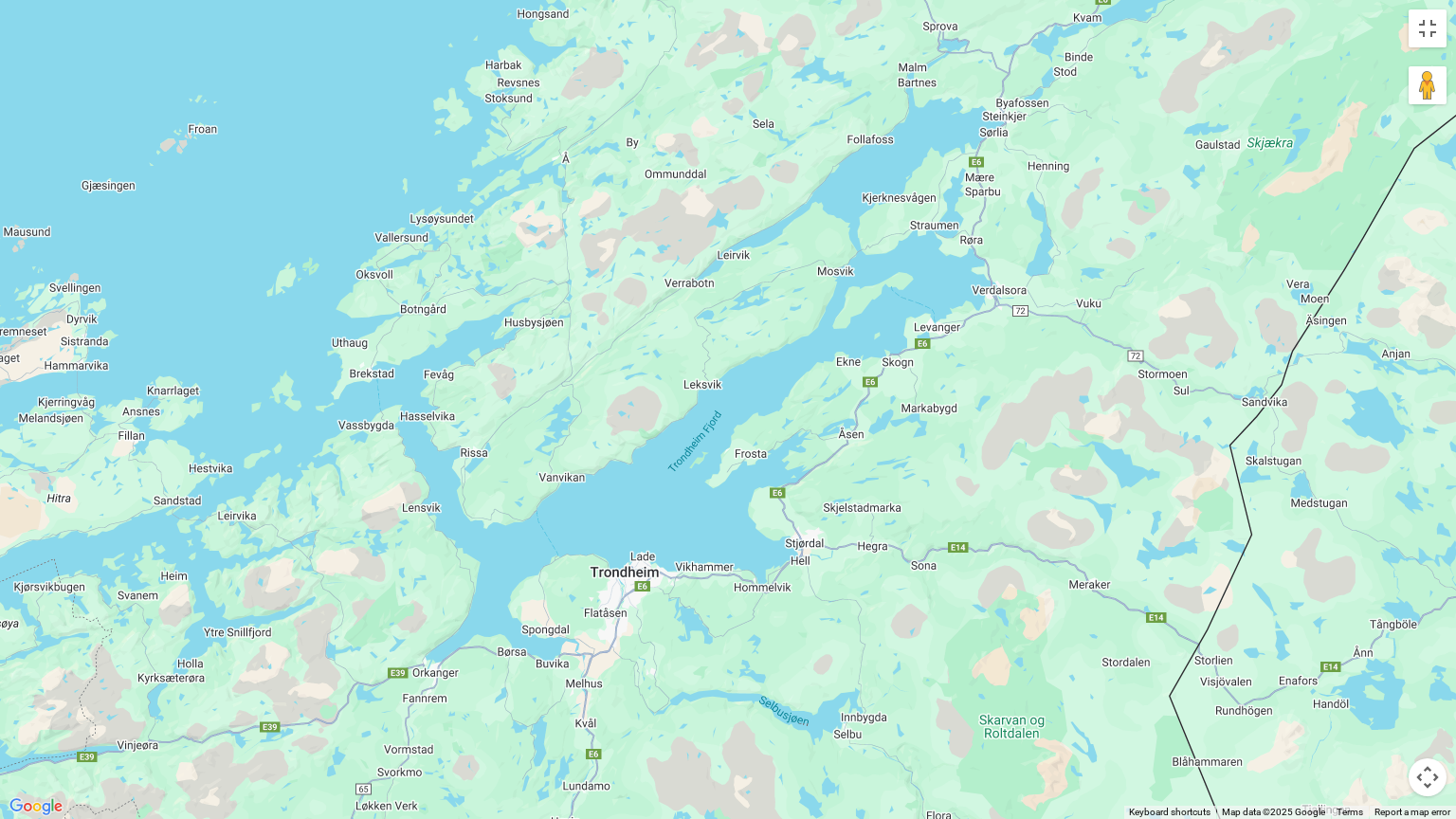 drag, startPoint x: 1055, startPoint y: 454, endPoint x: 907, endPoint y: 633, distance: 232.26063 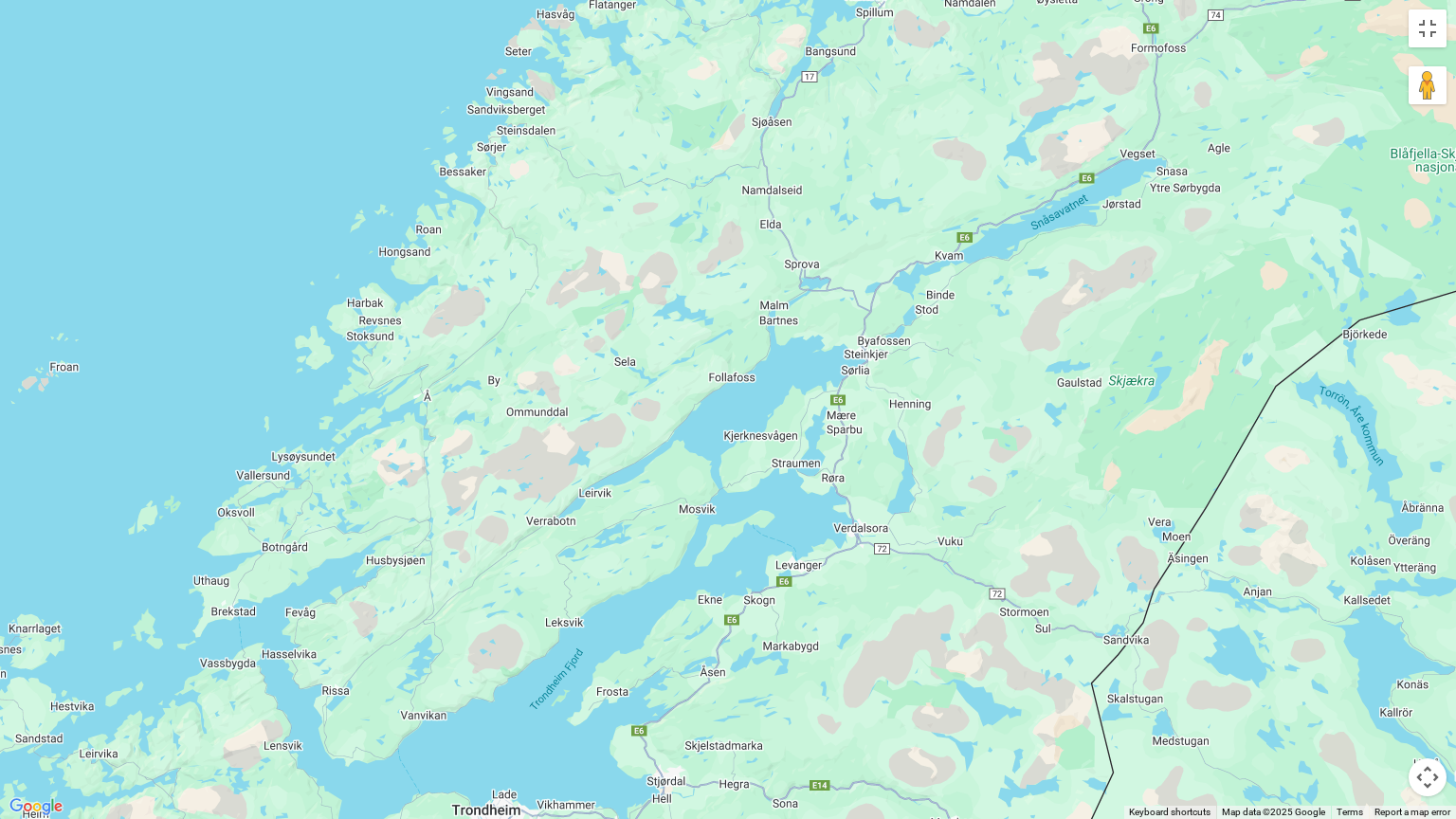 drag, startPoint x: 1061, startPoint y: 429, endPoint x: 943, endPoint y: 637, distance: 239.14013 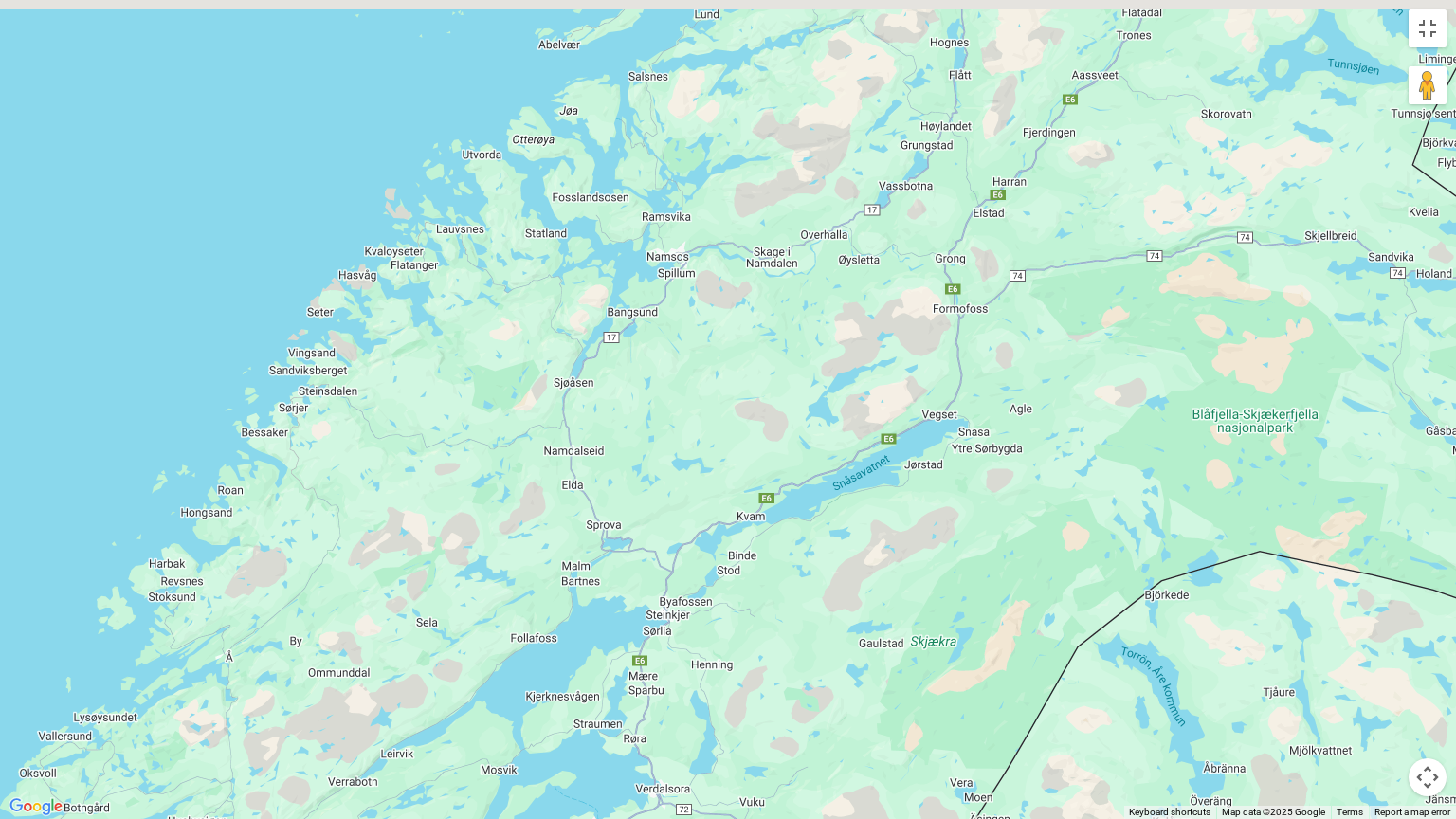 drag, startPoint x: 1061, startPoint y: 410, endPoint x: 861, endPoint y: 670, distance: 328.02439 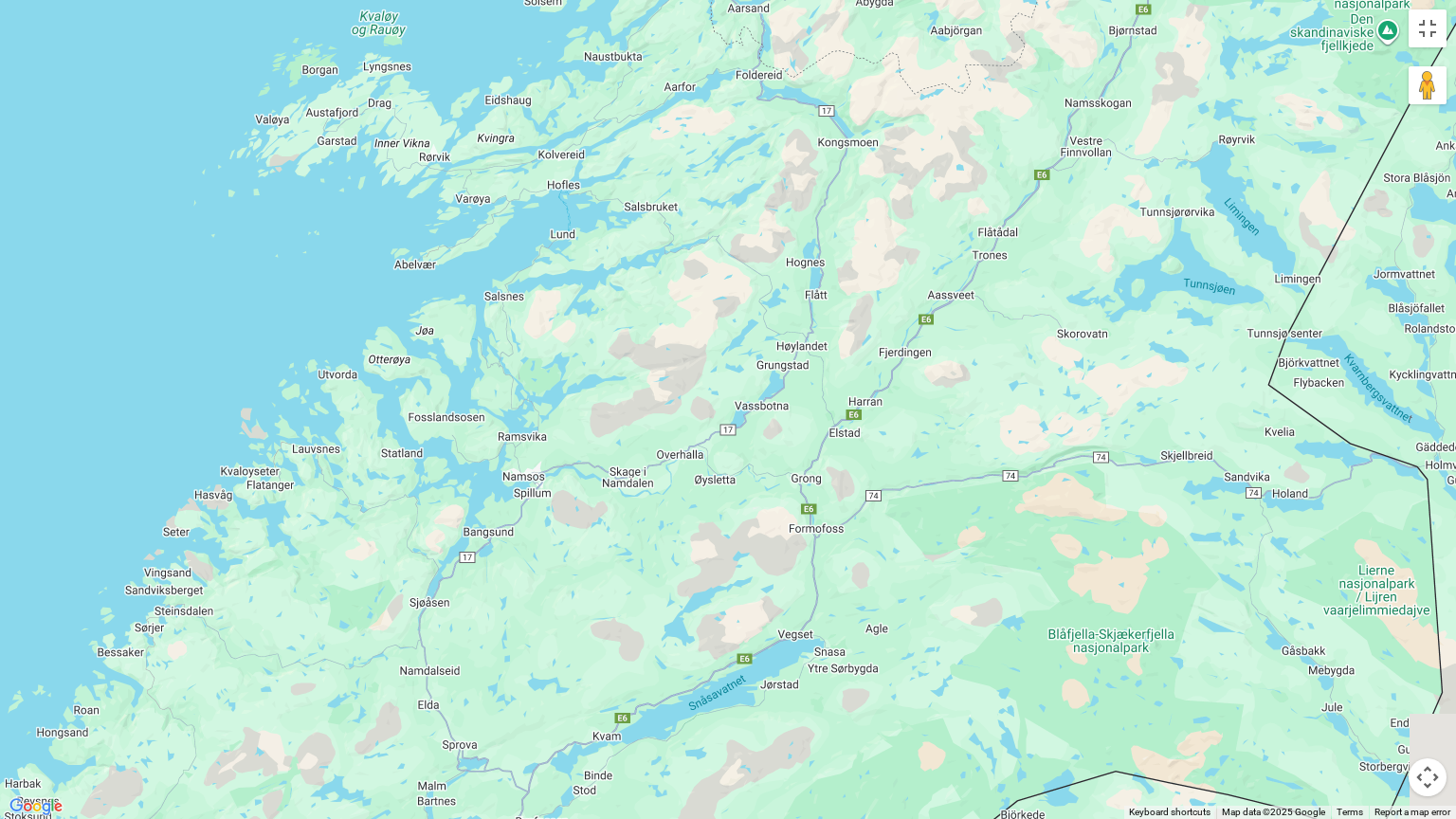 drag, startPoint x: 995, startPoint y: 546, endPoint x: 853, endPoint y: 706, distance: 213.92522 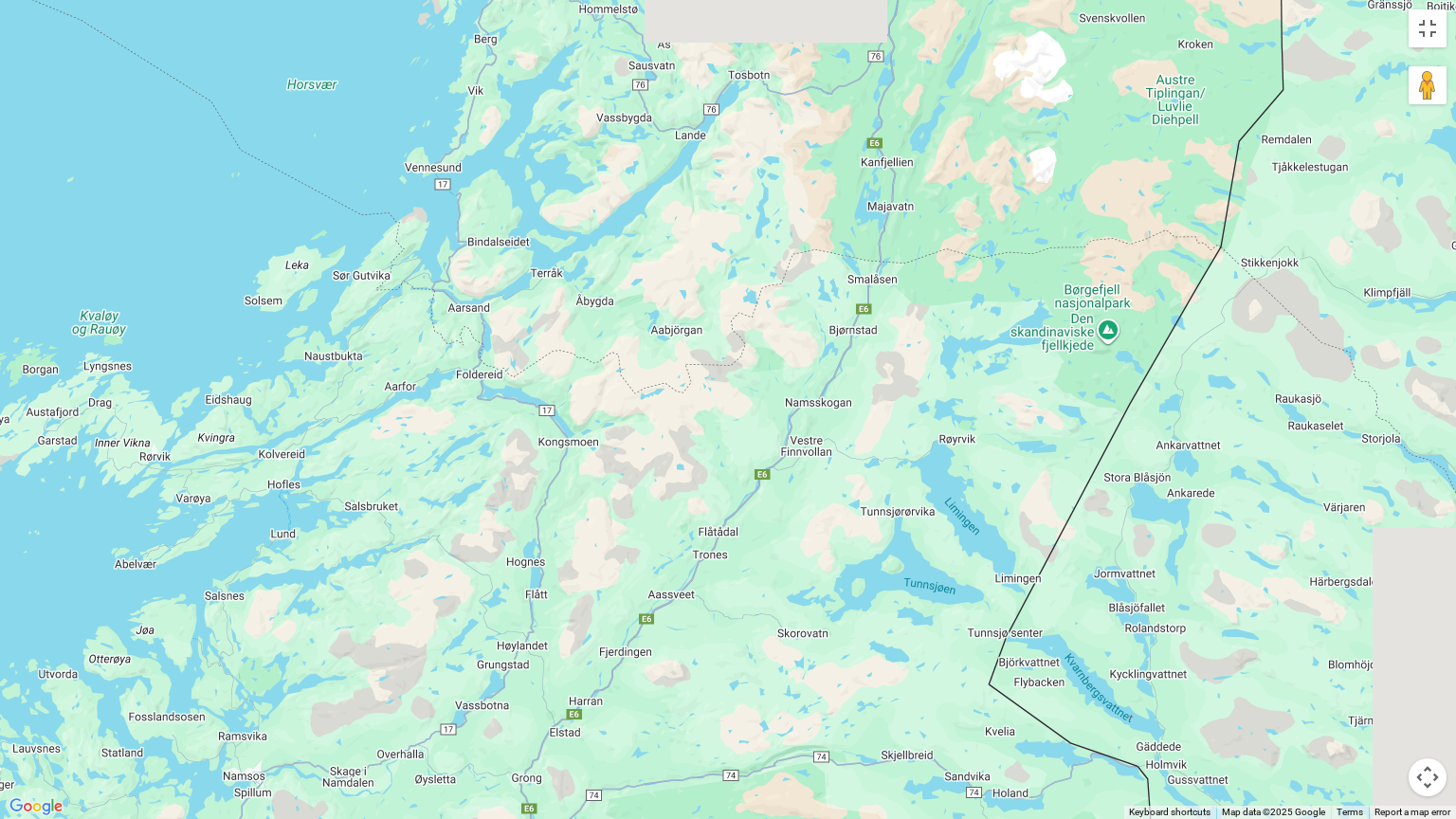drag, startPoint x: 1034, startPoint y: 421, endPoint x: 793, endPoint y: 709, distance: 375.53295 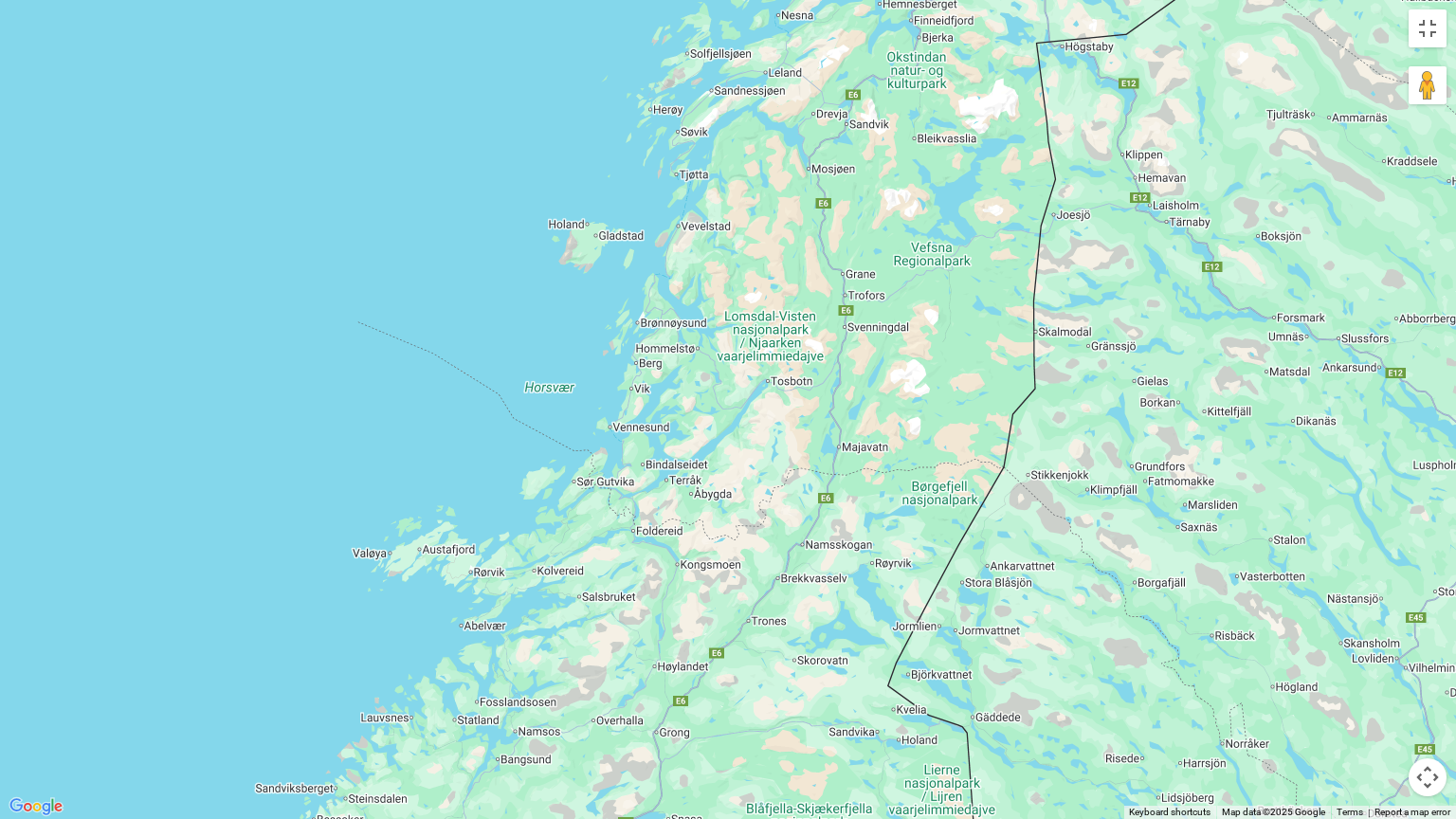 click at bounding box center (728, 410) 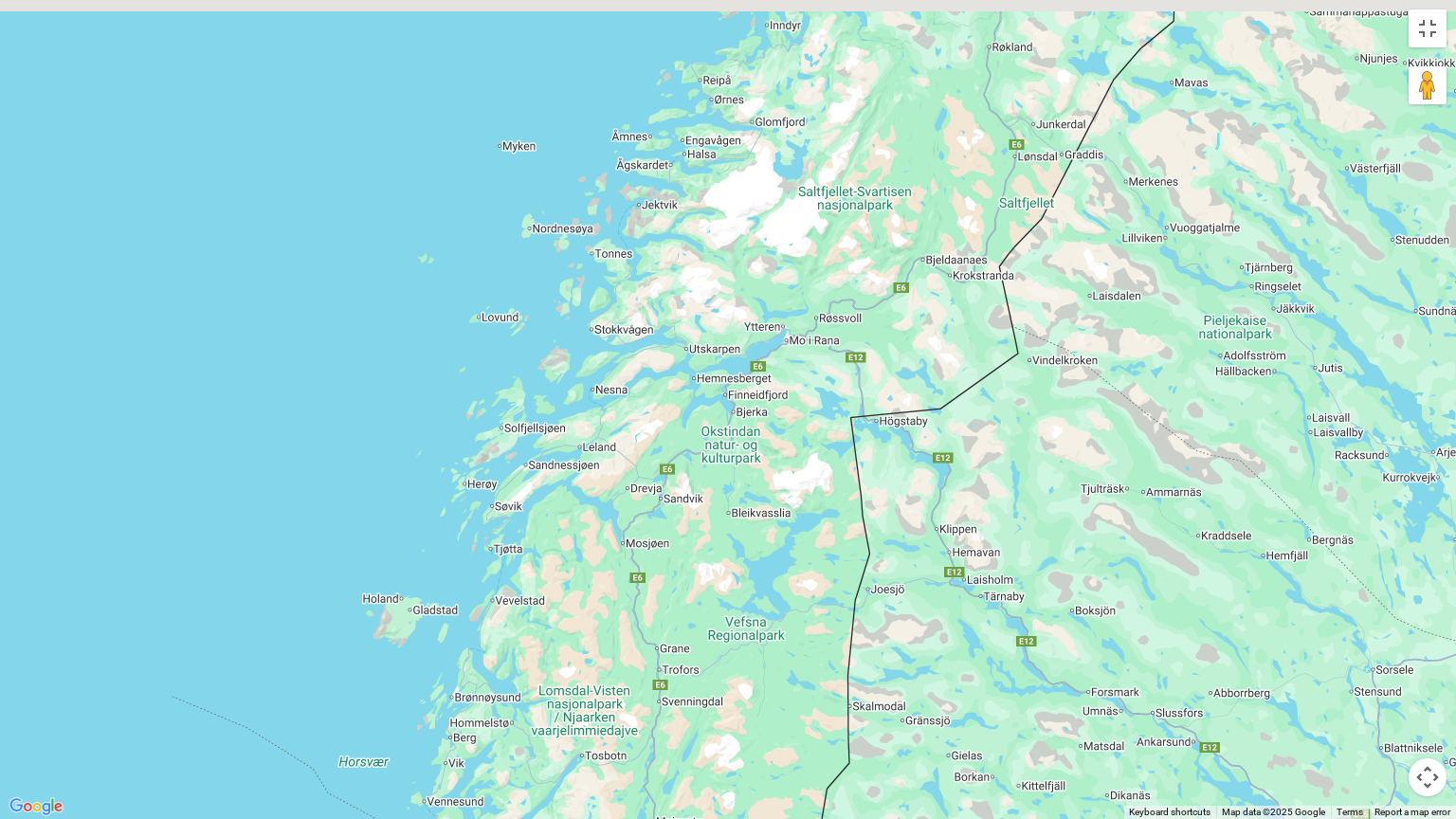 drag, startPoint x: 777, startPoint y: 421, endPoint x: 589, endPoint y: 818, distance: 439.2642 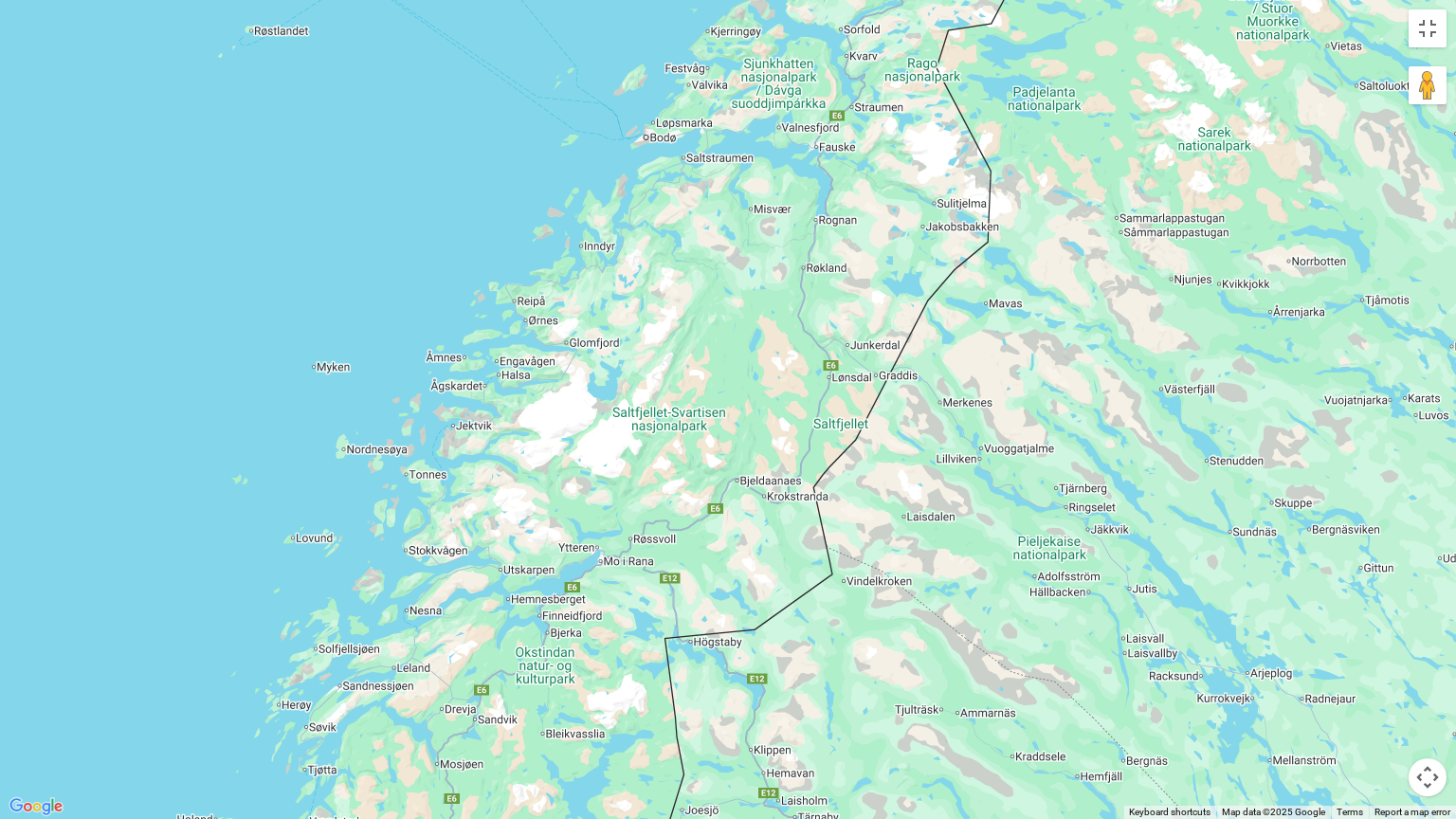 drag, startPoint x: 767, startPoint y: 615, endPoint x: 594, endPoint y: 762, distance: 227.01982 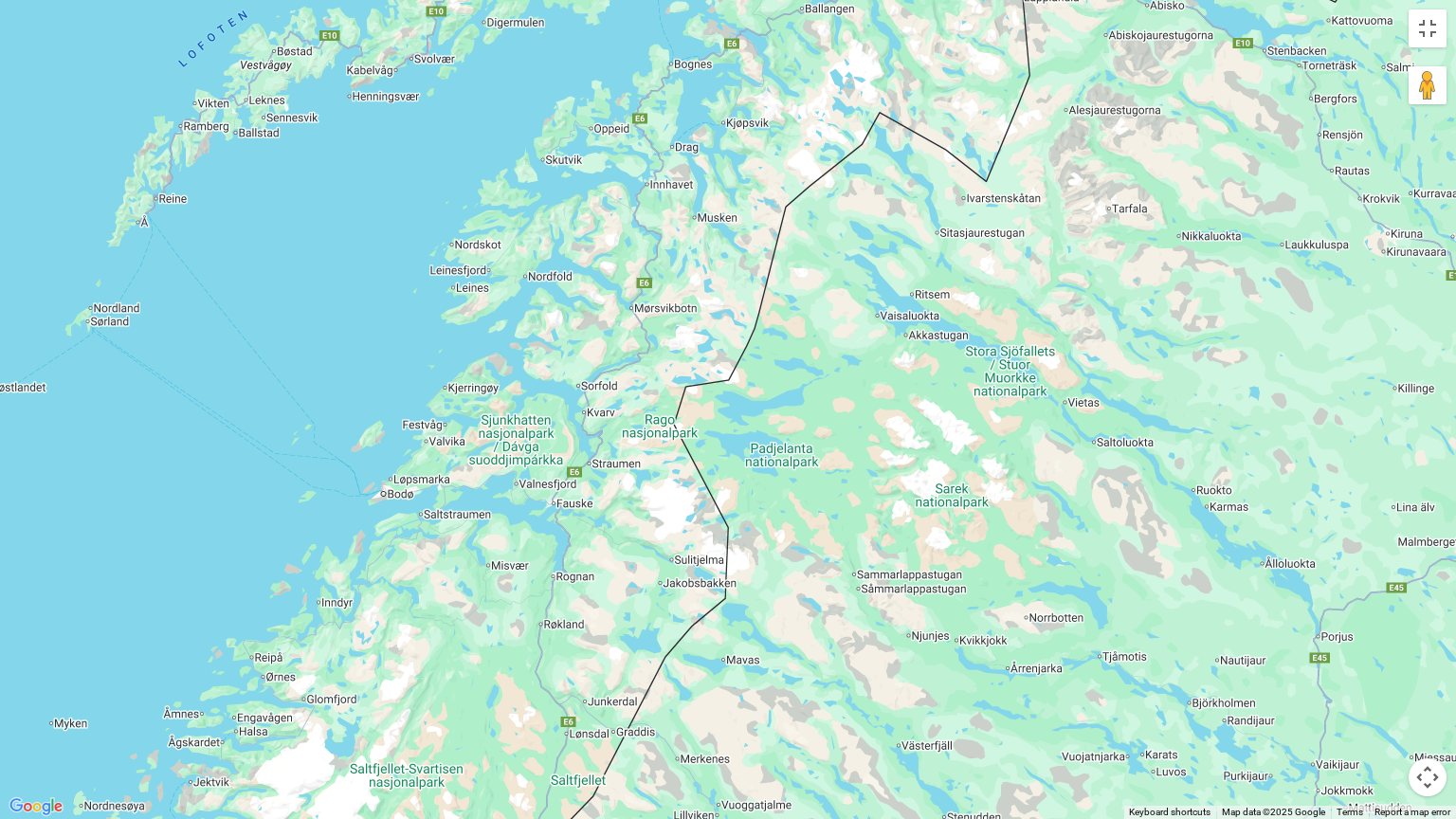 drag, startPoint x: 740, startPoint y: 428, endPoint x: 482, endPoint y: 785, distance: 440.46907 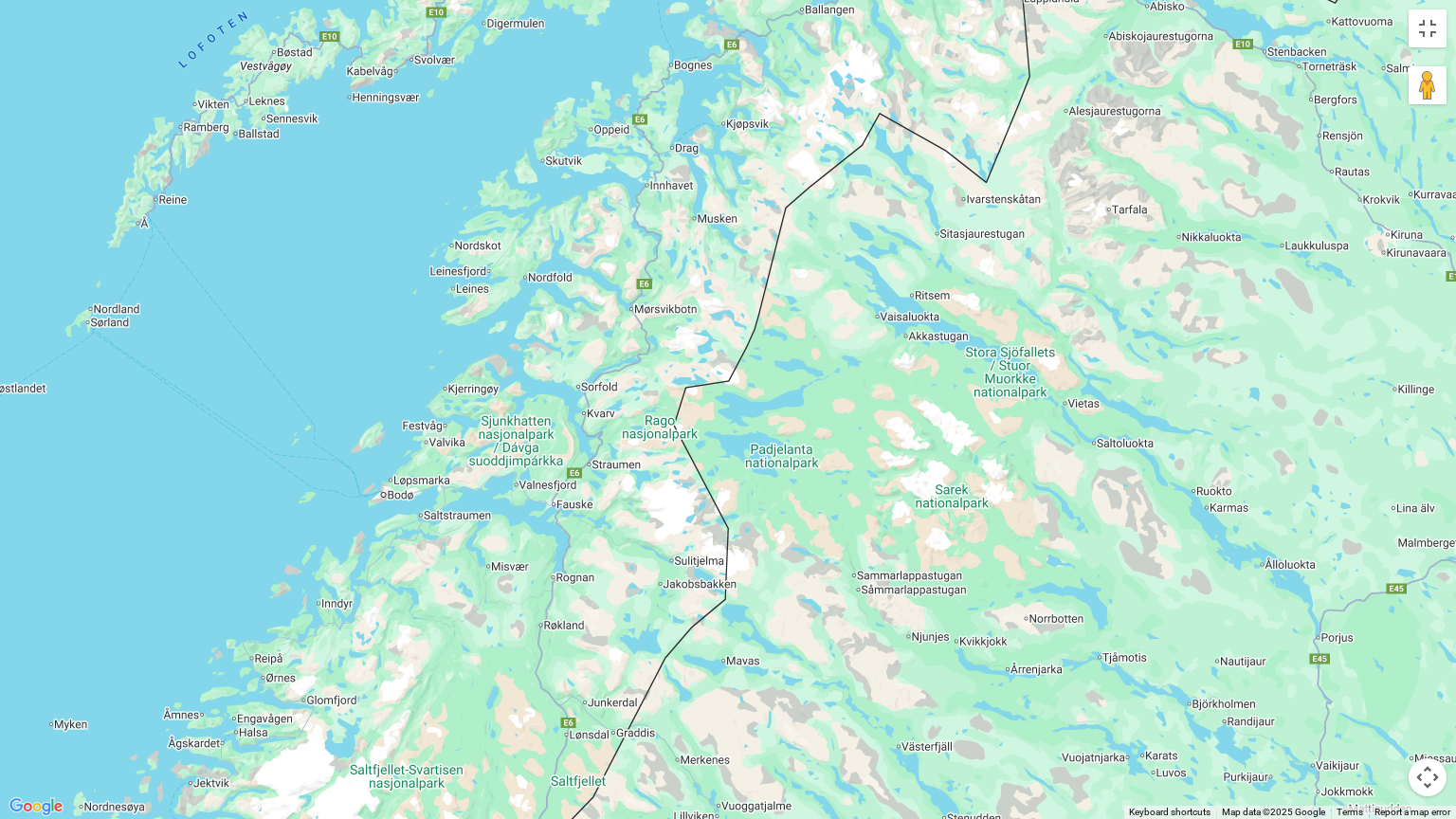 drag, startPoint x: 466, startPoint y: 745, endPoint x: 485, endPoint y: 325, distance: 420.42954 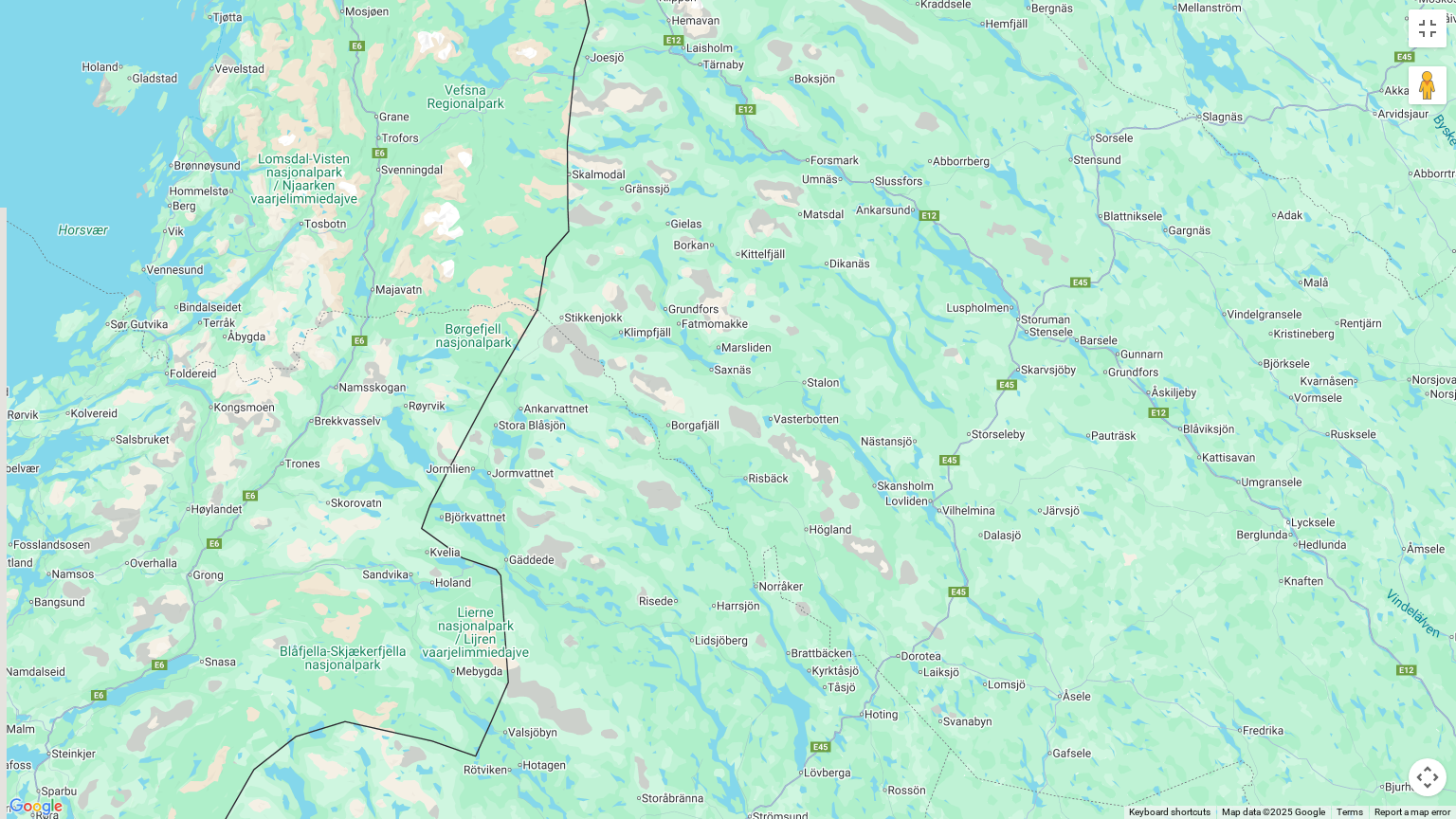 drag, startPoint x: 300, startPoint y: 540, endPoint x: 401, endPoint y: 439, distance: 142.83557 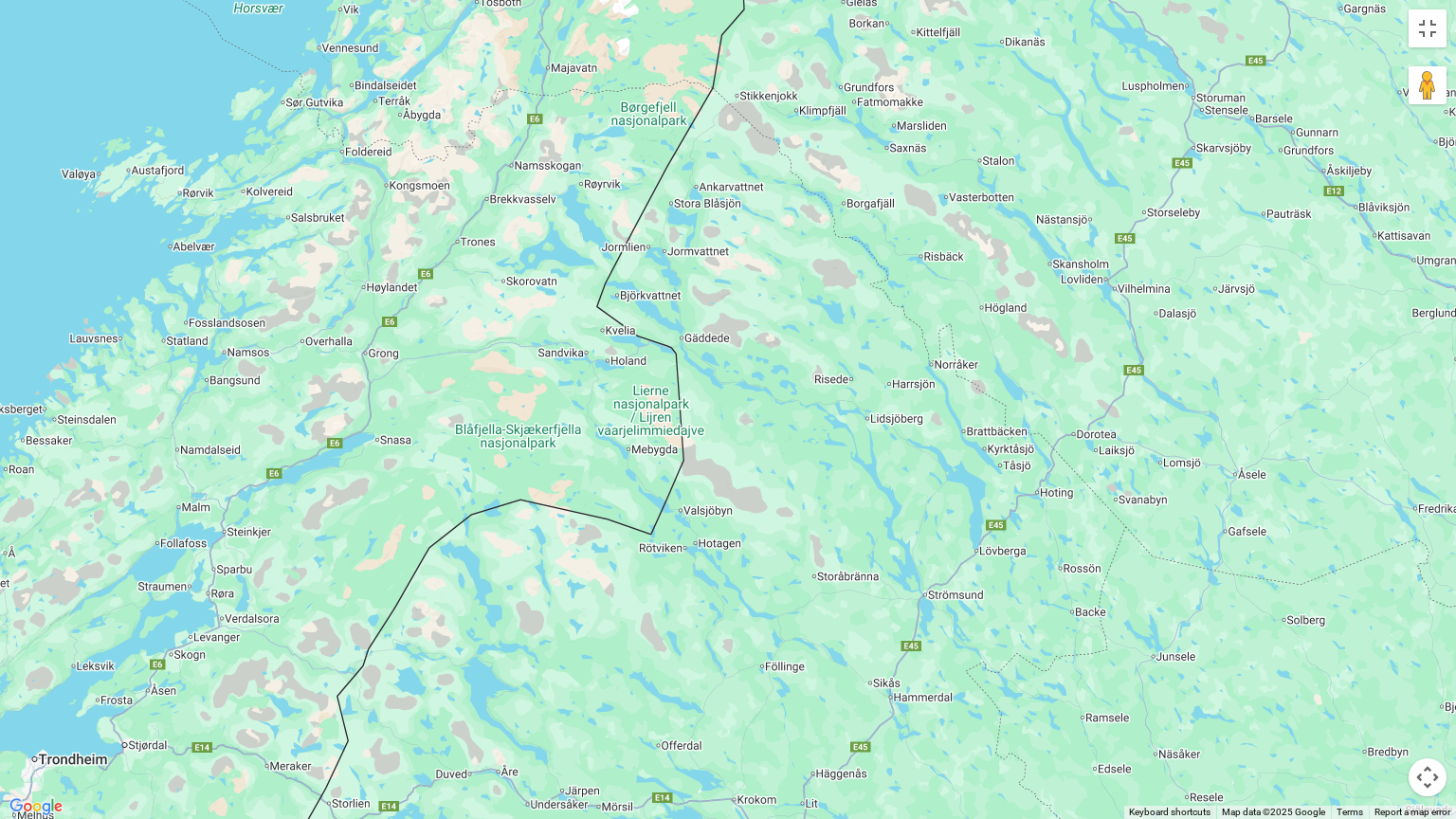 drag, startPoint x: 376, startPoint y: 602, endPoint x: 477, endPoint y: 451, distance: 181.66453 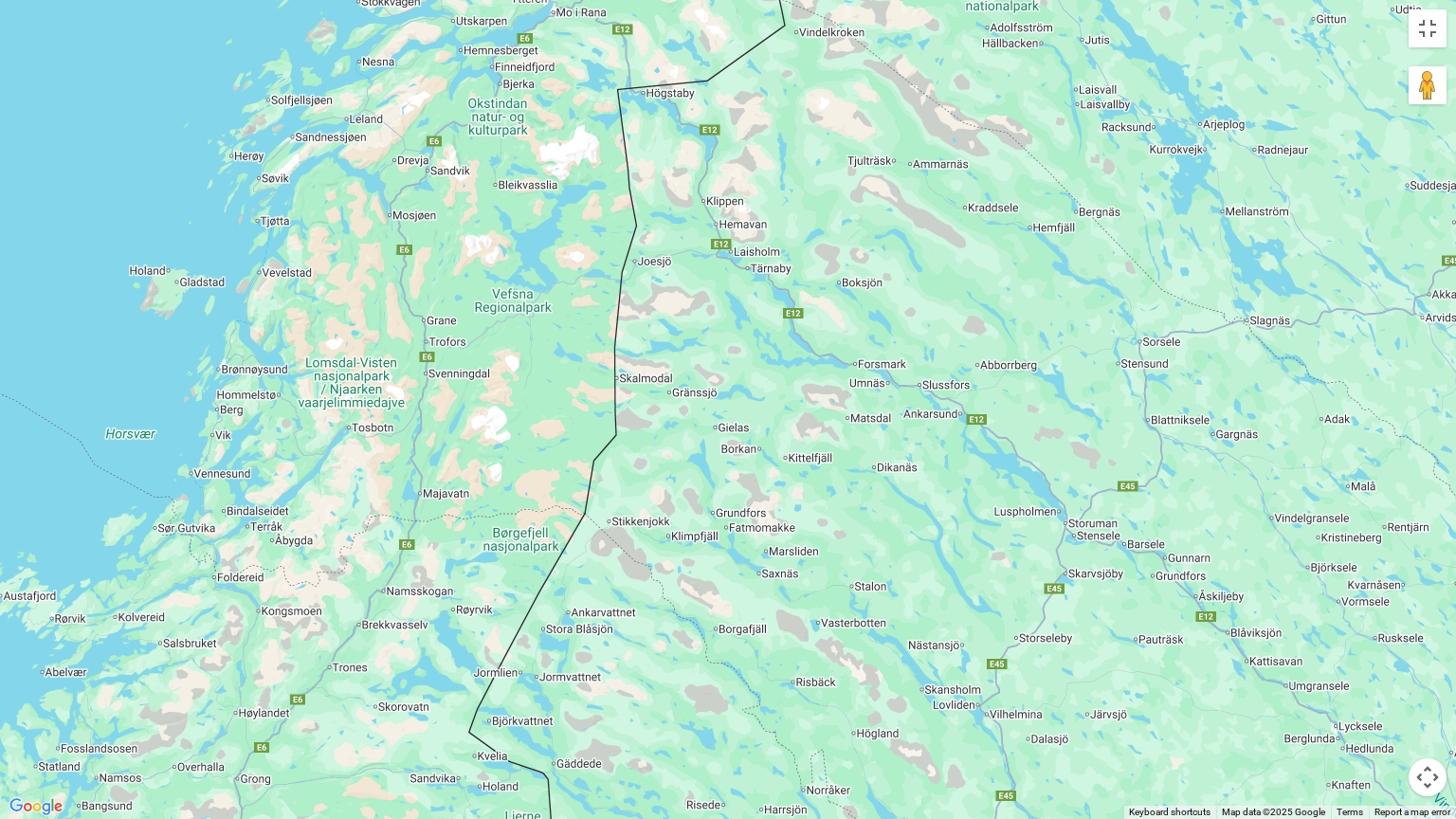 drag, startPoint x: 505, startPoint y: 268, endPoint x: 356, endPoint y: 715, distance: 471.1794 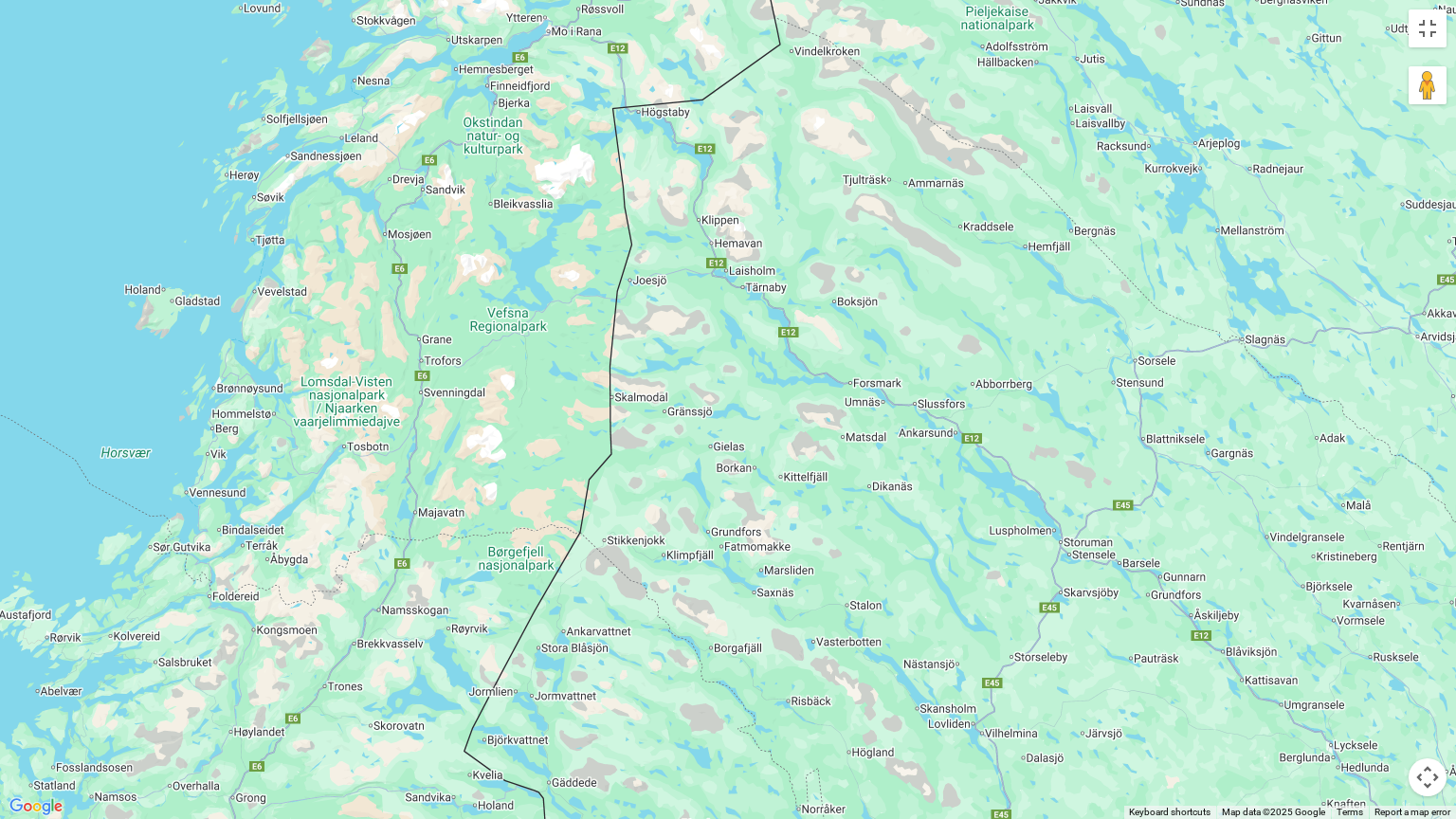 drag, startPoint x: 470, startPoint y: 418, endPoint x: 469, endPoint y: 459, distance: 41.012193 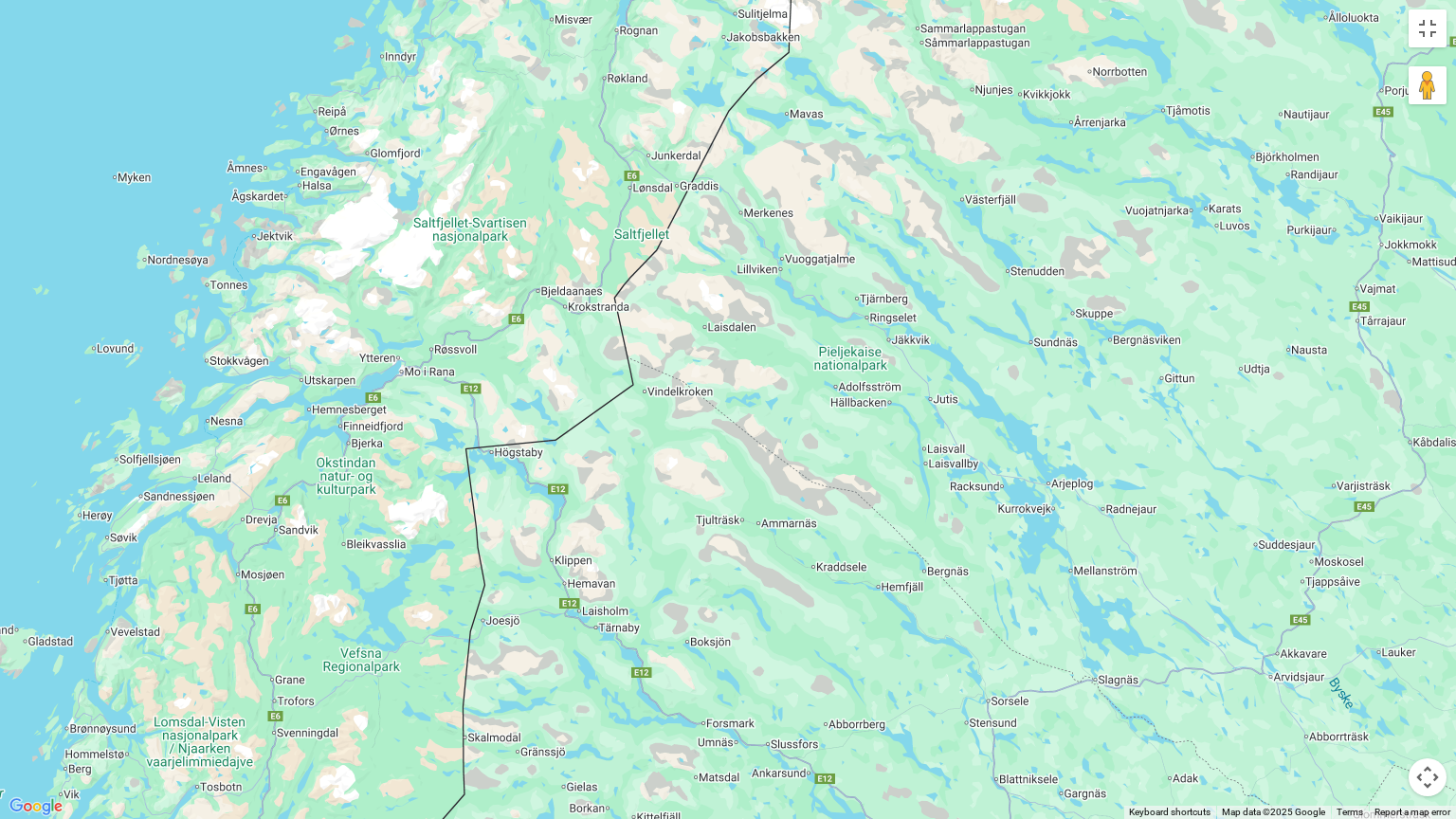 drag, startPoint x: 489, startPoint y: 378, endPoint x: 361, endPoint y: 617, distance: 271.11806 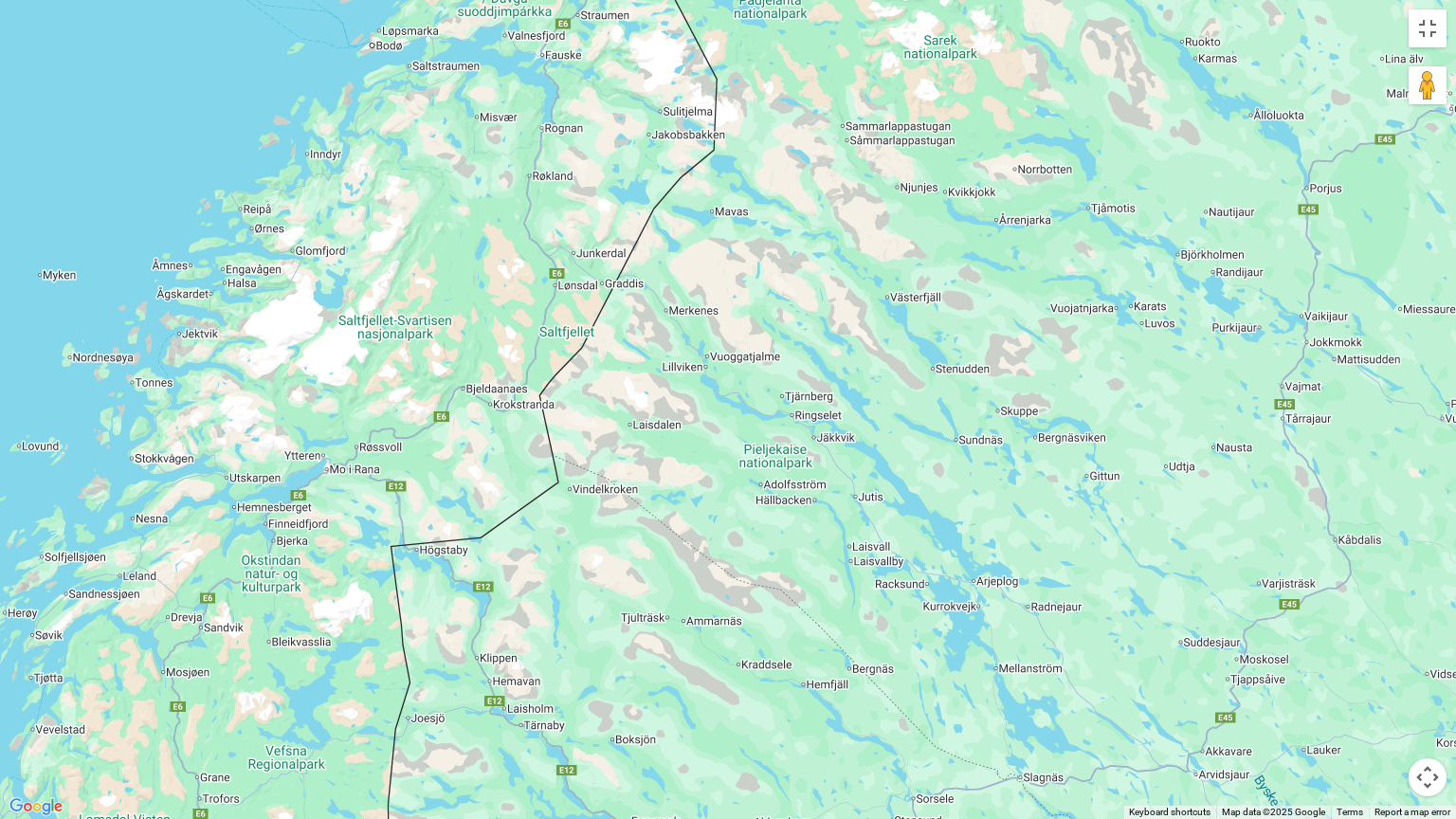 drag, startPoint x: 521, startPoint y: 369, endPoint x: 450, endPoint y: 462, distance: 117.00427 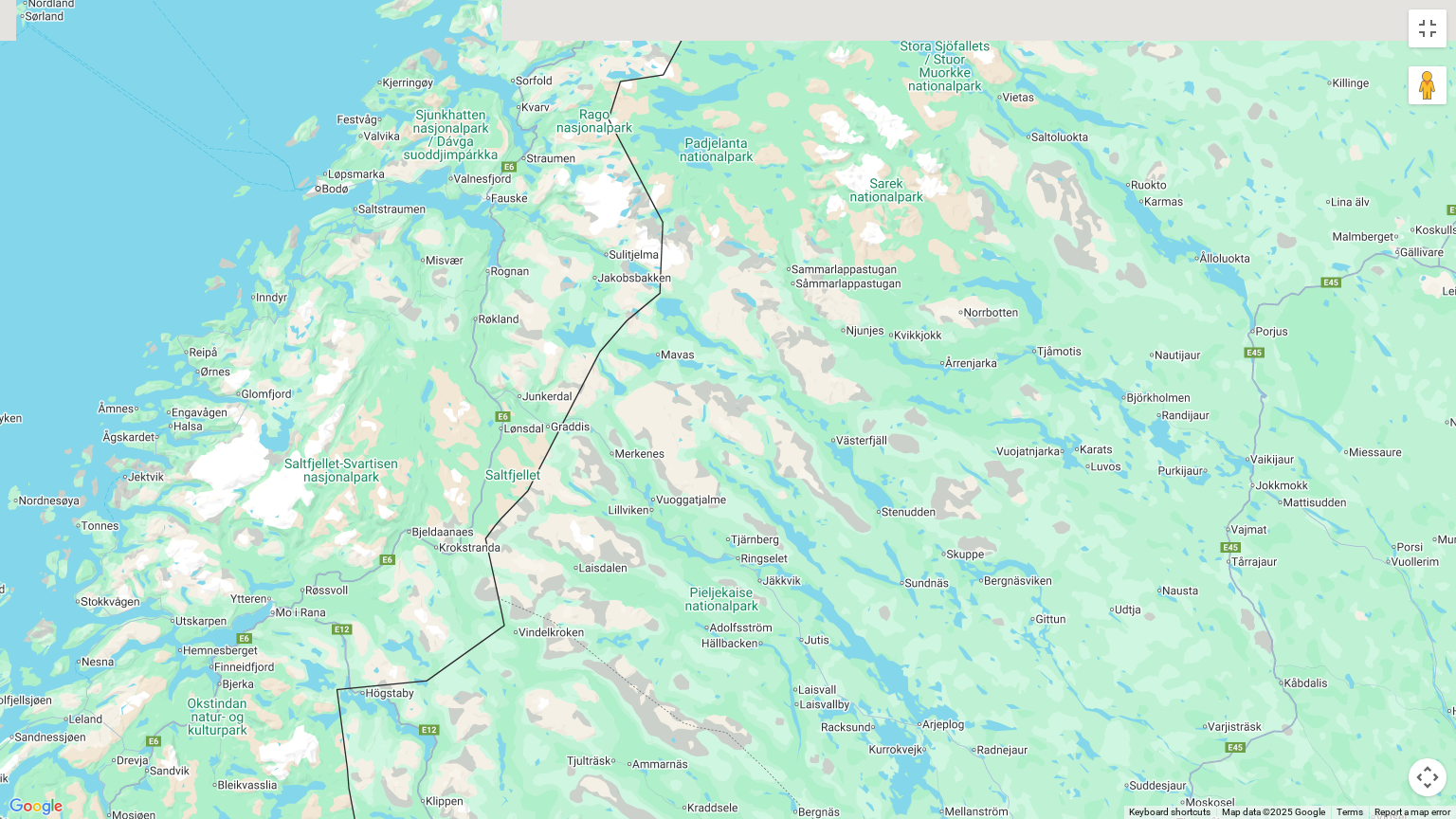drag, startPoint x: 519, startPoint y: 313, endPoint x: 460, endPoint y: 478, distance: 175.23128 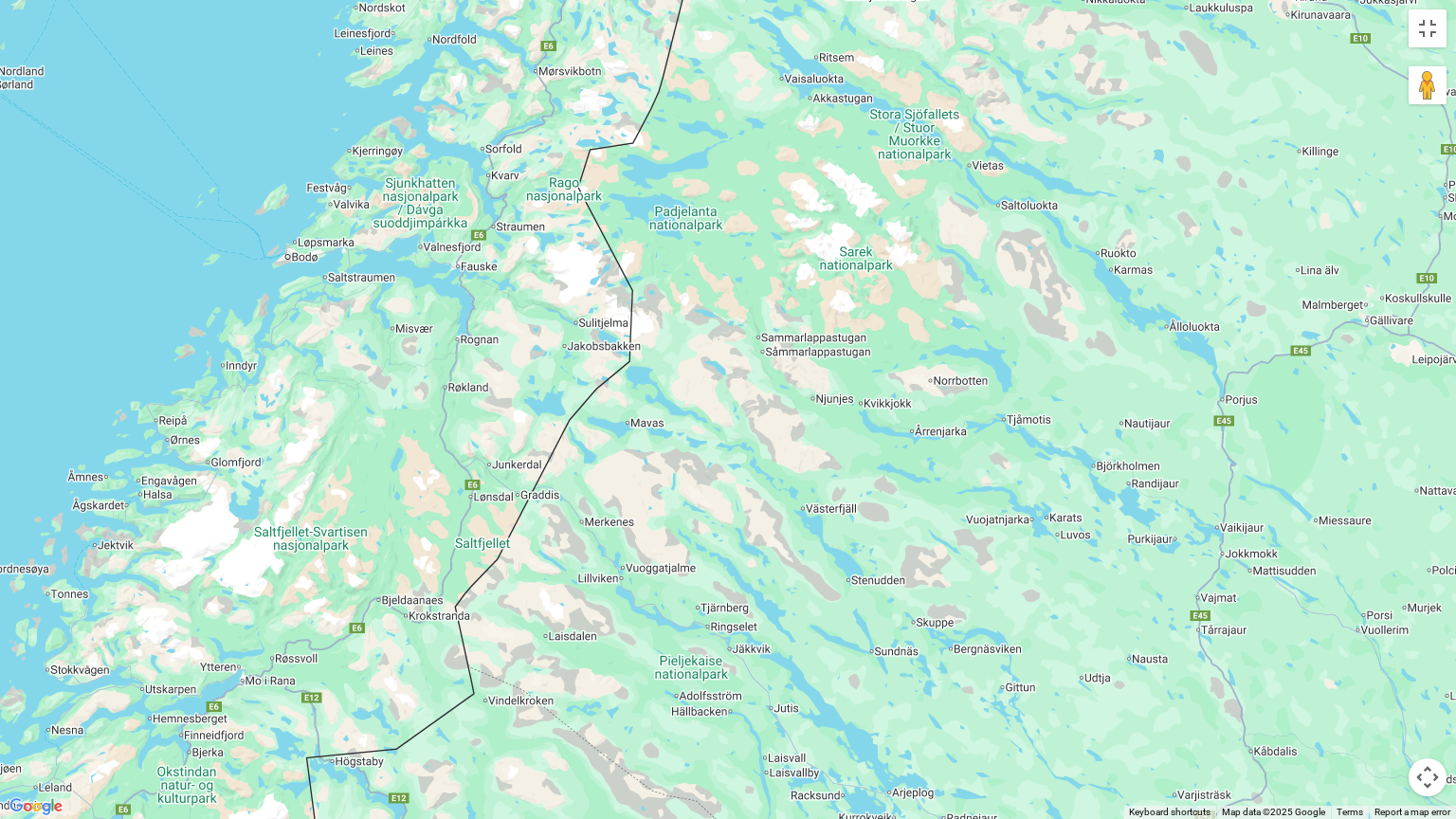 drag, startPoint x: 447, startPoint y: 419, endPoint x: 425, endPoint y: 463, distance: 49.193496 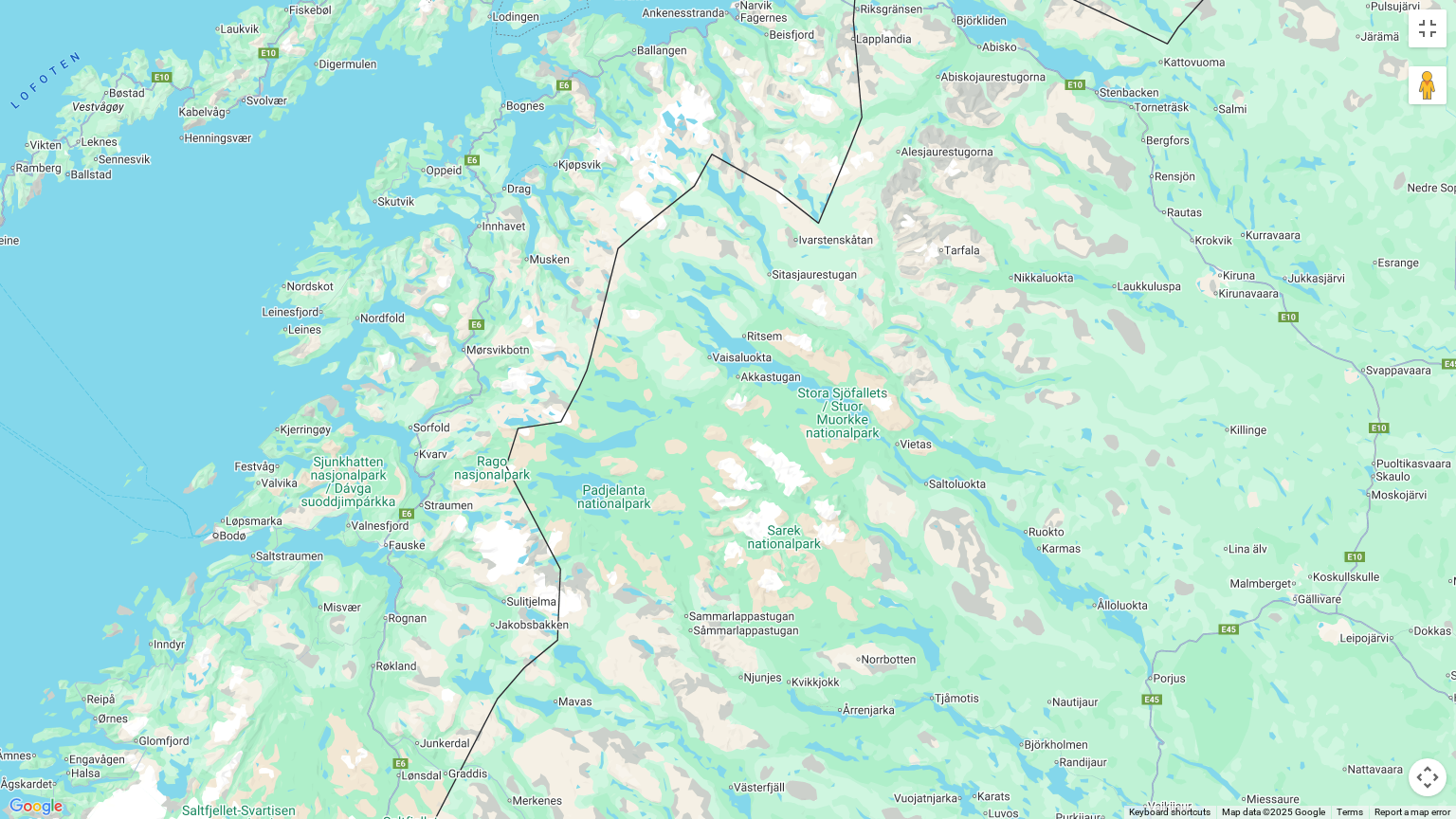 drag, startPoint x: 557, startPoint y: 324, endPoint x: 458, endPoint y: 629, distance: 320.66493 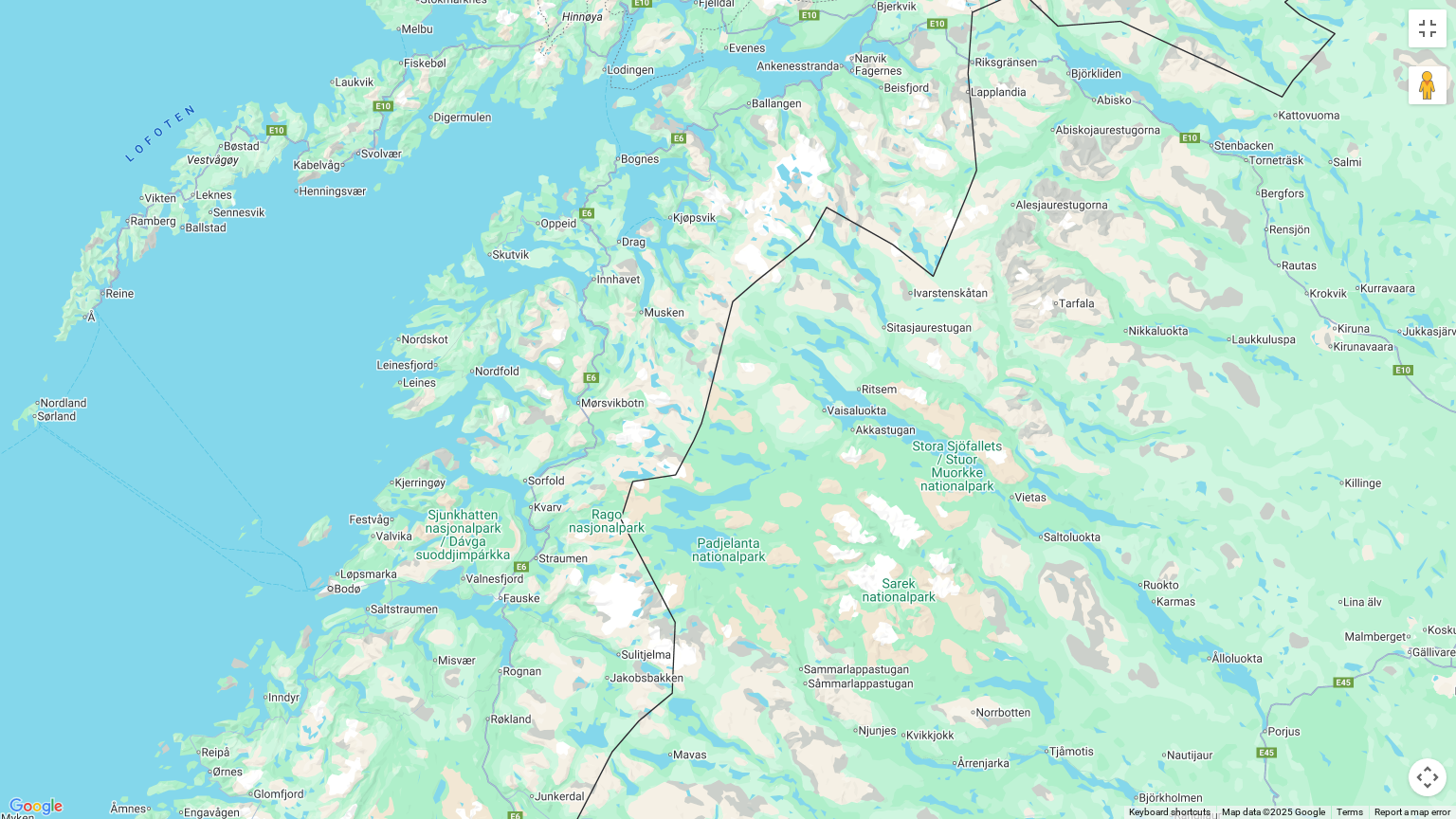 drag, startPoint x: 469, startPoint y: 553, endPoint x: 584, endPoint y: 610, distance: 128.35108 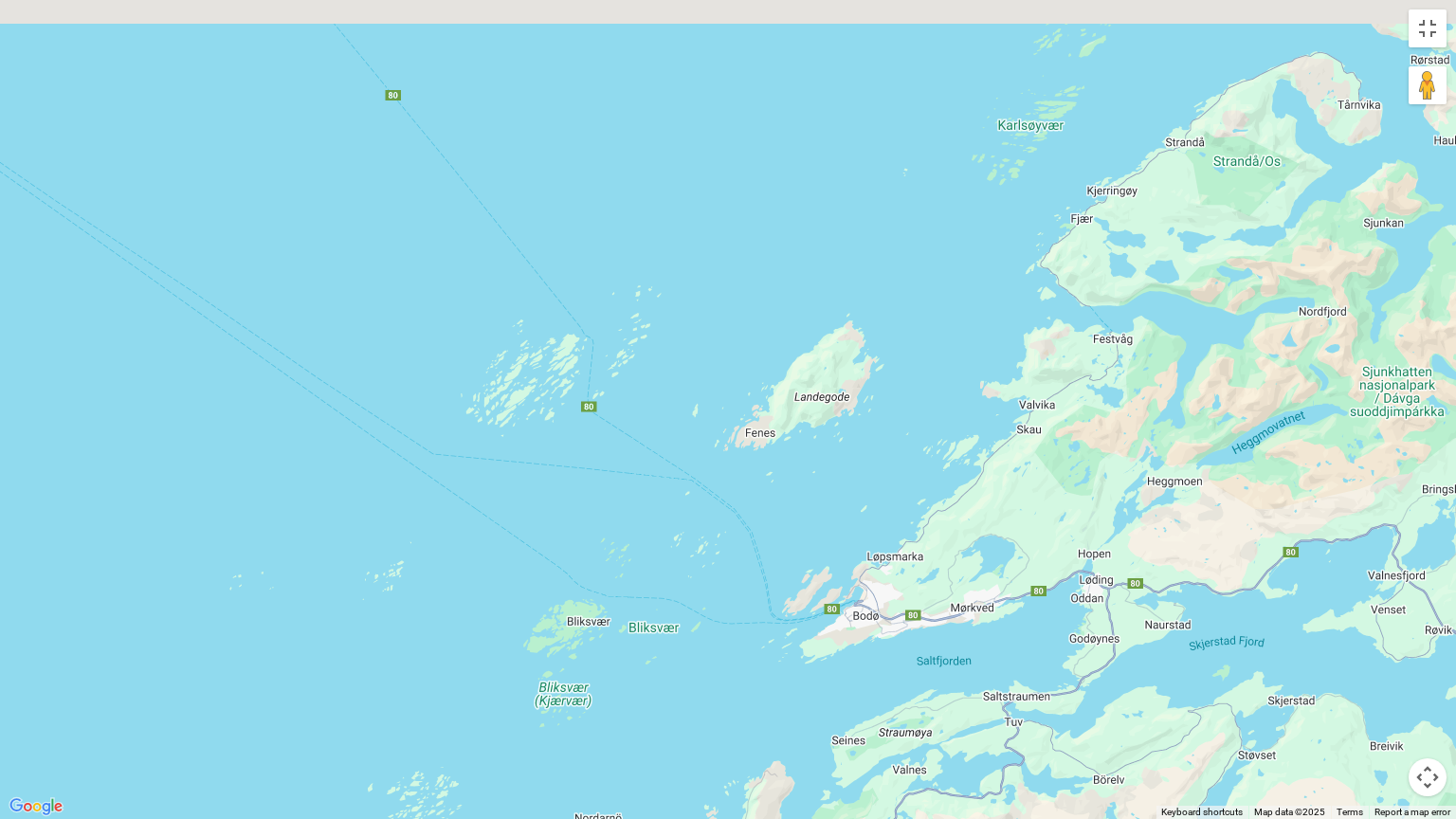 drag, startPoint x: 245, startPoint y: 347, endPoint x: 645, endPoint y: 524, distance: 437.41171 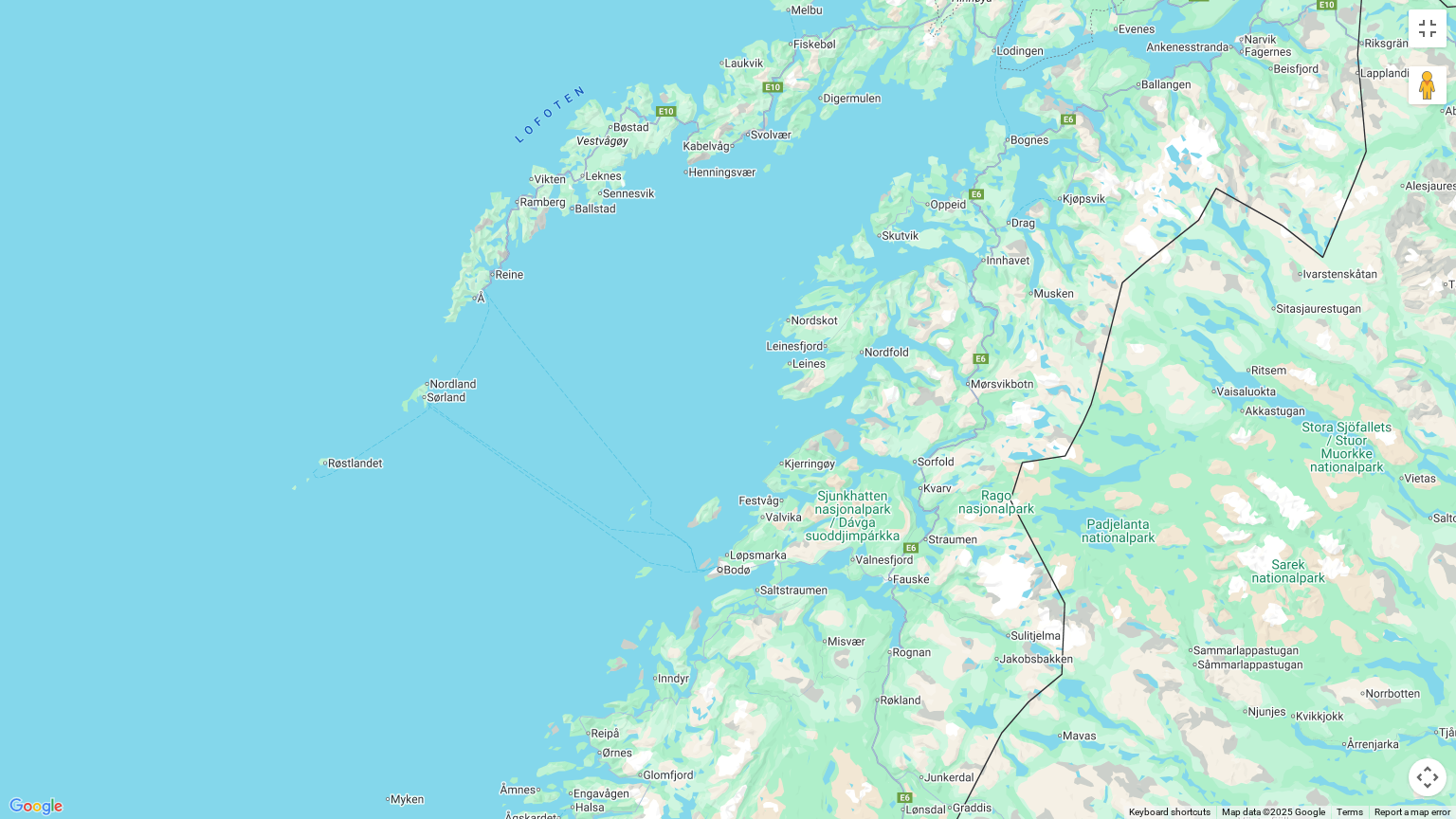 drag, startPoint x: 377, startPoint y: 350, endPoint x: 594, endPoint y: 516, distance: 273.21237 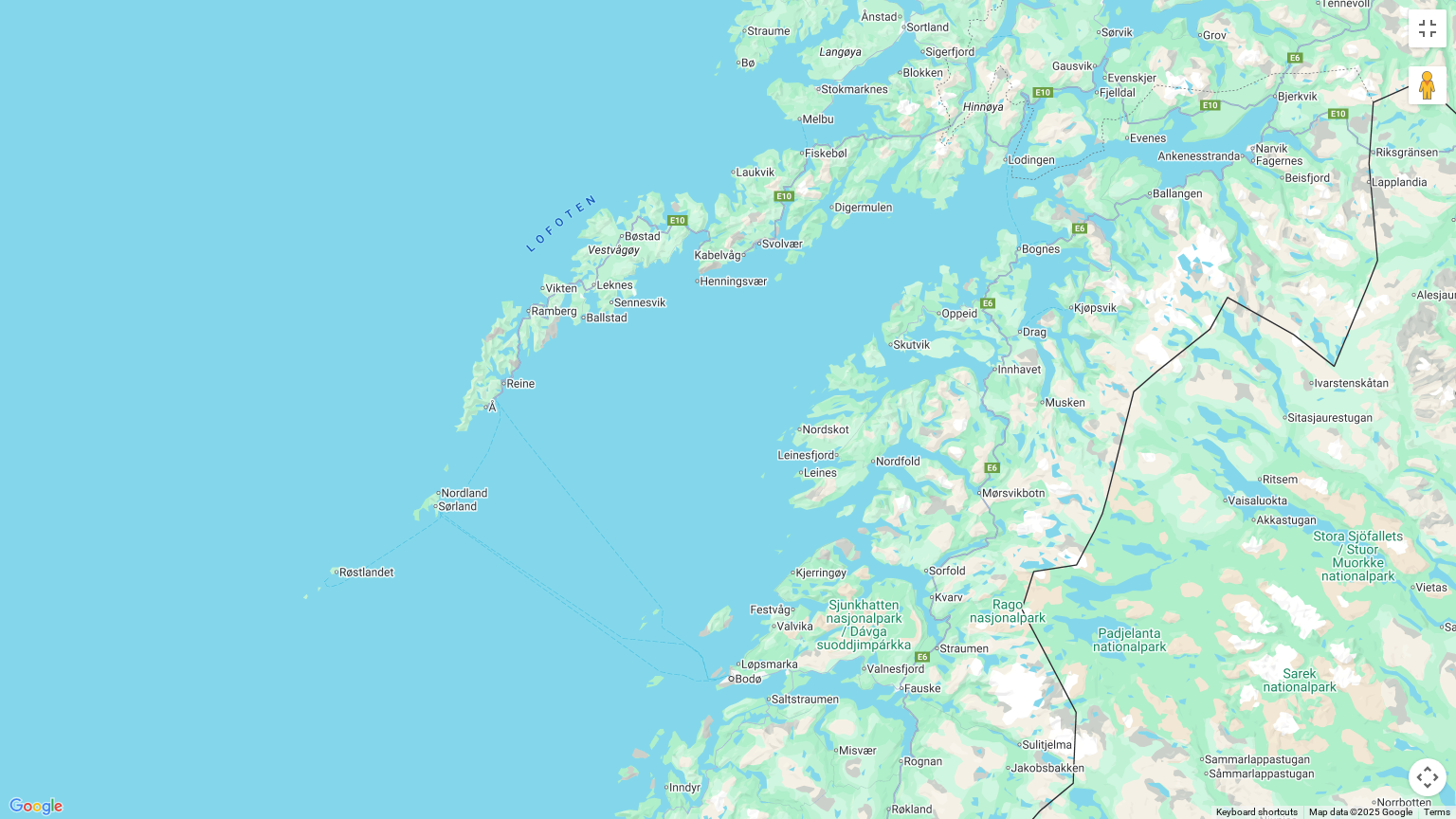 drag, startPoint x: 551, startPoint y: 428, endPoint x: 522, endPoint y: 527, distance: 103.16007 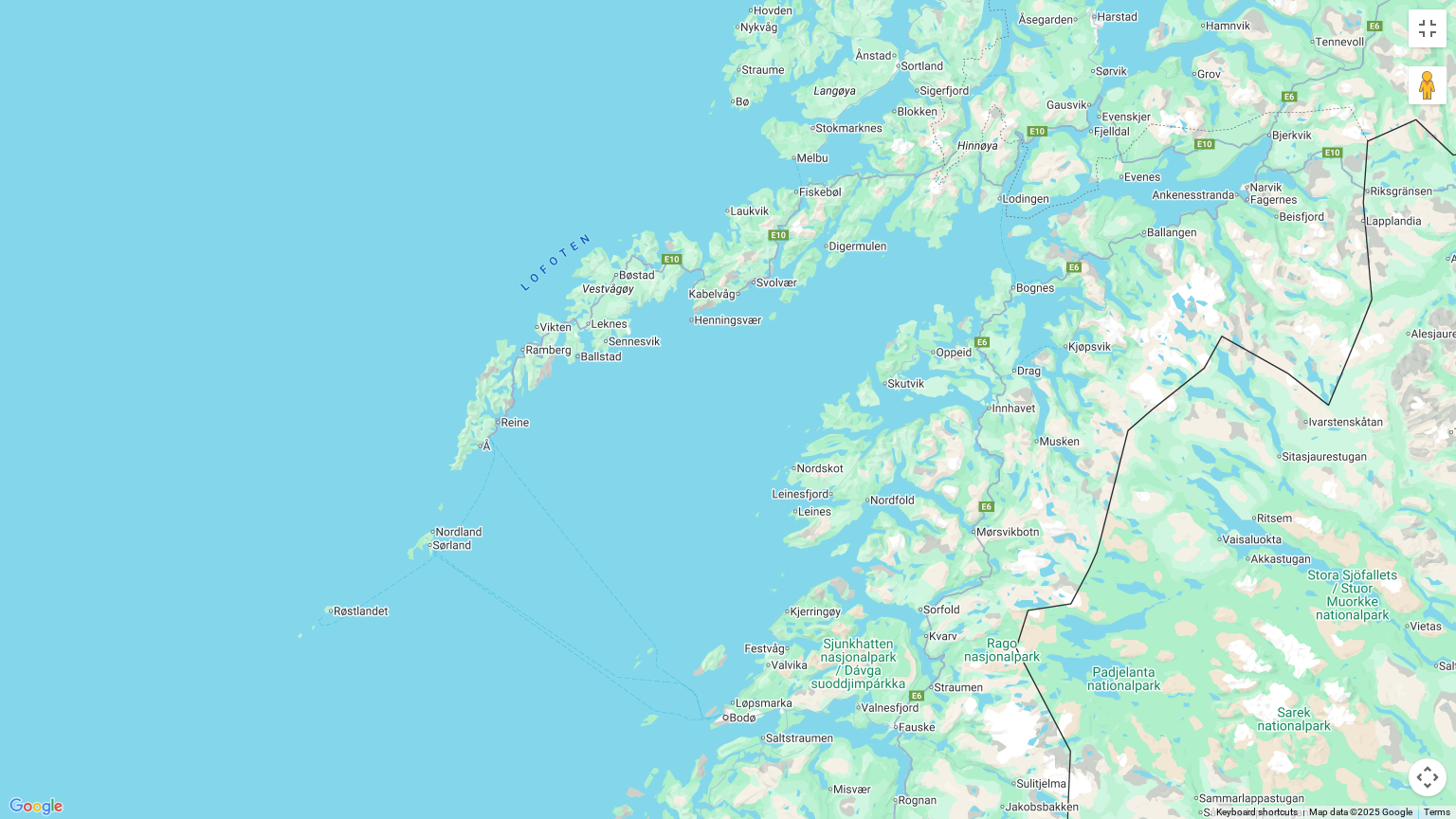 drag, startPoint x: 519, startPoint y: 432, endPoint x: 523, endPoint y: 444, distance: 13 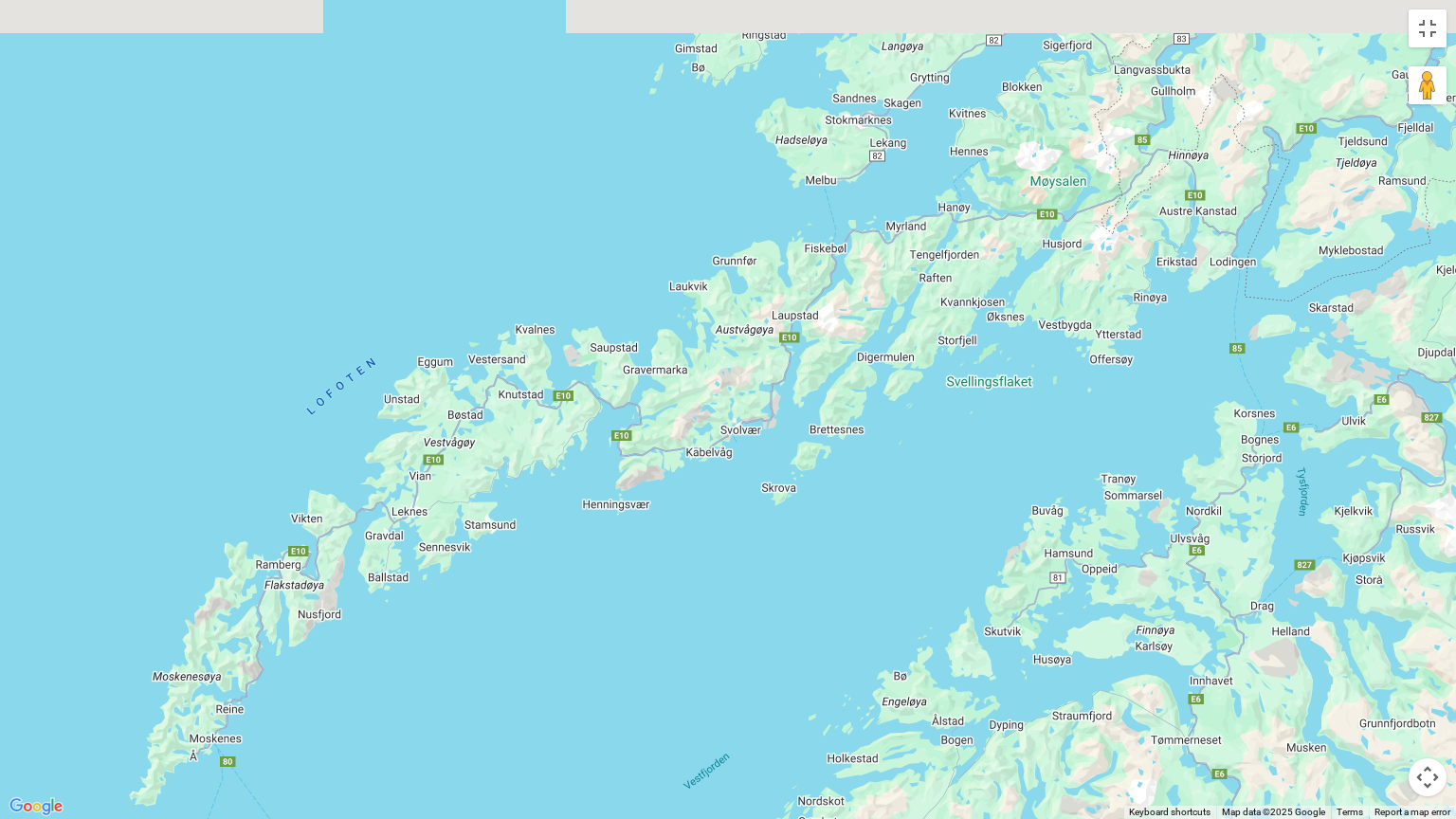 drag, startPoint x: 960, startPoint y: 293, endPoint x: 691, endPoint y: 639, distance: 438.2659 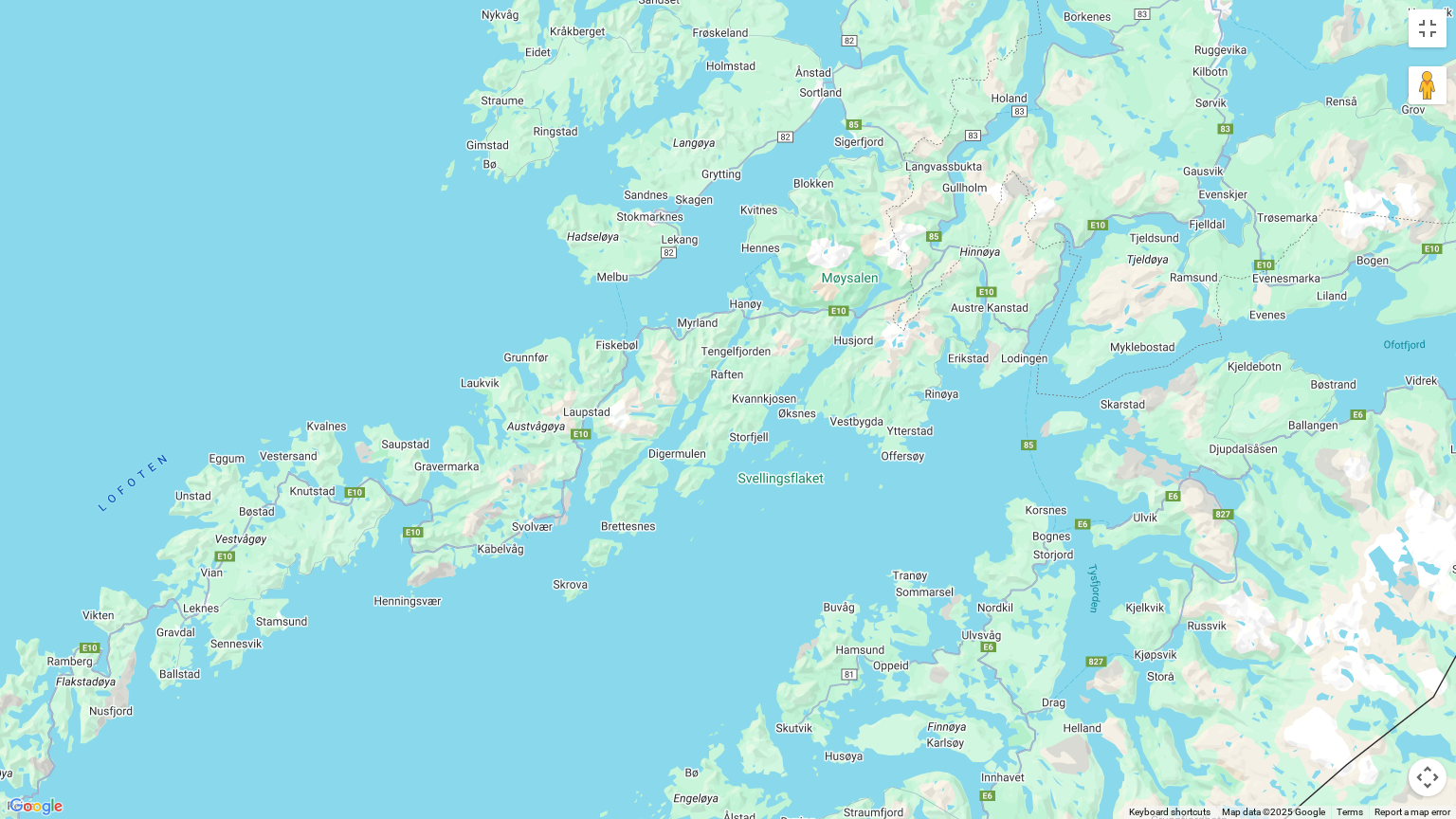 drag, startPoint x: 1080, startPoint y: 315, endPoint x: 899, endPoint y: 370, distance: 189.17188 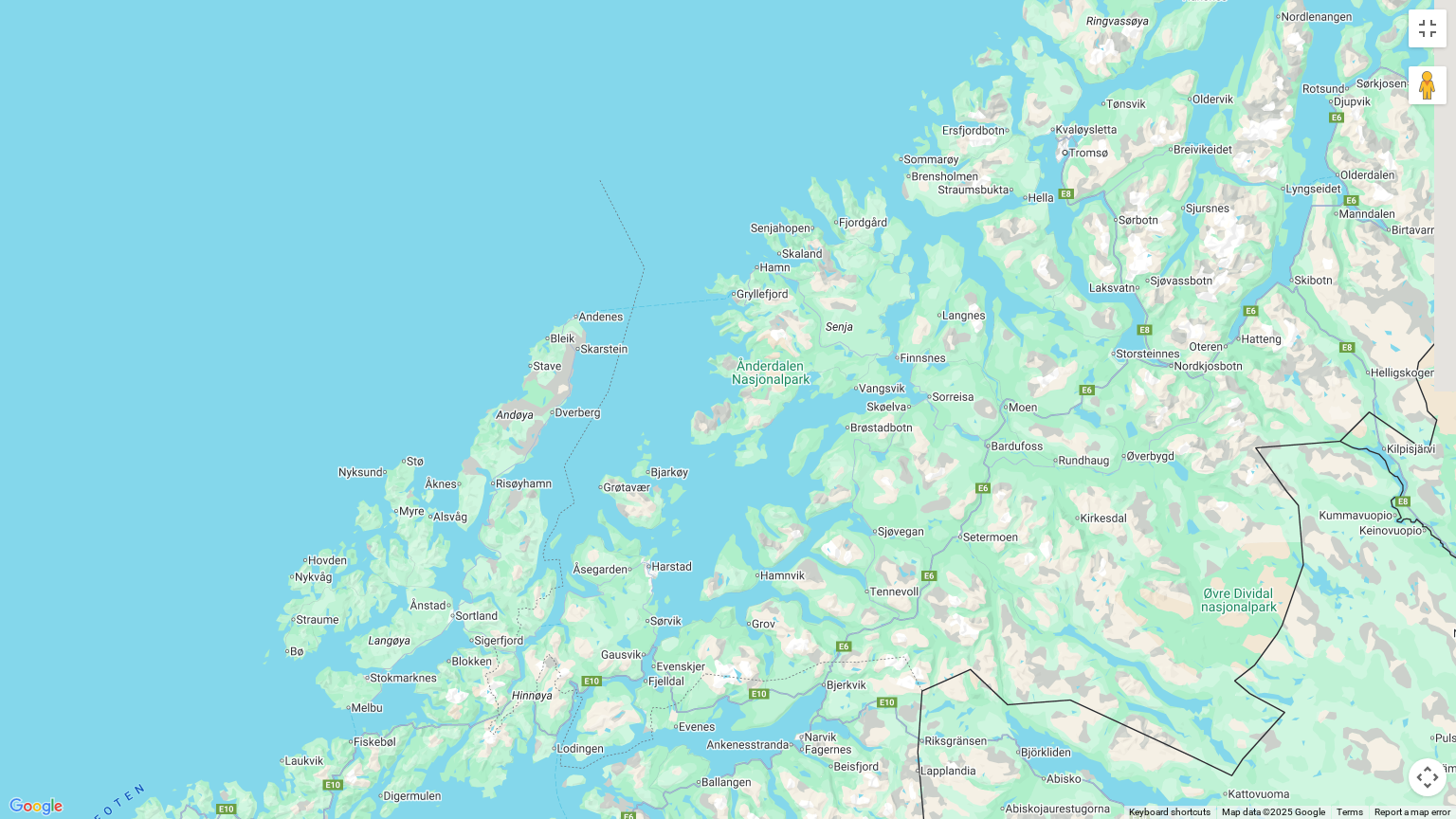 drag, startPoint x: 1249, startPoint y: 305, endPoint x: 828, endPoint y: 723, distance: 593.2664 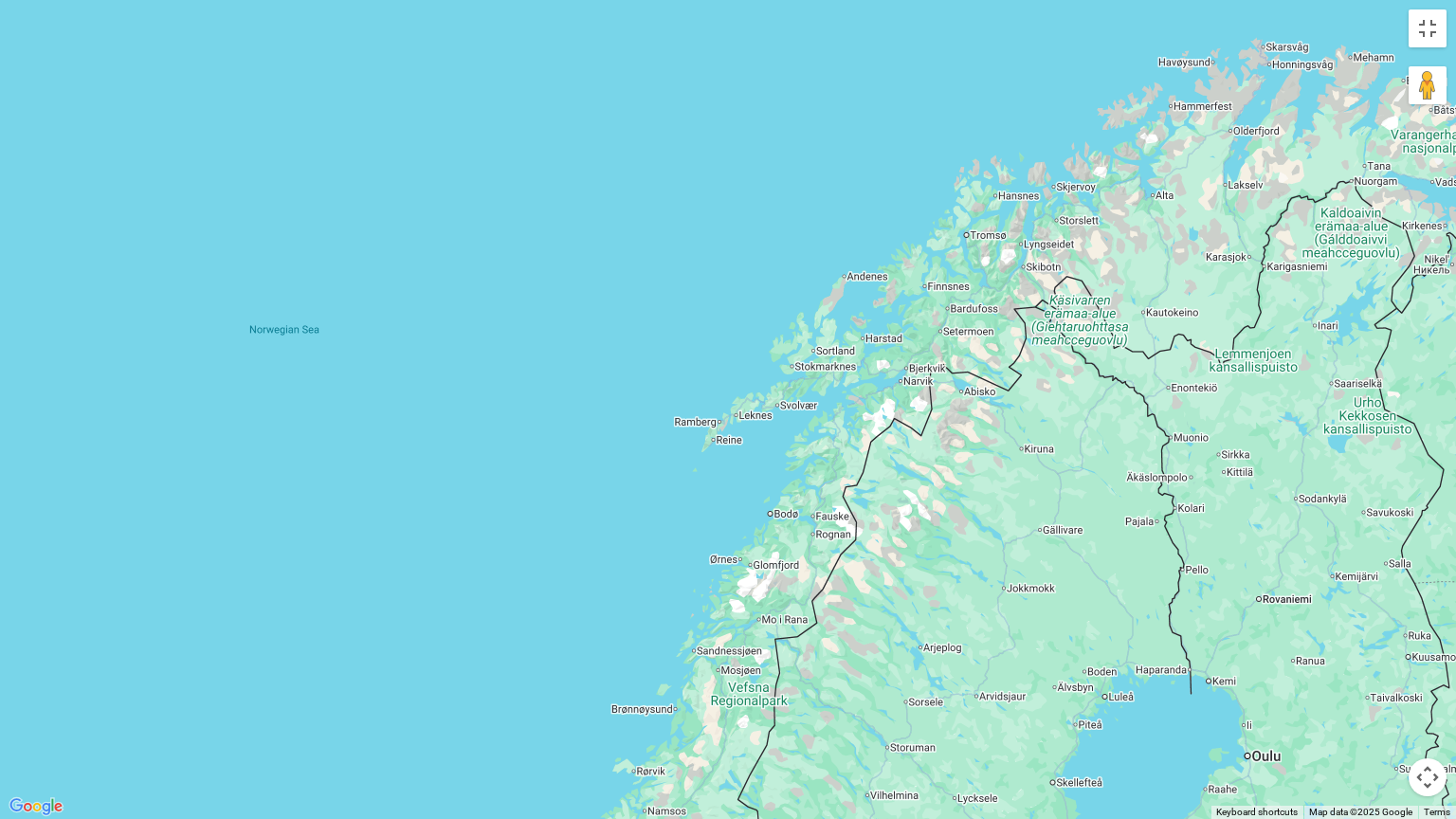 drag, startPoint x: 978, startPoint y: 592, endPoint x: 863, endPoint y: 389, distance: 233.31095 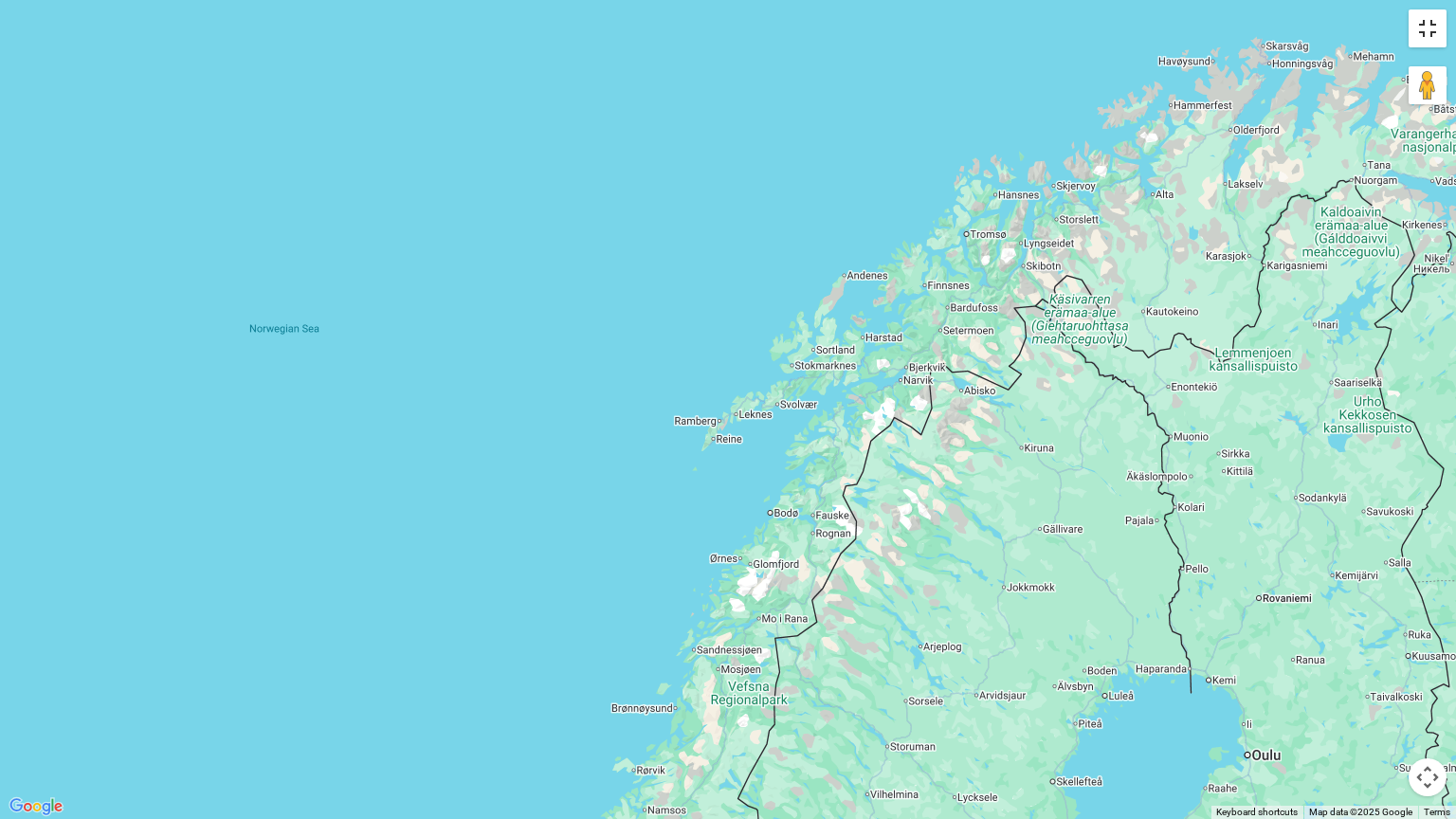 click at bounding box center [1428, 28] 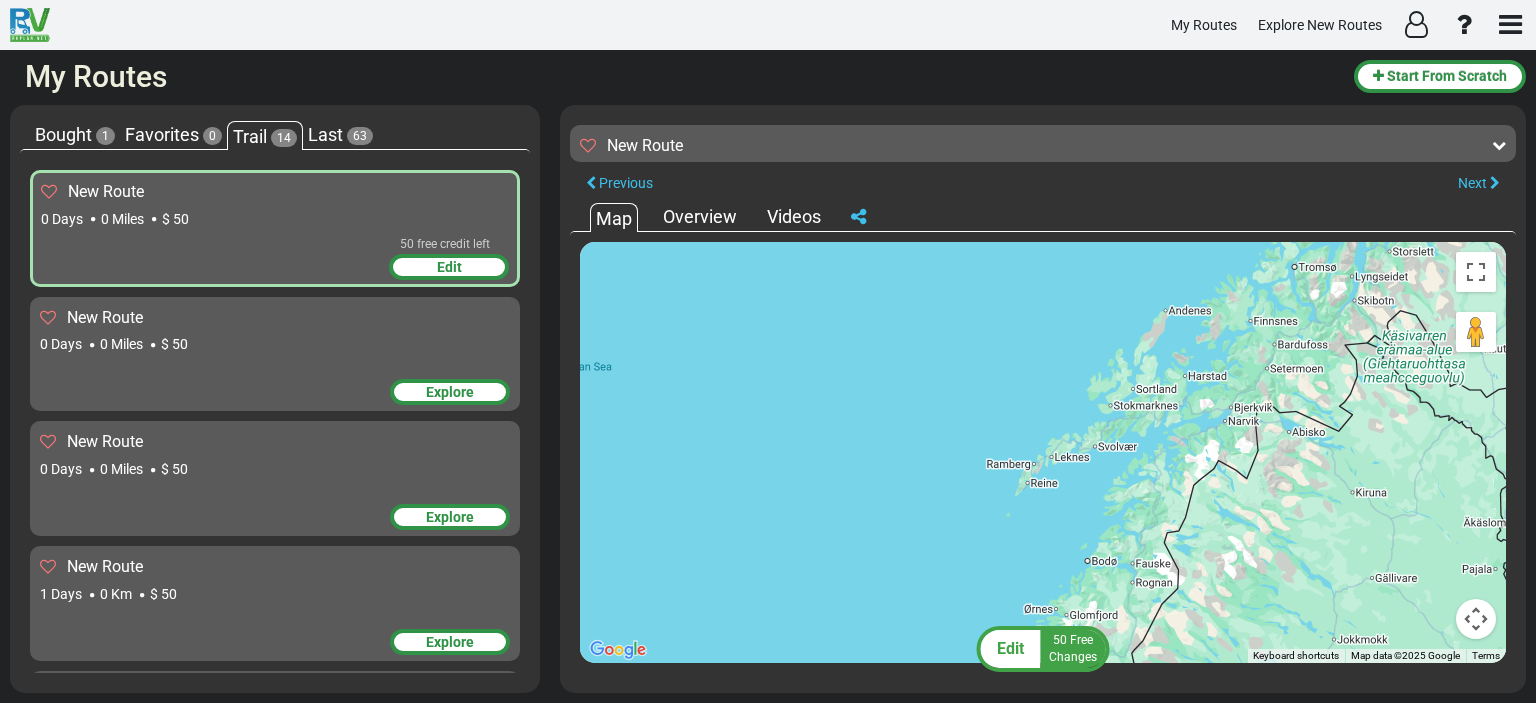 click on "Favorites" at bounding box center [162, 134] 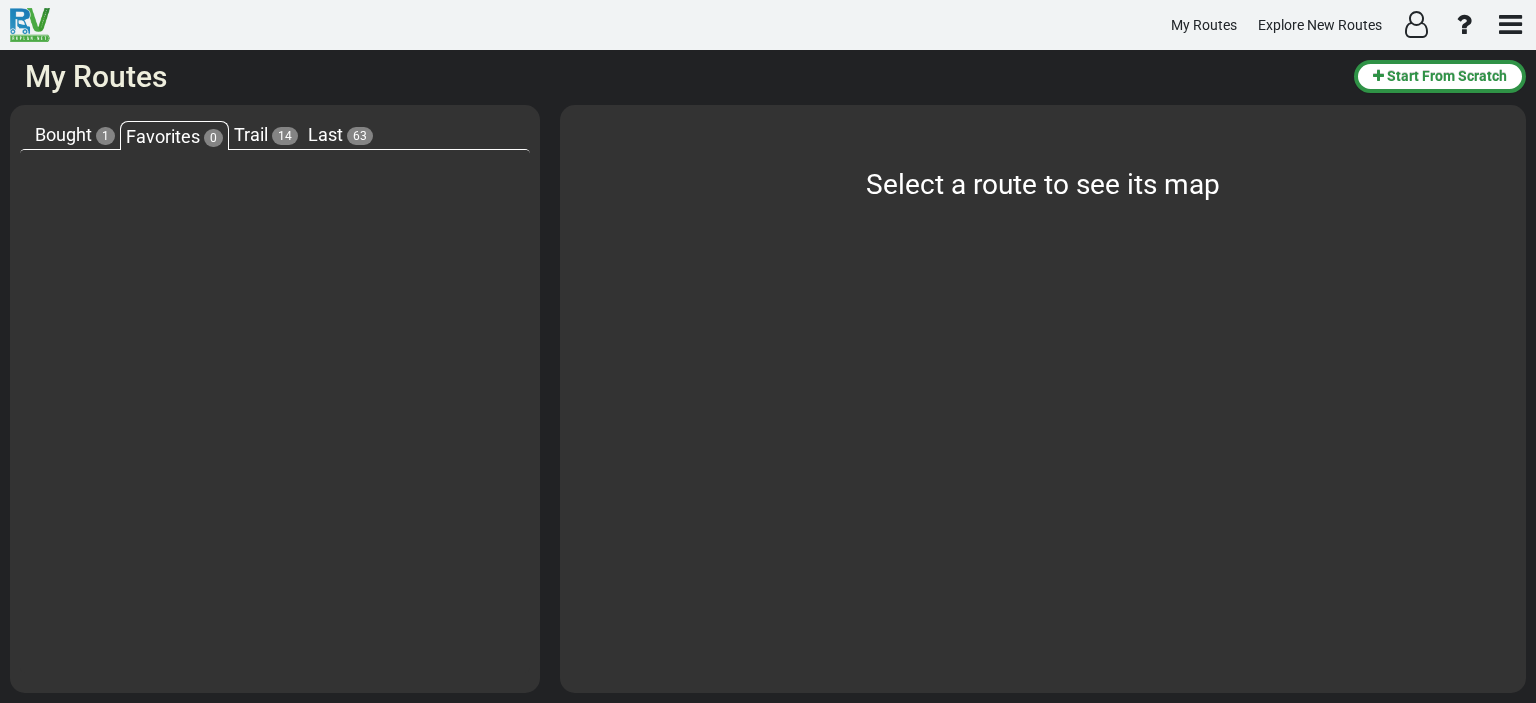 click on "Bought" at bounding box center [63, 134] 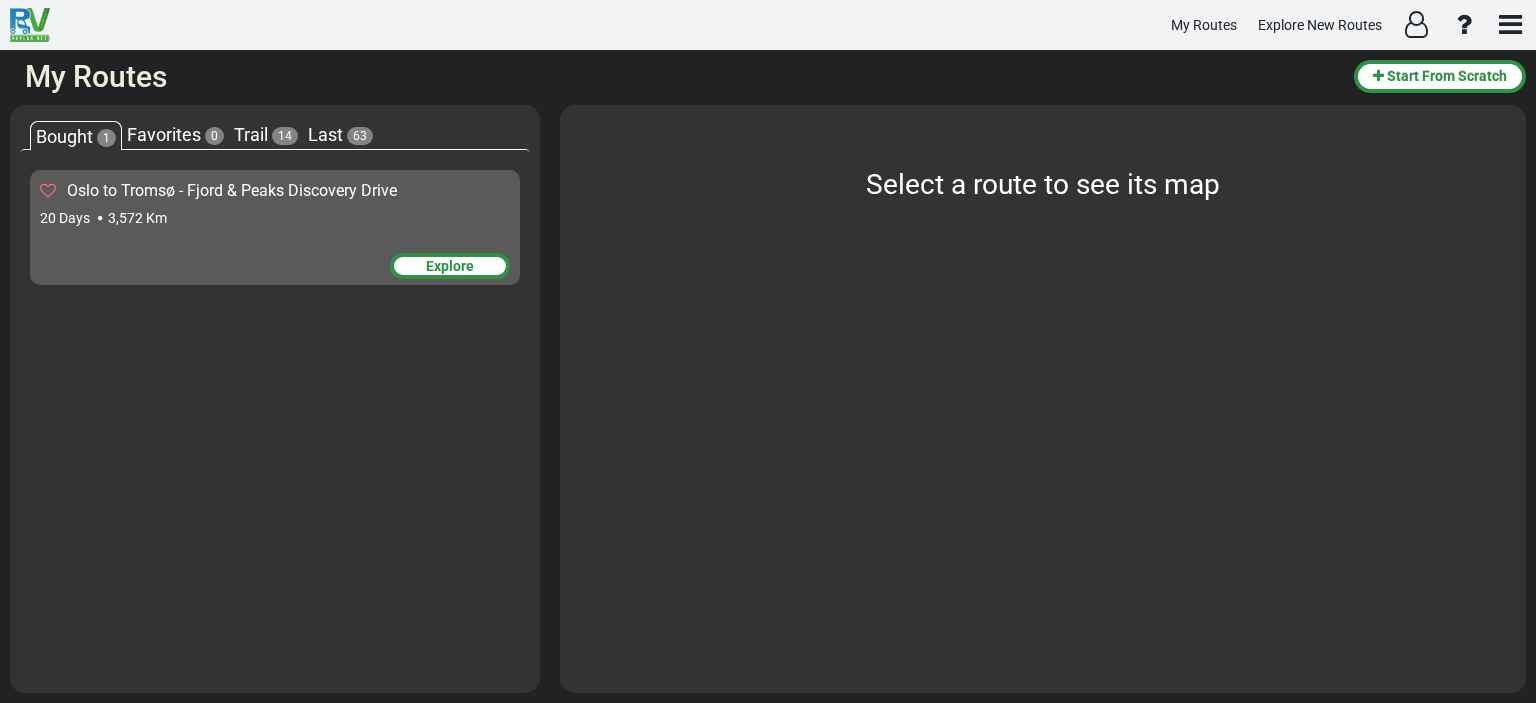 click on "Oslo to Tromsø - Fjord & Peaks Discovery Drive
20 Days
3,572 Km
Explore" at bounding box center (275, 227) 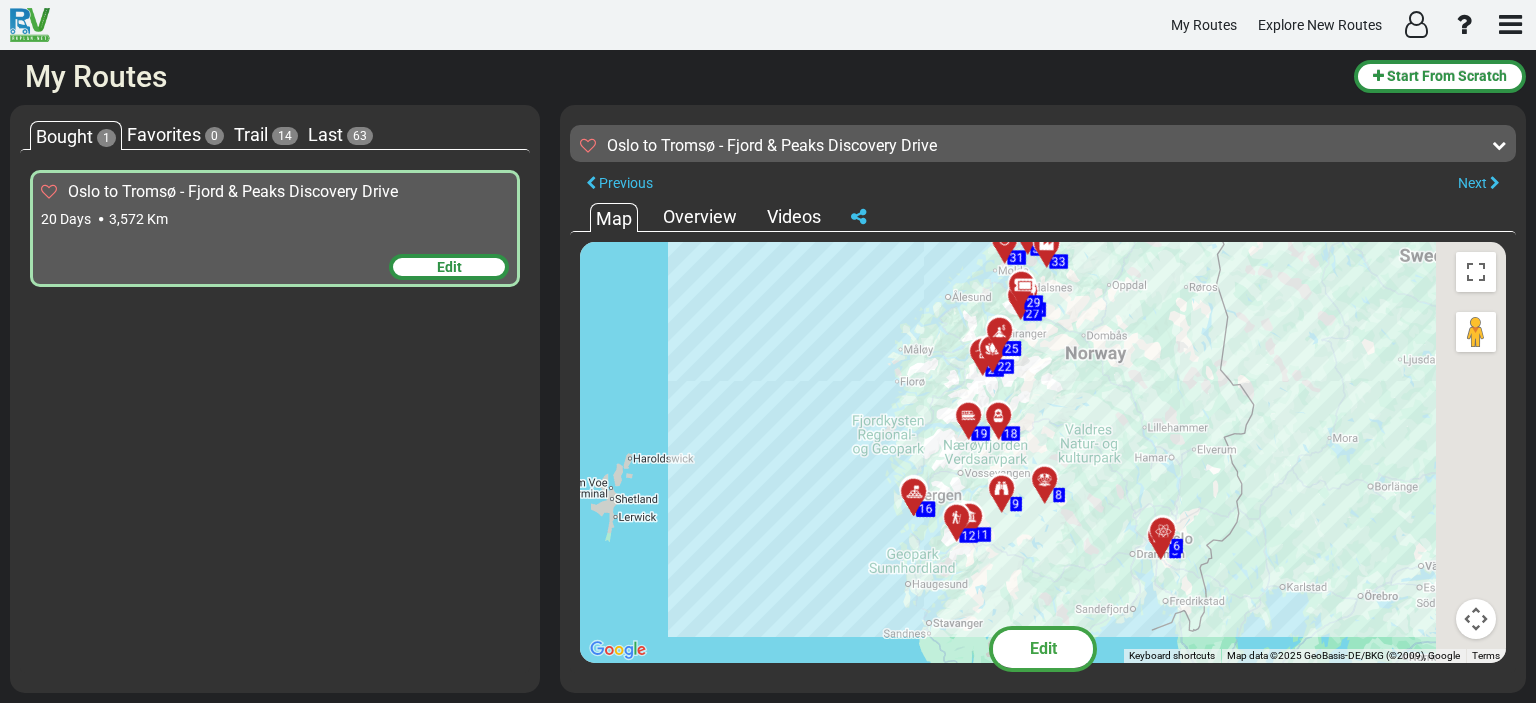 drag, startPoint x: 1032, startPoint y: 479, endPoint x: 716, endPoint y: 476, distance: 316.01425 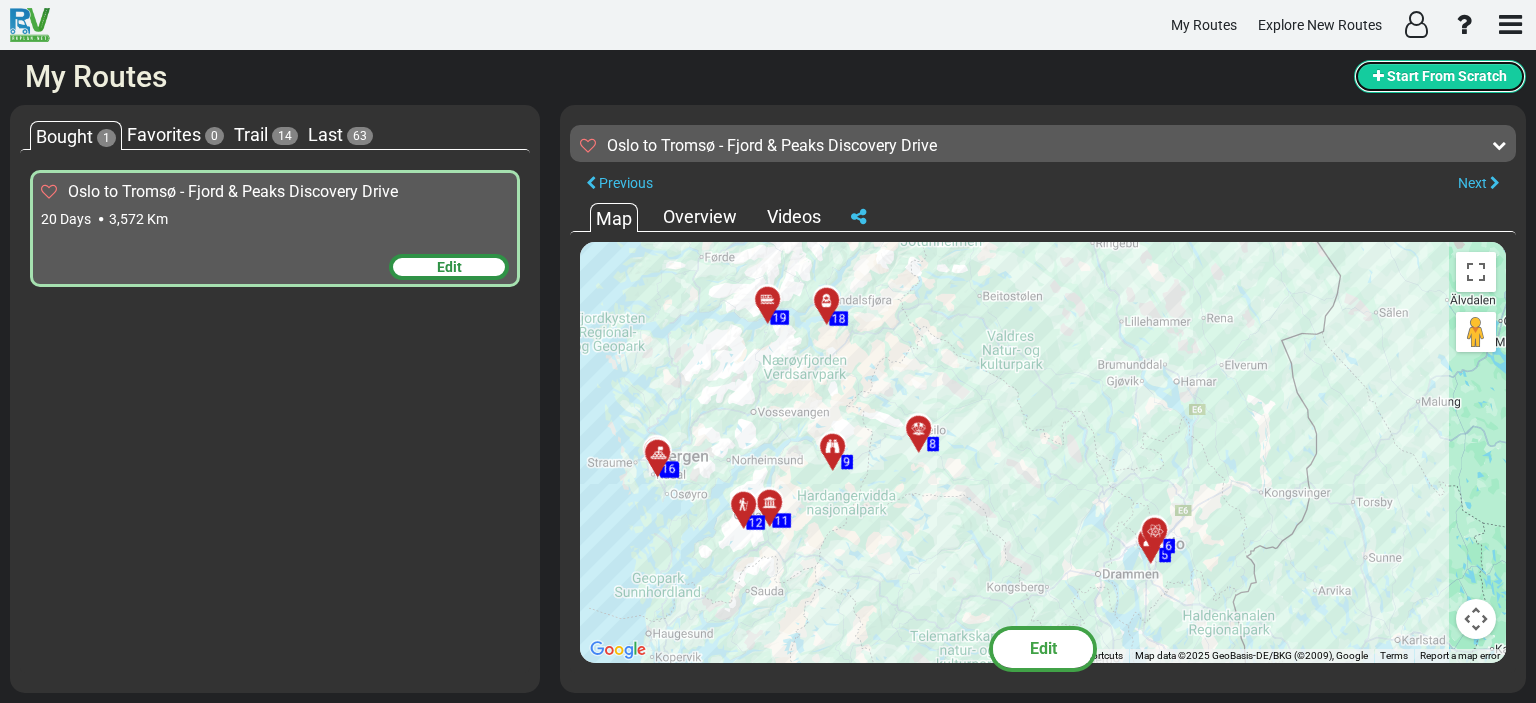 click on "Start From Scratch" at bounding box center (1447, 76) 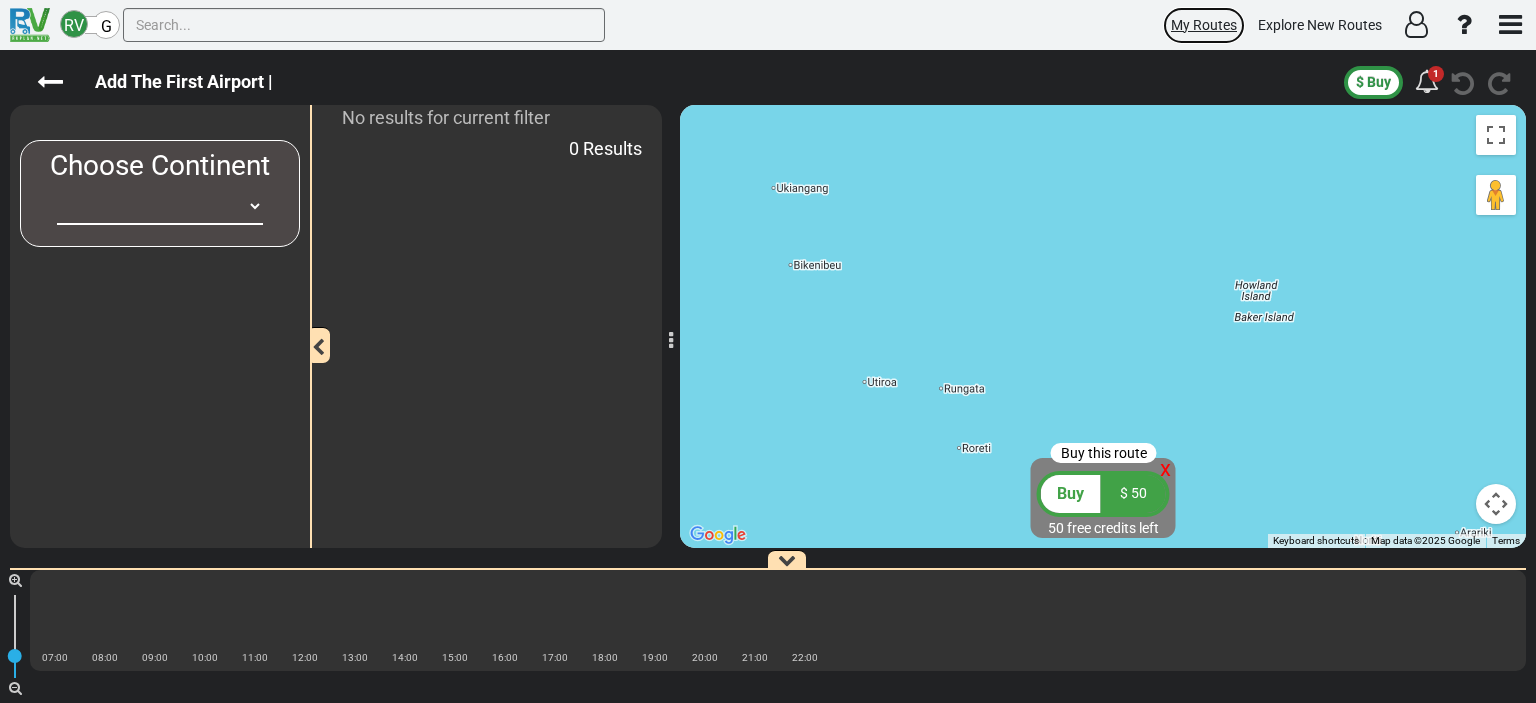 click on "My Routes" at bounding box center (1204, 25) 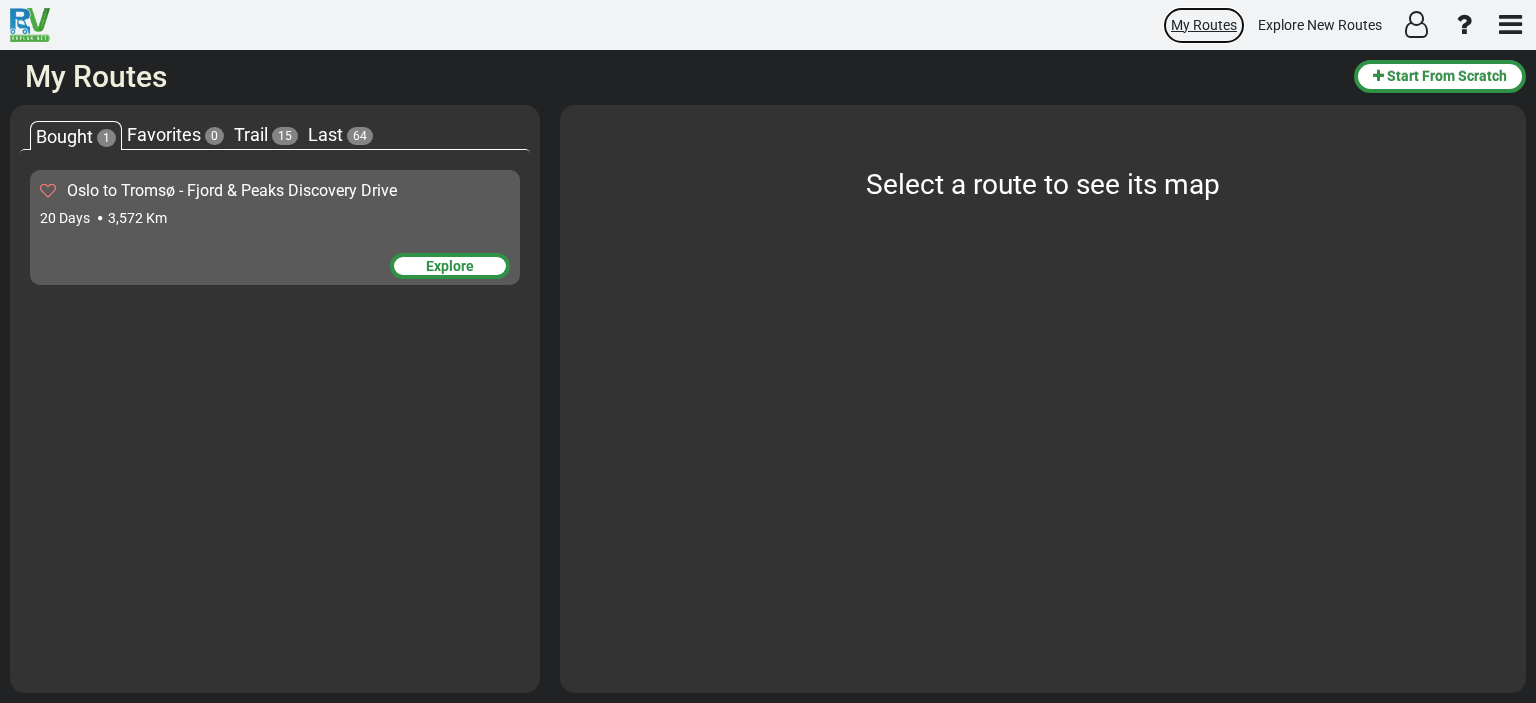 click on "My Routes" at bounding box center (1204, 25) 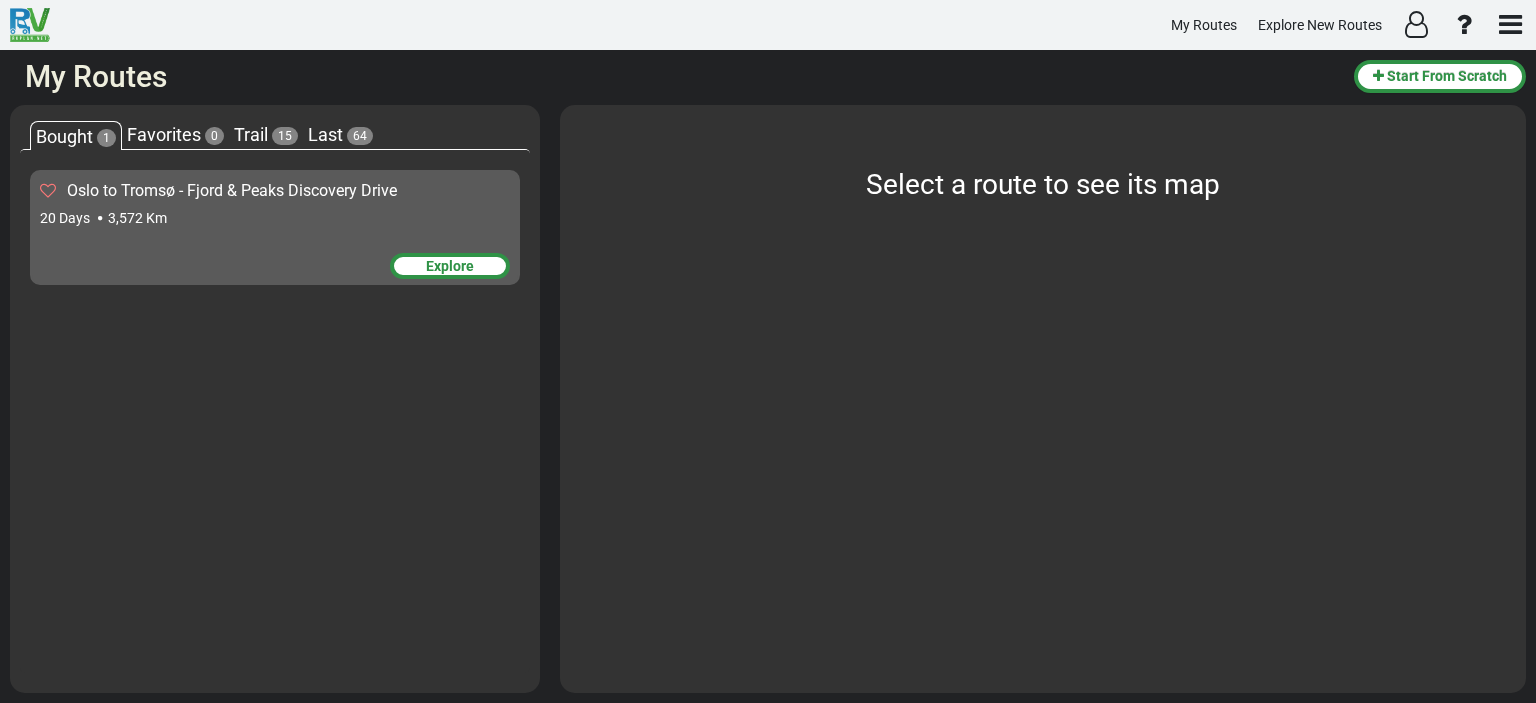 click on "Explore" at bounding box center [450, 266] 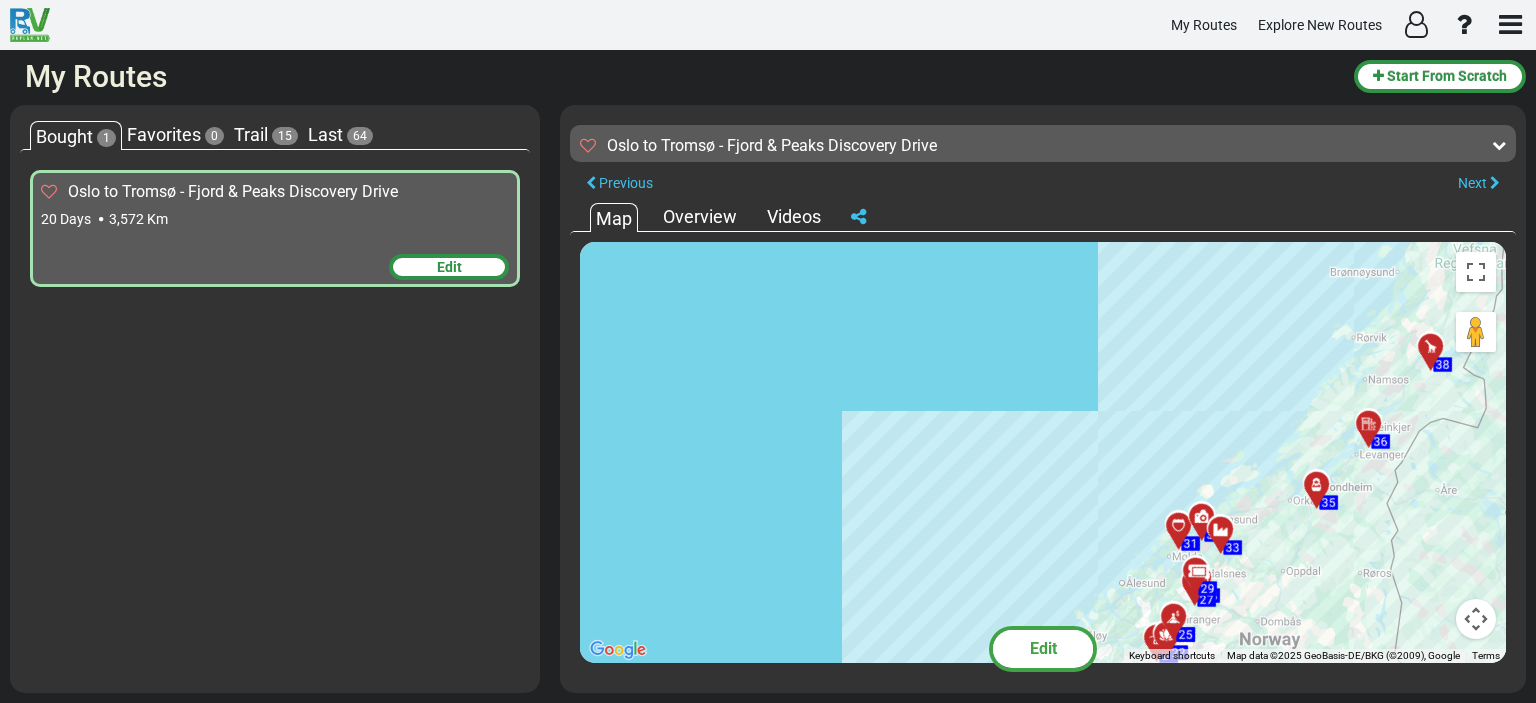 click on "Oslo to Tromsø - Fjord & Peaks Discovery Drive" at bounding box center [233, 191] 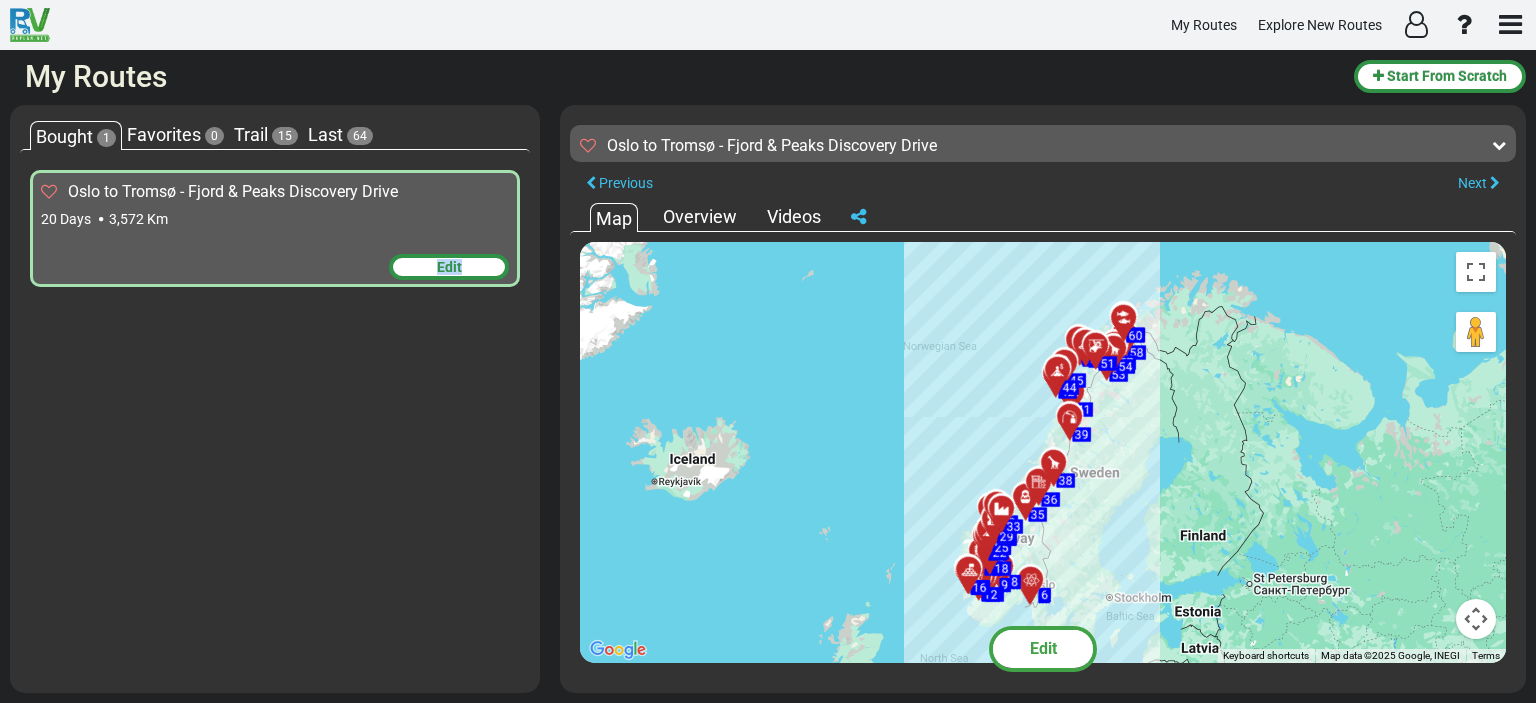 drag, startPoint x: 355, startPoint y: 585, endPoint x: 360, endPoint y: 493, distance: 92.13577 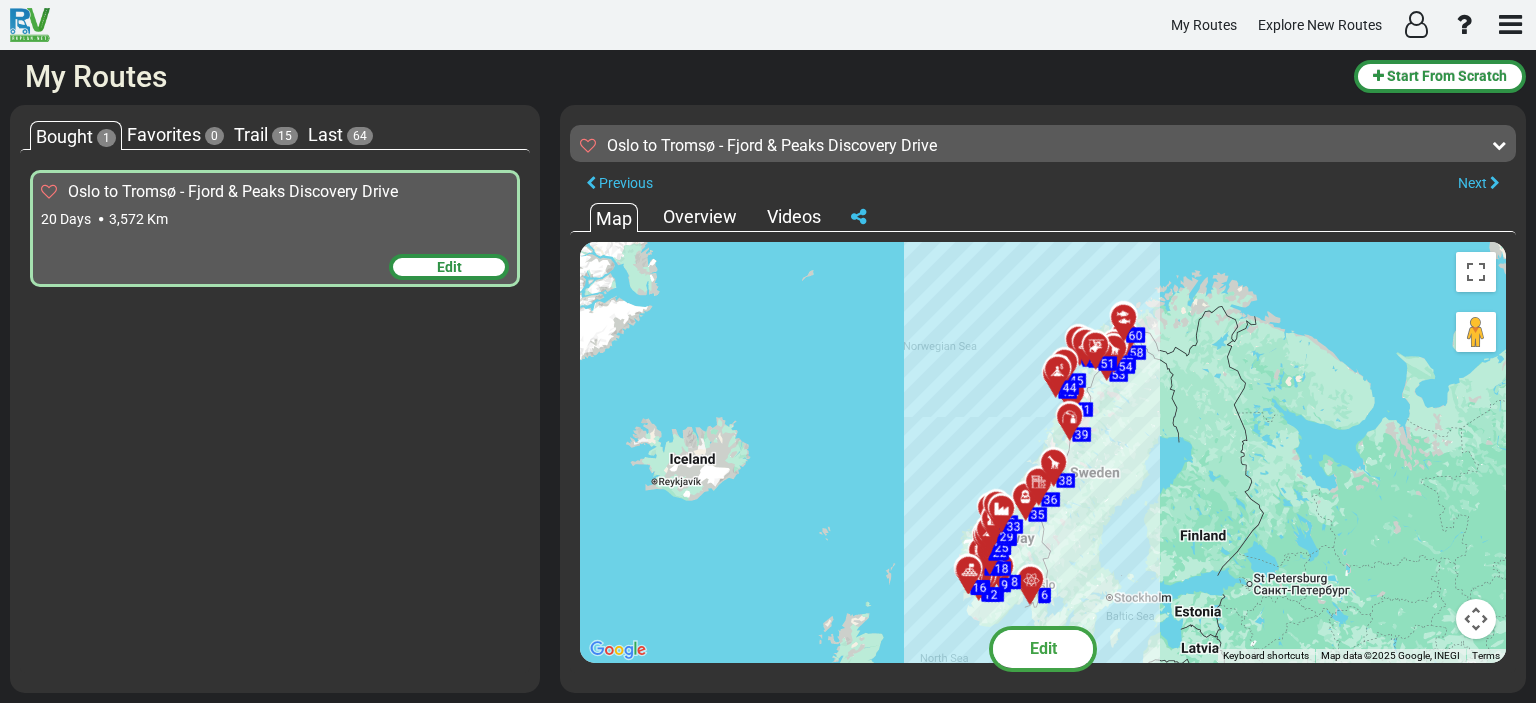 click on "Last" at bounding box center (325, 134) 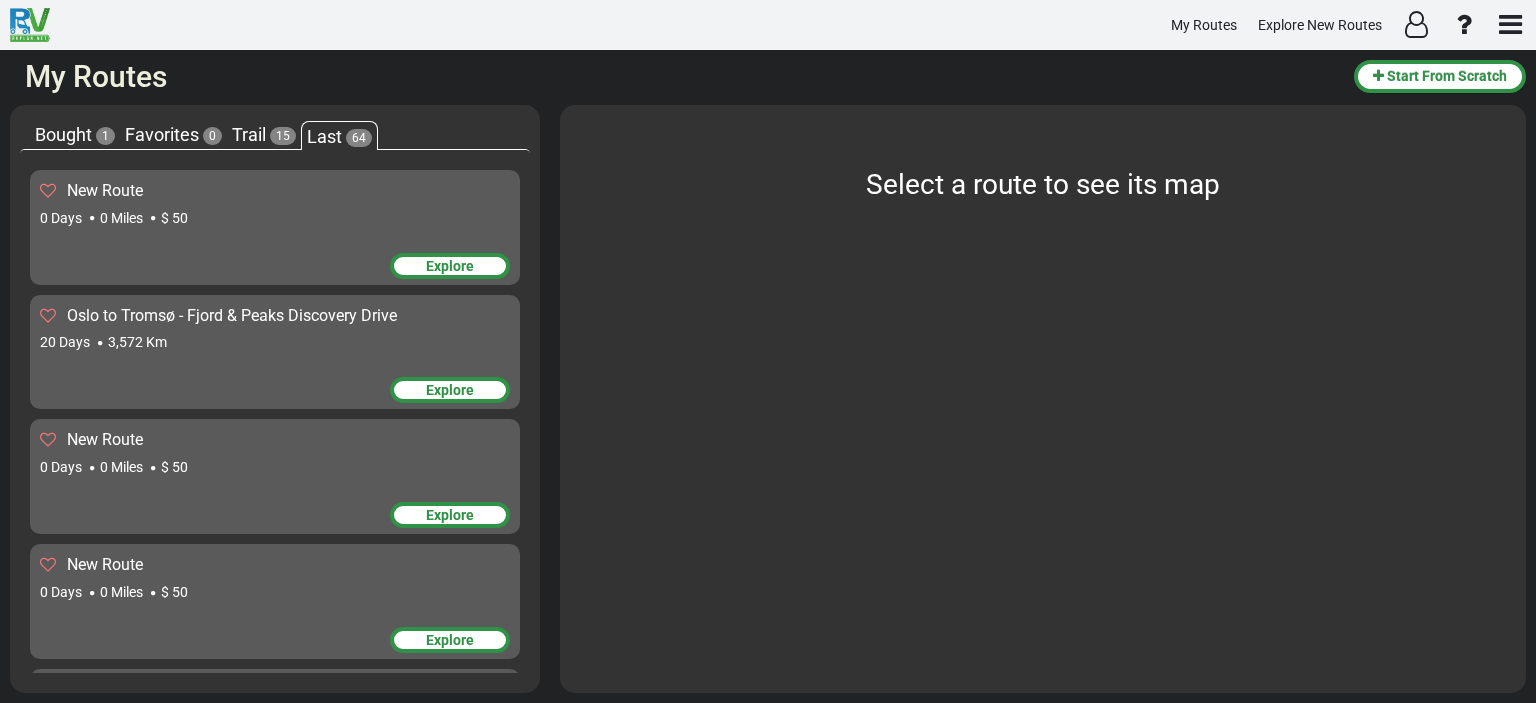click on "Bought" at bounding box center (63, 134) 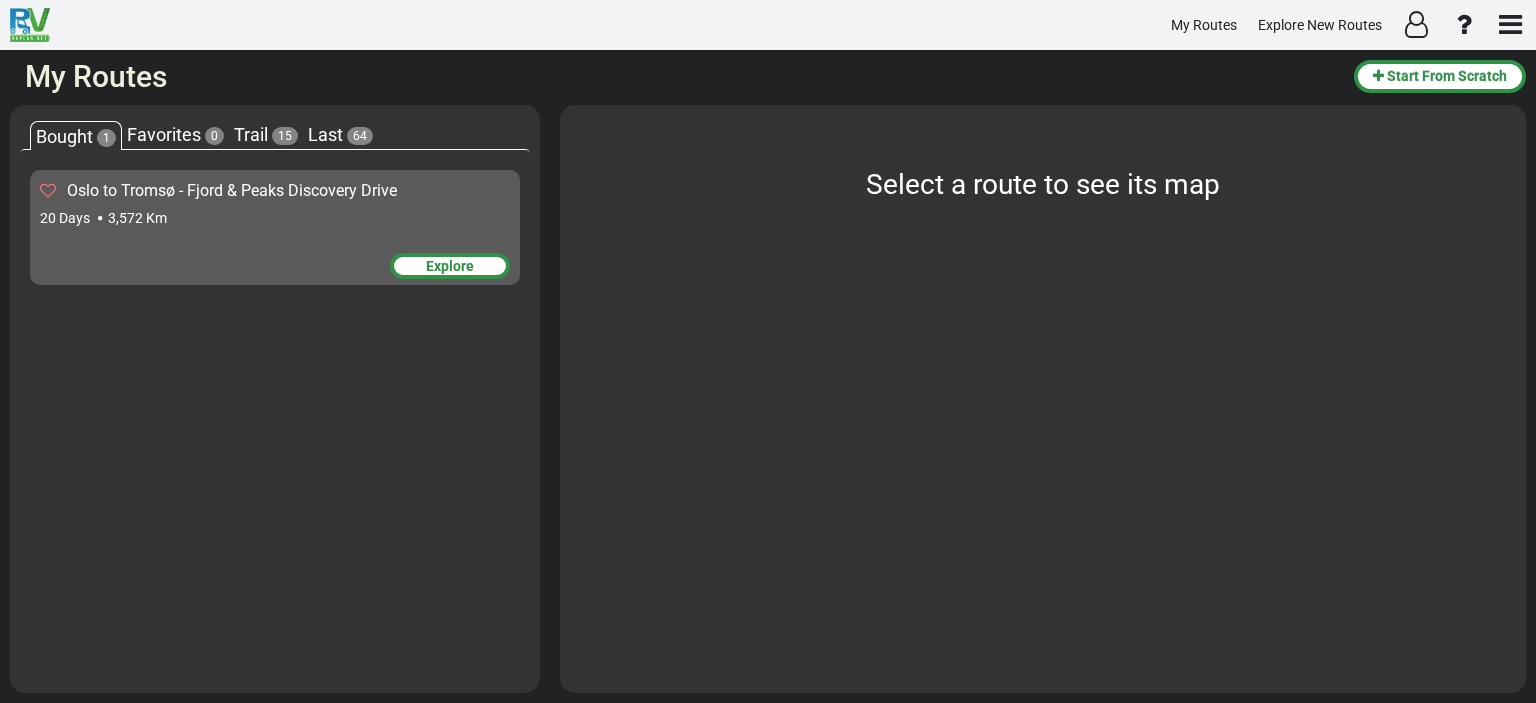 click on "Bought" at bounding box center [64, 136] 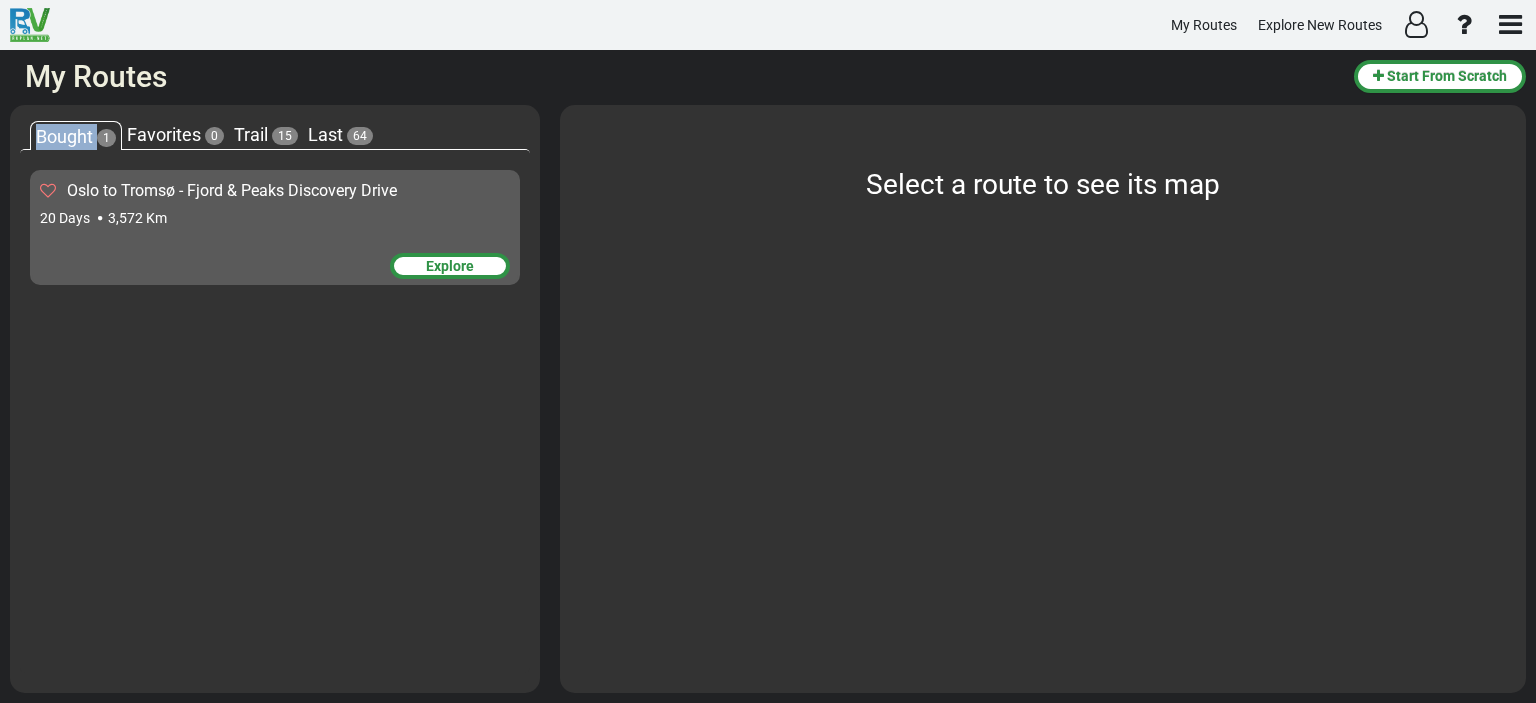 click on "Bought" at bounding box center [64, 136] 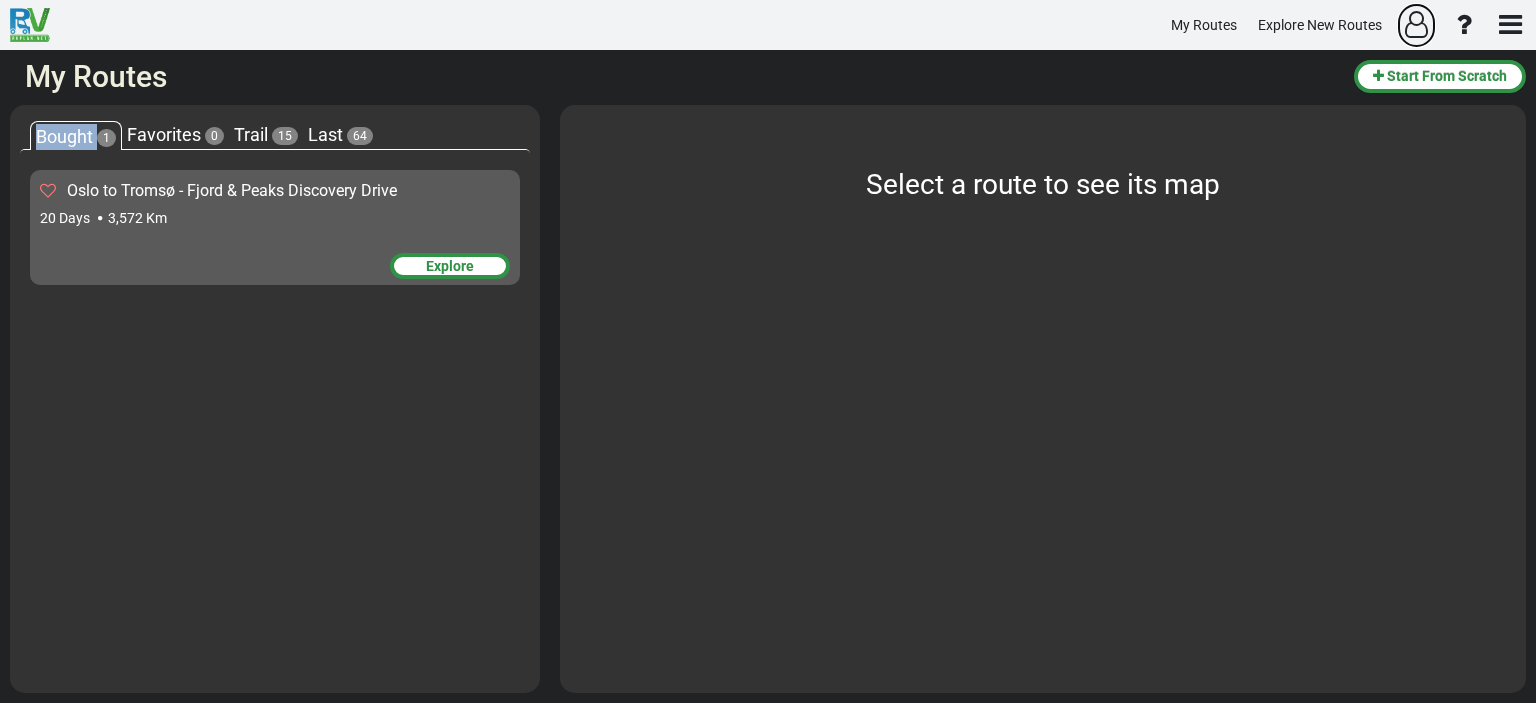 click at bounding box center [1416, 24] 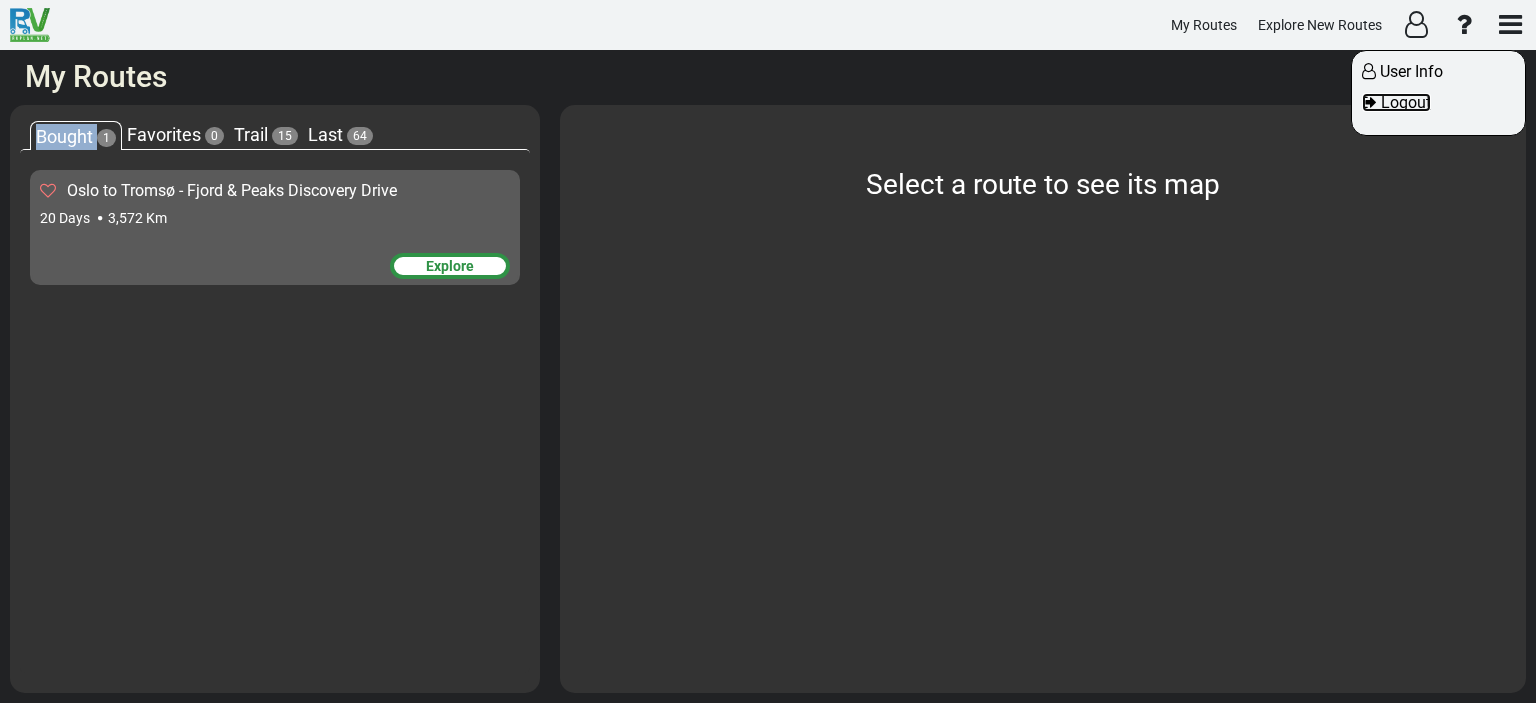 click on "Logout" at bounding box center (1406, 102) 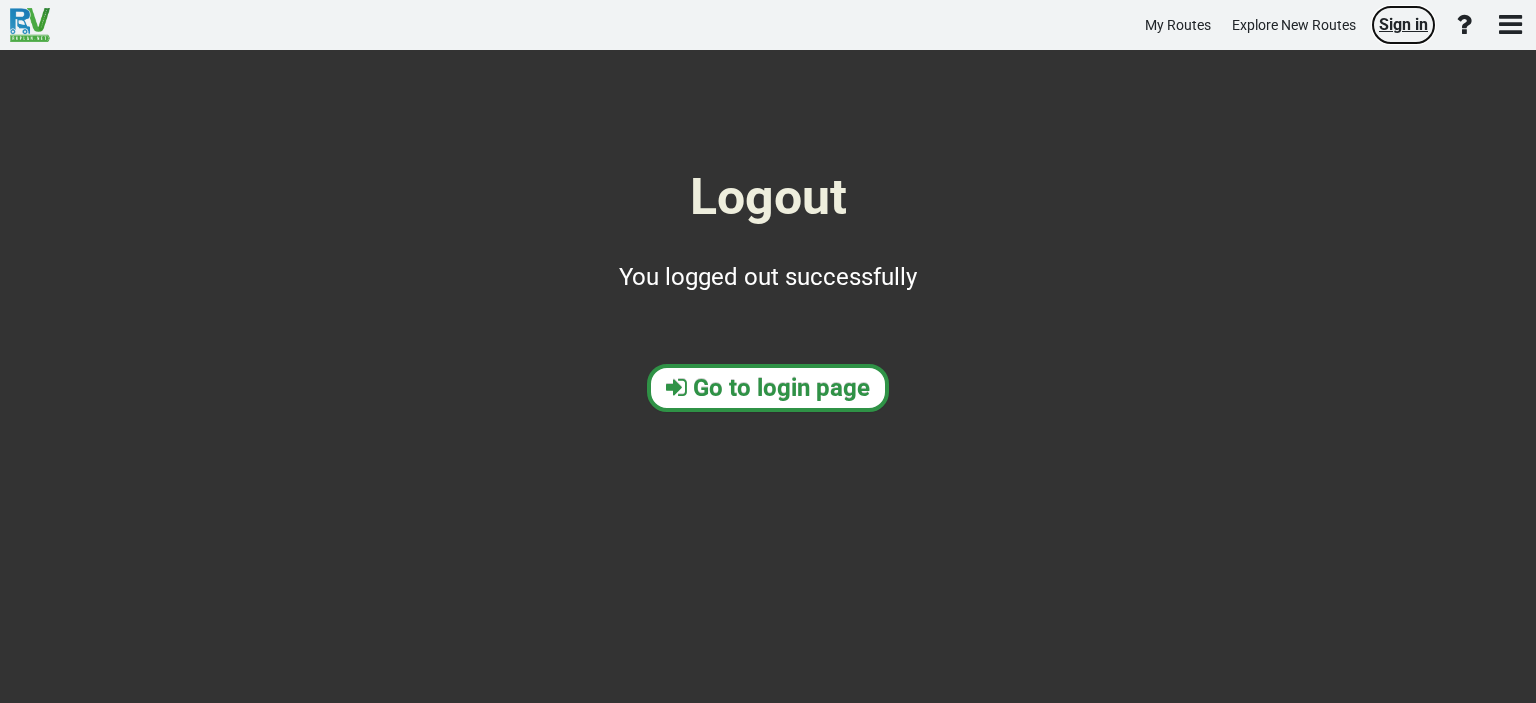 click on "Sign in" at bounding box center [1403, 24] 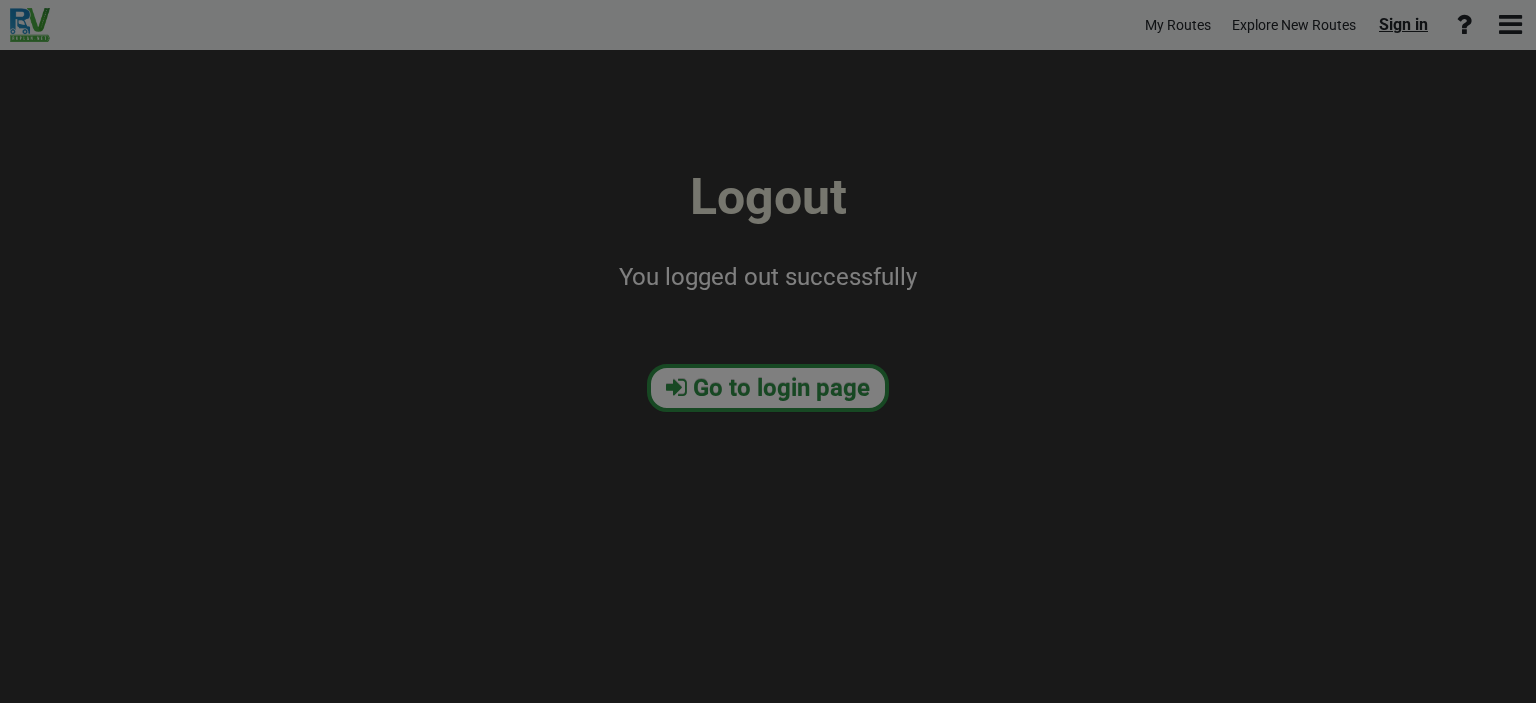 type on "[EMAIL]" 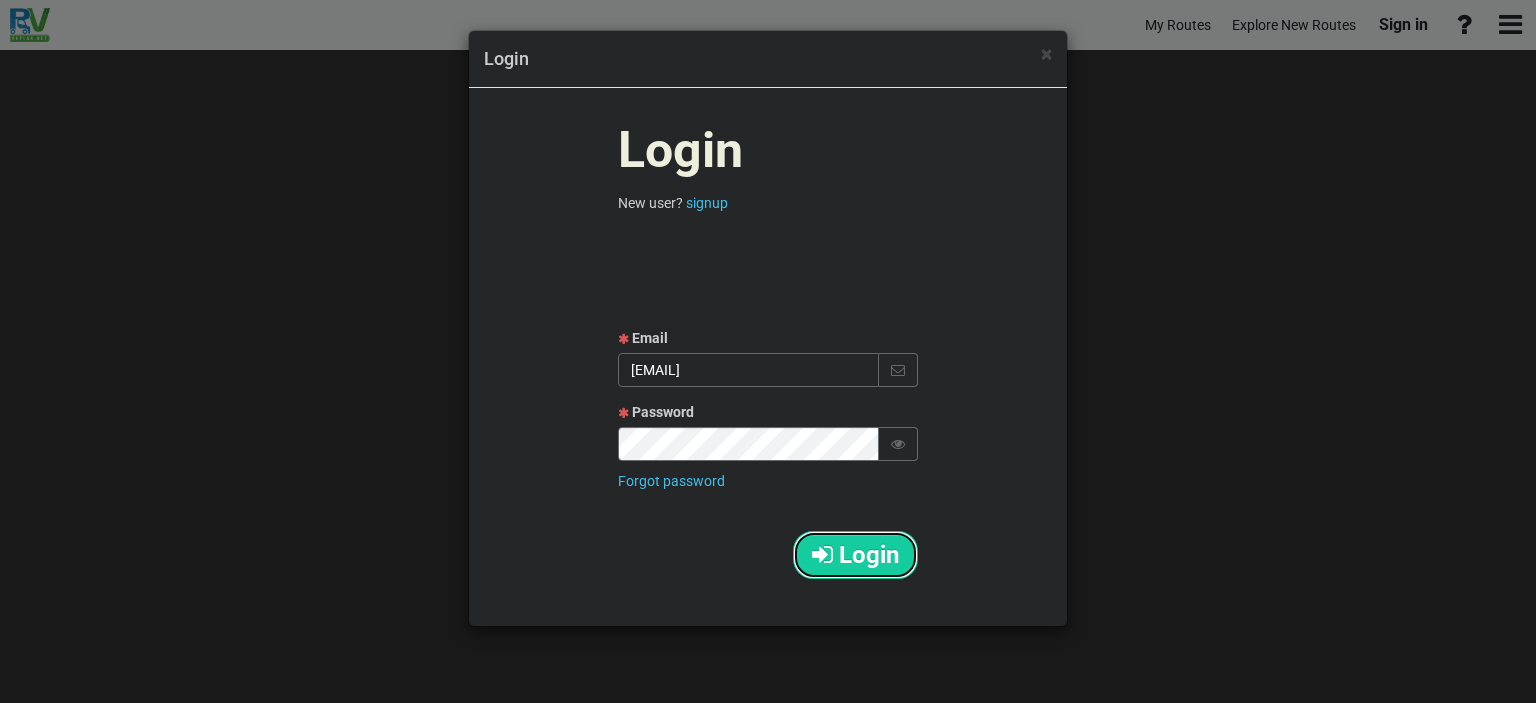 click on "Login" at bounding box center (869, 555) 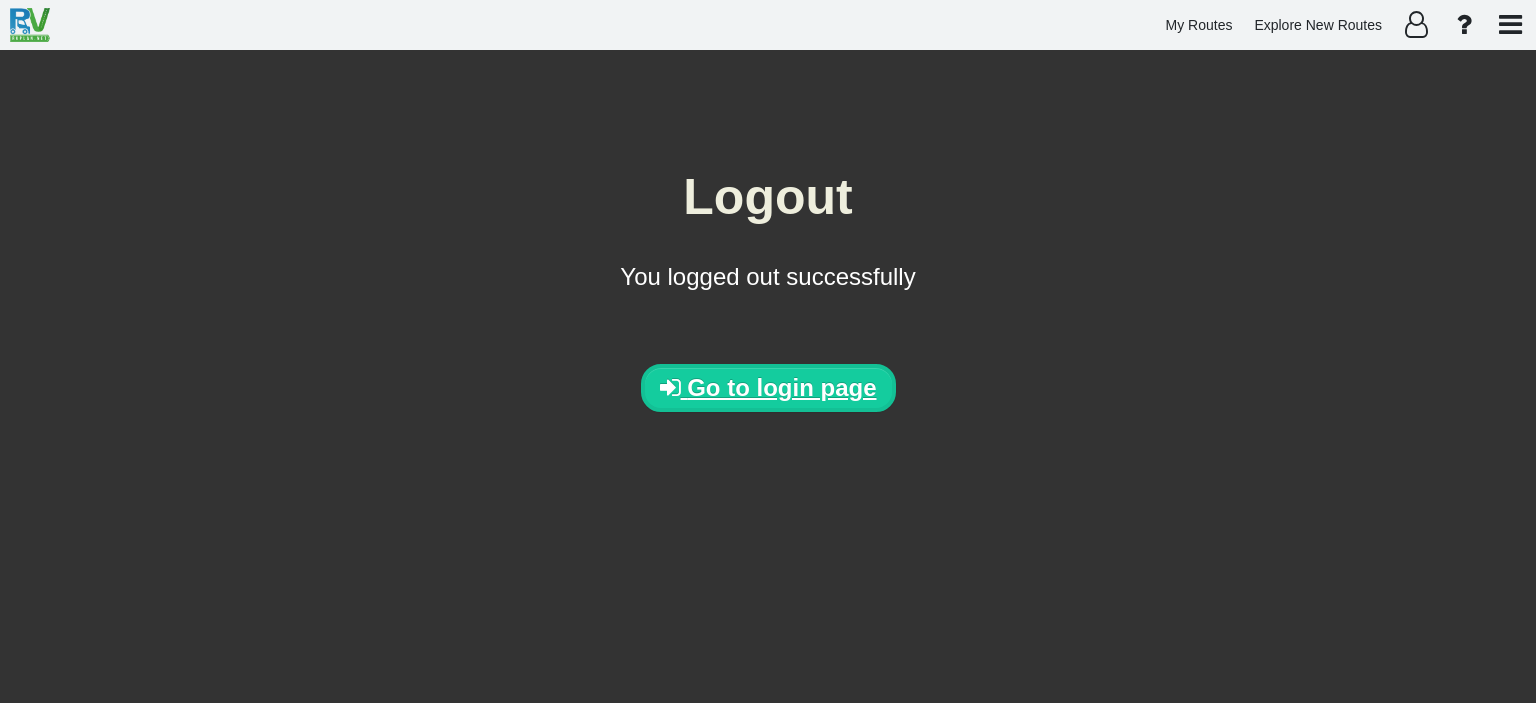 scroll, scrollTop: 0, scrollLeft: 0, axis: both 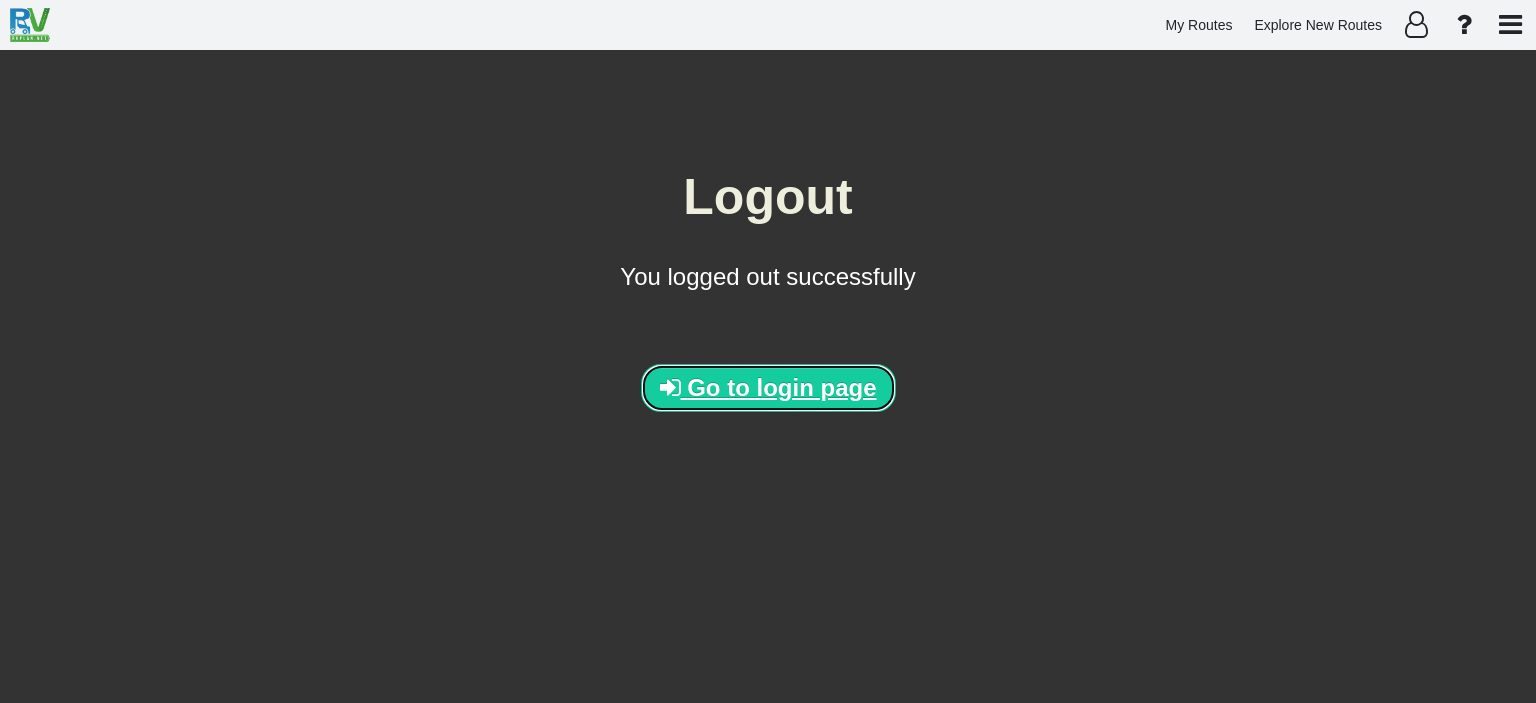 click on "Go to login page" at bounding box center [781, 387] 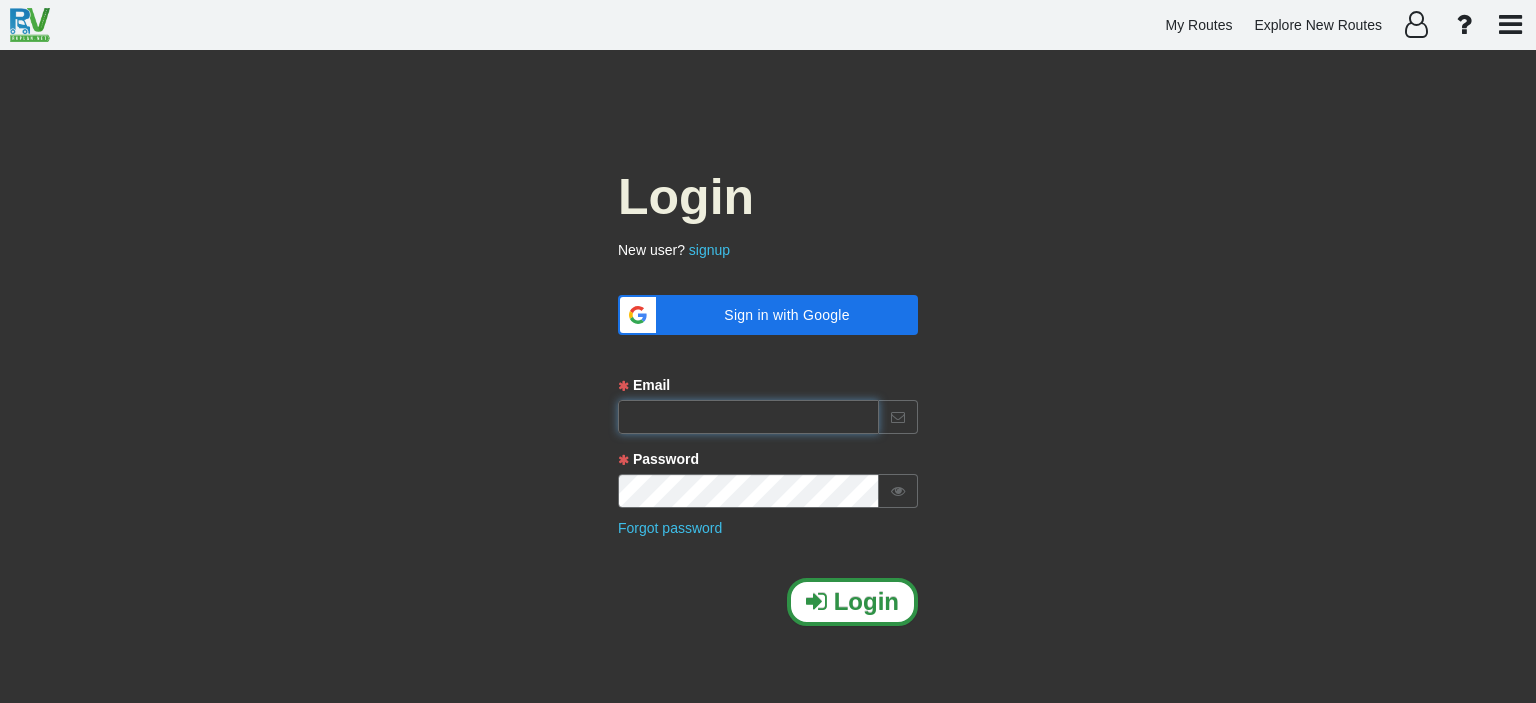 type on "[EMAIL]" 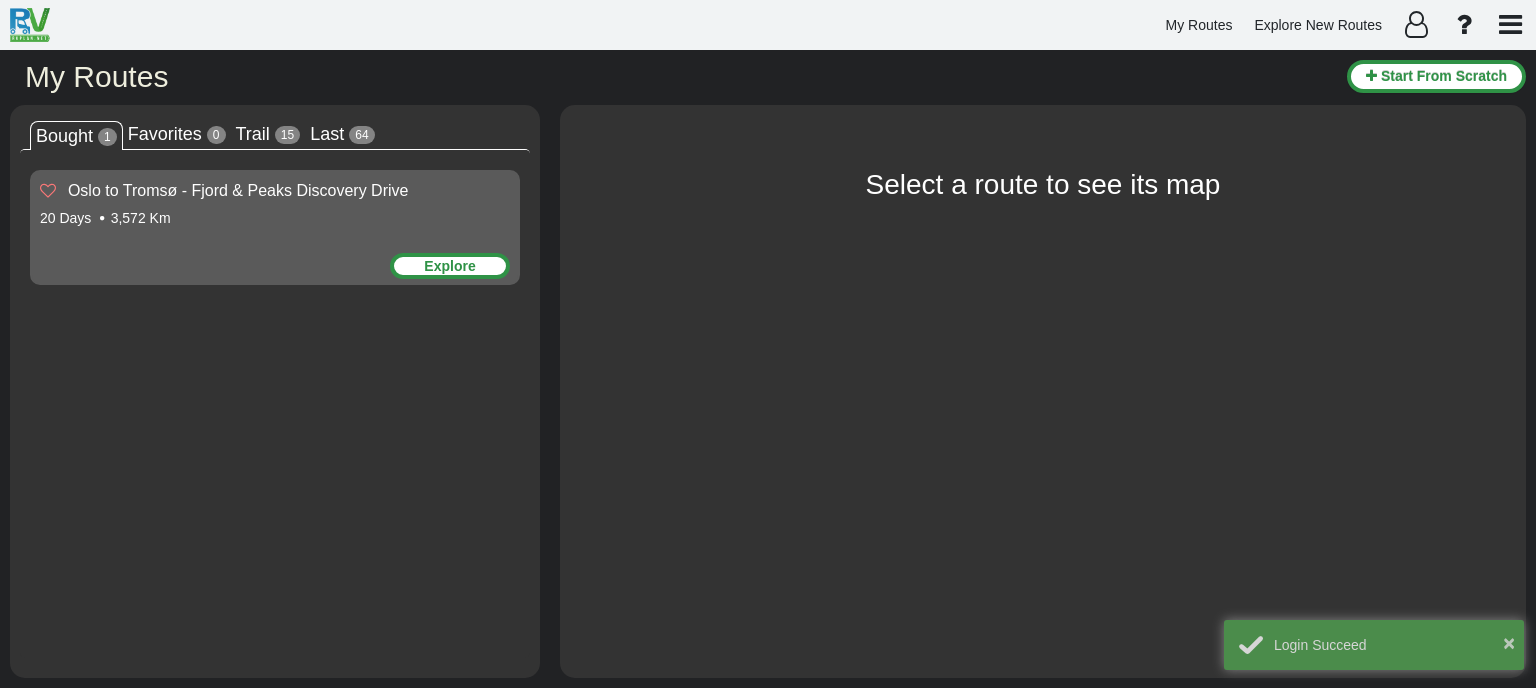 click on "20 Days
3,572 Km" at bounding box center [275, 218] 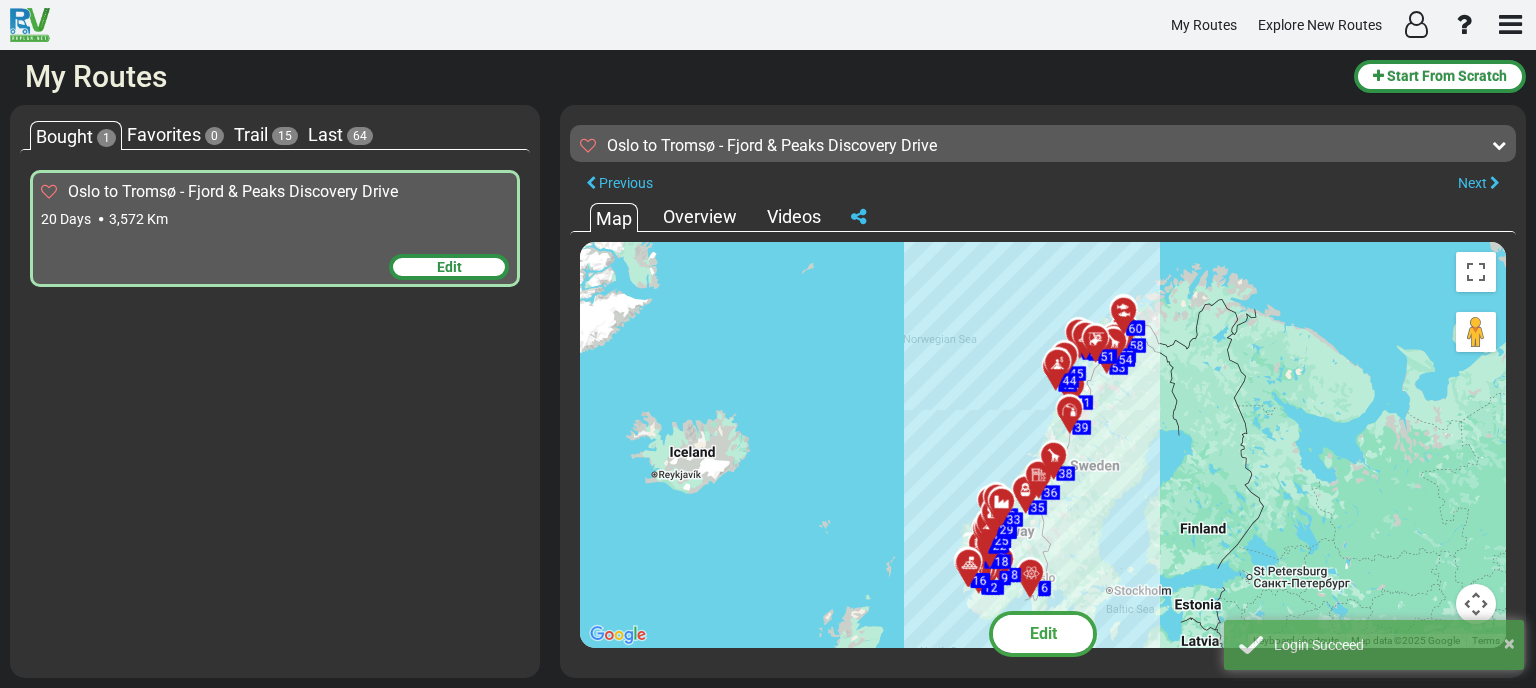 click at bounding box center (49, 191) 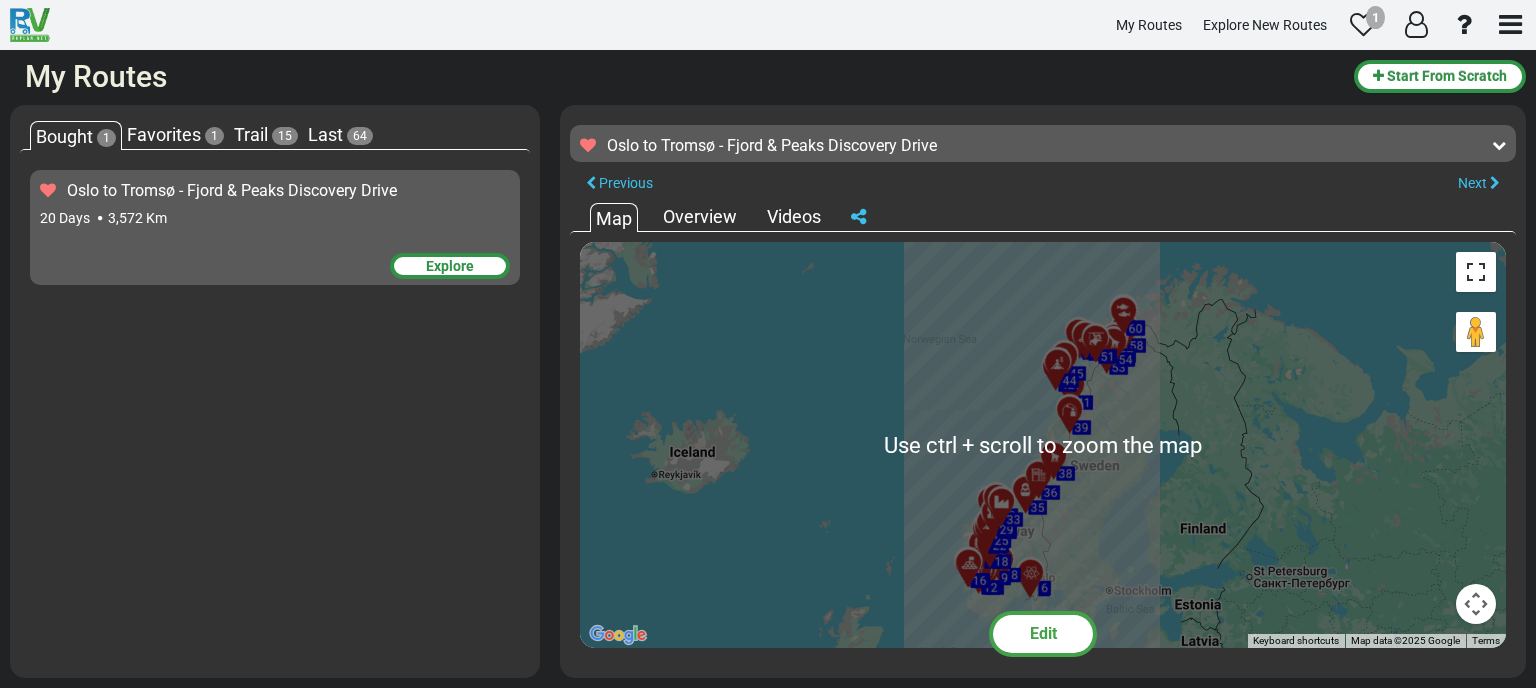 drag, startPoint x: 1471, startPoint y: 266, endPoint x: 1471, endPoint y: 388, distance: 122 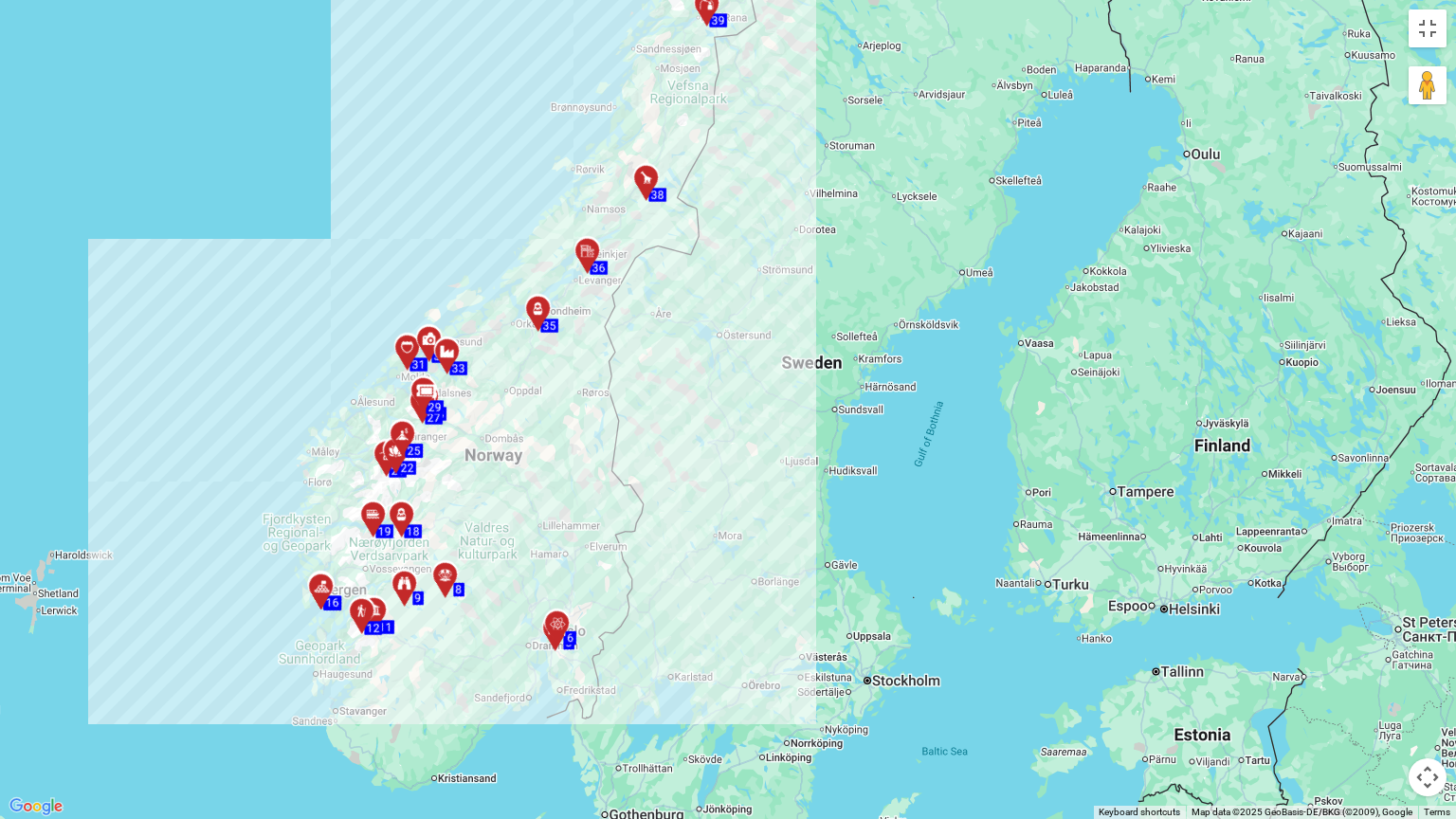 drag, startPoint x: 520, startPoint y: 528, endPoint x: 704, endPoint y: 644, distance: 217.51322 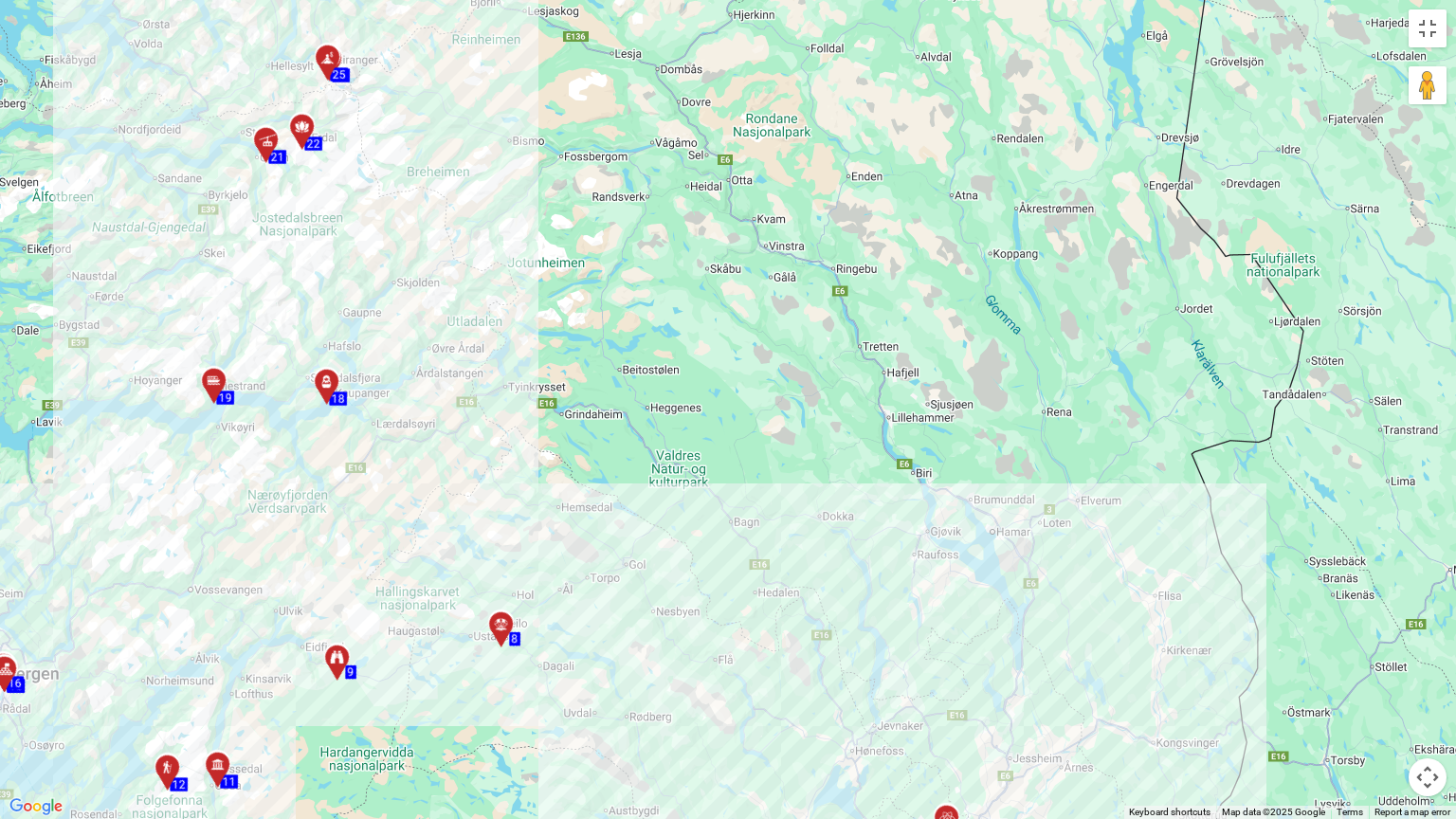 drag, startPoint x: 722, startPoint y: 507, endPoint x: 1073, endPoint y: 419, distance: 361.86323 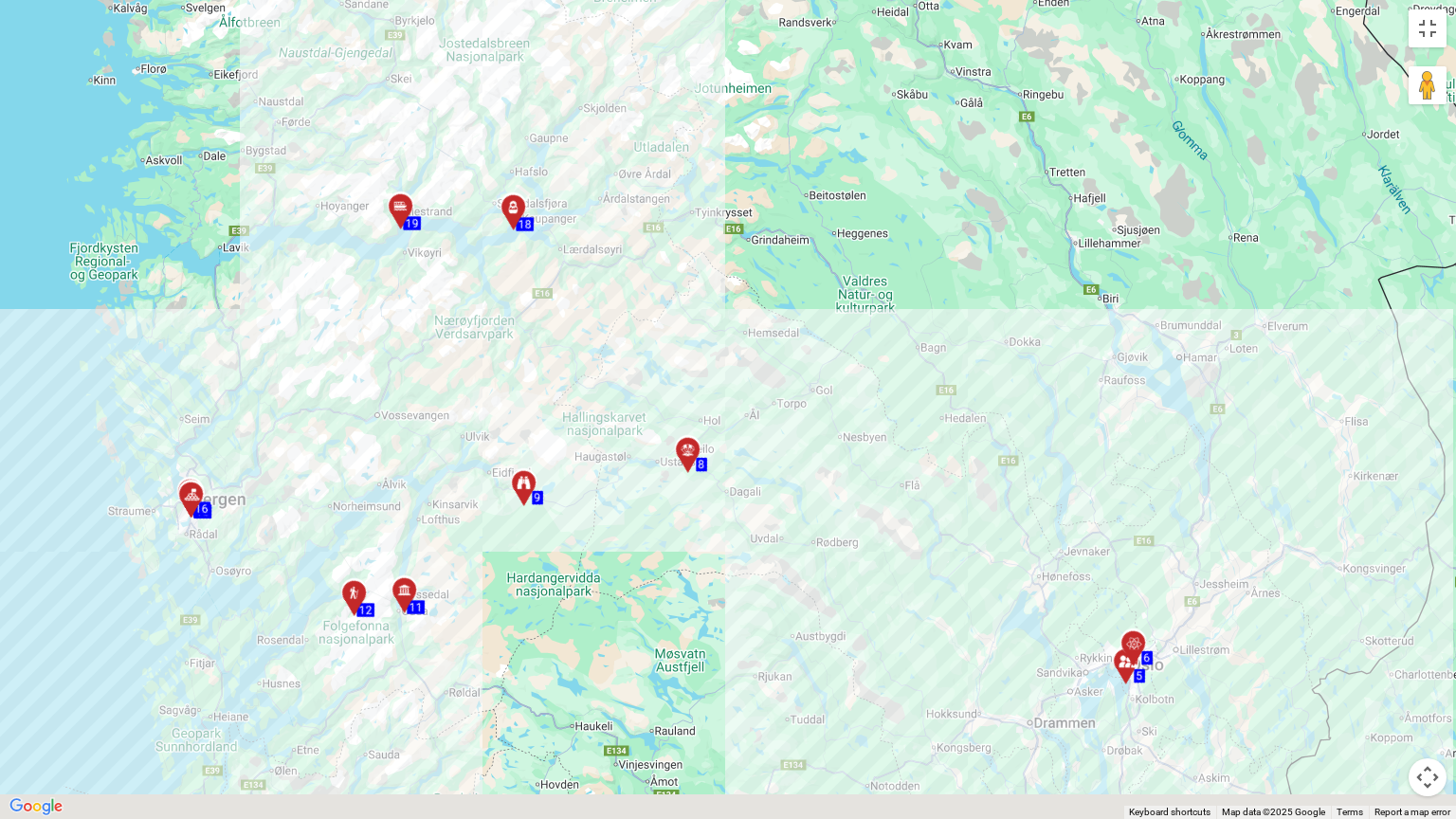drag, startPoint x: 1062, startPoint y: 667, endPoint x: 1056, endPoint y: 278, distance: 389.0463 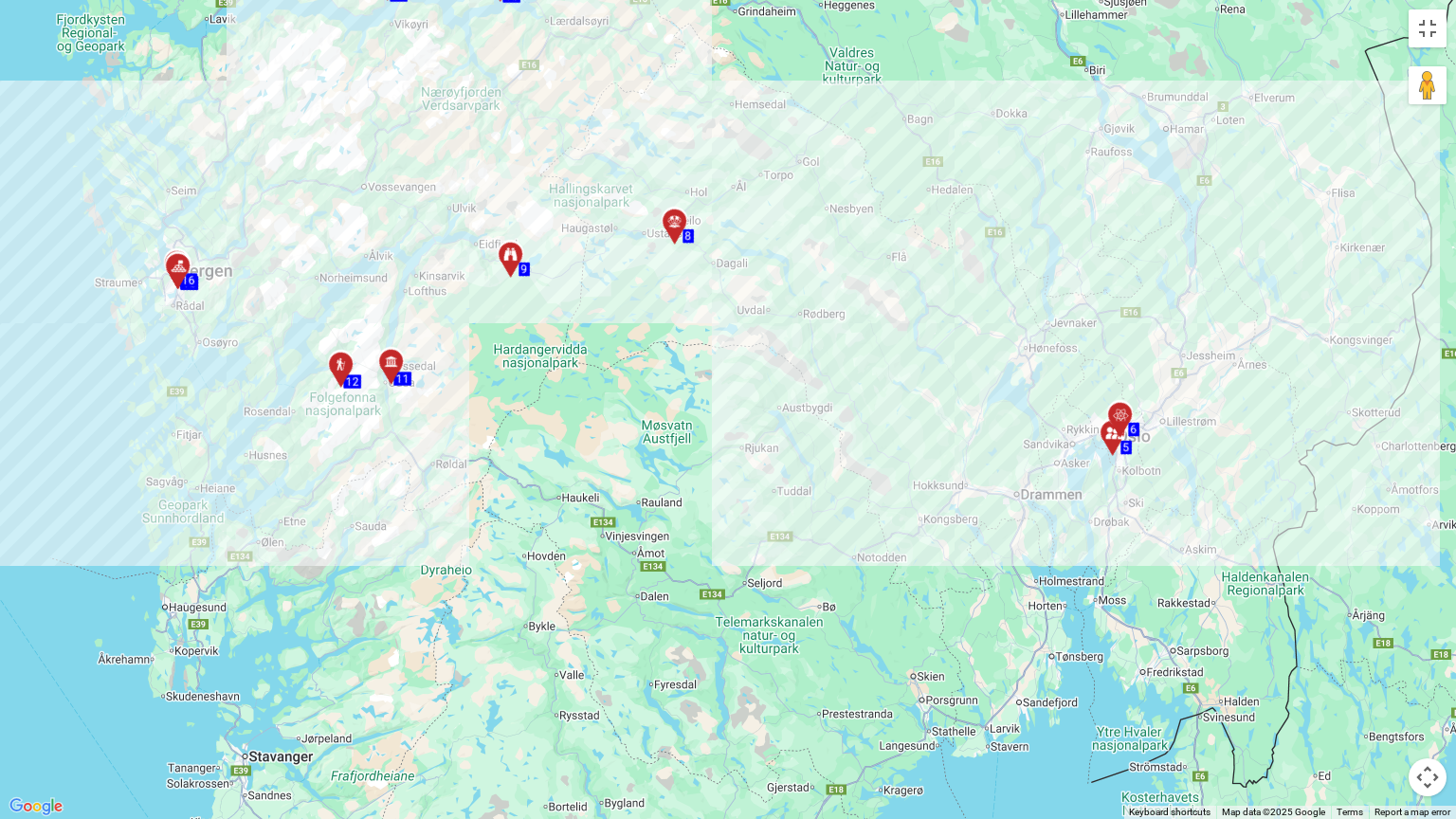 click at bounding box center (1119, 441) 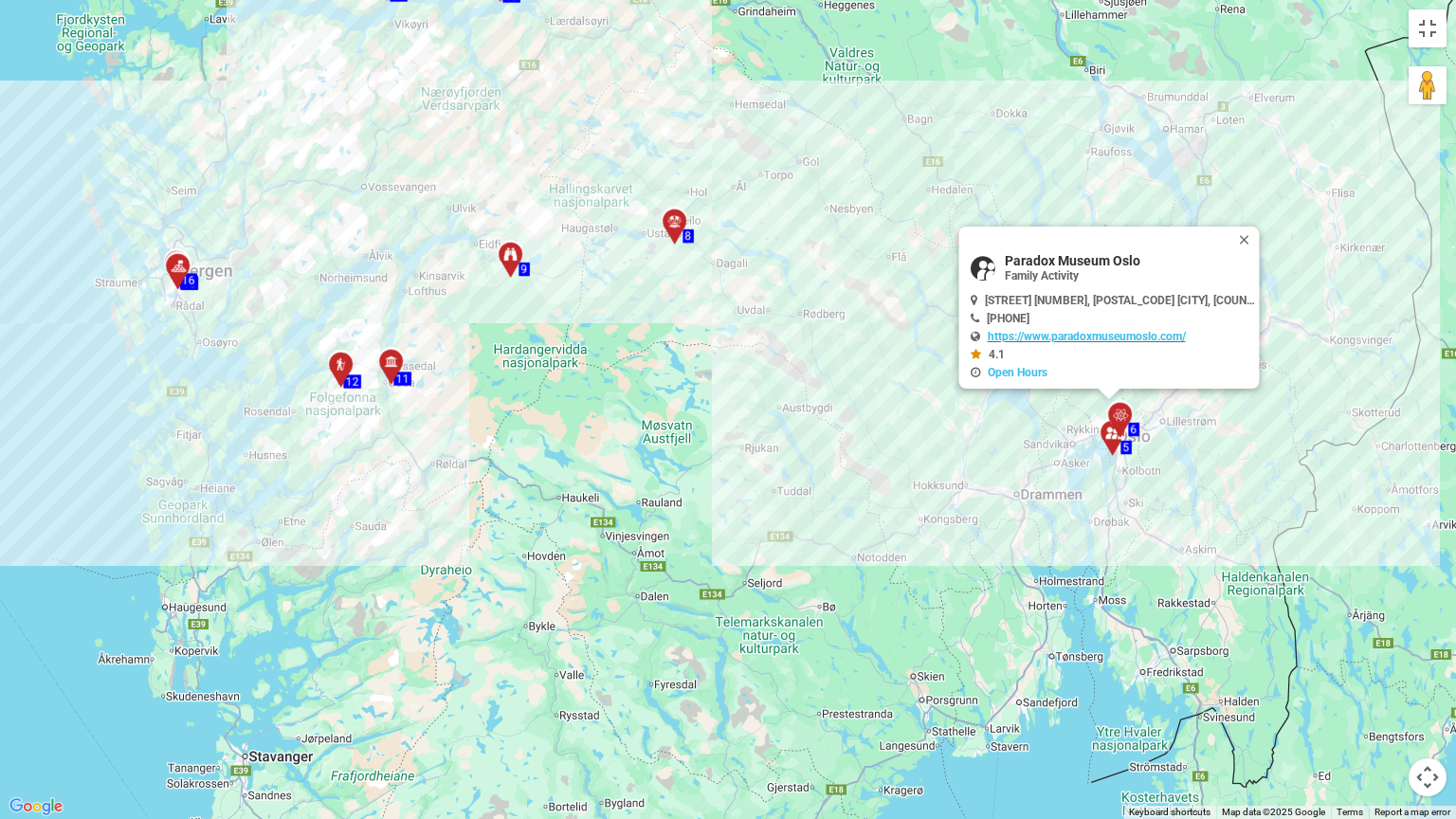 click at bounding box center [1119, 441] 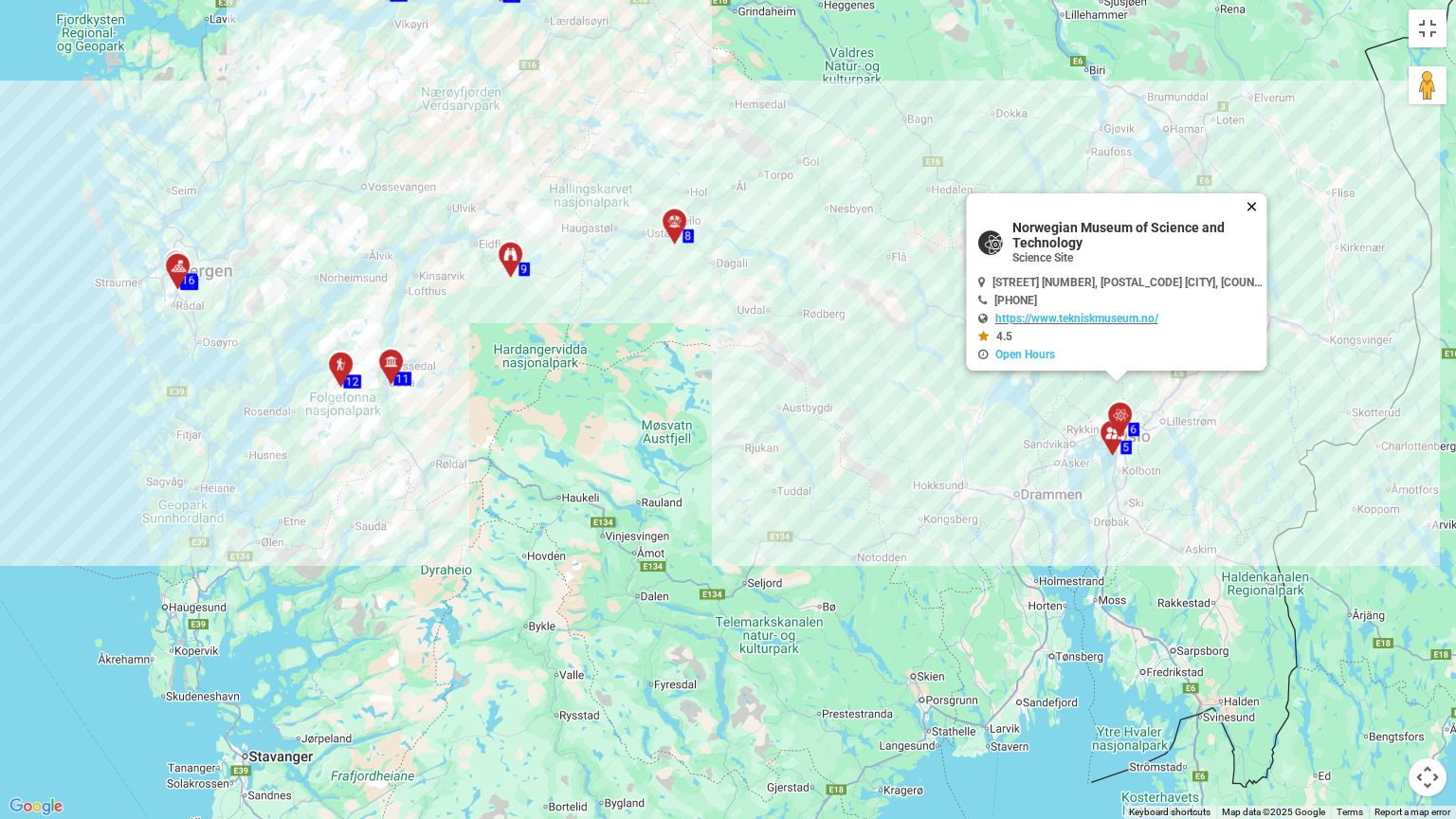 click at bounding box center (1256, 207) 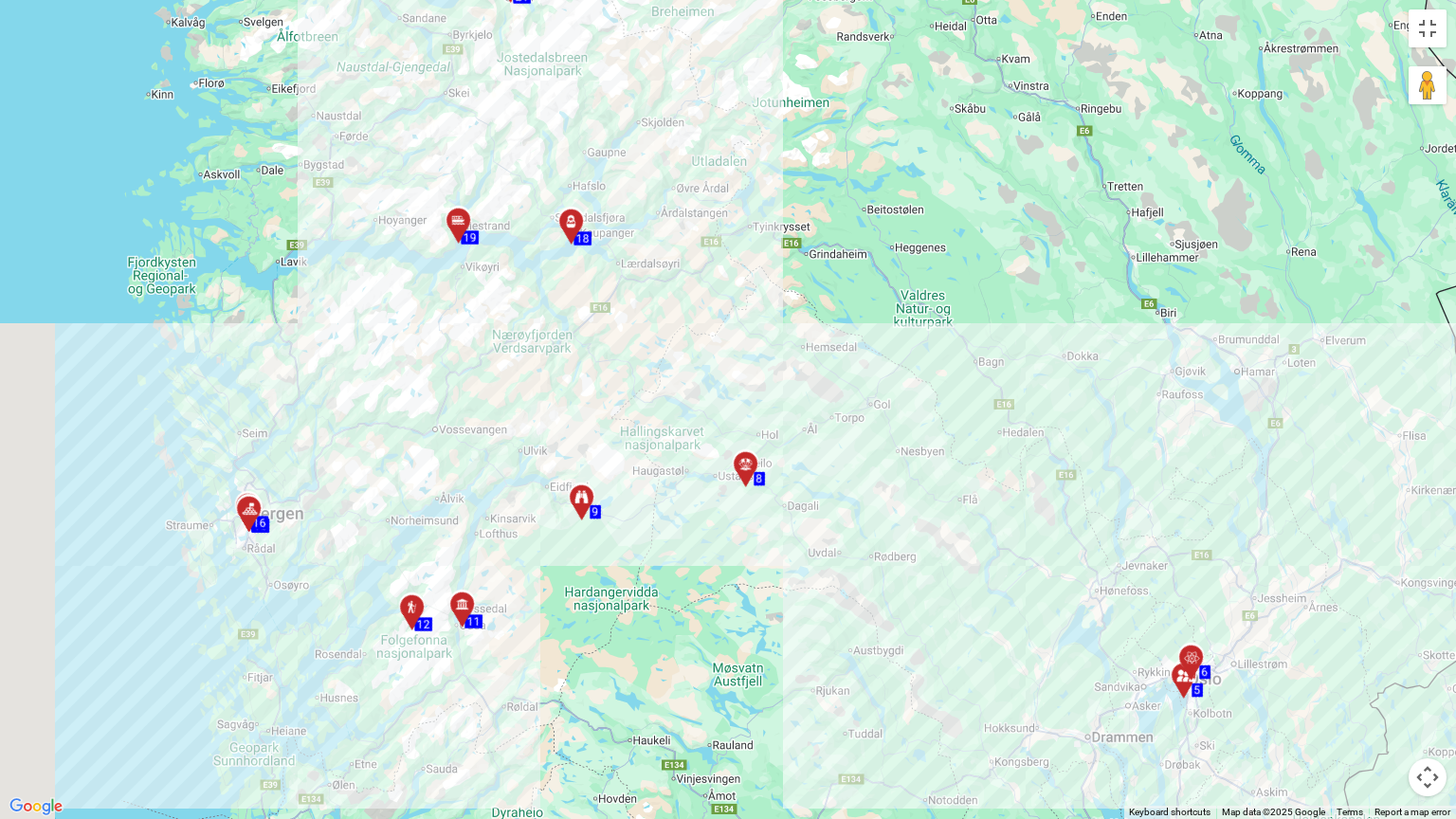 drag, startPoint x: 1111, startPoint y: 430, endPoint x: 1242, endPoint y: 813, distance: 404.7839 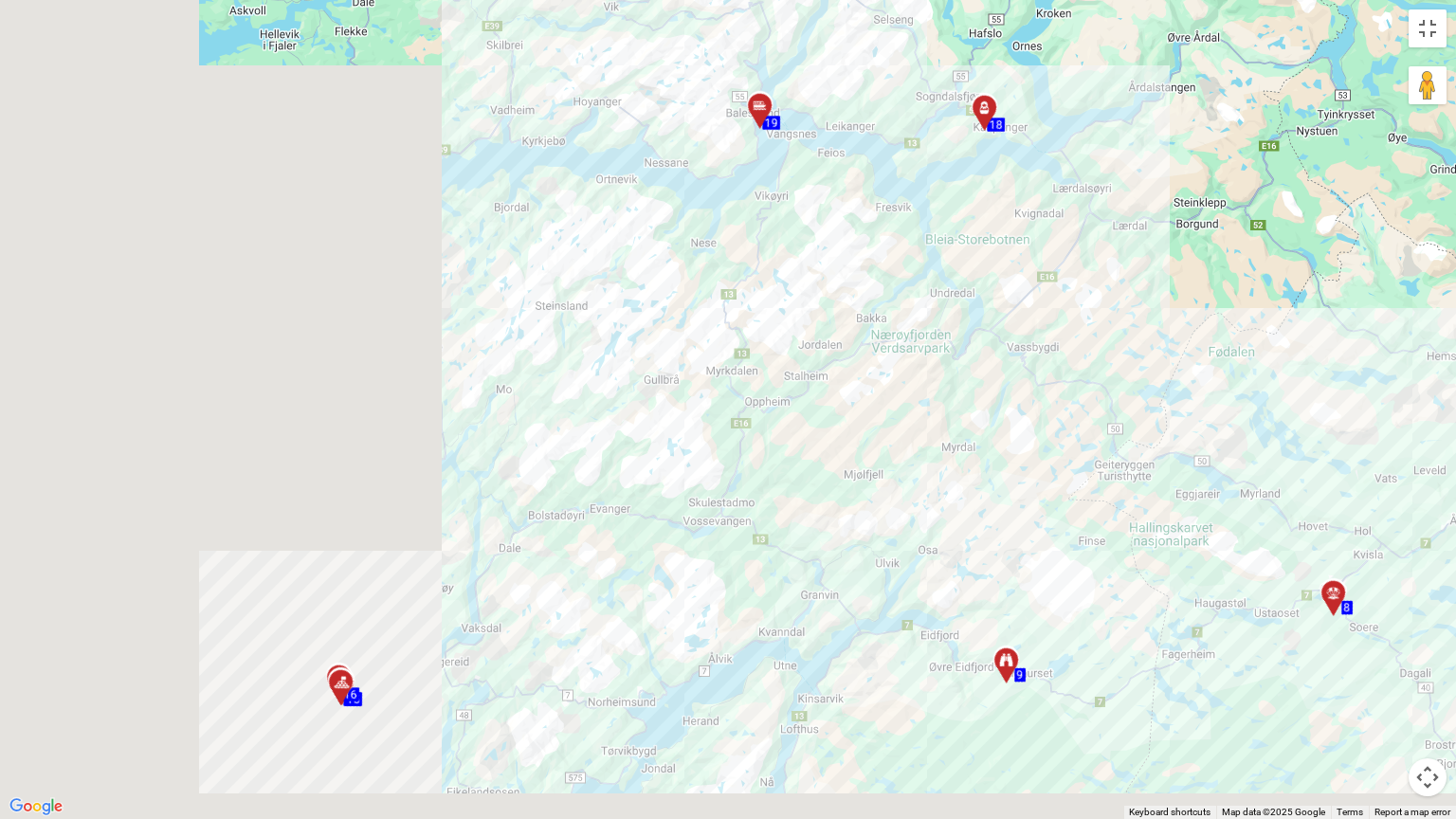 drag, startPoint x: 747, startPoint y: 467, endPoint x: 1386, endPoint y: 209, distance: 689.119 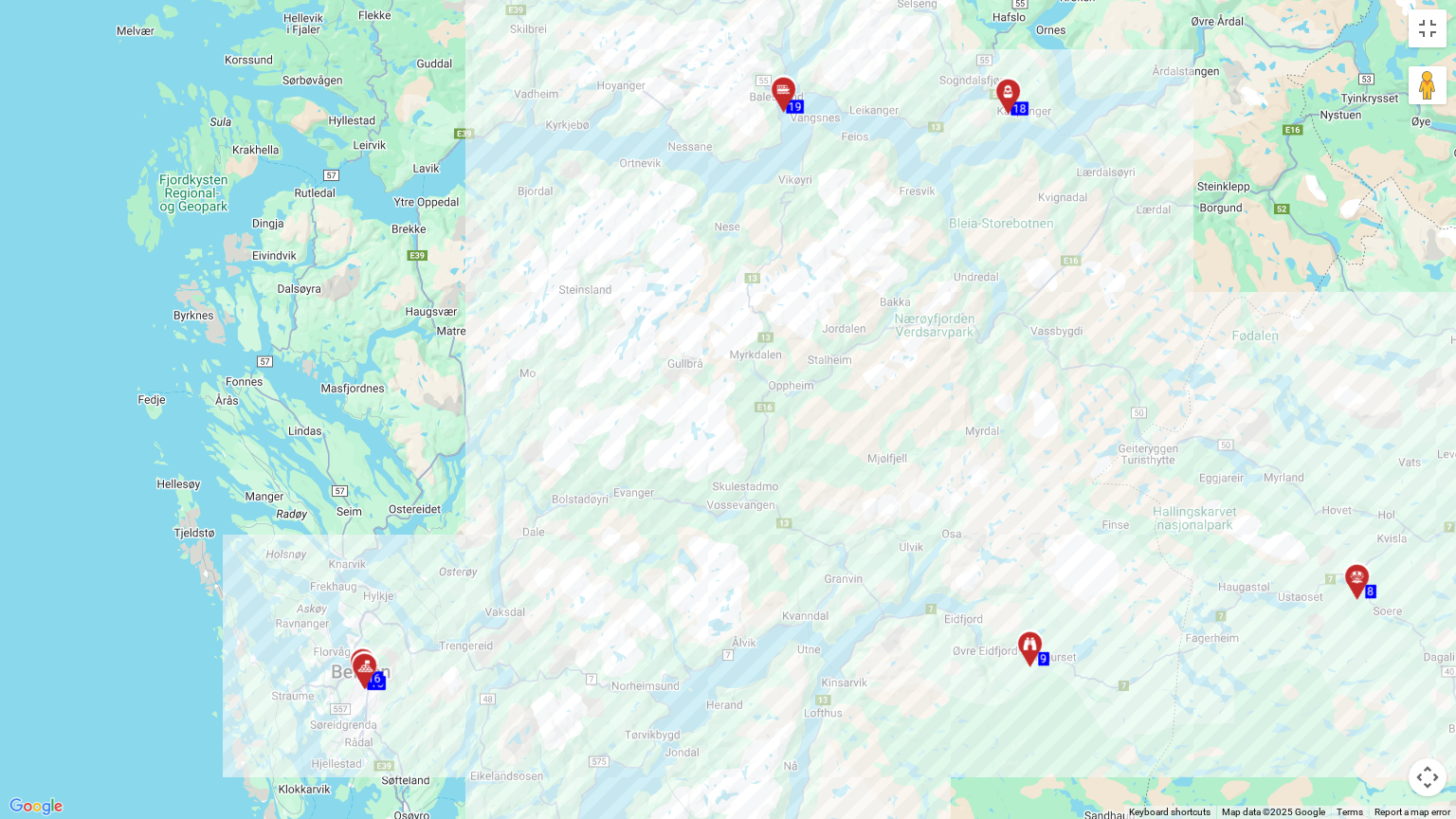 drag, startPoint x: 975, startPoint y: 470, endPoint x: 739, endPoint y: 766, distance: 378.56571 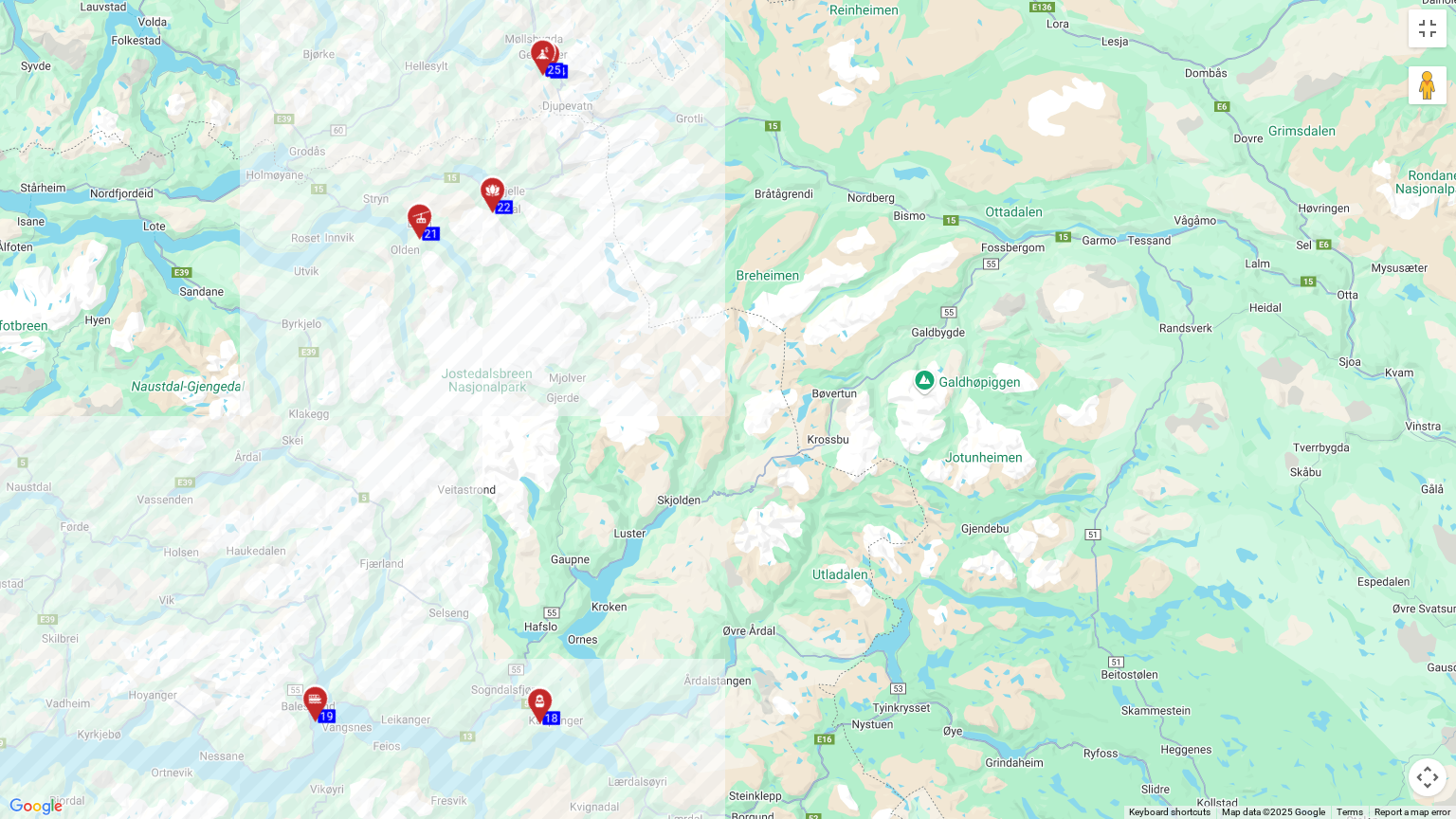 drag, startPoint x: 757, startPoint y: 774, endPoint x: 846, endPoint y: 578, distance: 215.26031 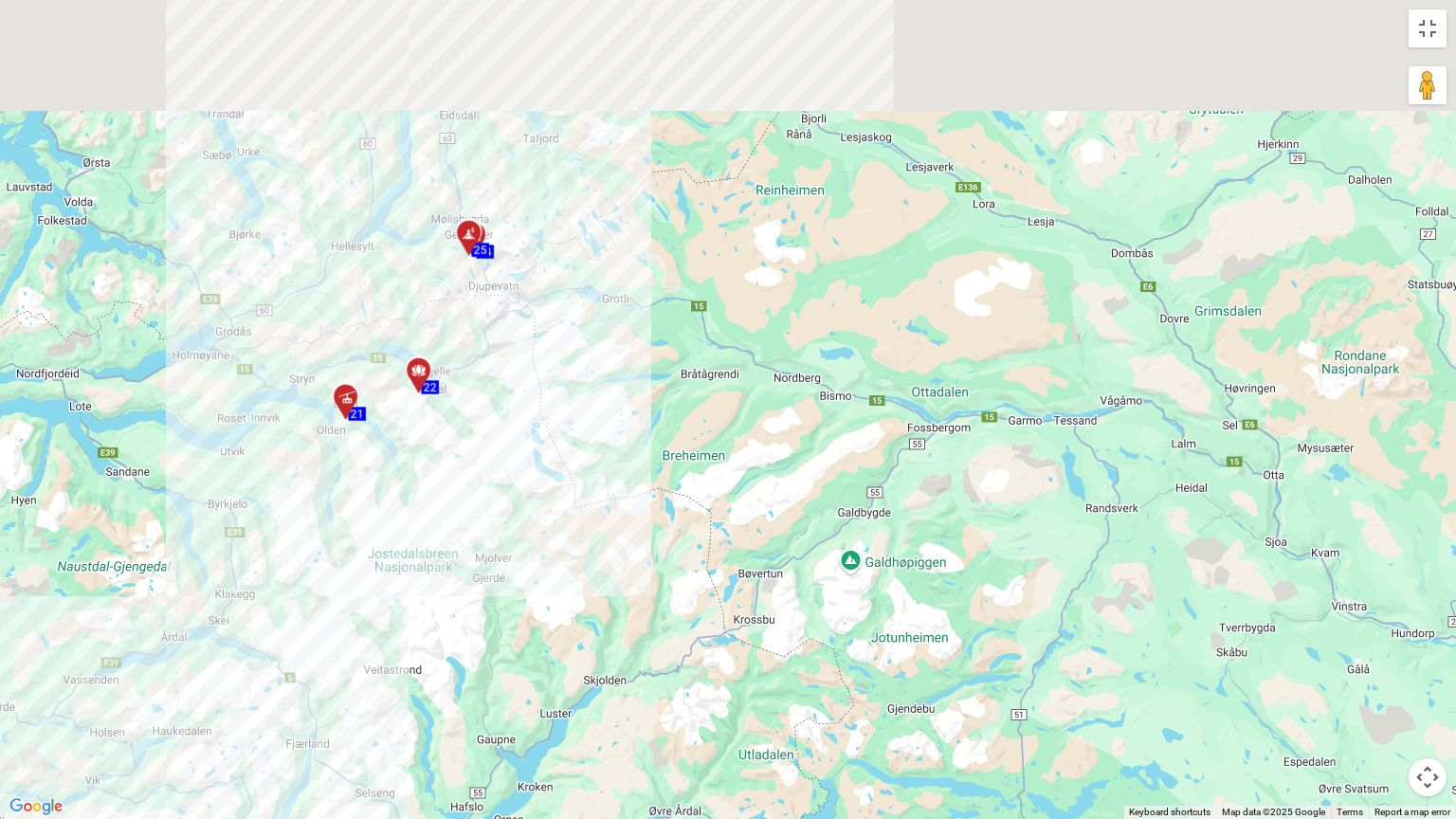 drag, startPoint x: 837, startPoint y: 417, endPoint x: 735, endPoint y: 750, distance: 348.27145 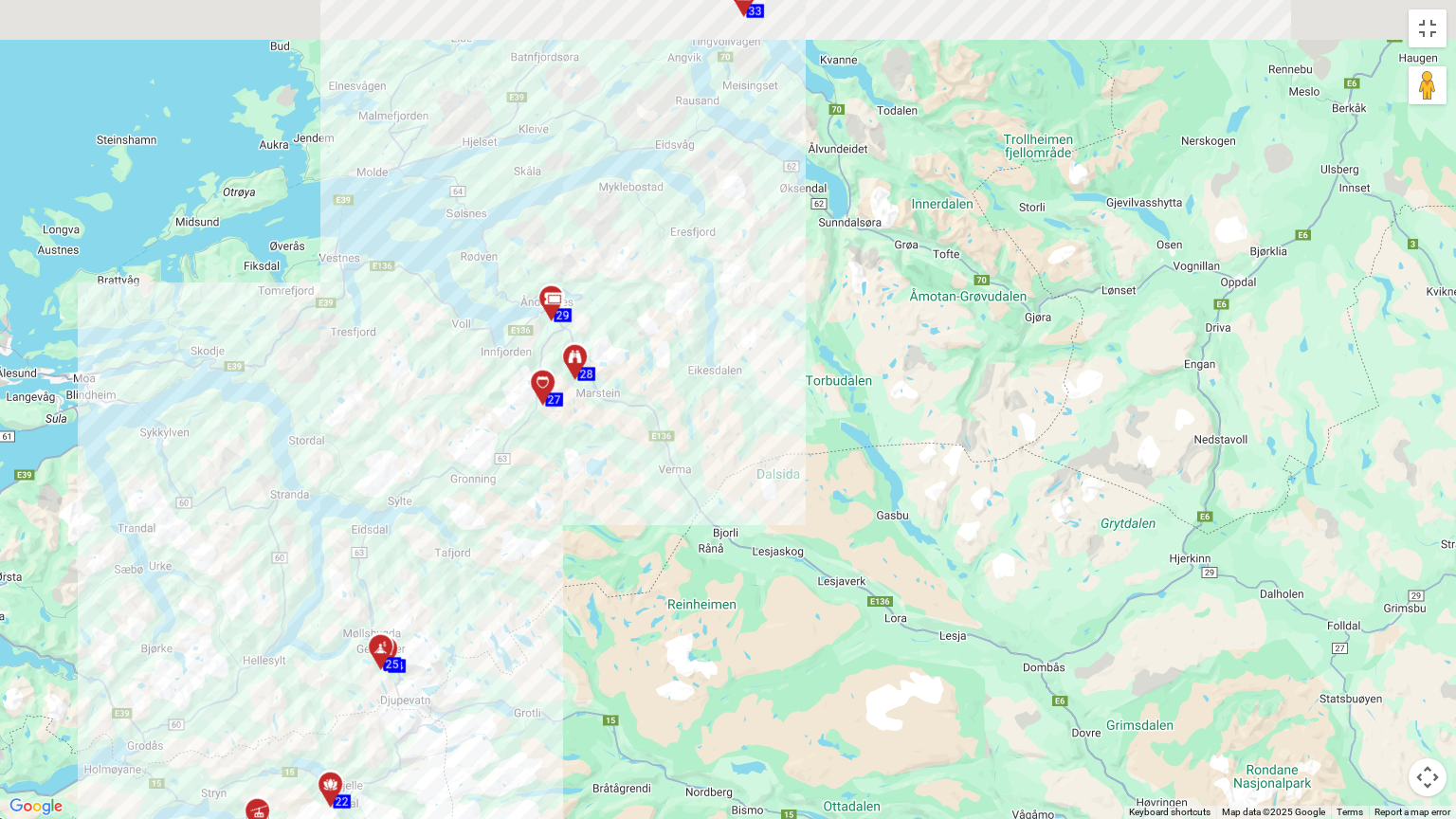 drag, startPoint x: 582, startPoint y: 624, endPoint x: 573, endPoint y: 670, distance: 46.872167 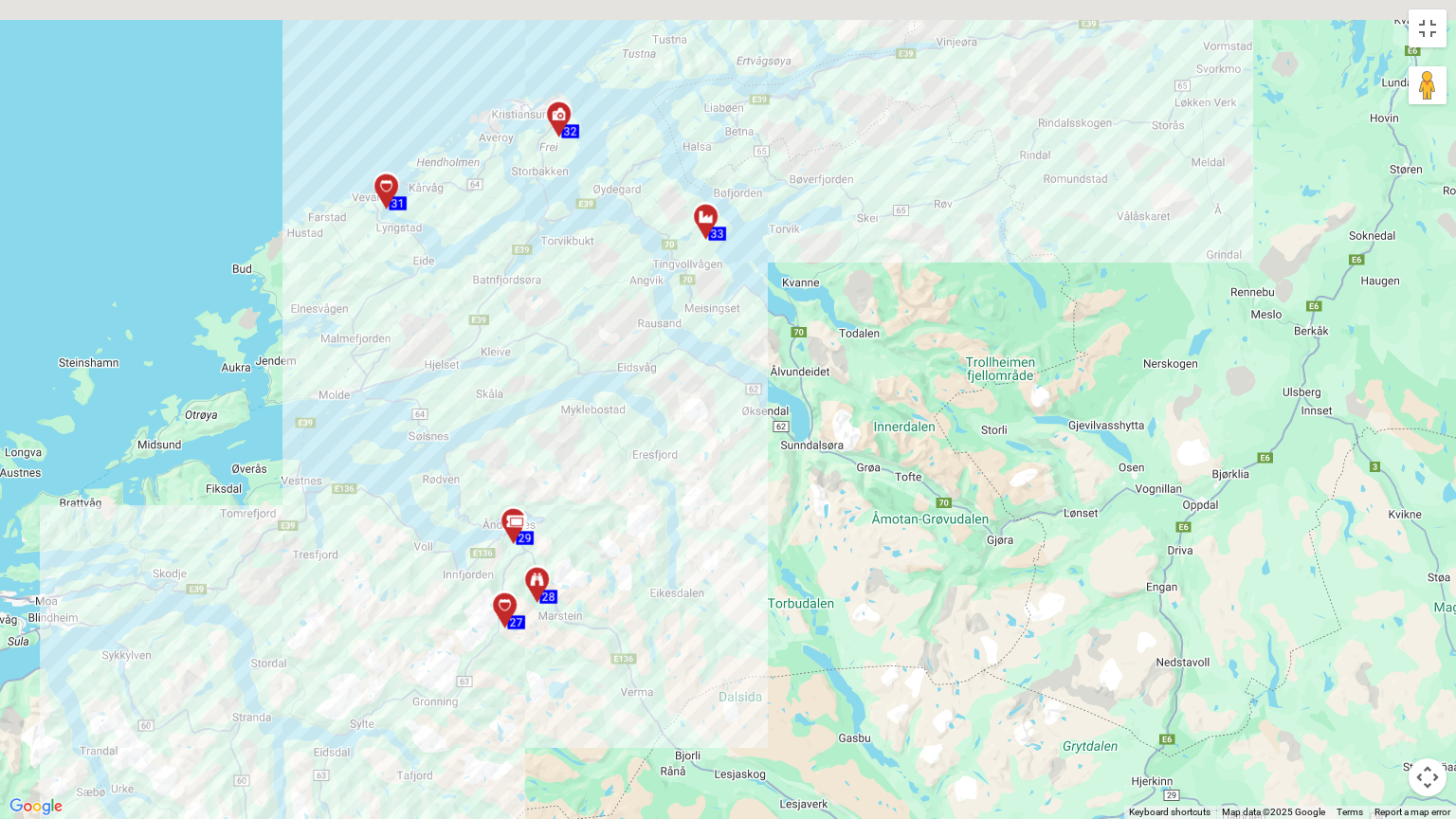drag, startPoint x: 679, startPoint y: 482, endPoint x: 655, endPoint y: 671, distance: 190.51772 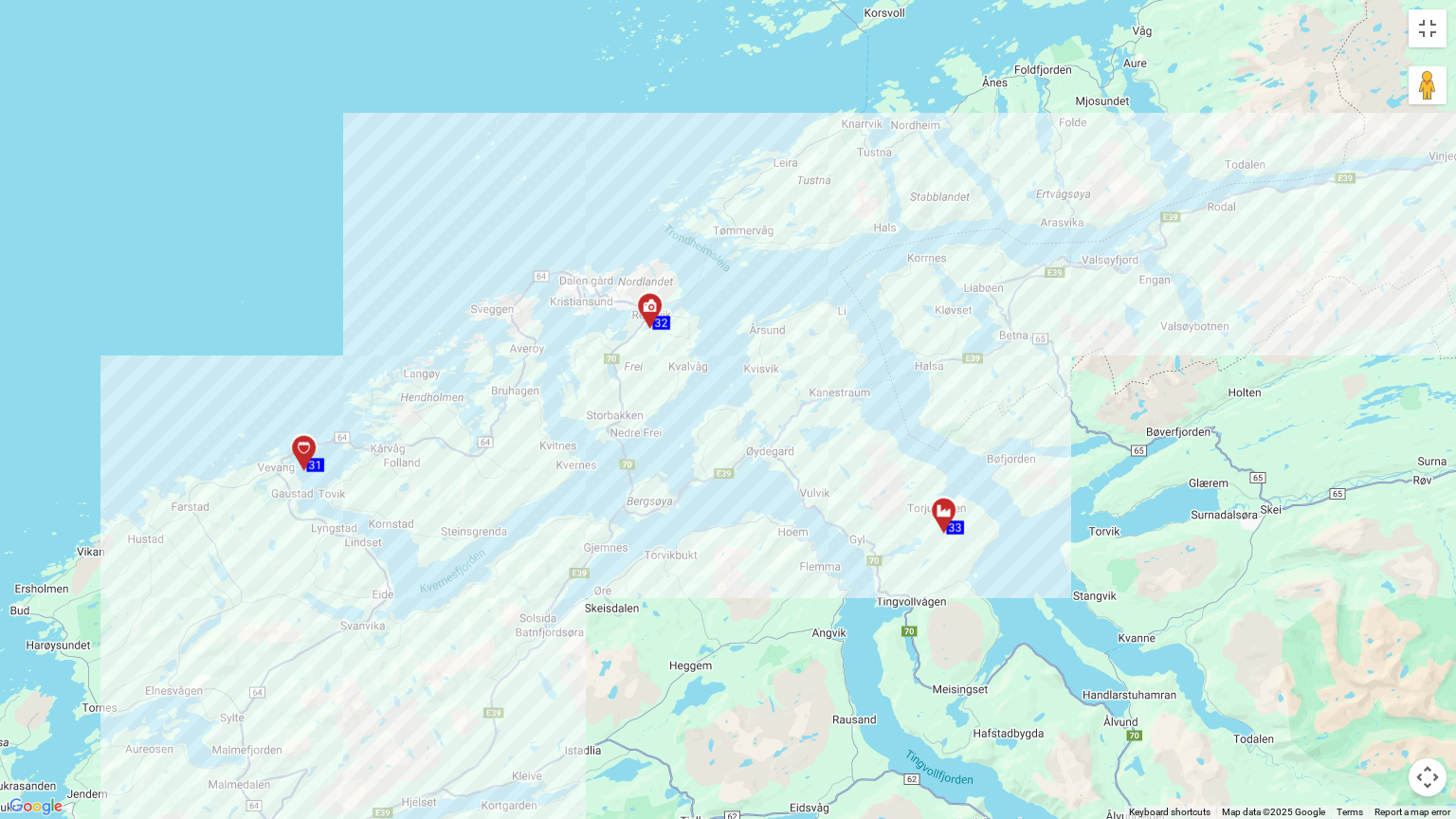 drag, startPoint x: 887, startPoint y: 322, endPoint x: 1319, endPoint y: 352, distance: 433.0404 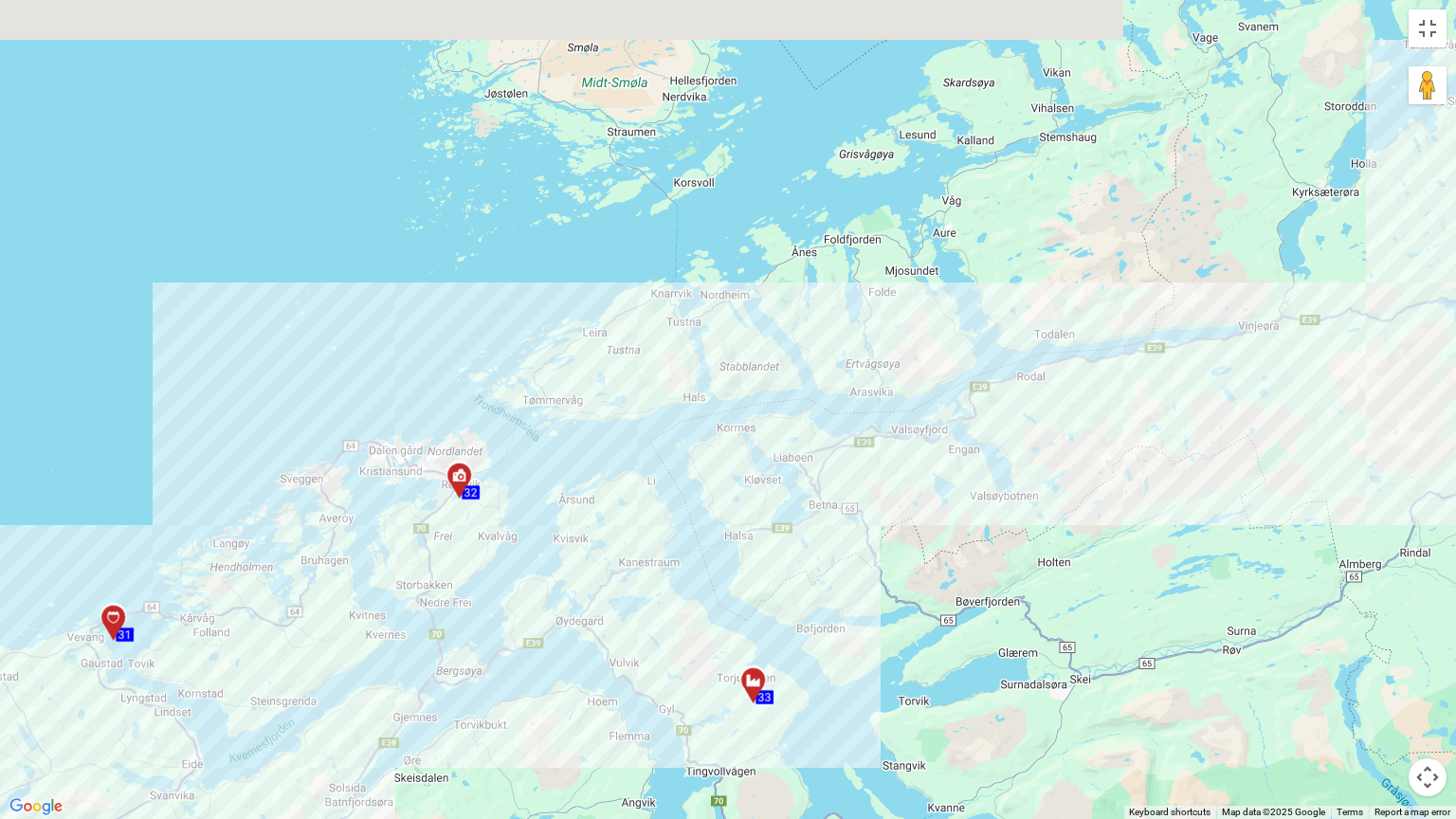 drag, startPoint x: 830, startPoint y: 465, endPoint x: 658, endPoint y: 643, distance: 247.52374 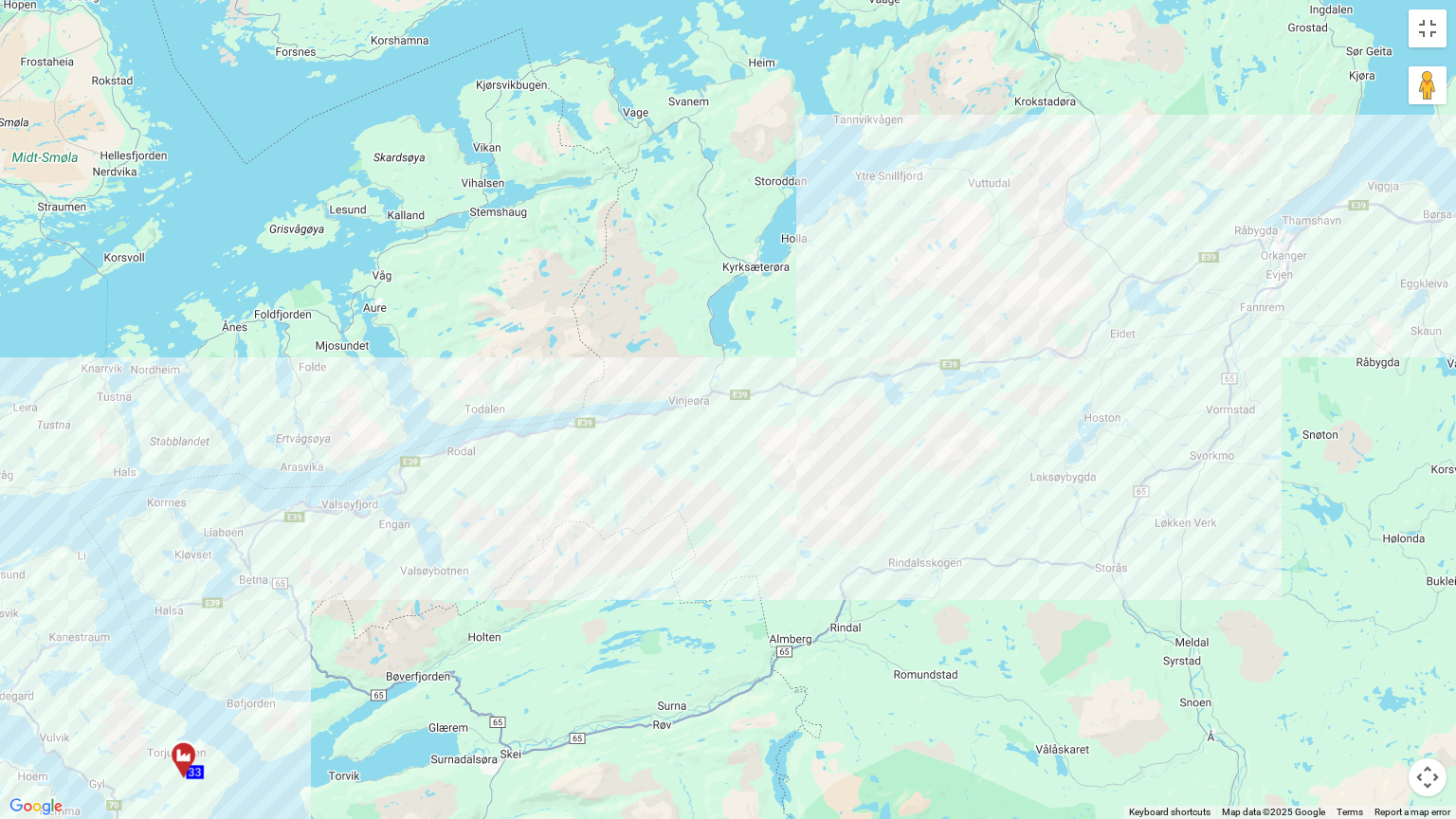 drag, startPoint x: 1119, startPoint y: 485, endPoint x: 571, endPoint y: 545, distance: 551.27489 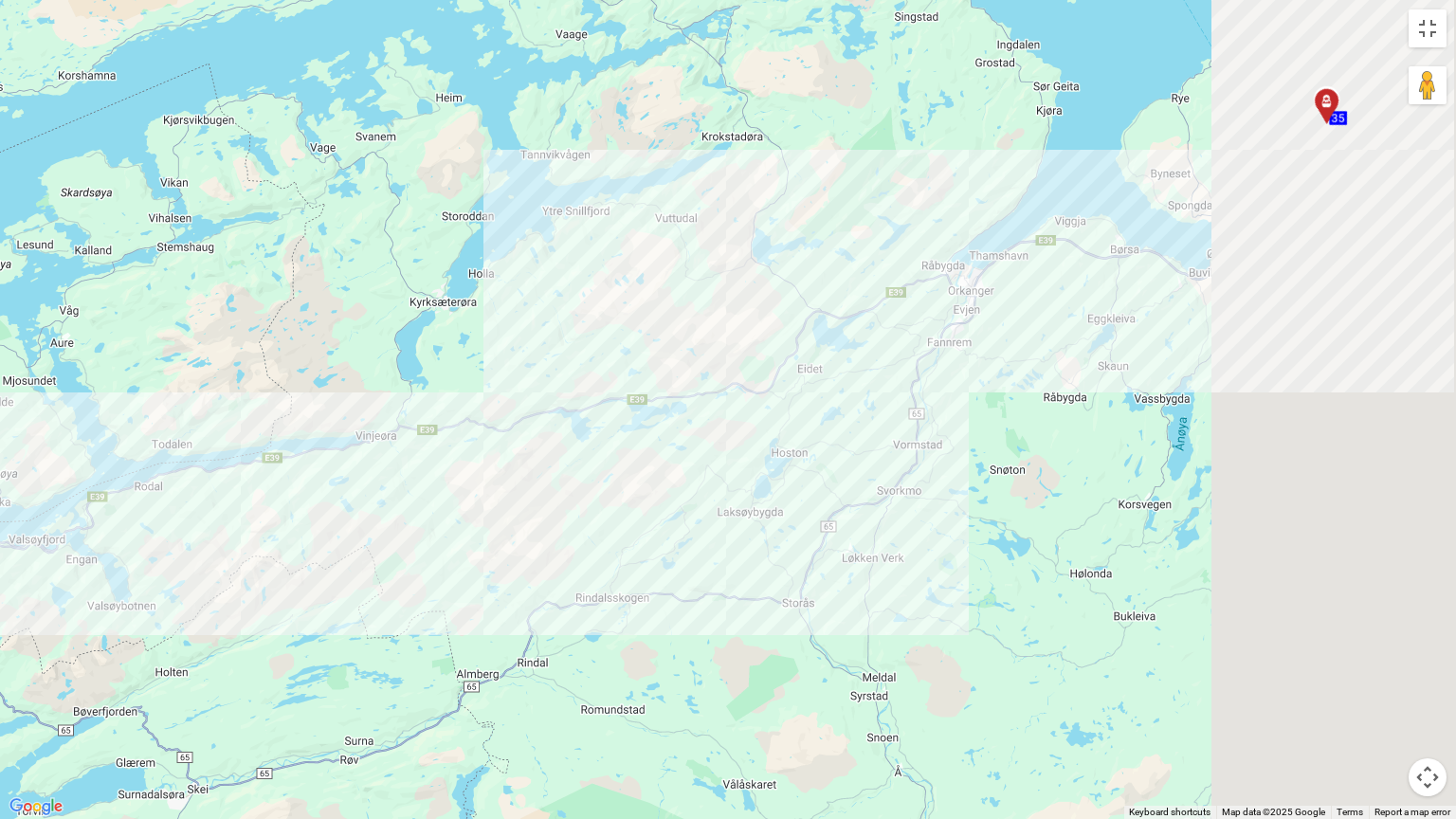 drag, startPoint x: 1096, startPoint y: 411, endPoint x: 755, endPoint y: 455, distance: 343.827 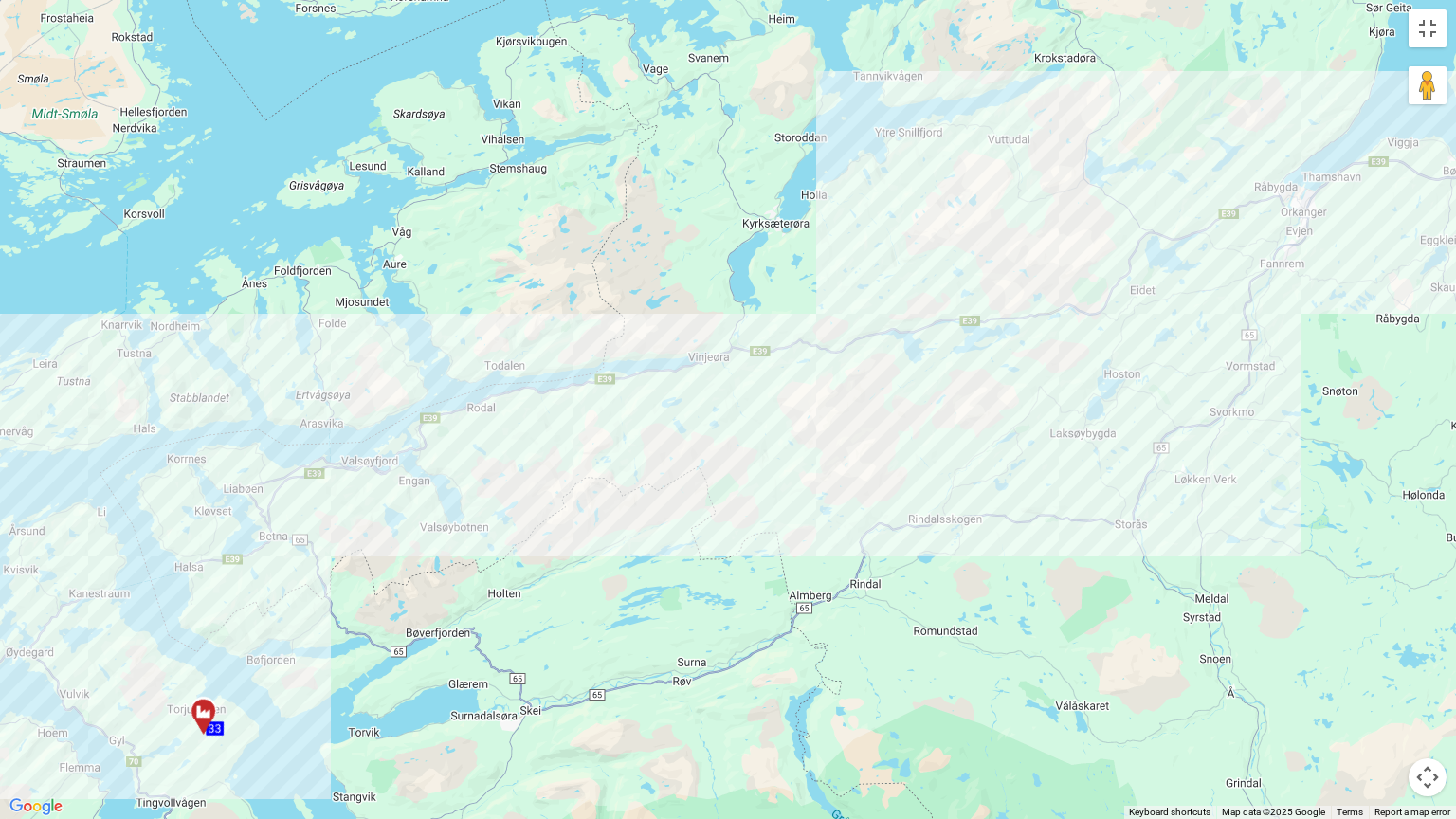 drag, startPoint x: 795, startPoint y: 439, endPoint x: 1151, endPoint y: 353, distance: 366.2404 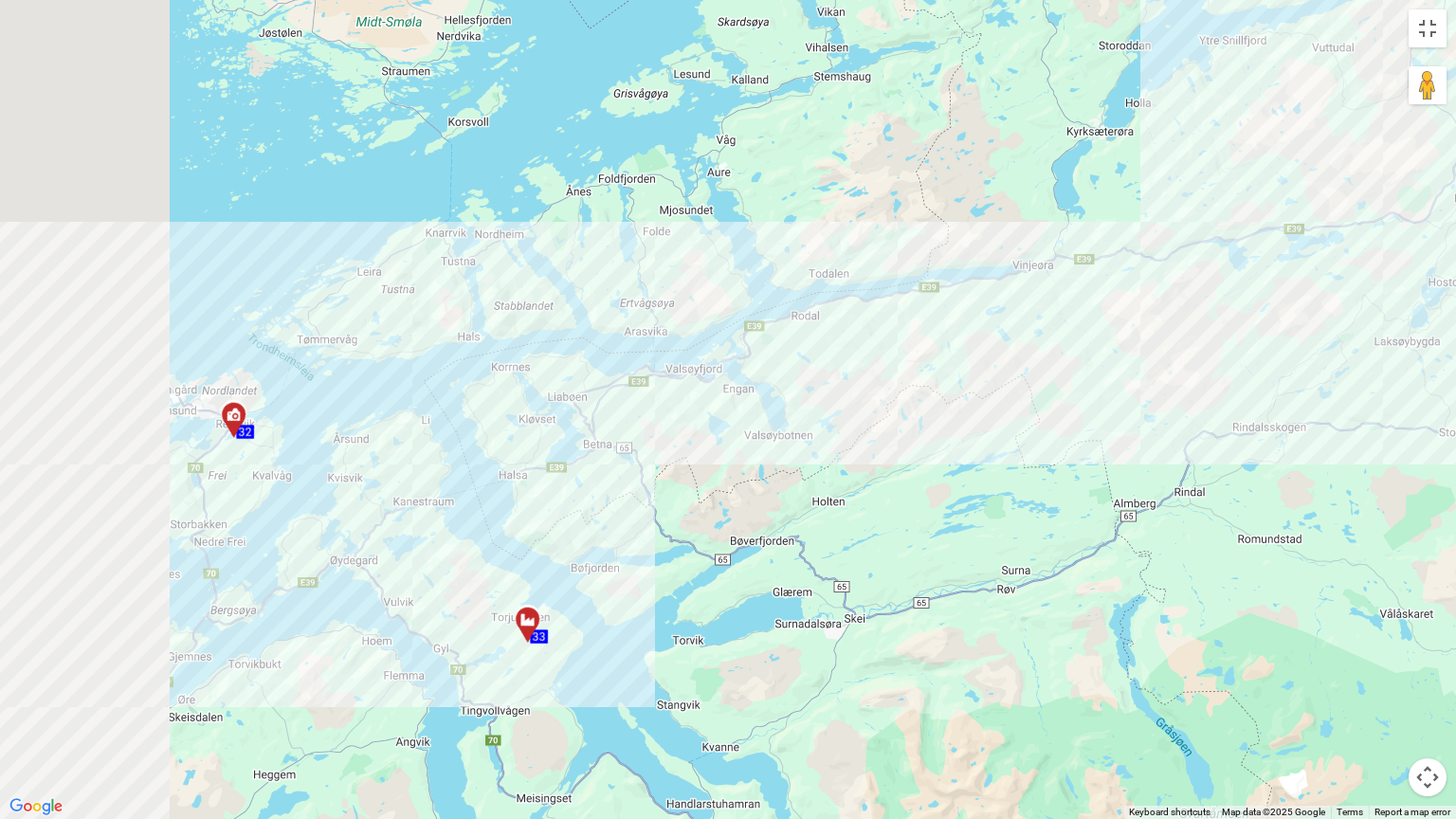 drag, startPoint x: 567, startPoint y: 478, endPoint x: 906, endPoint y: 381, distance: 352.60459 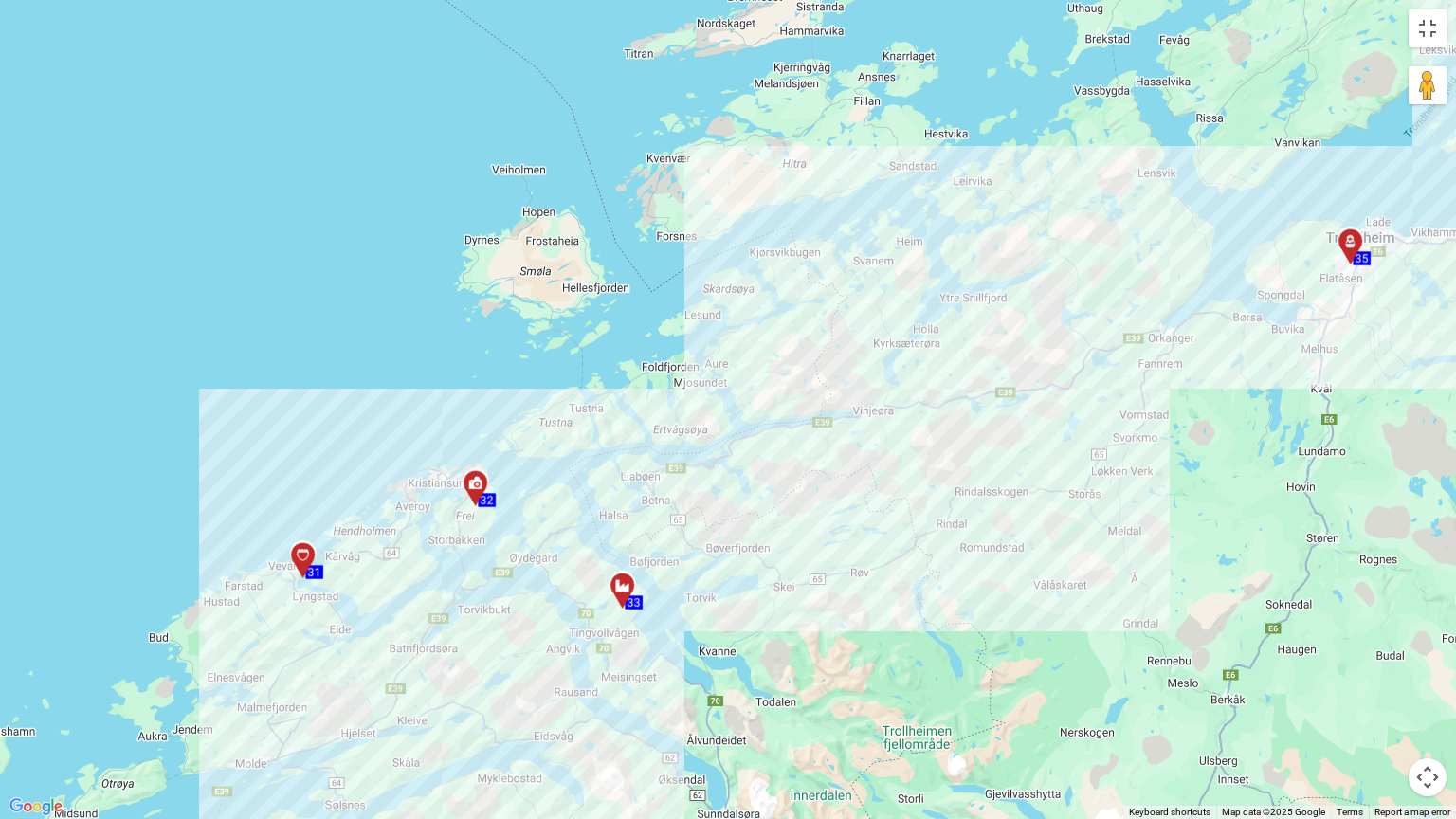 drag, startPoint x: 577, startPoint y: 611, endPoint x: 666, endPoint y: 574, distance: 96.38465 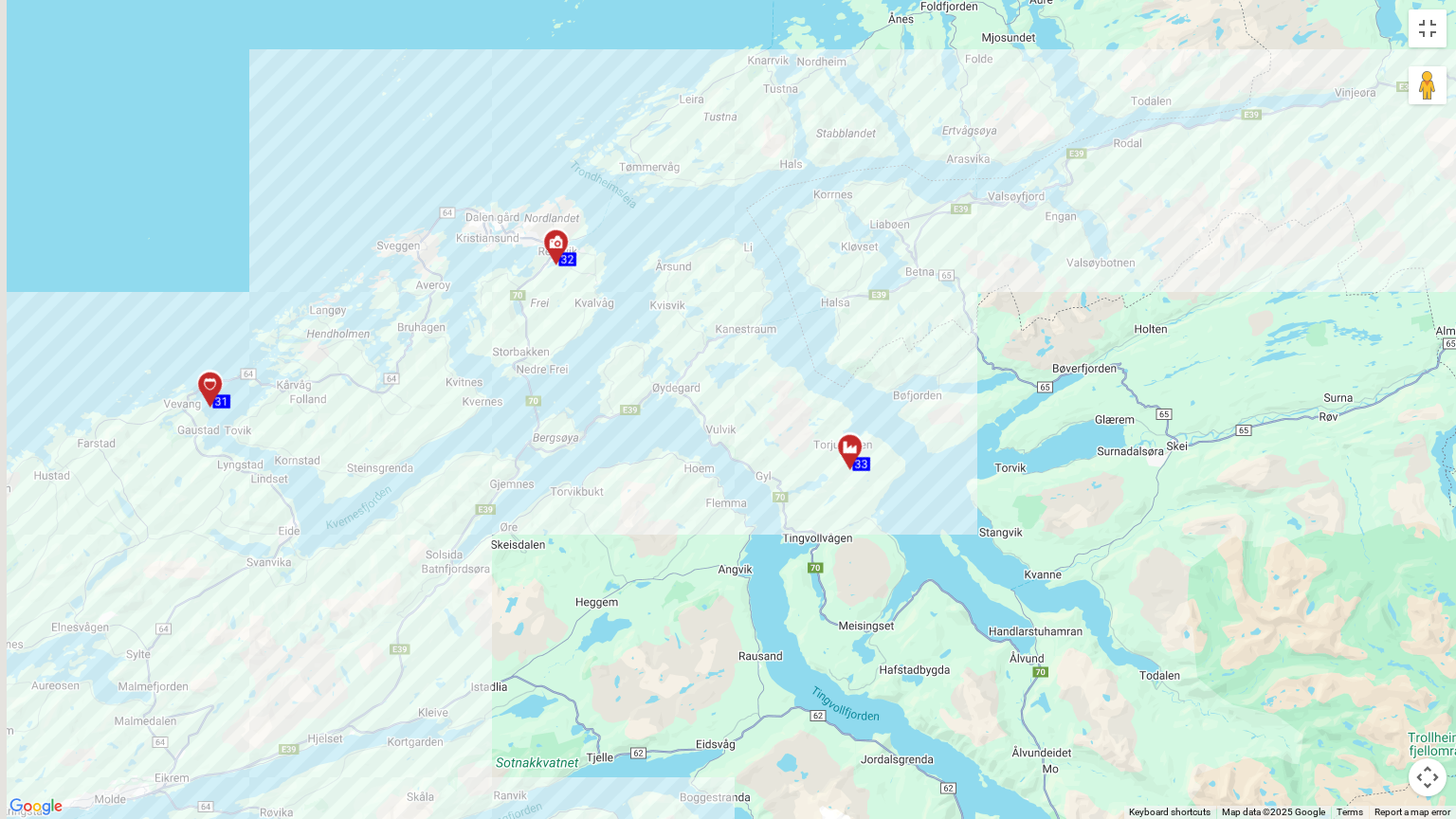 drag, startPoint x: 512, startPoint y: 597, endPoint x: 695, endPoint y: 534, distance: 193.5407 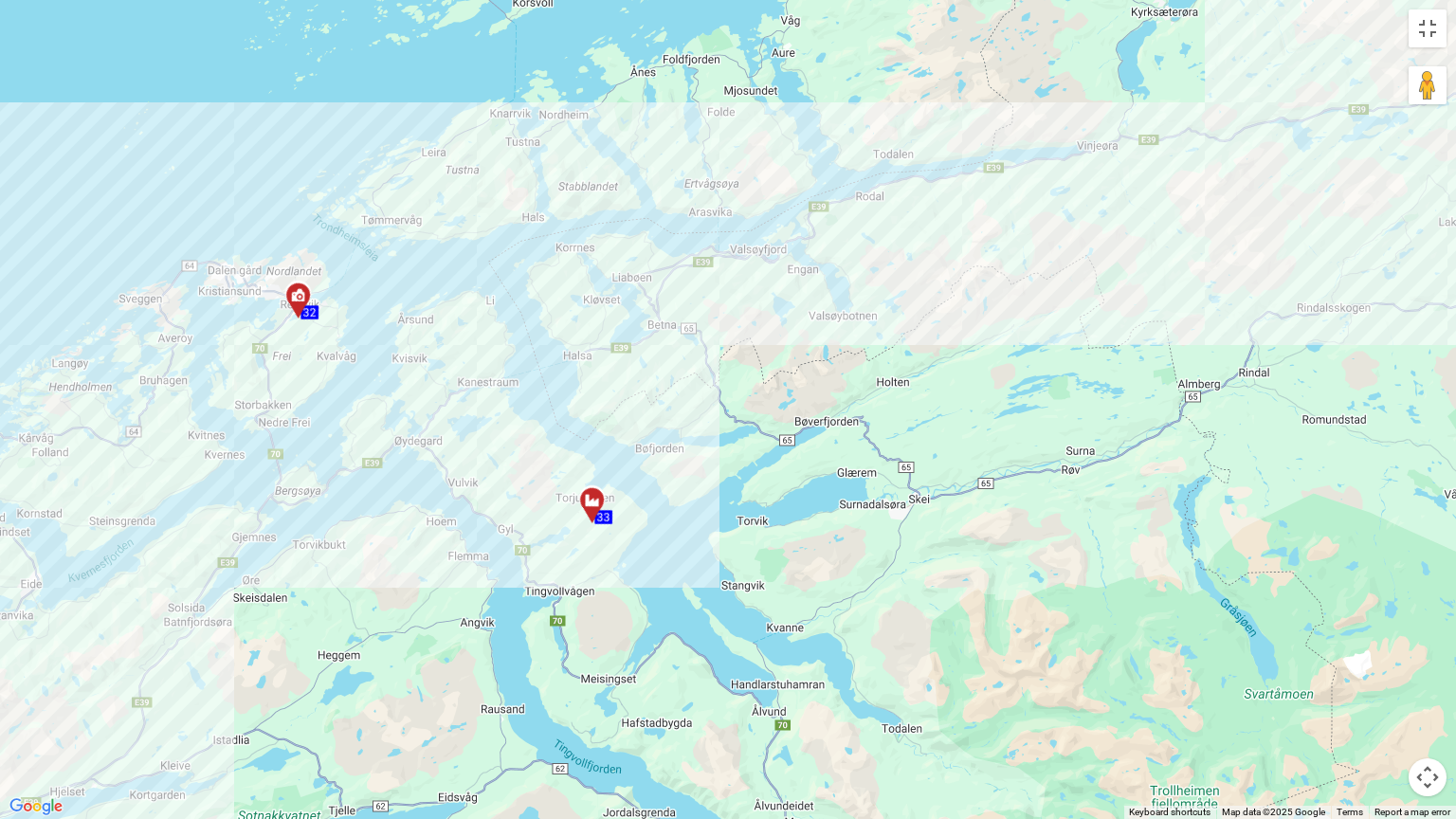 drag, startPoint x: 909, startPoint y: 322, endPoint x: 645, endPoint y: 378, distance: 269.87404 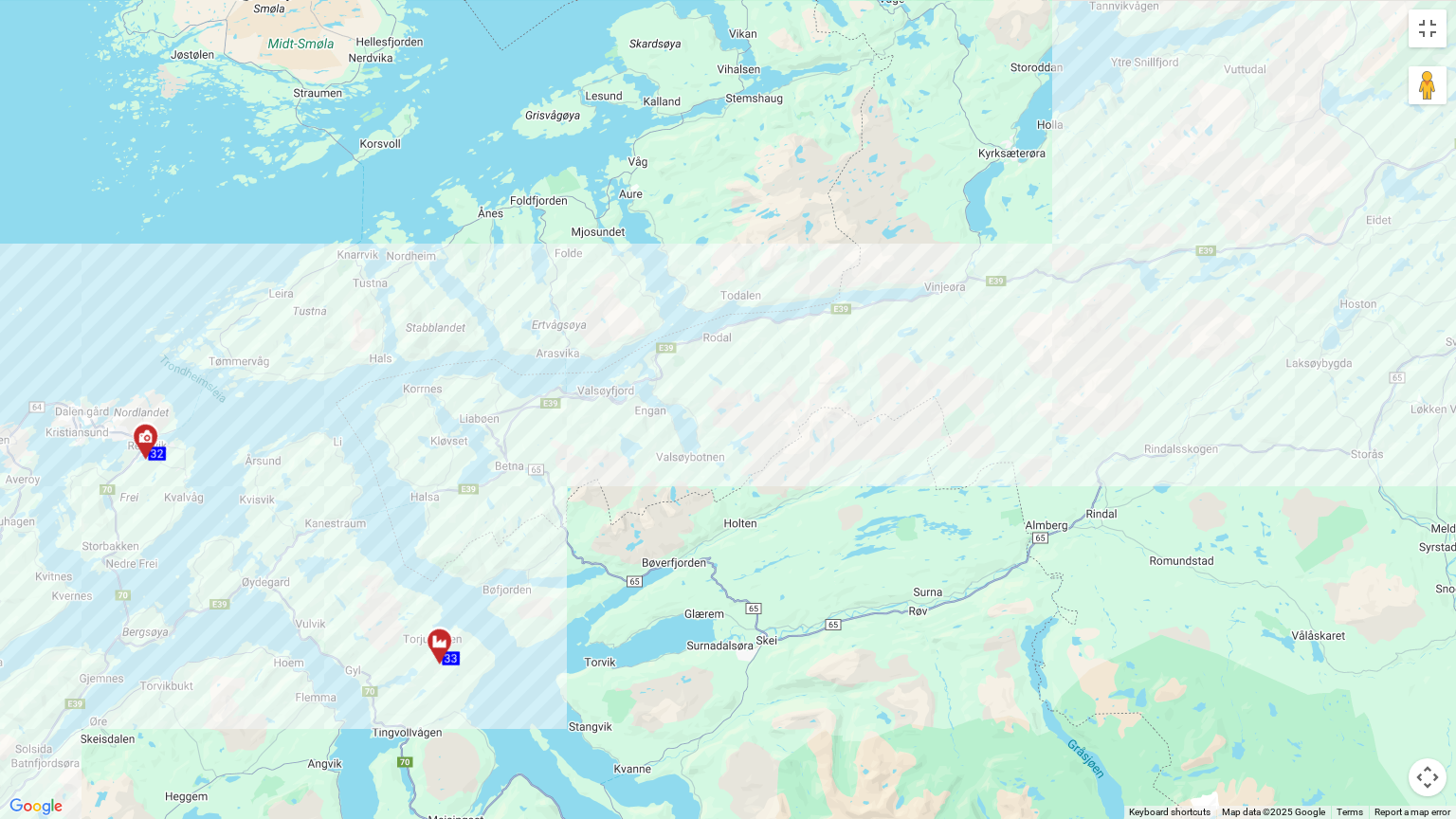 drag, startPoint x: 862, startPoint y: 300, endPoint x: 673, endPoint y: 477, distance: 258.94015 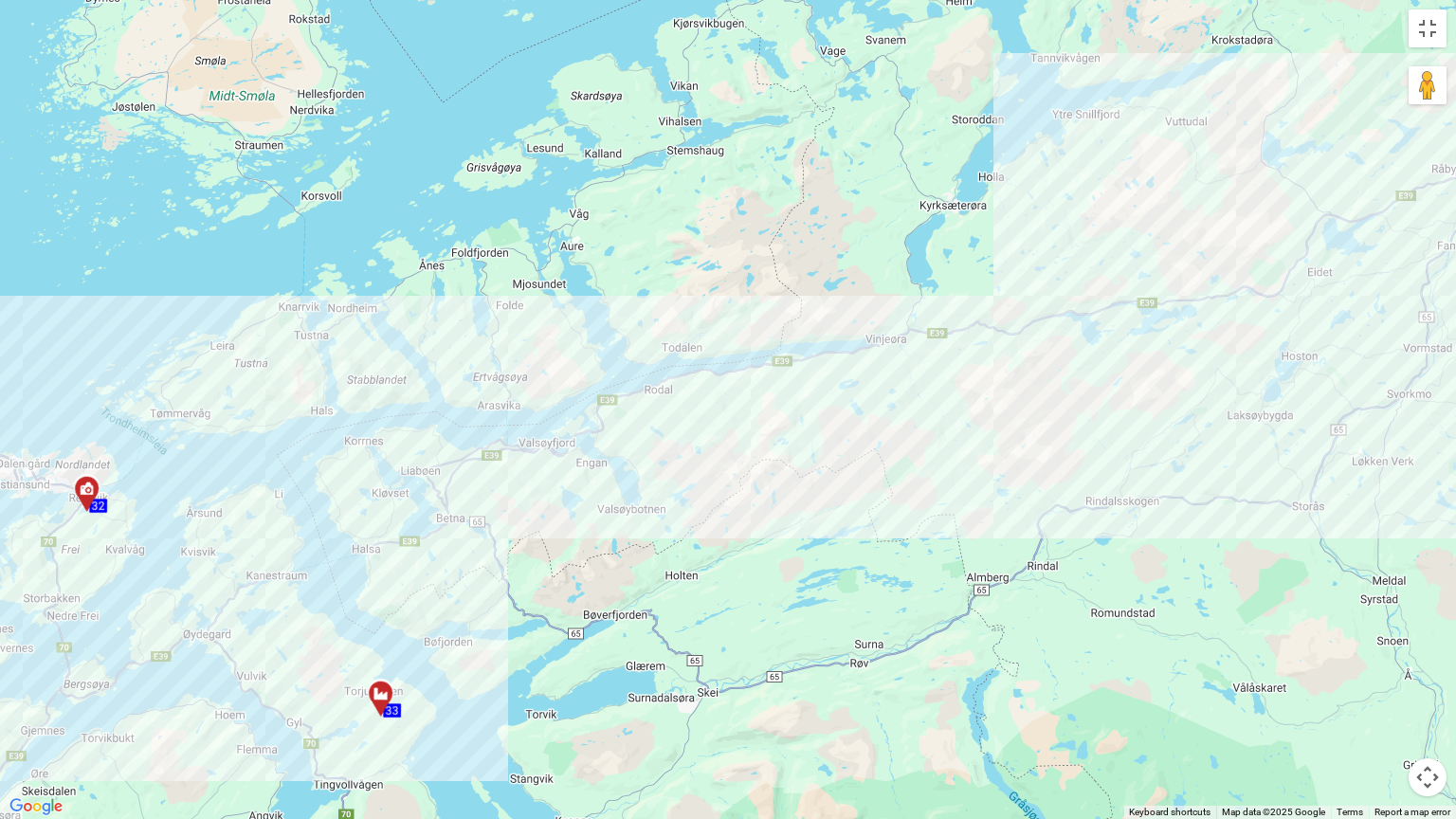 drag, startPoint x: 971, startPoint y: 409, endPoint x: 432, endPoint y: 535, distance: 553.5314 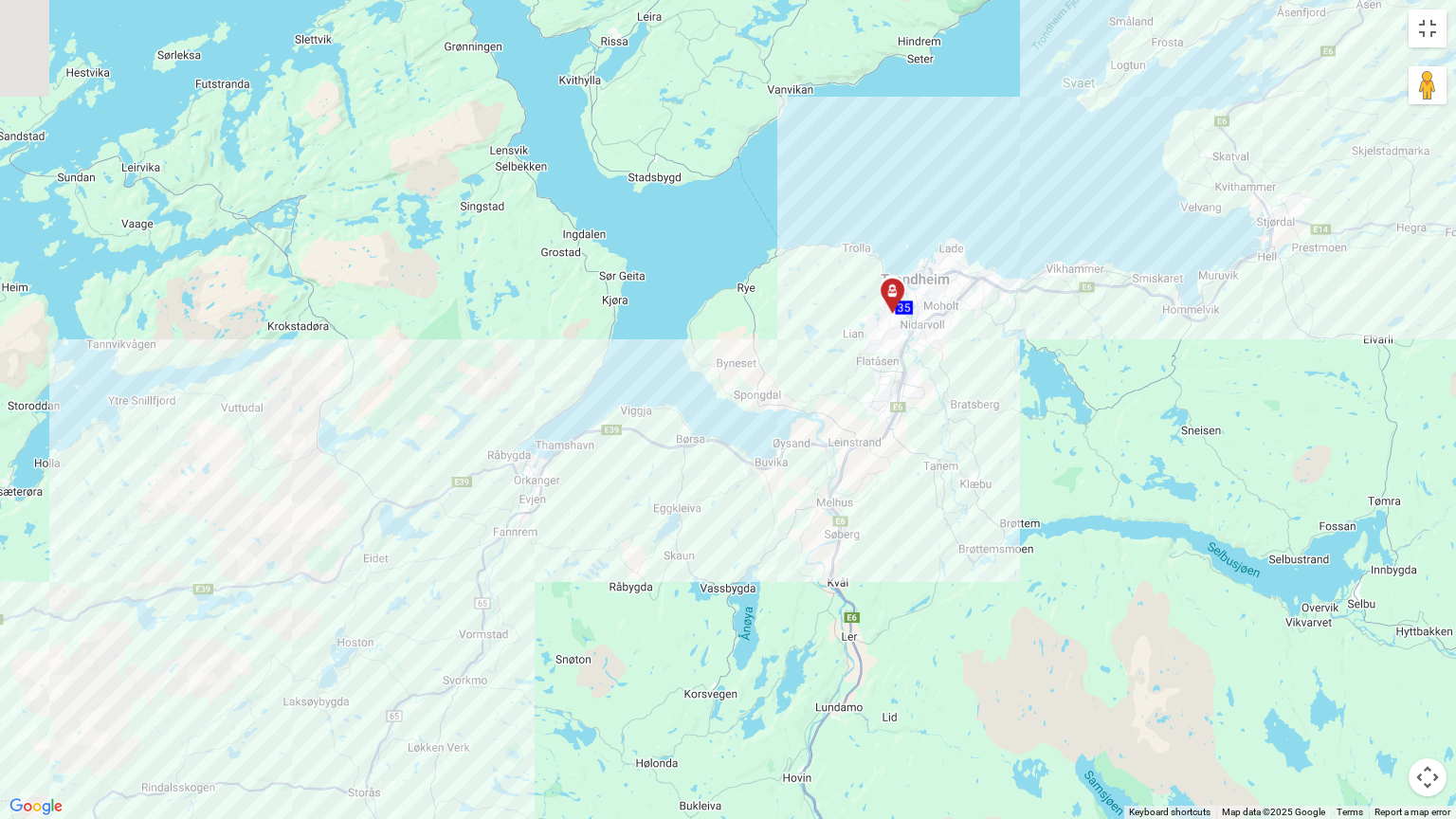 drag, startPoint x: 1029, startPoint y: 432, endPoint x: 739, endPoint y: 580, distance: 325.58255 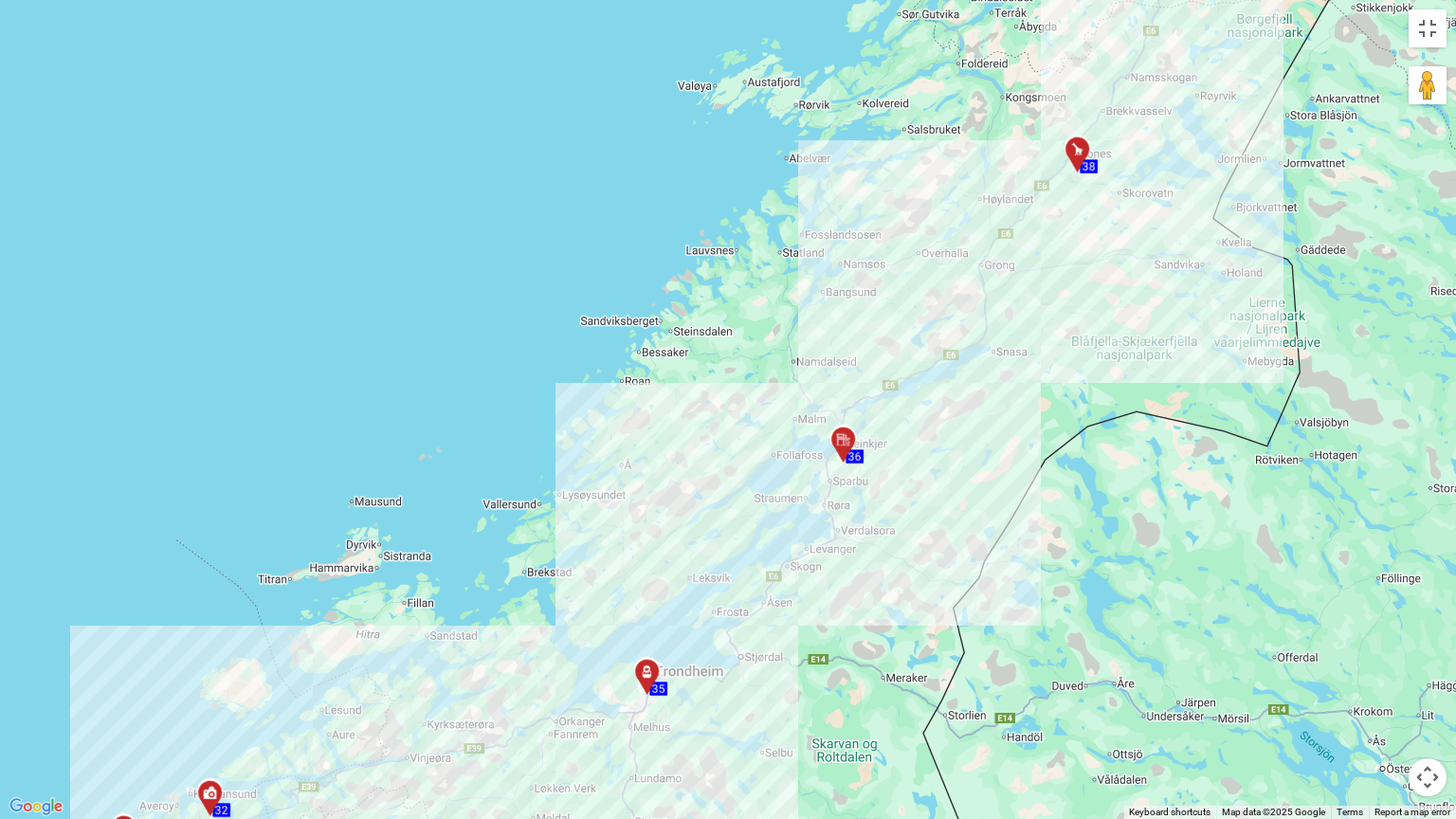drag, startPoint x: 1179, startPoint y: 376, endPoint x: 929, endPoint y: 500, distance: 279.06272 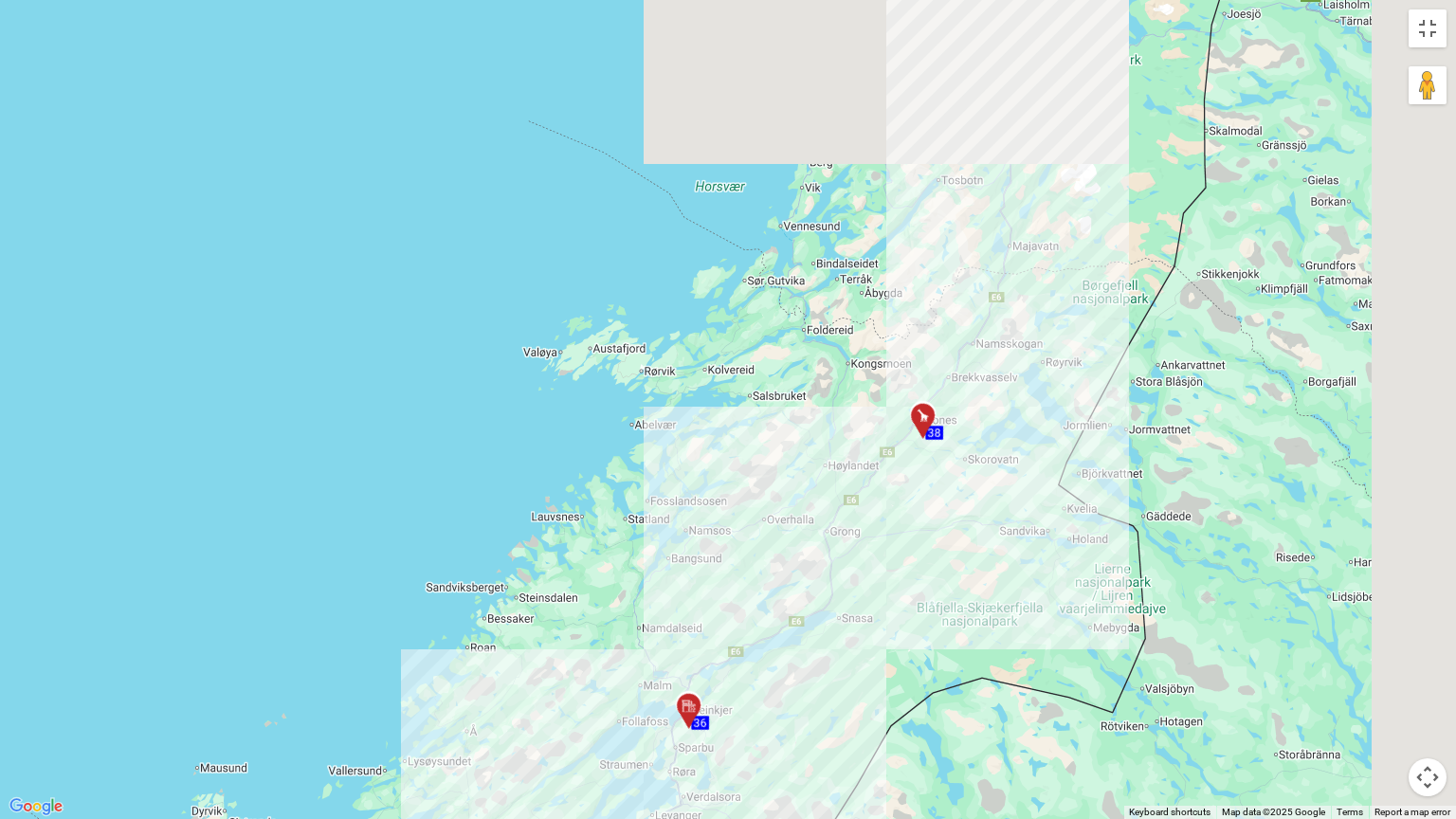 drag, startPoint x: 1004, startPoint y: 357, endPoint x: 870, endPoint y: 609, distance: 285.412 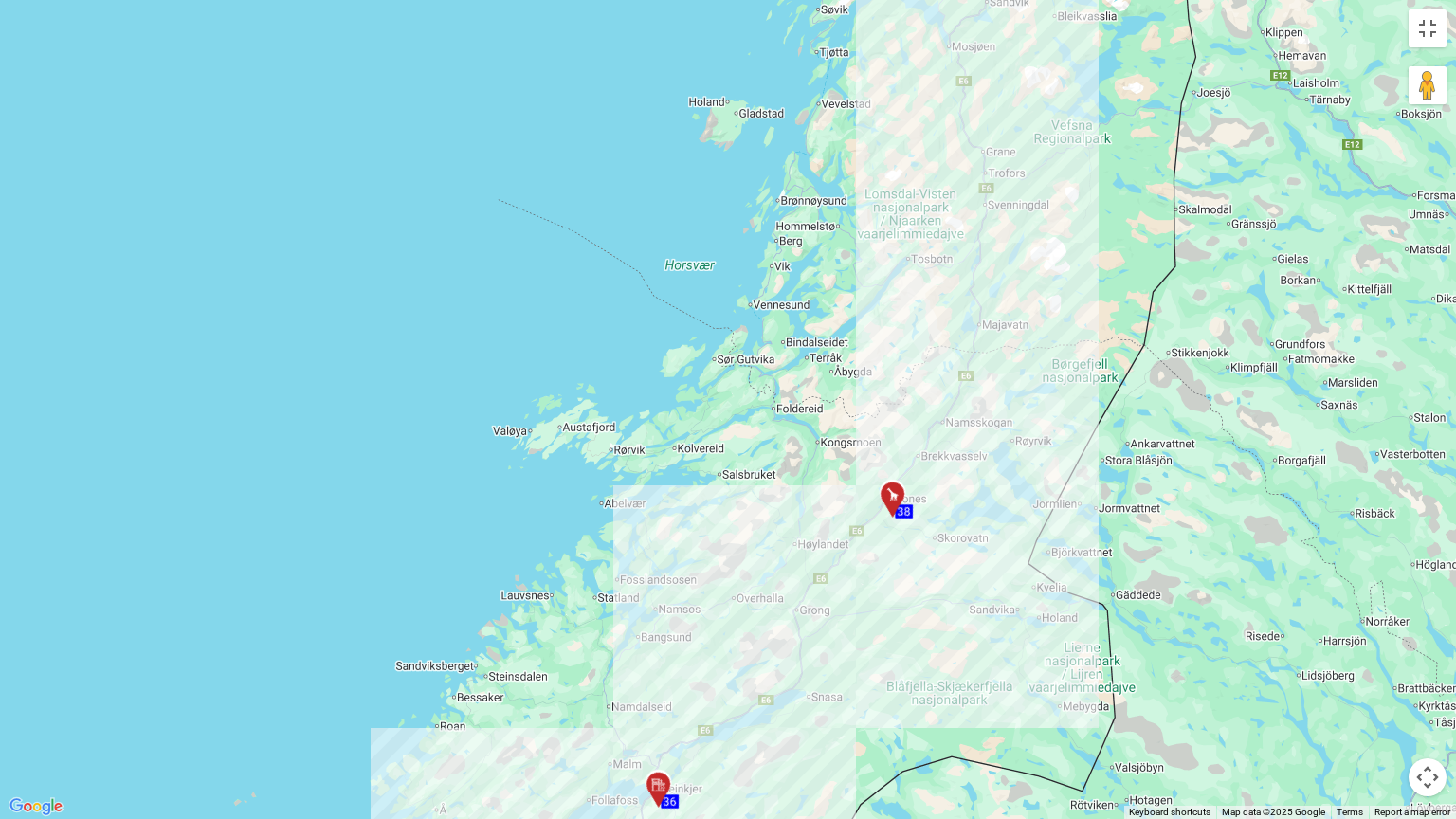 drag, startPoint x: 1014, startPoint y: 439, endPoint x: 954, endPoint y: 629, distance: 199.24859 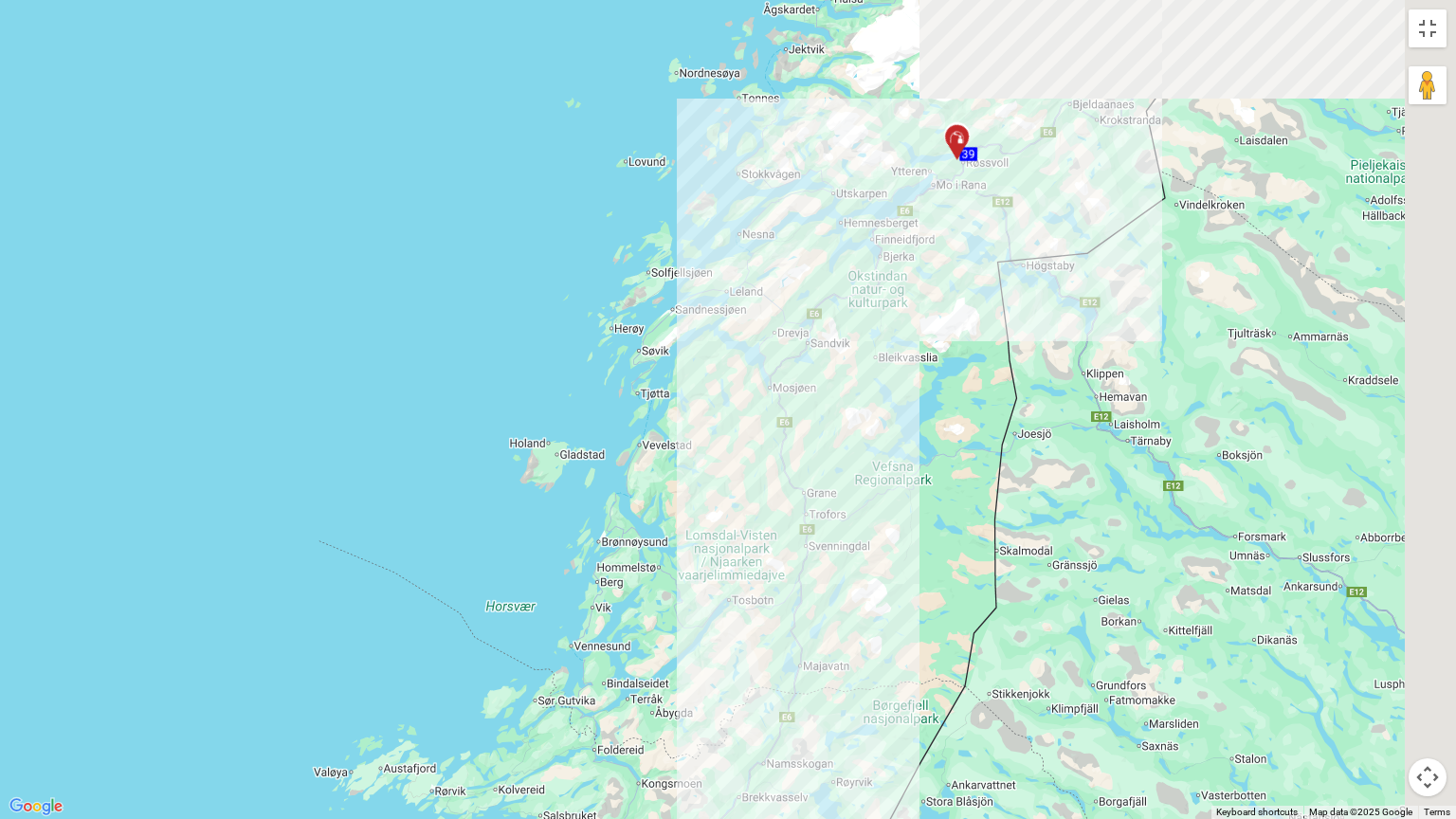 drag, startPoint x: 1069, startPoint y: 382, endPoint x: 887, endPoint y: 602, distance: 285.52408 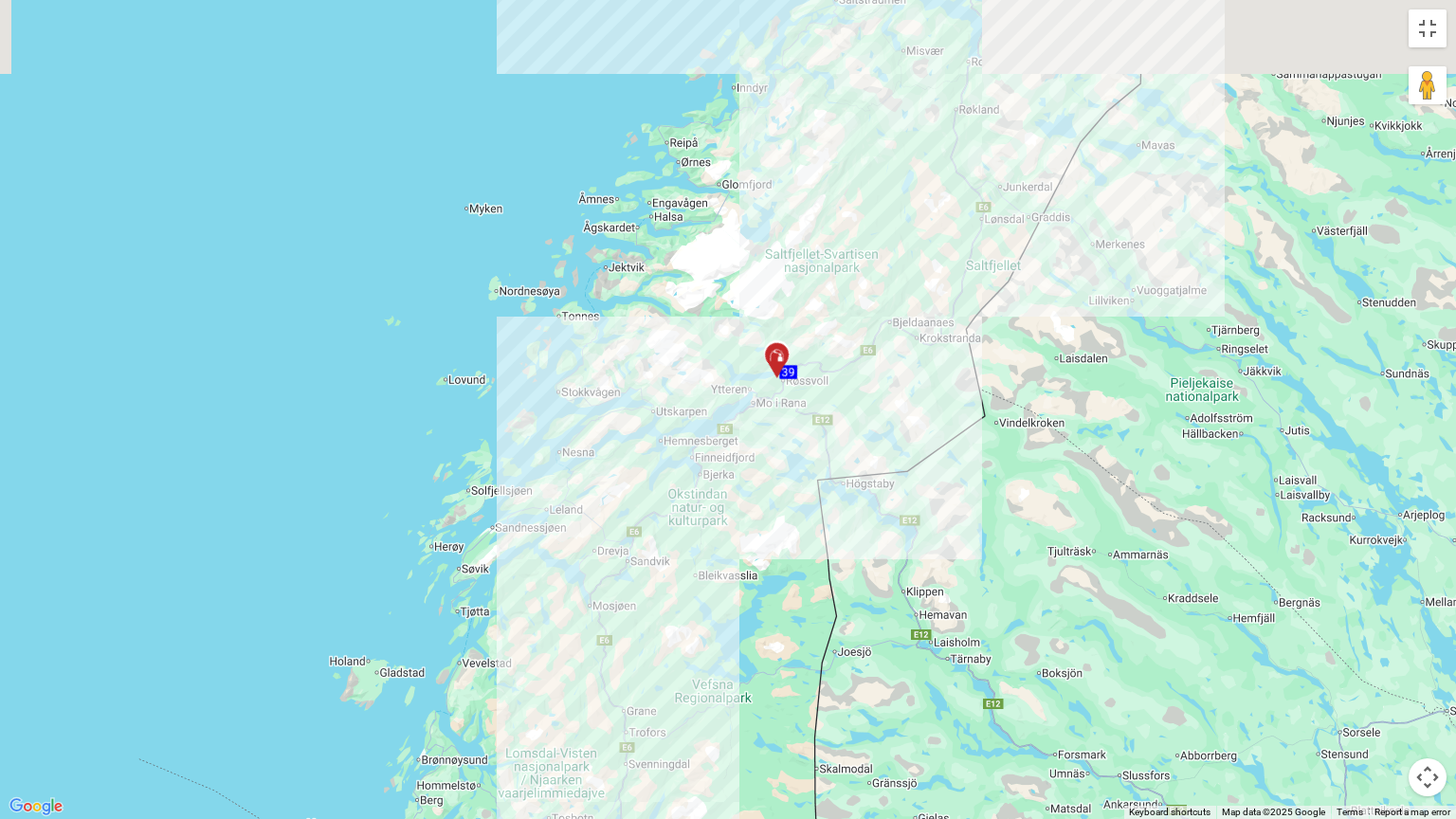 drag, startPoint x: 902, startPoint y: 363, endPoint x: 703, endPoint y: 645, distance: 345.1449 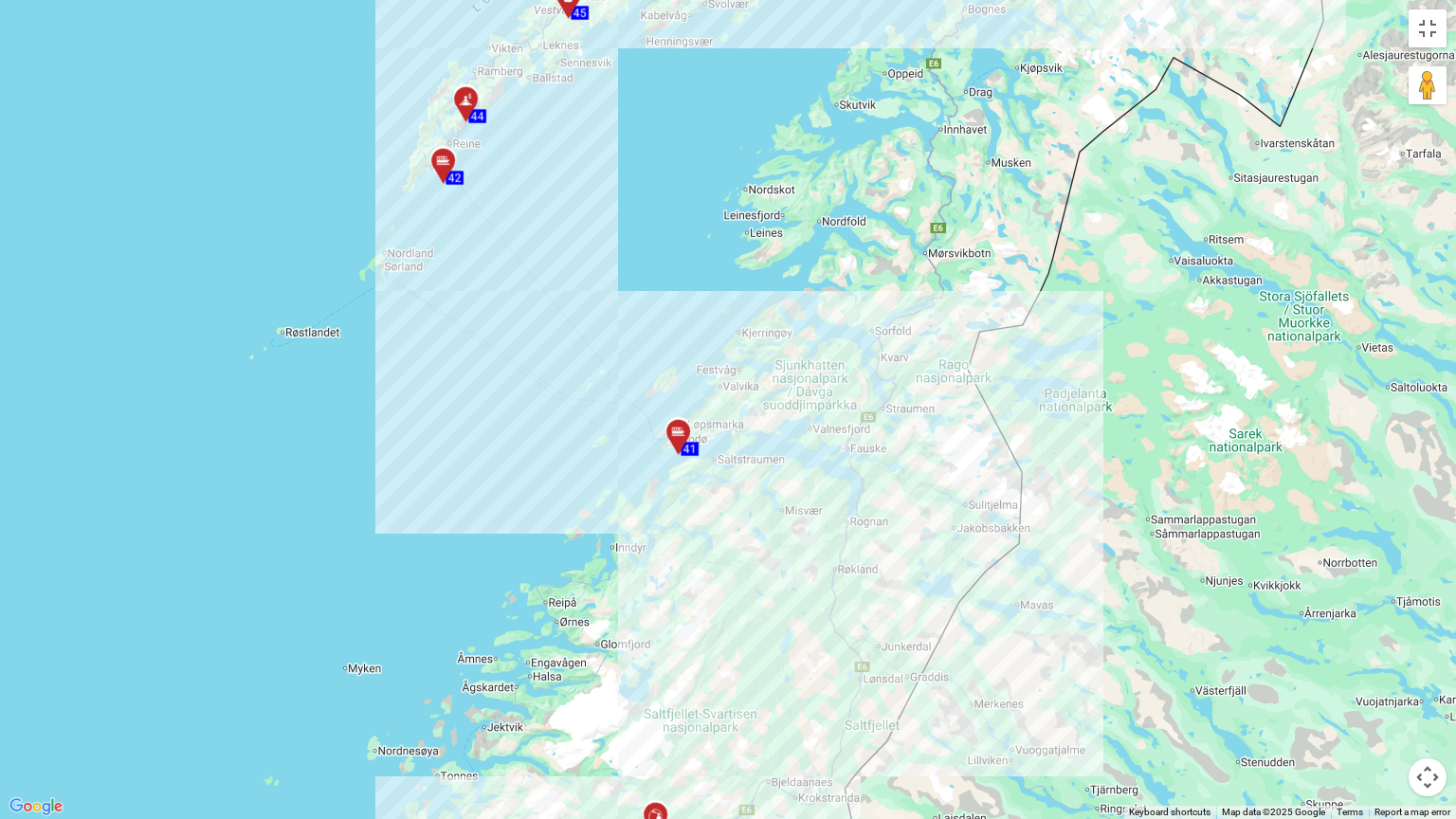 drag, startPoint x: 855, startPoint y: 452, endPoint x: 913, endPoint y: 592, distance: 151.53877 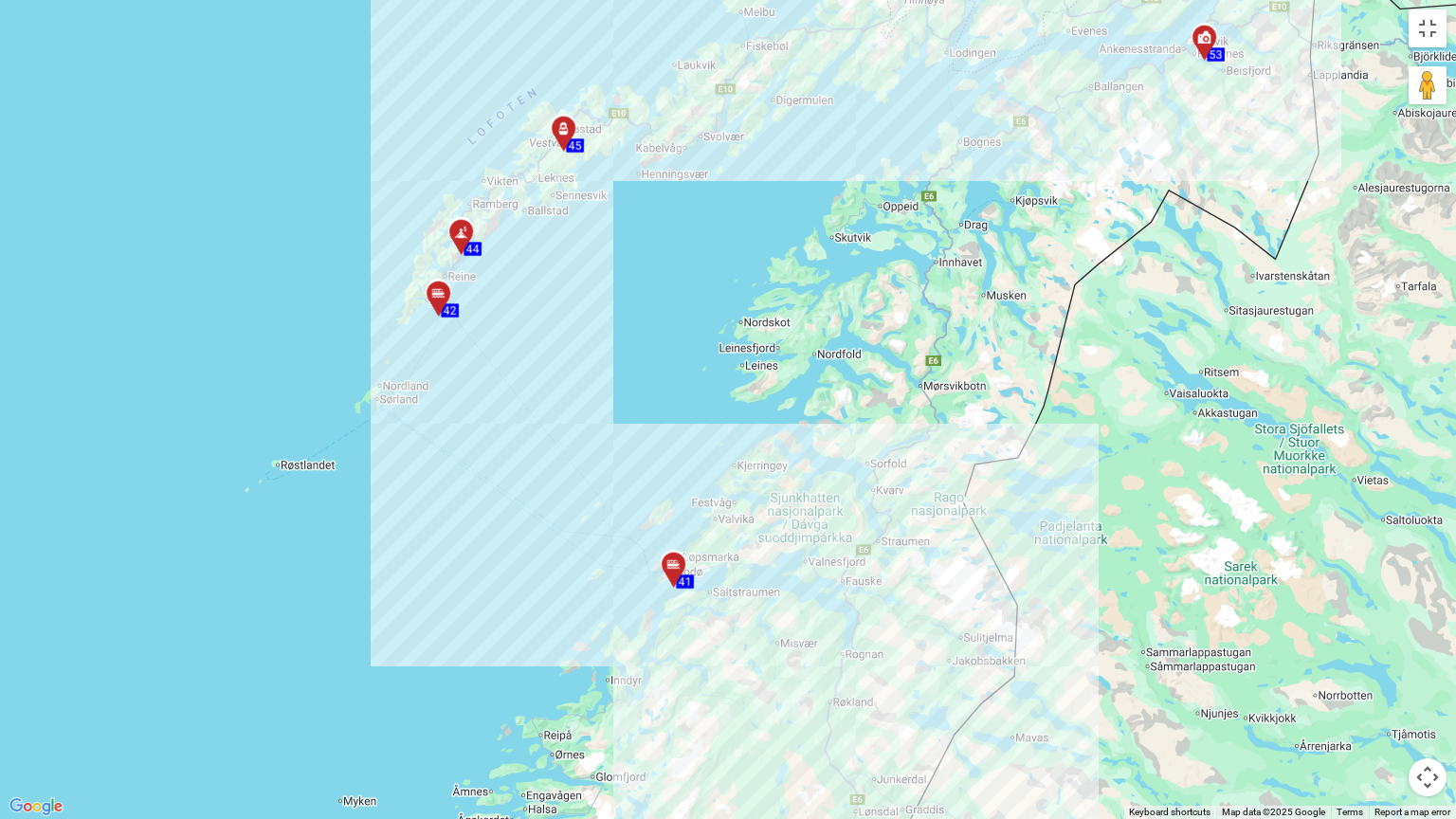 drag, startPoint x: 830, startPoint y: 355, endPoint x: 823, endPoint y: 582, distance: 227.1079 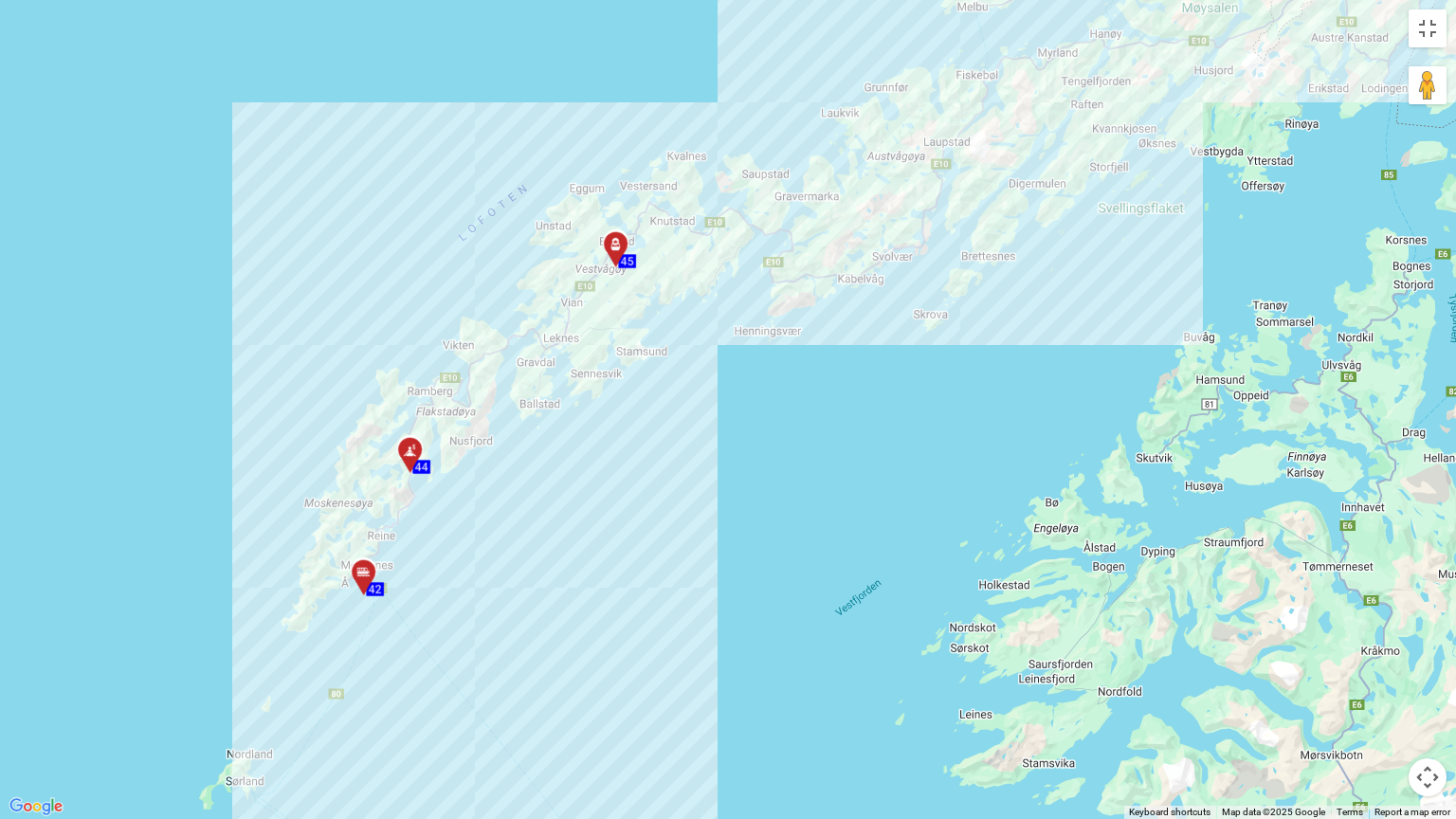 drag, startPoint x: 620, startPoint y: 394, endPoint x: 637, endPoint y: 534, distance: 141.02837 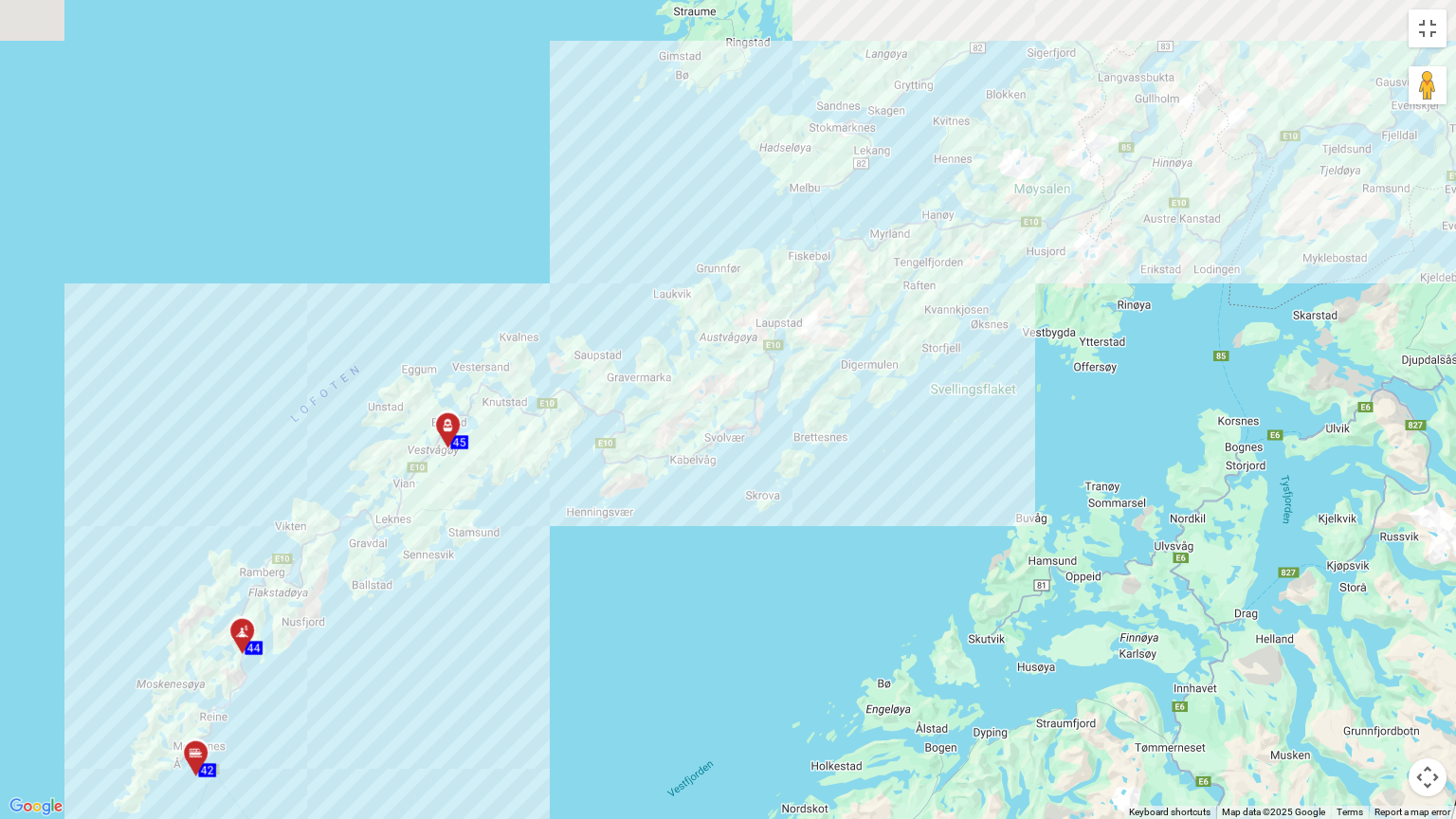 drag, startPoint x: 913, startPoint y: 401, endPoint x: 737, endPoint y: 592, distance: 259.7249 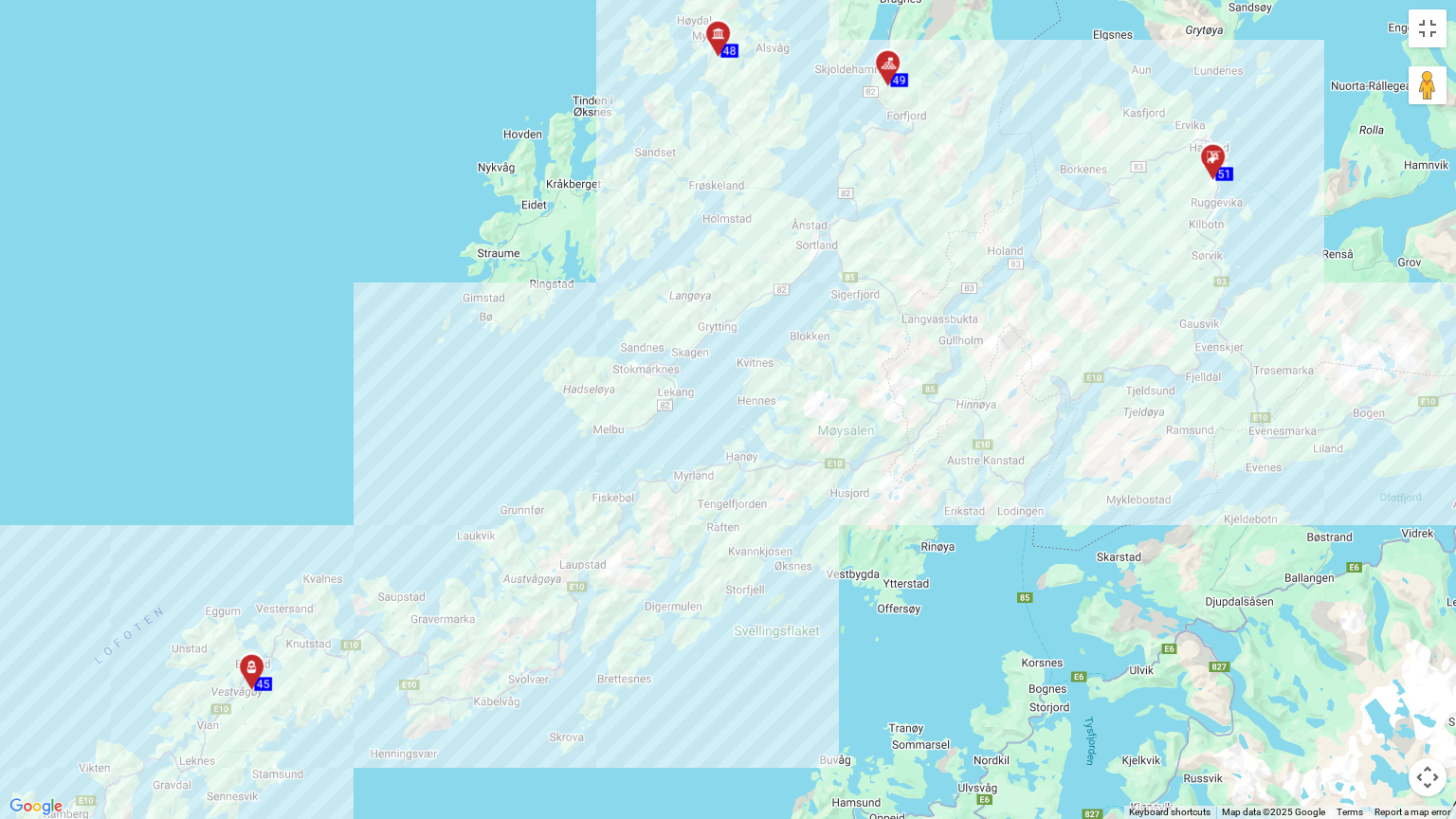 drag, startPoint x: 994, startPoint y: 355, endPoint x: 809, endPoint y: 575, distance: 287.4456 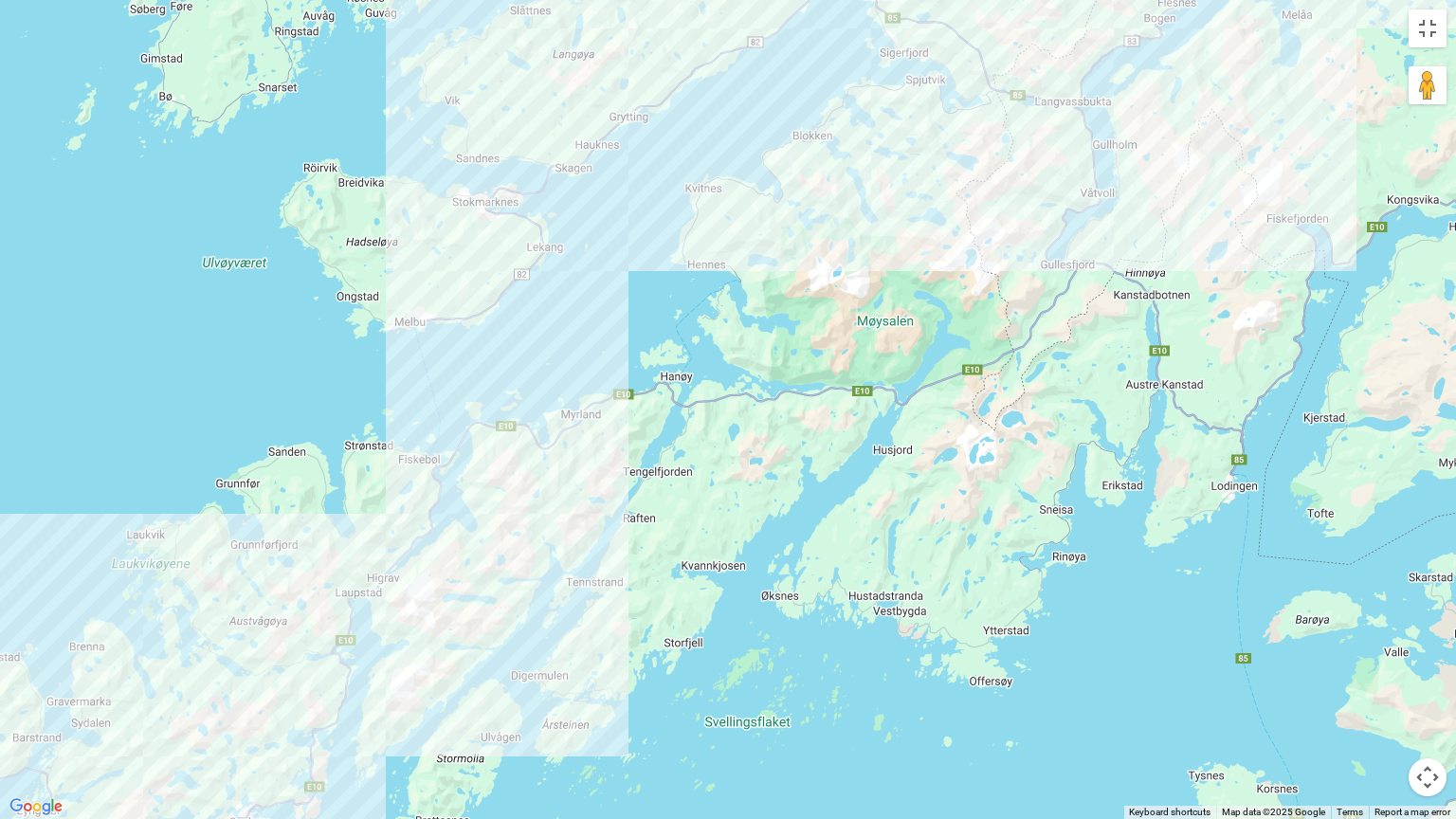 drag, startPoint x: 910, startPoint y: 351, endPoint x: 937, endPoint y: 312, distance: 47.434165 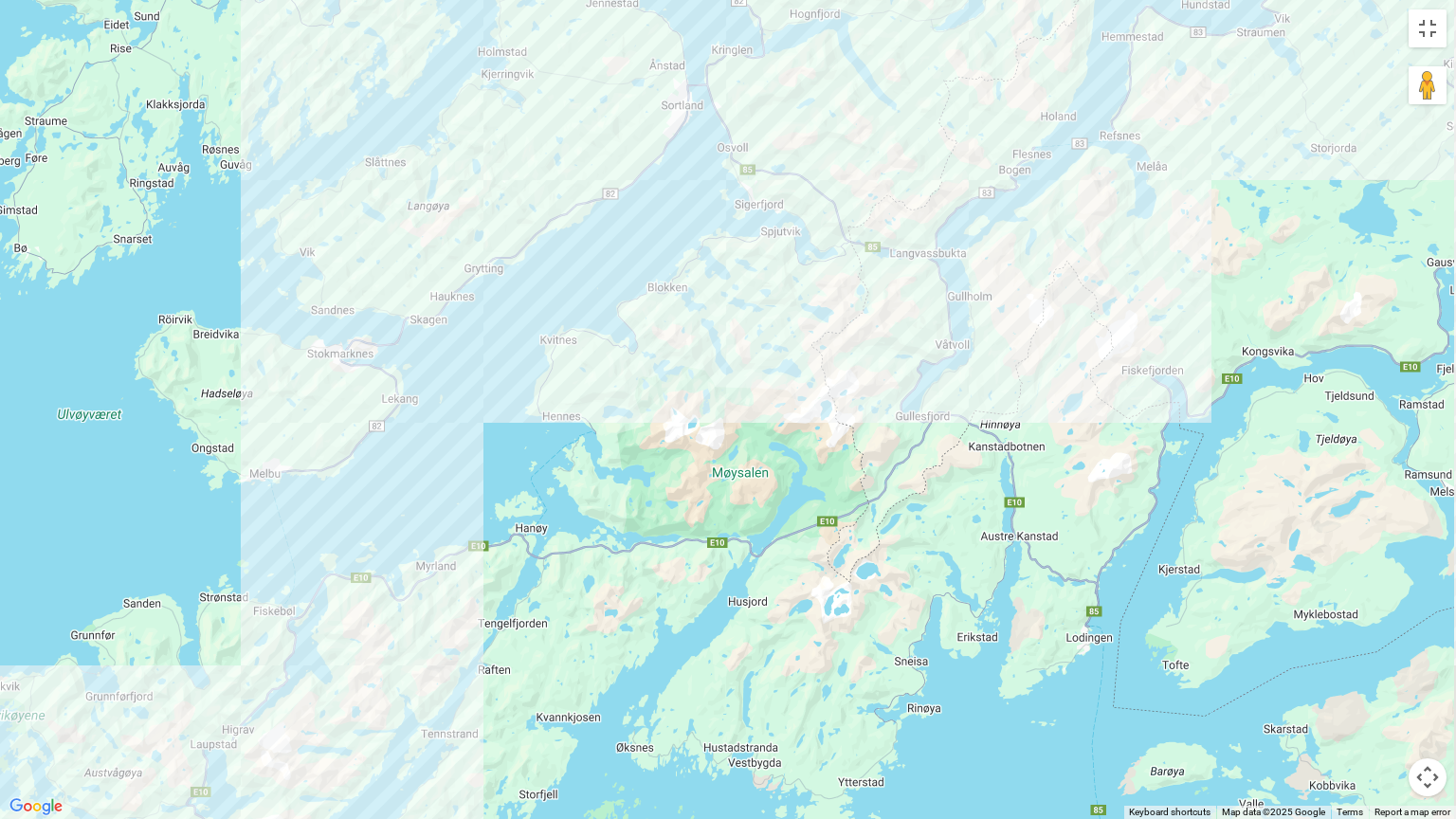 drag, startPoint x: 770, startPoint y: 459, endPoint x: 625, endPoint y: 610, distance: 209.3466 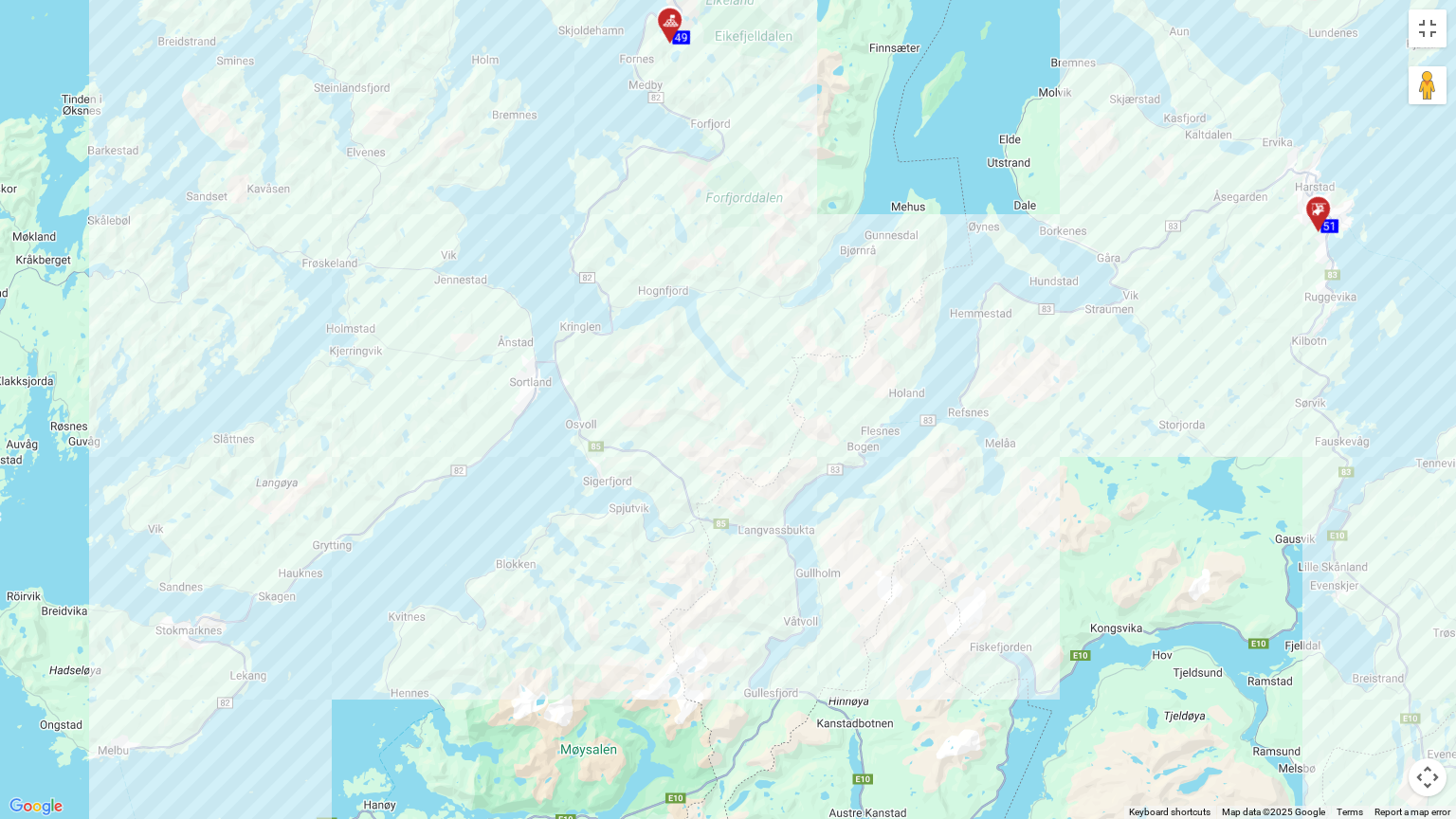 drag, startPoint x: 751, startPoint y: 398, endPoint x: 595, endPoint y: 682, distance: 324.02469 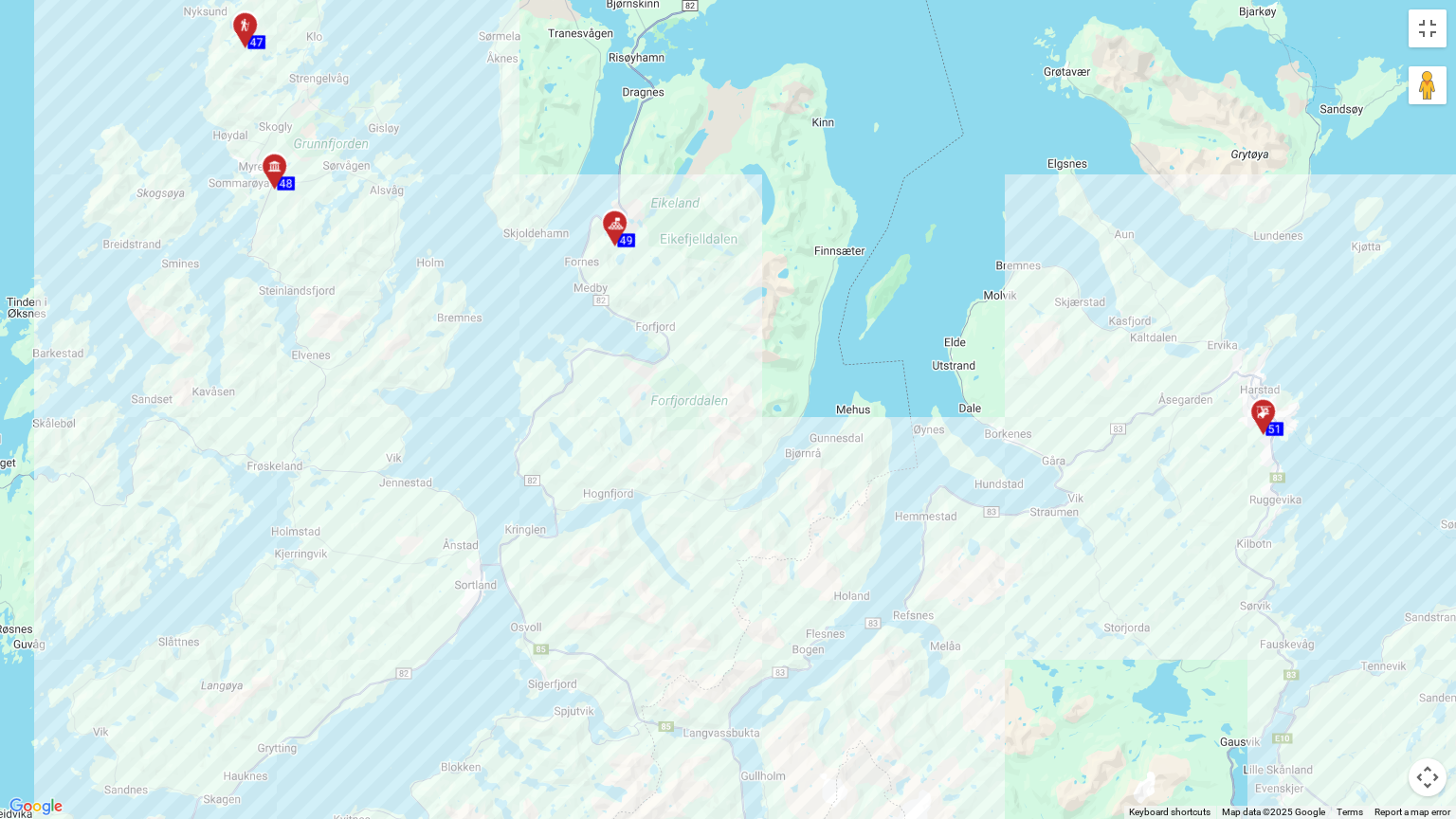drag, startPoint x: 682, startPoint y: 377, endPoint x: 639, endPoint y: 545, distance: 173.41569 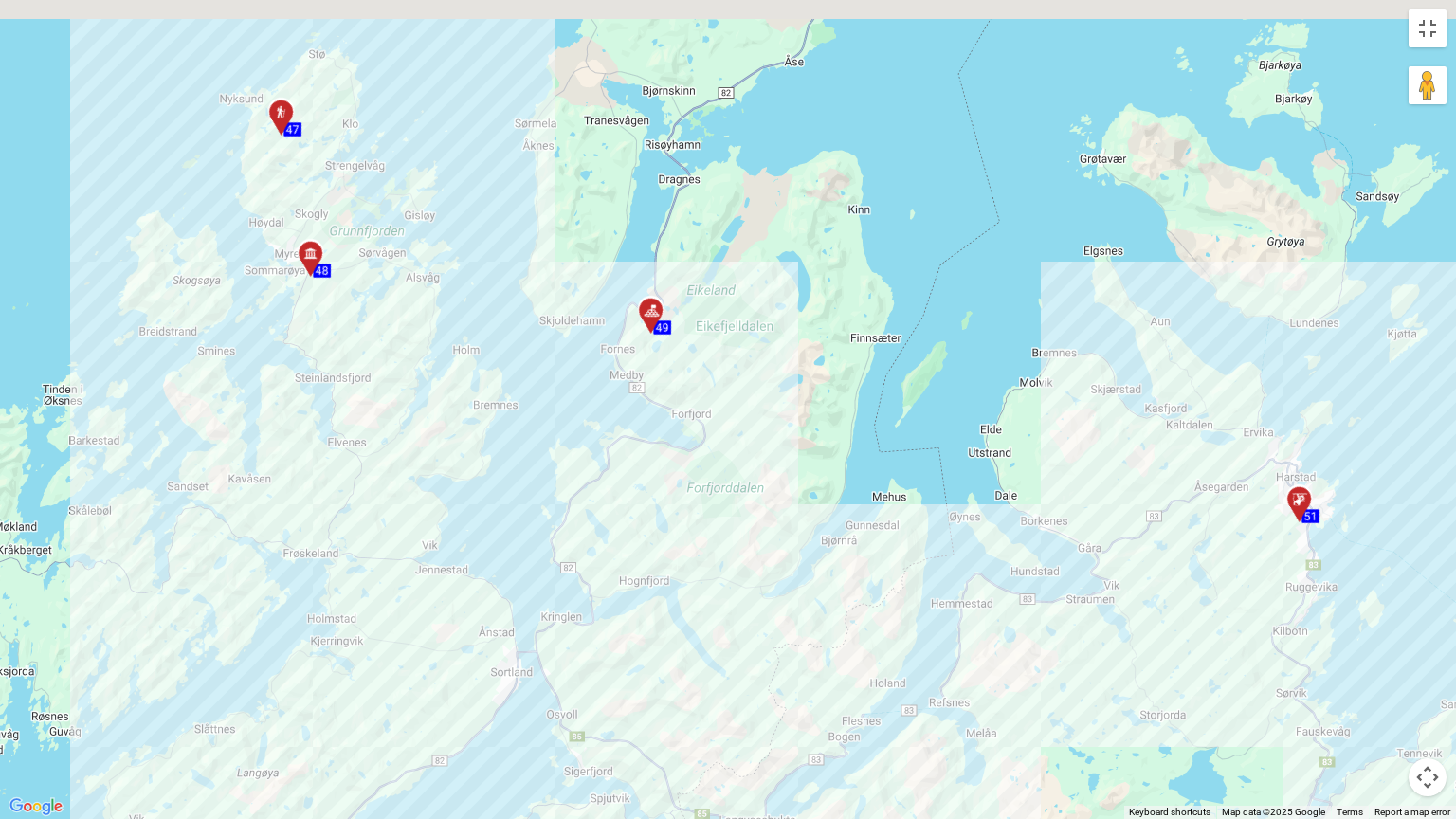 drag, startPoint x: 674, startPoint y: 447, endPoint x: 720, endPoint y: 559, distance: 121.078487 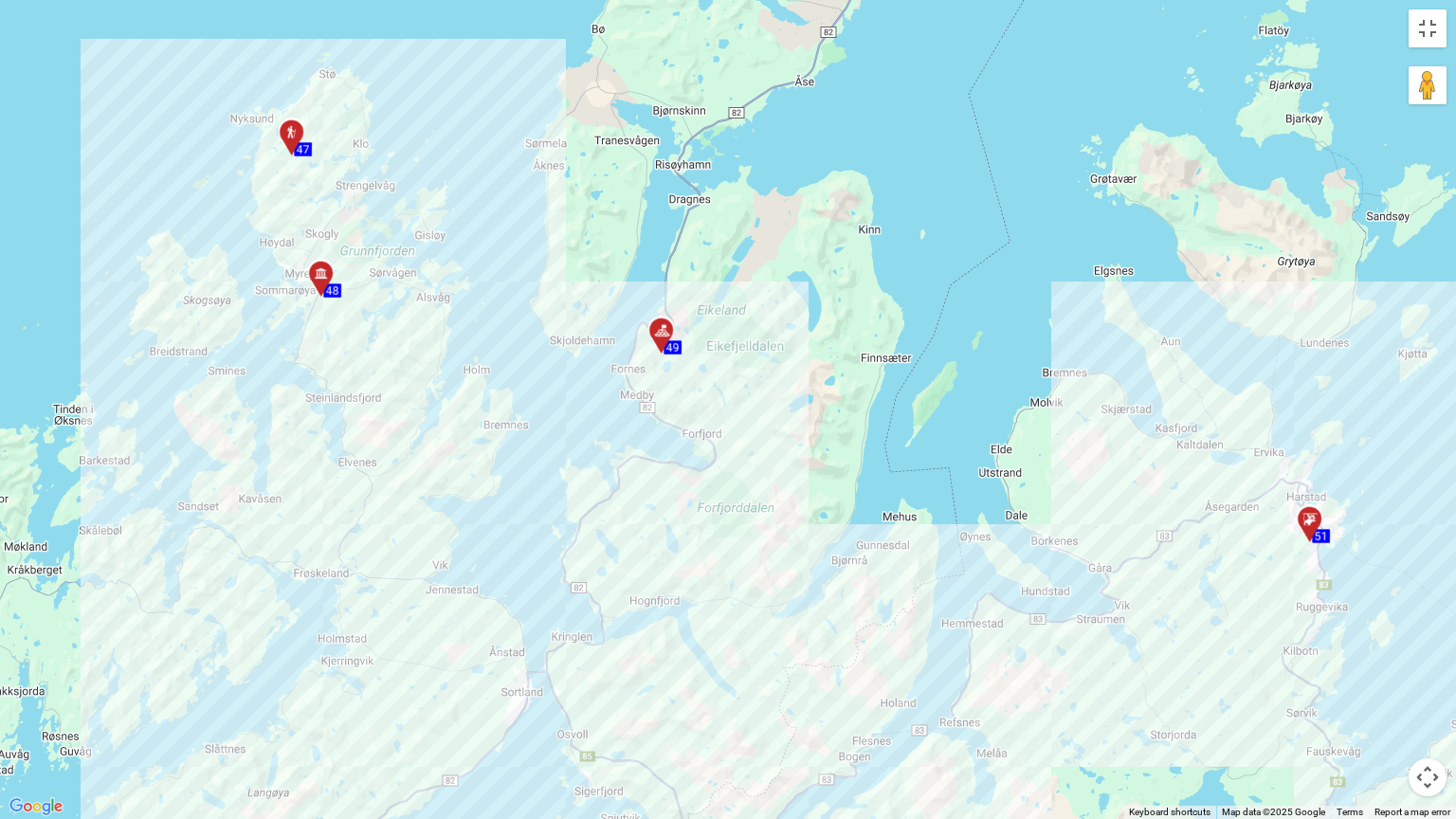 click at bounding box center [662, 331] 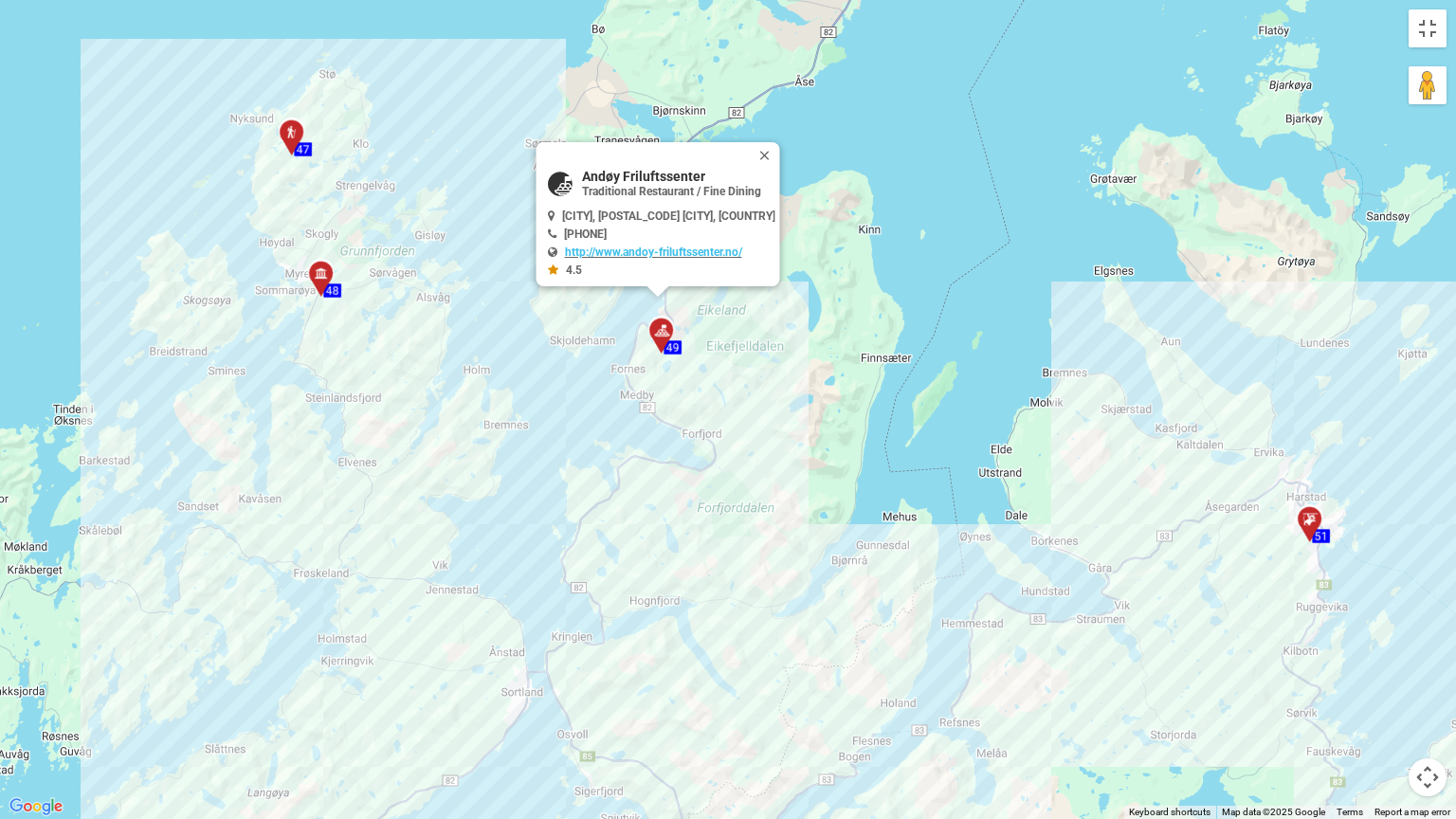click at bounding box center [320, 273] 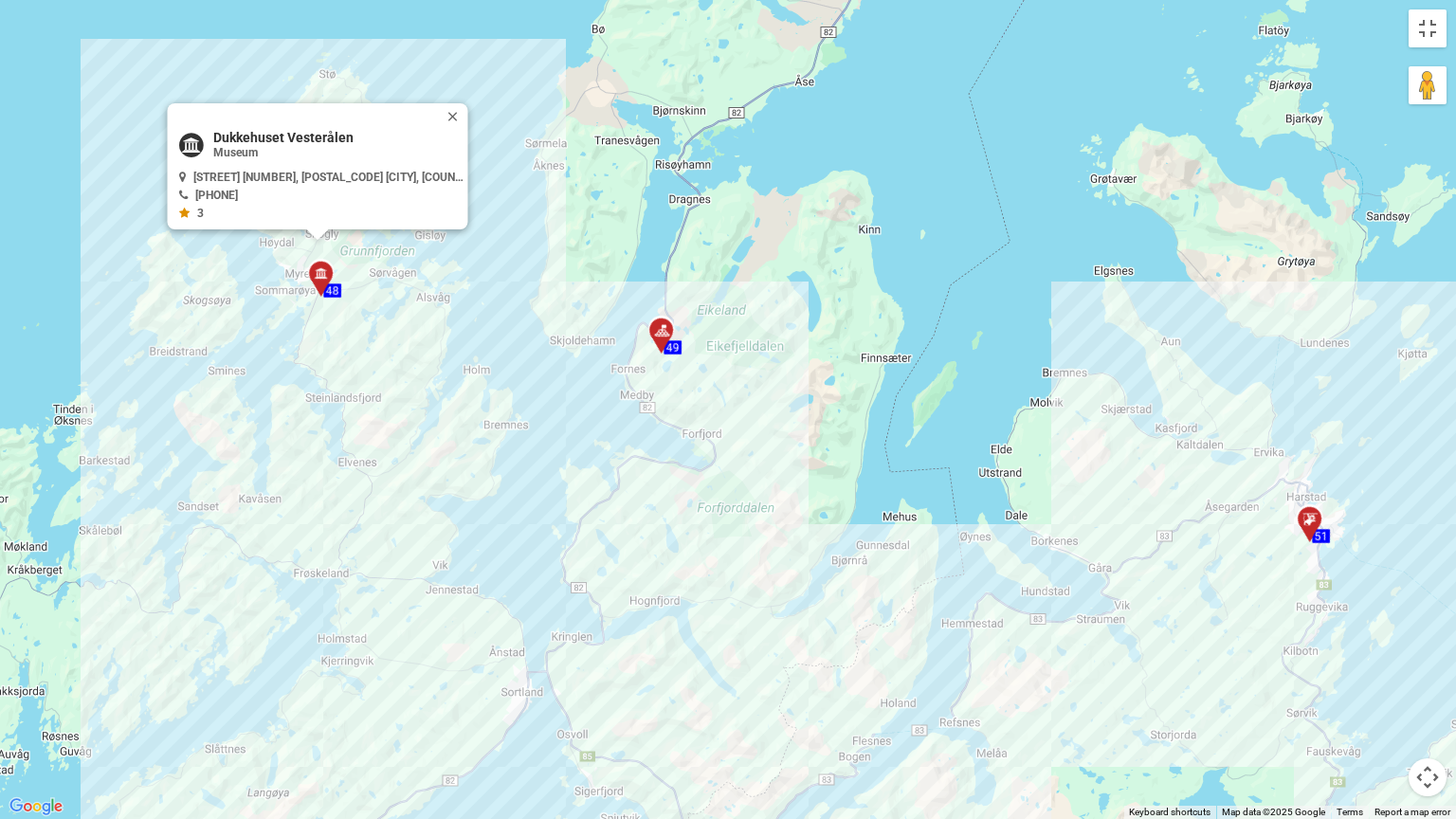 click at bounding box center (320, 273) 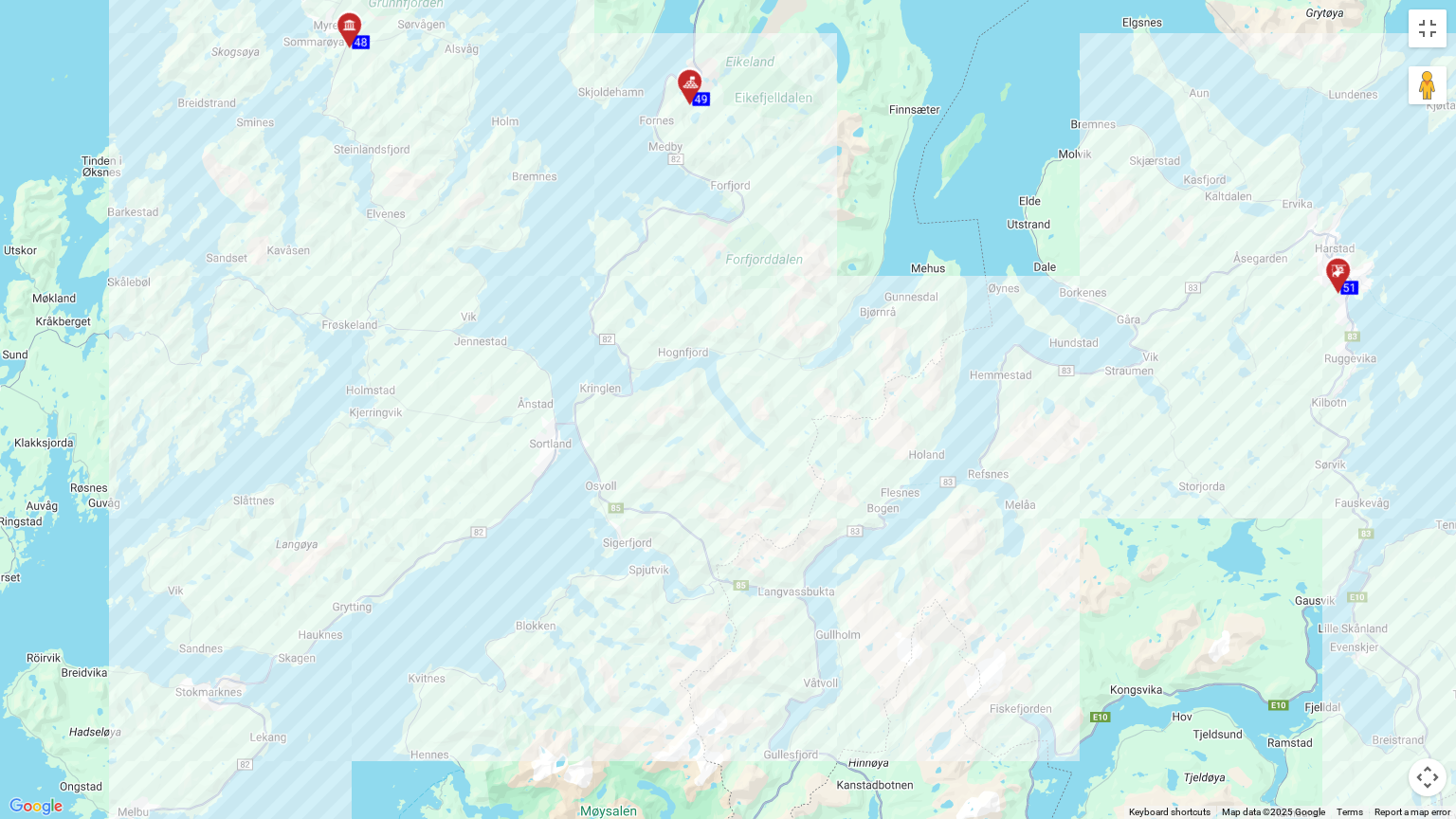 drag, startPoint x: 437, startPoint y: 664, endPoint x: 465, endPoint y: 413, distance: 252.55692 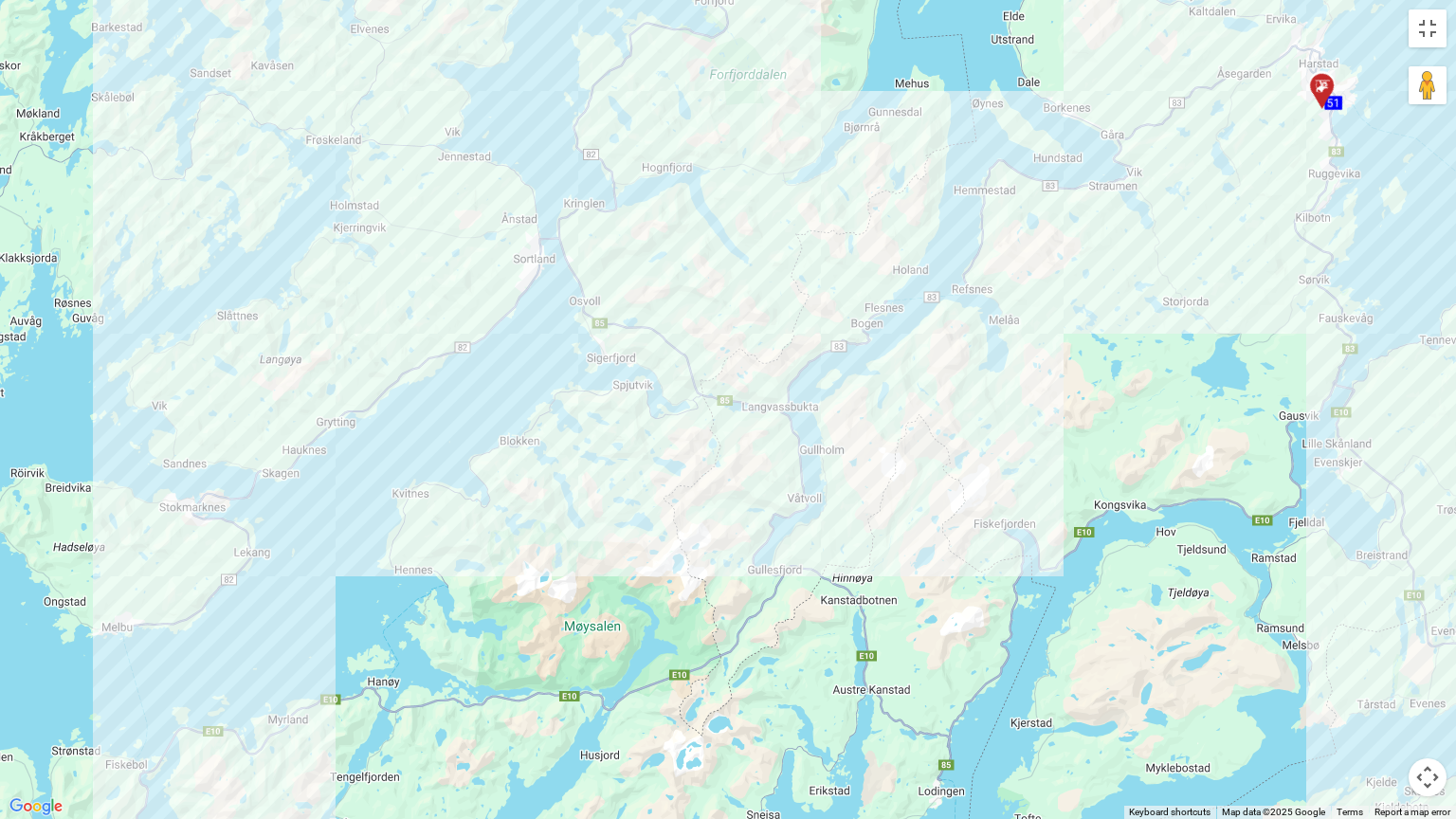 drag, startPoint x: 1083, startPoint y: 441, endPoint x: 1066, endPoint y: 262, distance: 179.80545 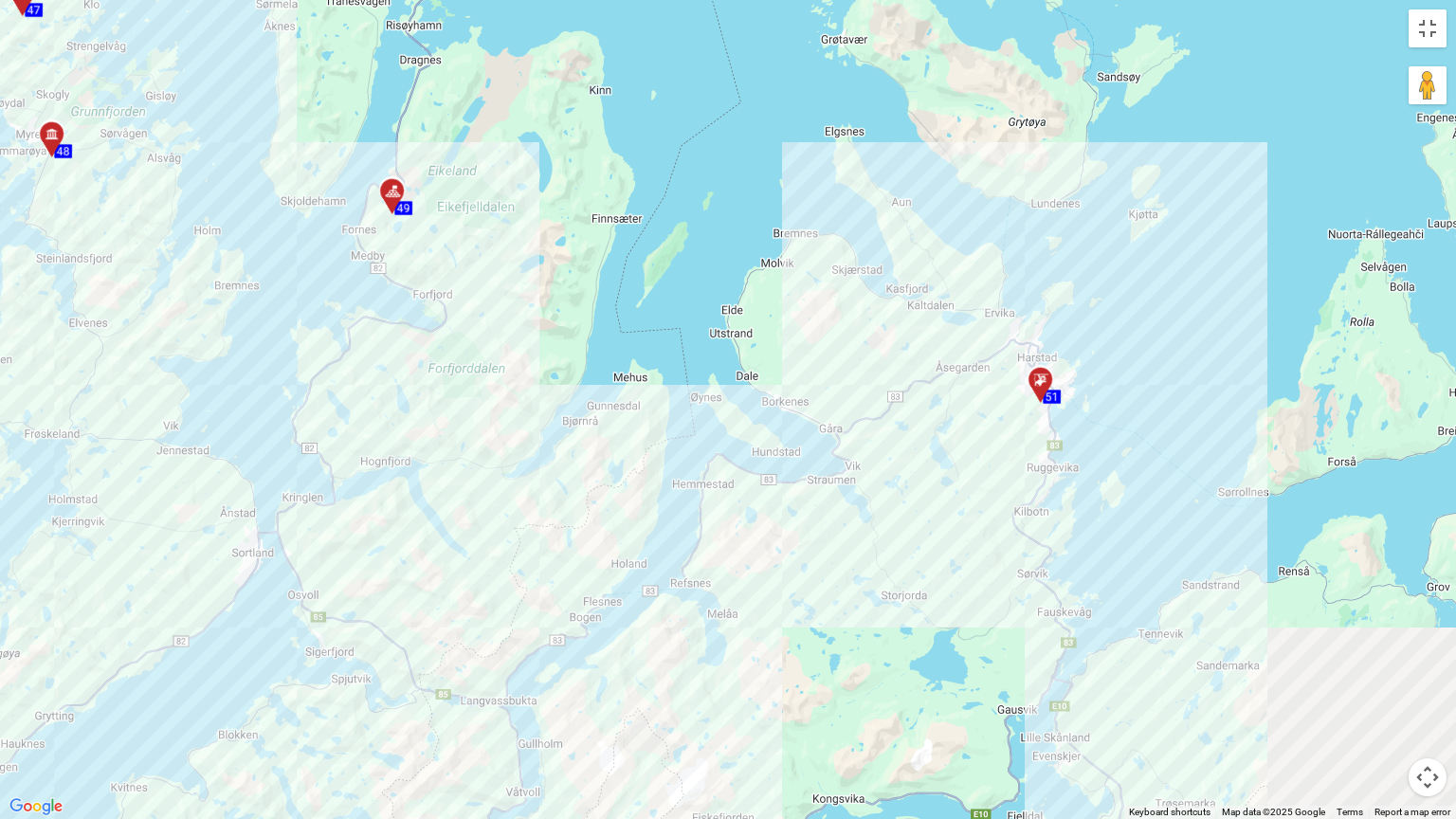 drag, startPoint x: 1100, startPoint y: 311, endPoint x: 819, endPoint y: 604, distance: 405.96798 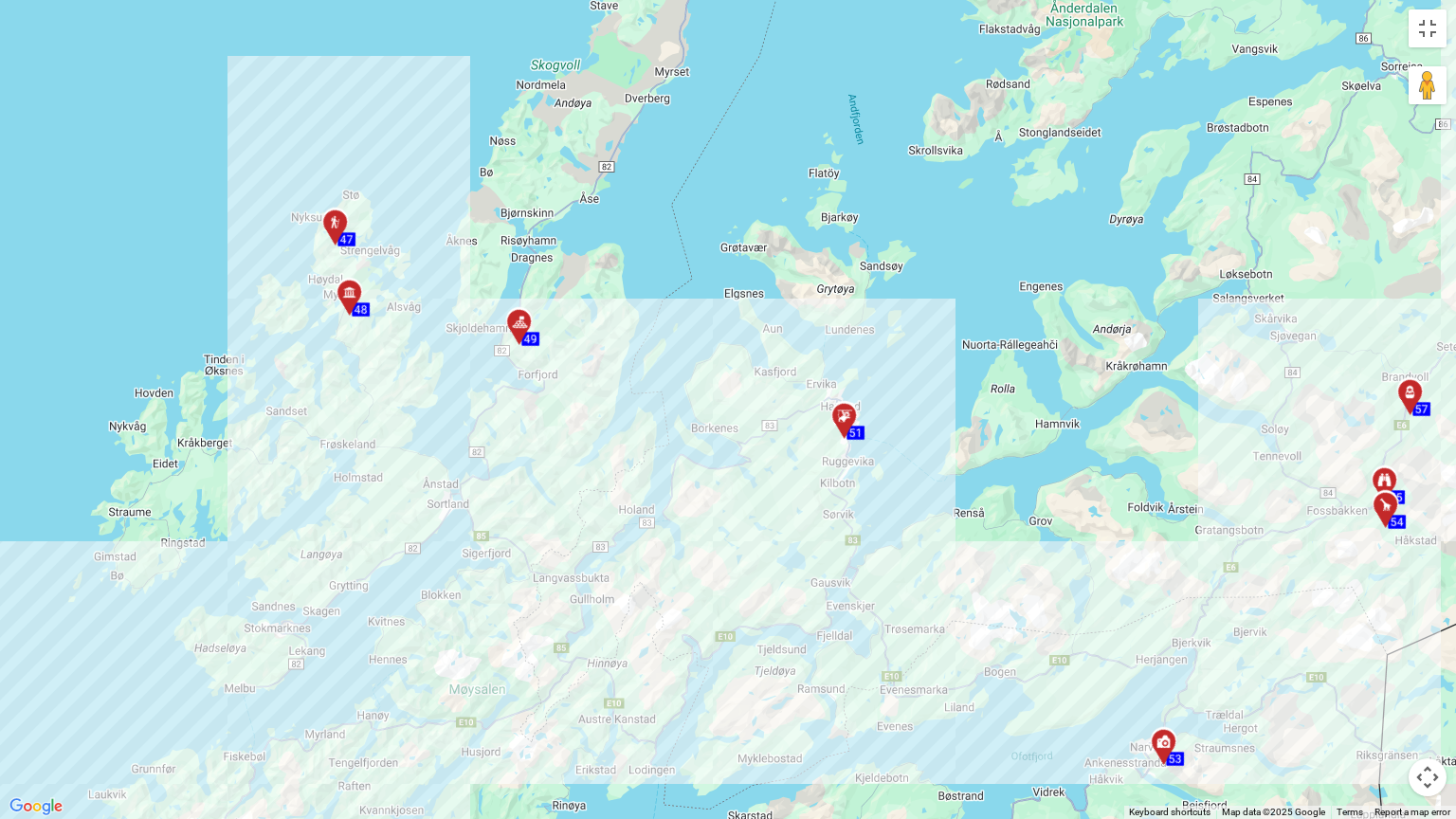 drag, startPoint x: 892, startPoint y: 564, endPoint x: 792, endPoint y: 466, distance: 140.014 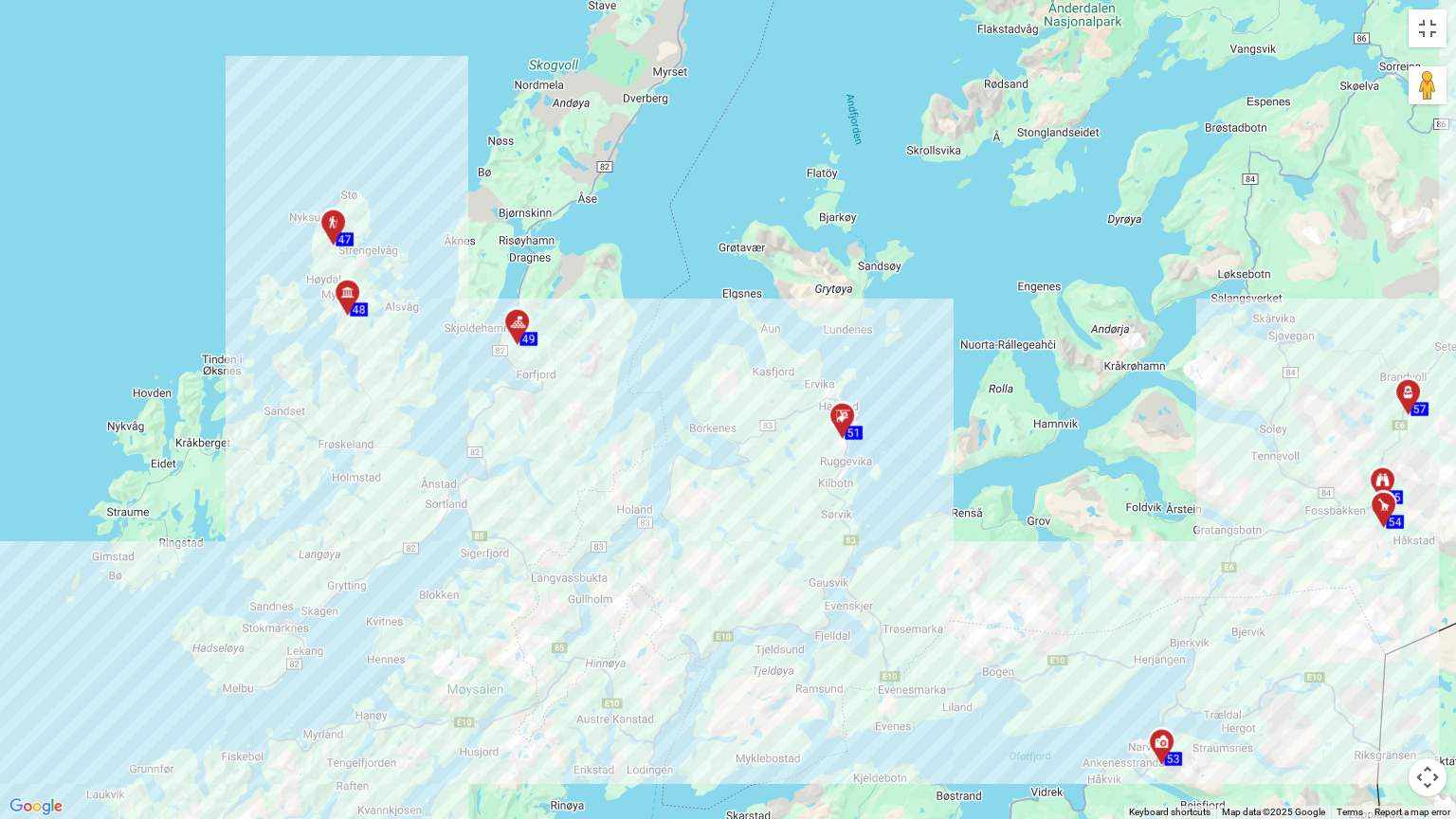 click at bounding box center (843, 416) 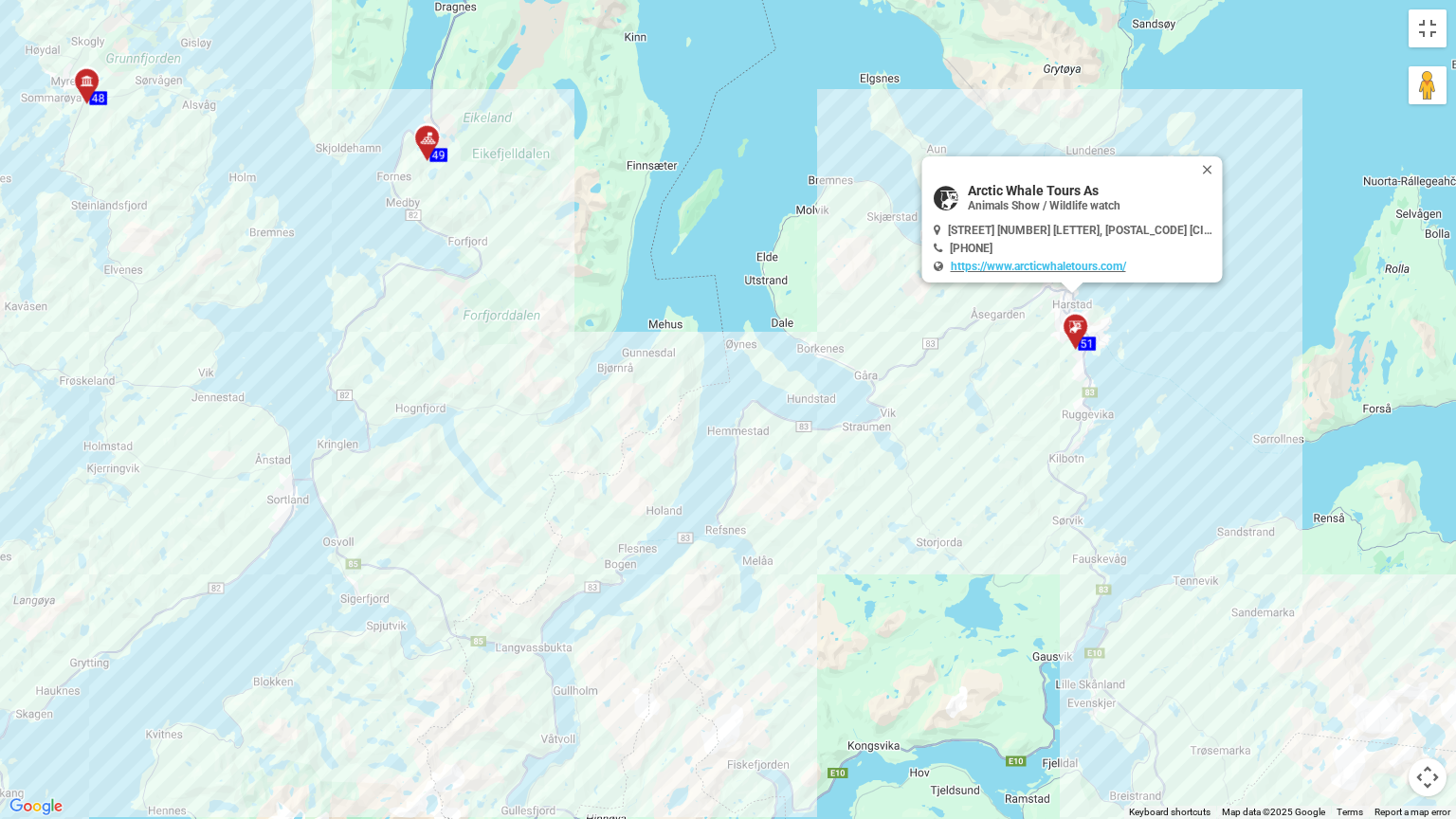 drag, startPoint x: 745, startPoint y: 482, endPoint x: 1032, endPoint y: 400, distance: 298.48451 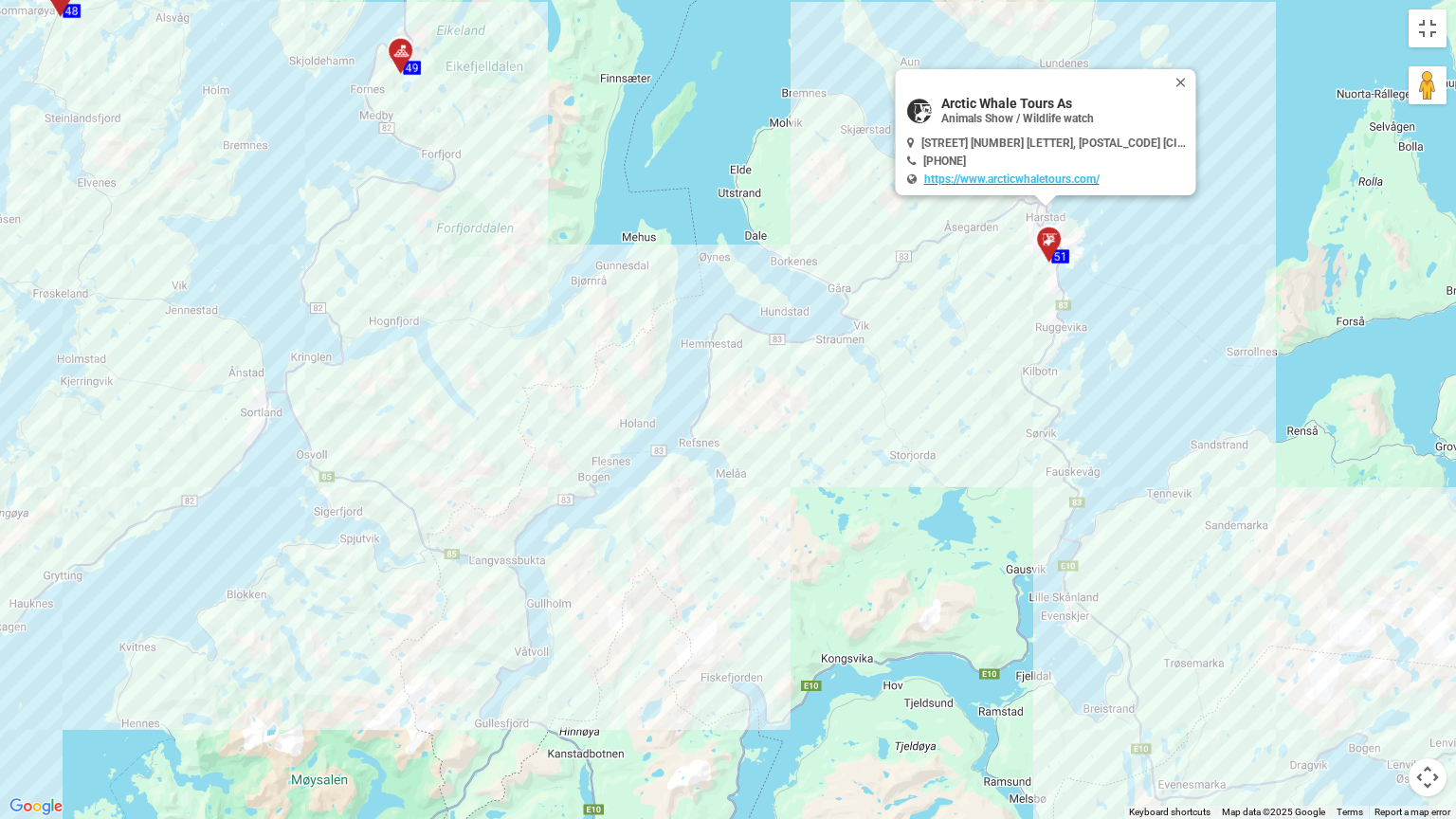 drag, startPoint x: 986, startPoint y: 516, endPoint x: 952, endPoint y: 406, distance: 115.1347 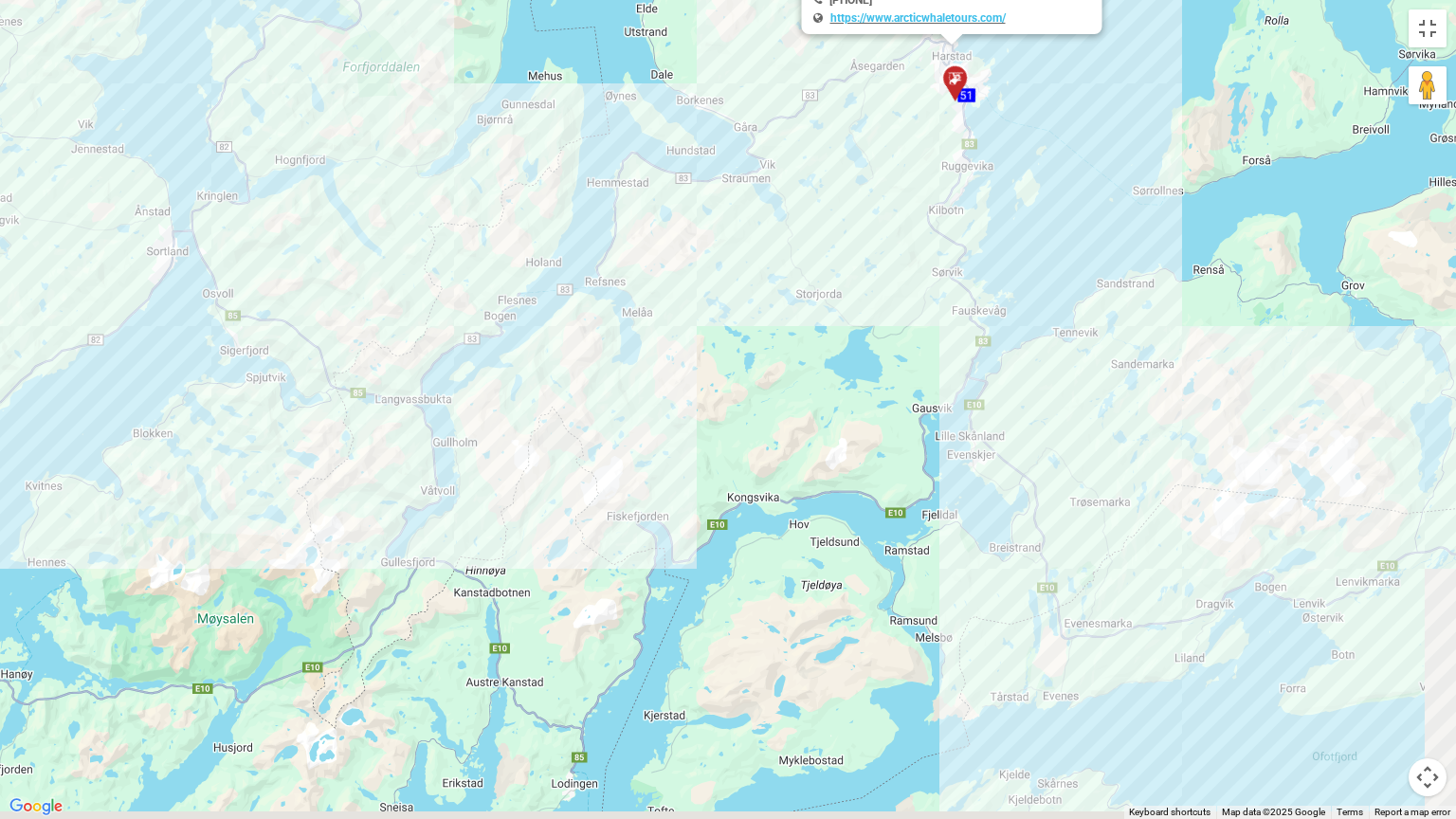 drag, startPoint x: 940, startPoint y: 525, endPoint x: 849, endPoint y: 376, distance: 174.59095 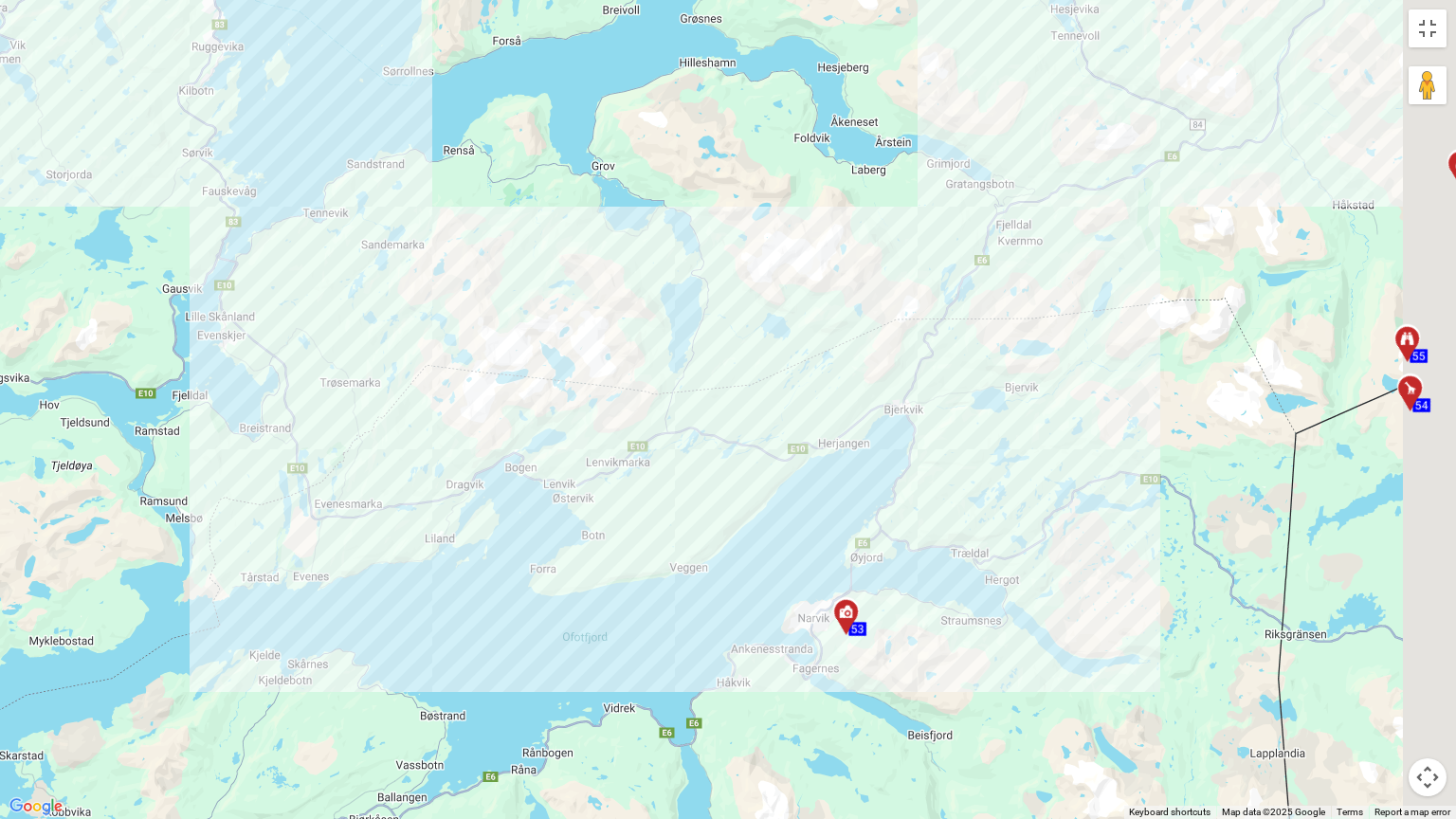 drag, startPoint x: 1077, startPoint y: 439, endPoint x: 356, endPoint y: 362, distance: 725.09999 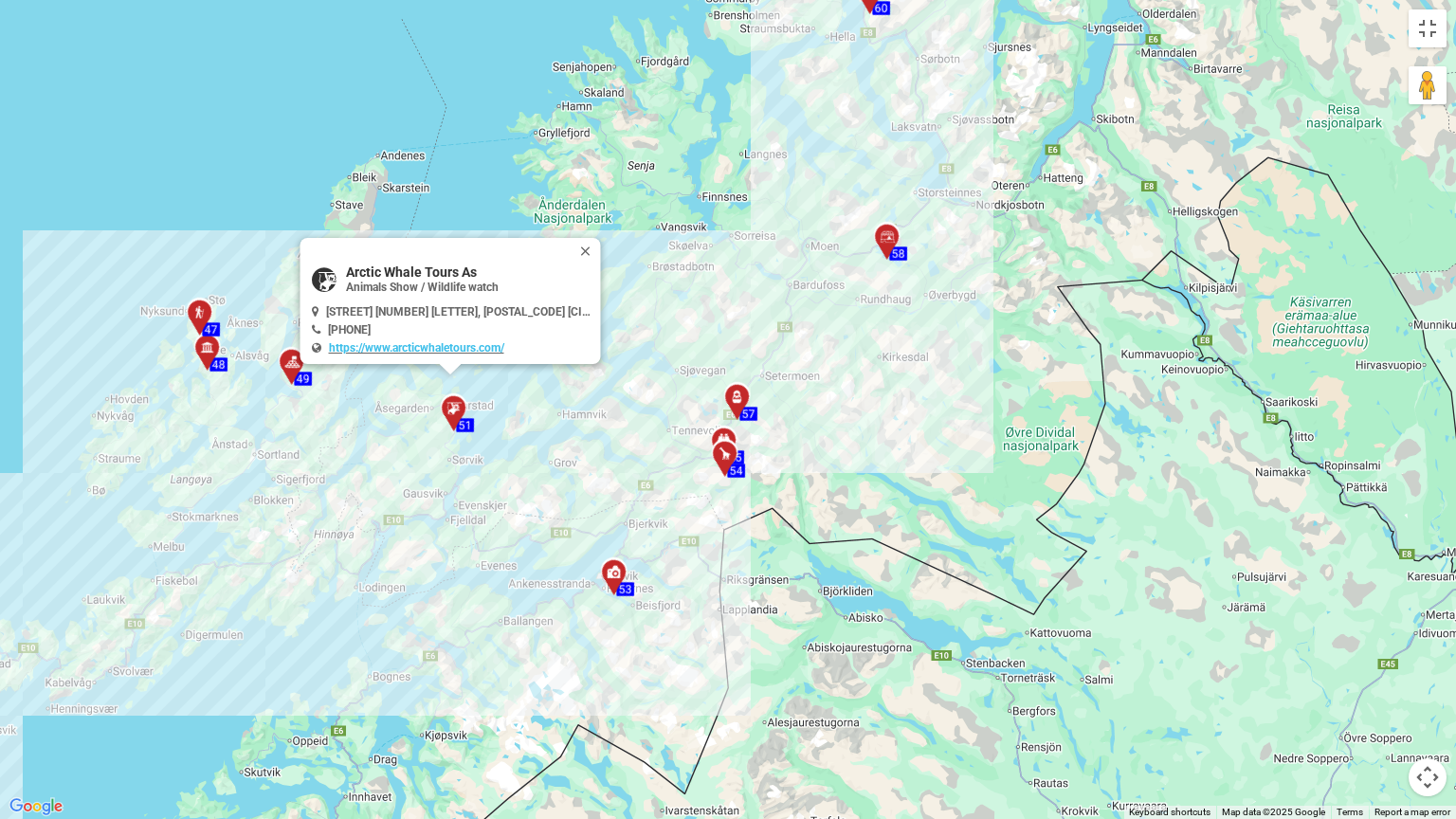 drag, startPoint x: 836, startPoint y: 446, endPoint x: 663, endPoint y: 645, distance: 263.68542 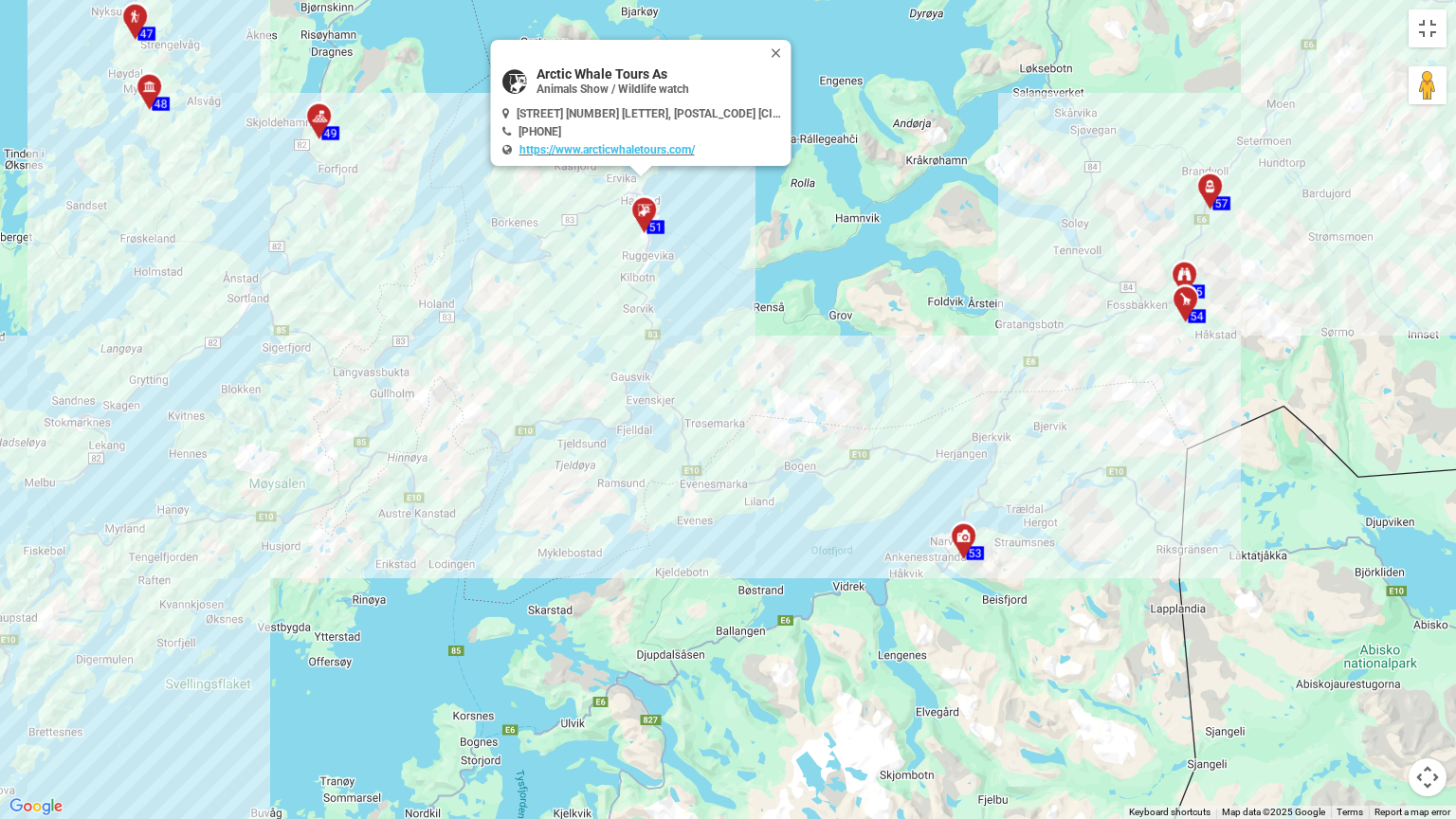 drag, startPoint x: 501, startPoint y: 476, endPoint x: 710, endPoint y: 447, distance: 211.00237 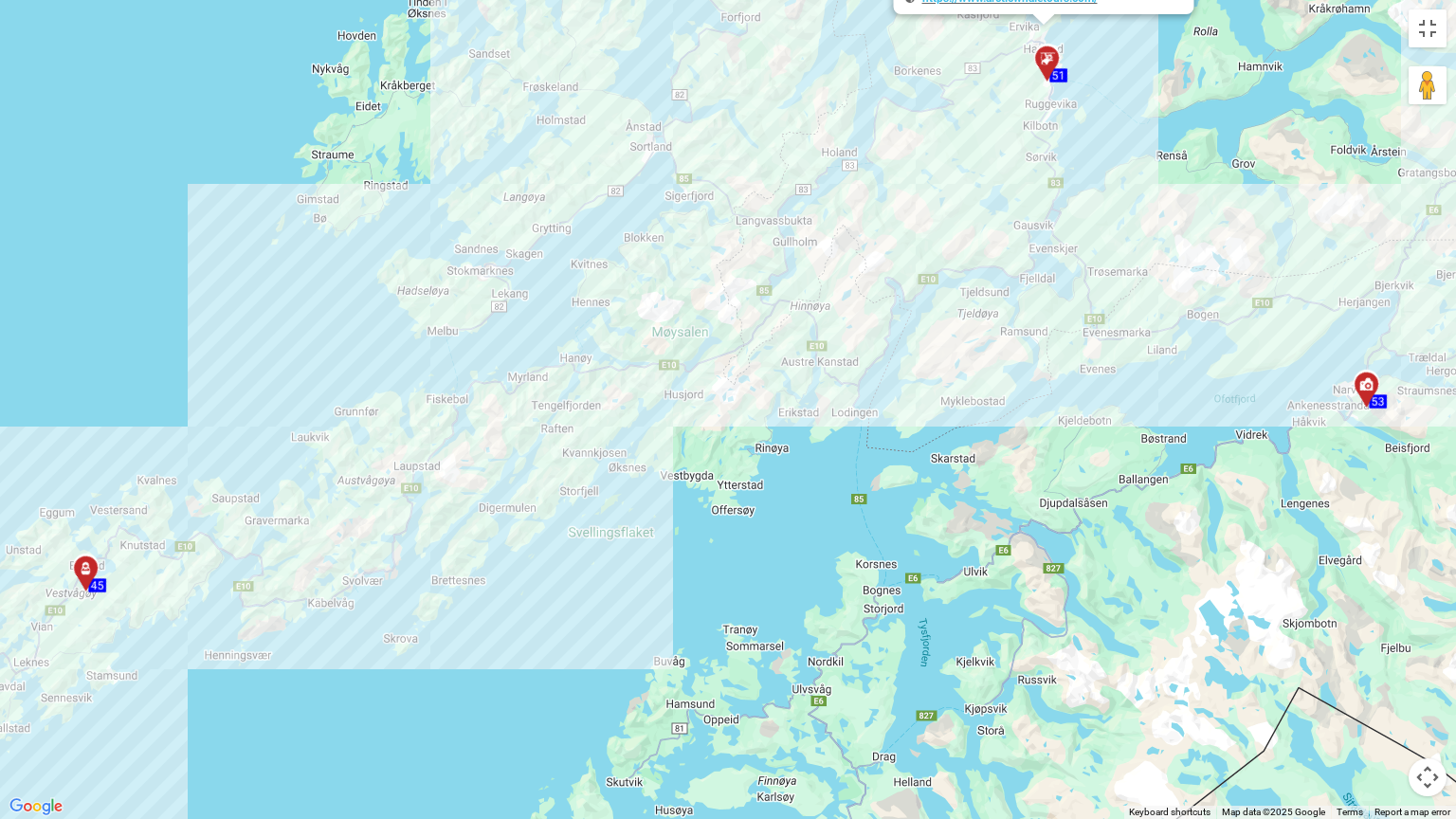 drag, startPoint x: 569, startPoint y: 486, endPoint x: 983, endPoint y: 336, distance: 440.3362 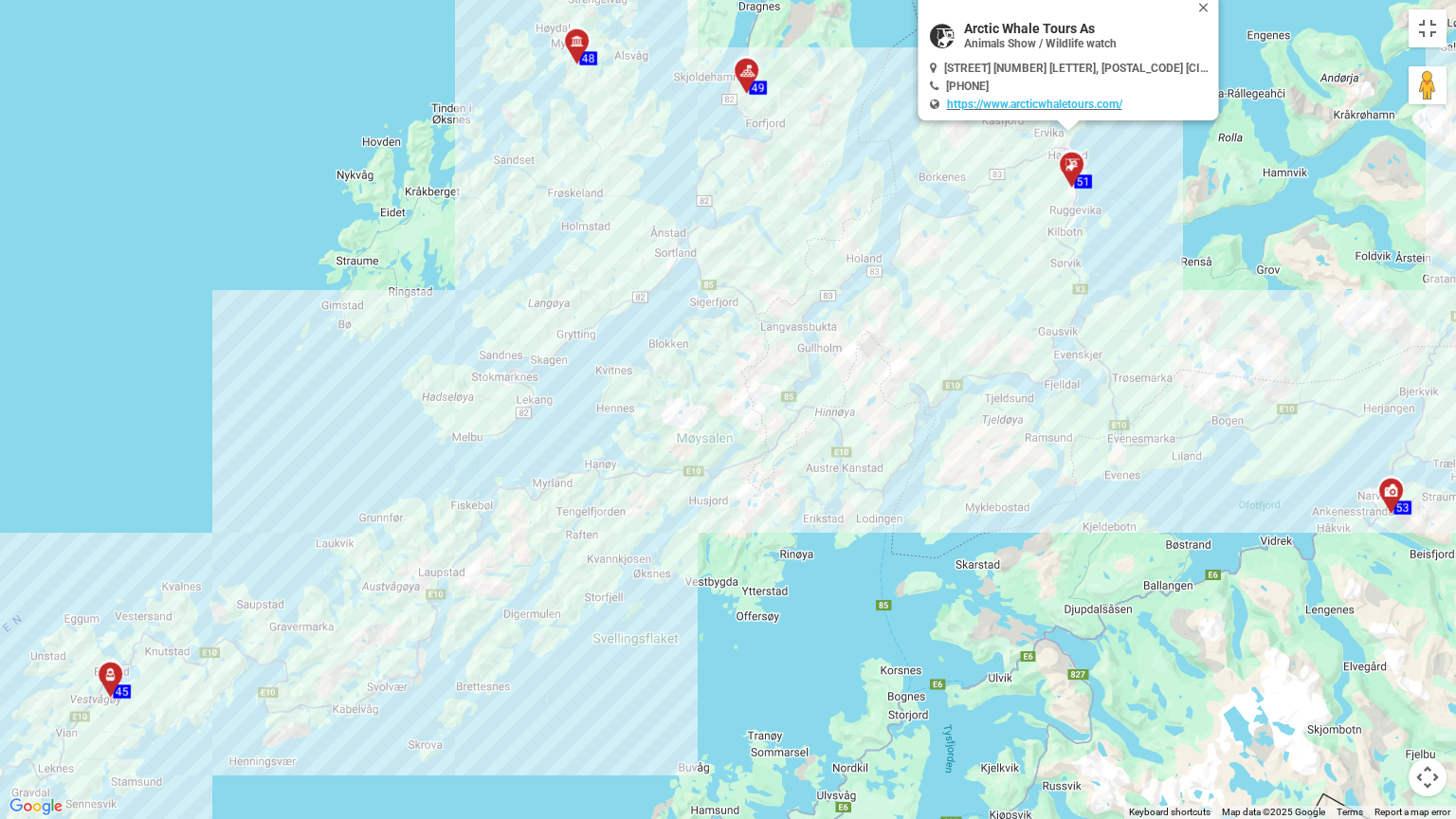 drag, startPoint x: 637, startPoint y: 325, endPoint x: 663, endPoint y: 436, distance: 114.004386 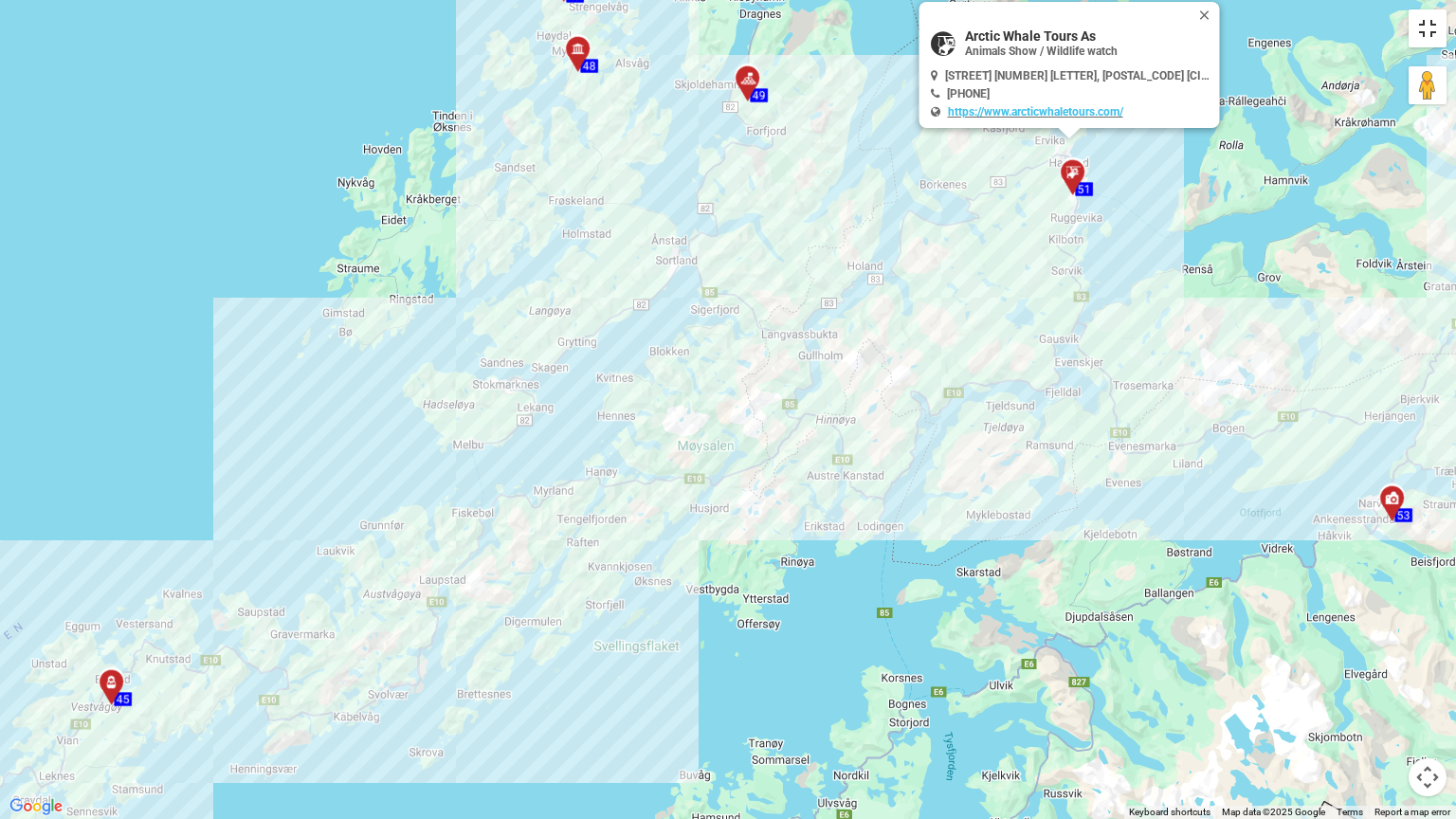 click at bounding box center (1428, 28) 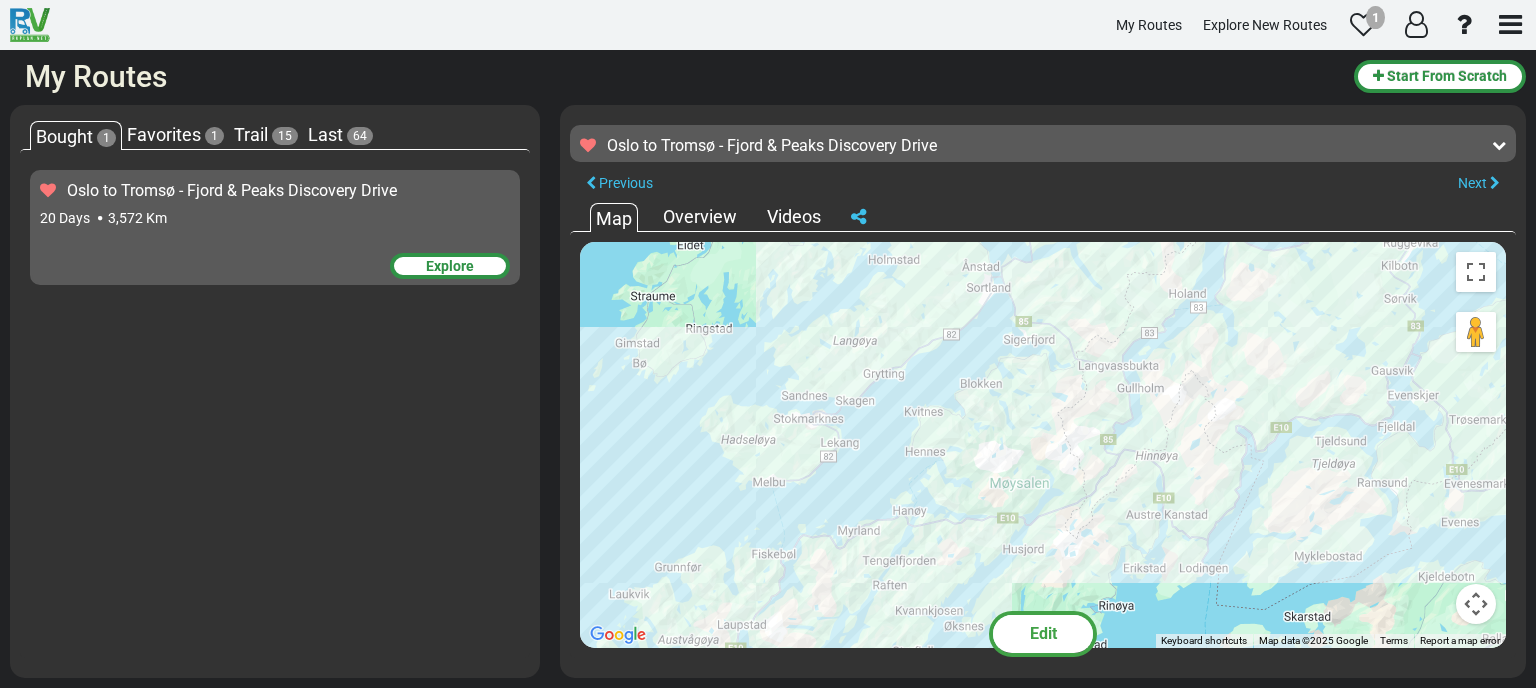 click on "Map" at bounding box center [614, 217] 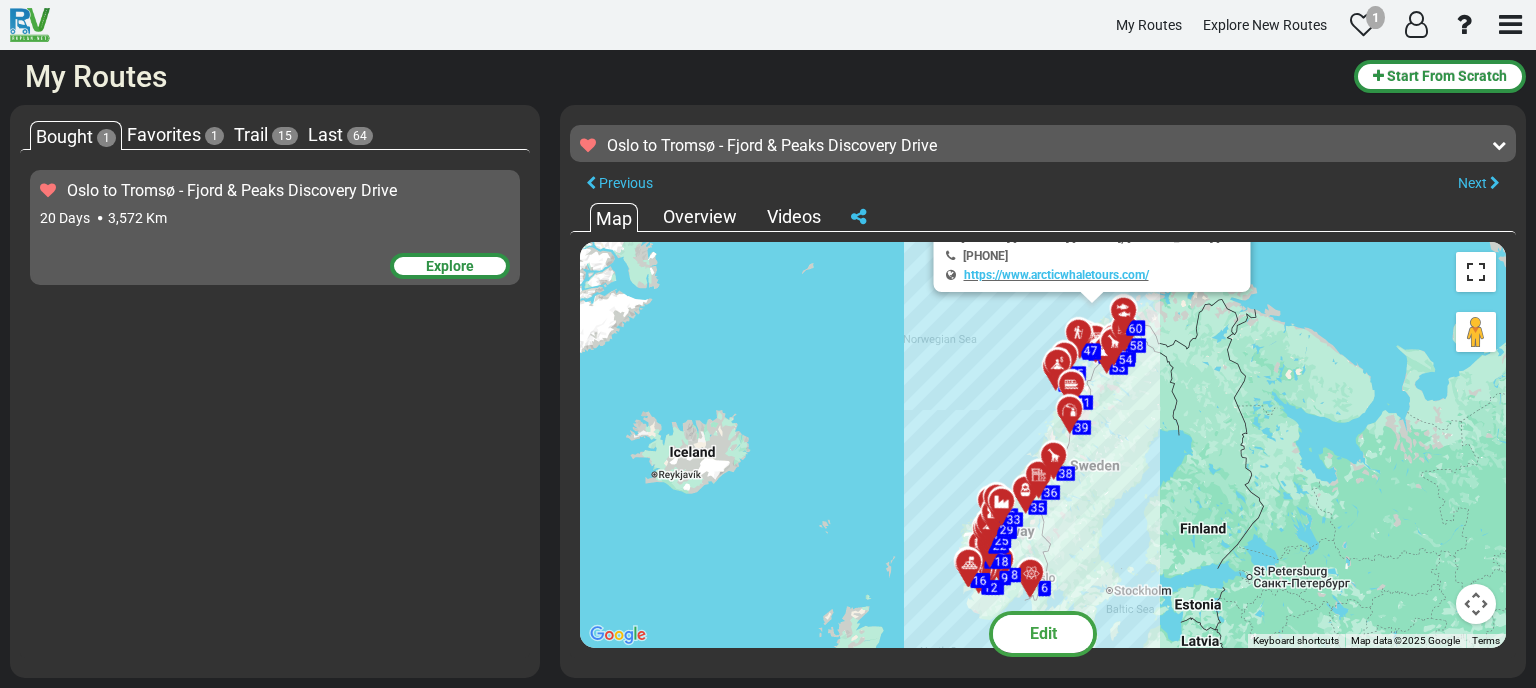 drag, startPoint x: 1480, startPoint y: 268, endPoint x: 1480, endPoint y: 388, distance: 120 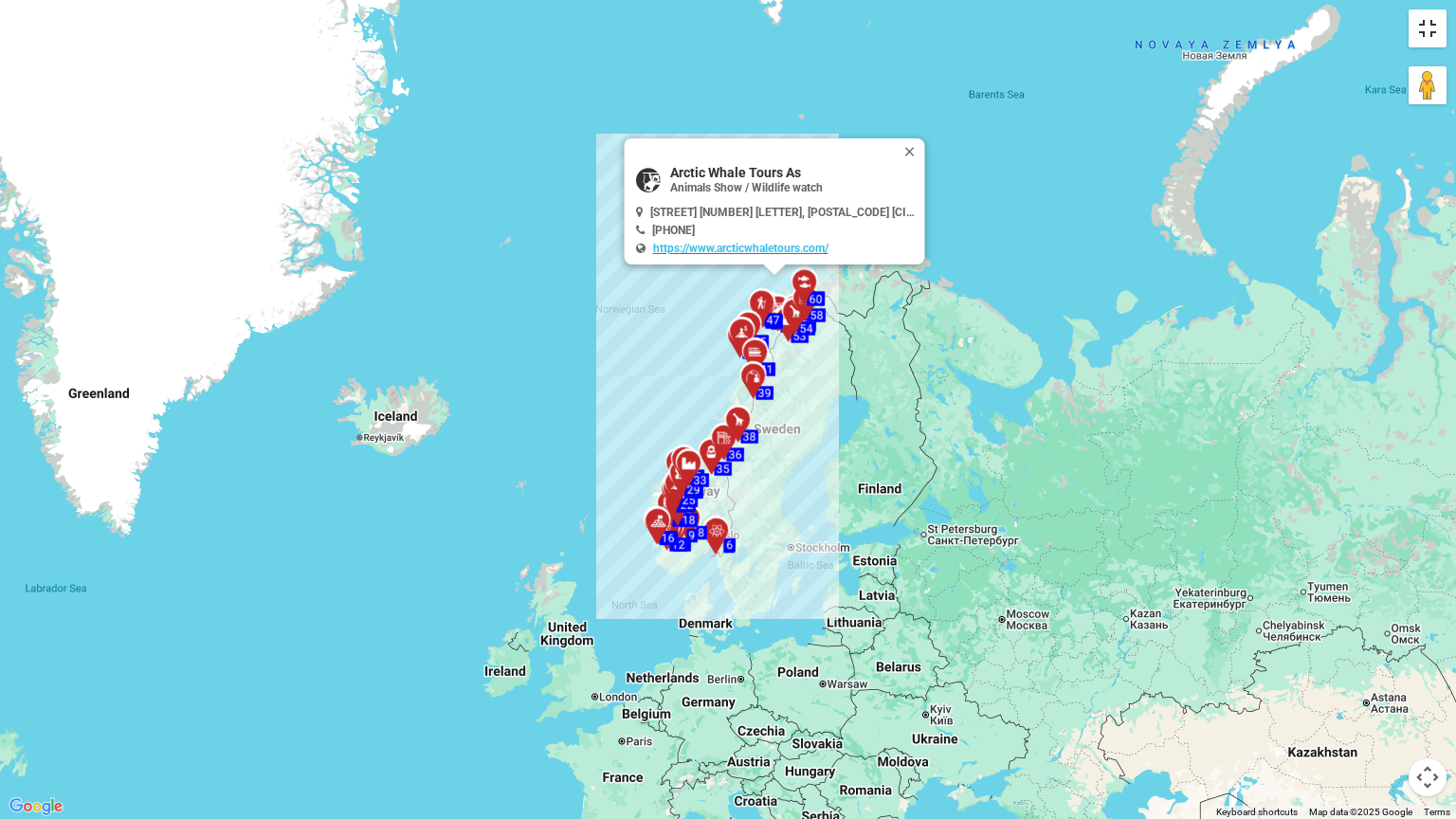 click at bounding box center (1428, 28) 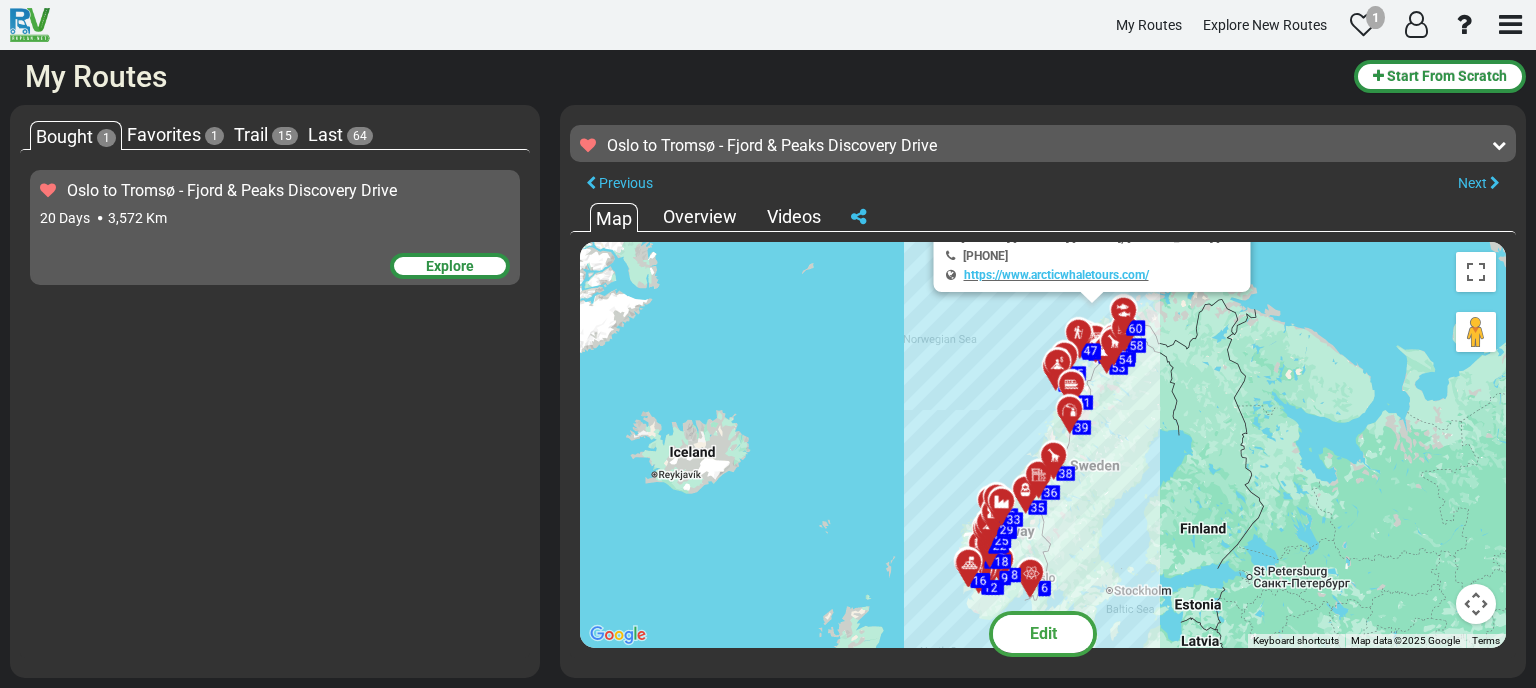 click at bounding box center [48, 190] 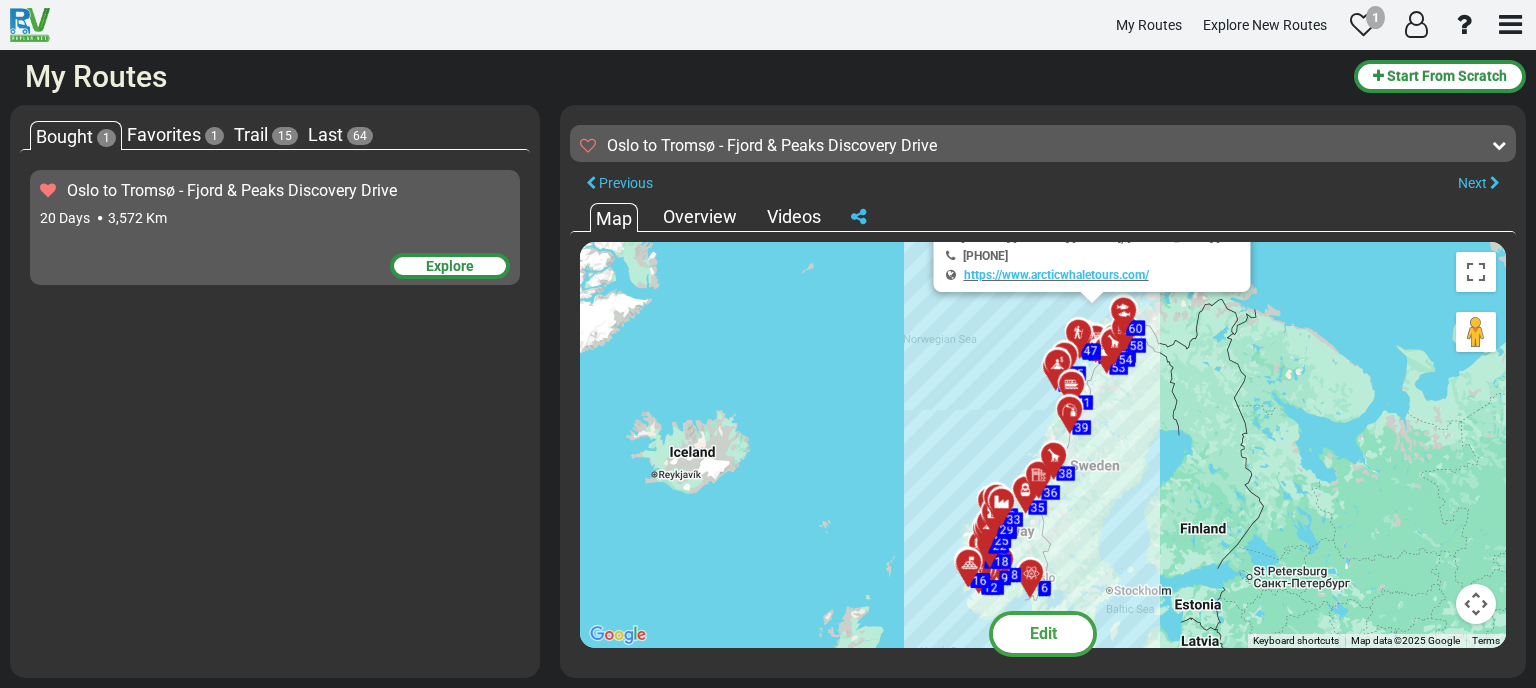 click at bounding box center (0, 0) 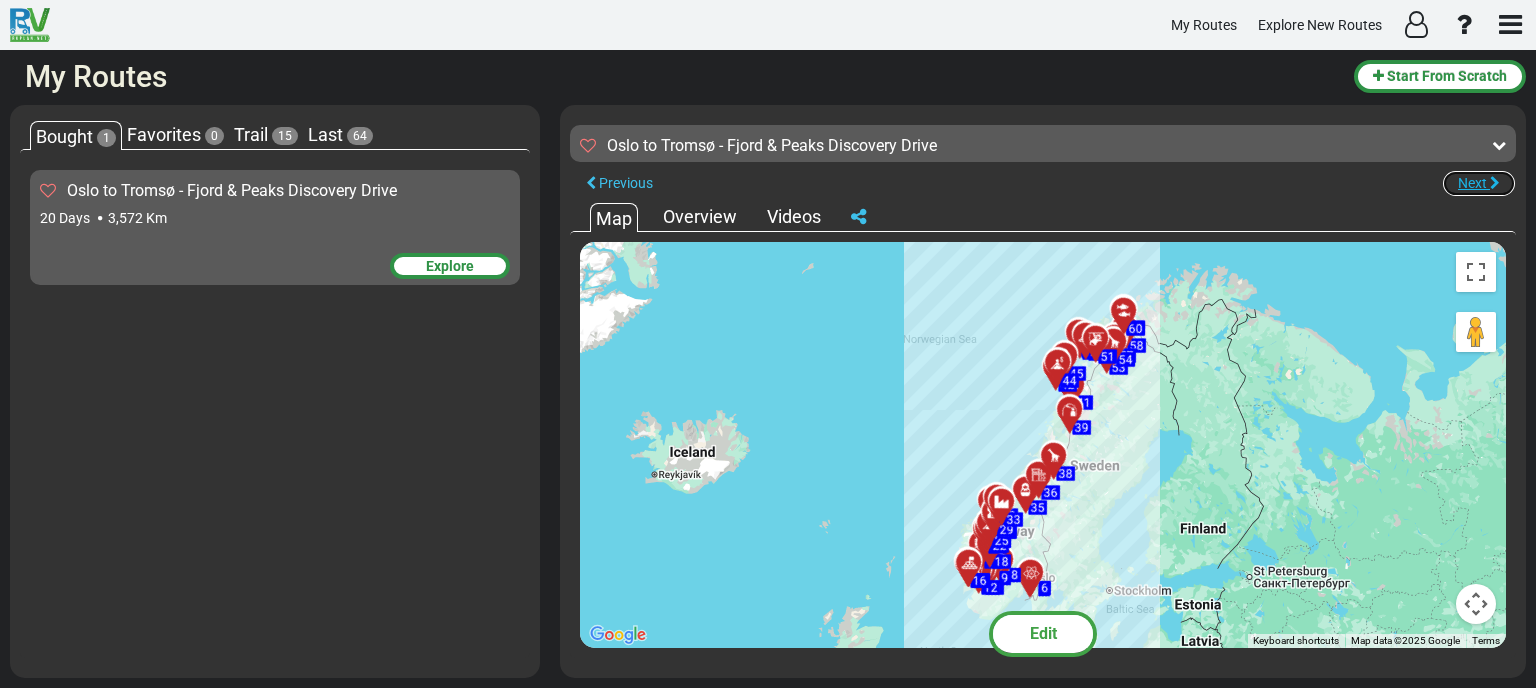 click on "Next" at bounding box center (1479, 183) 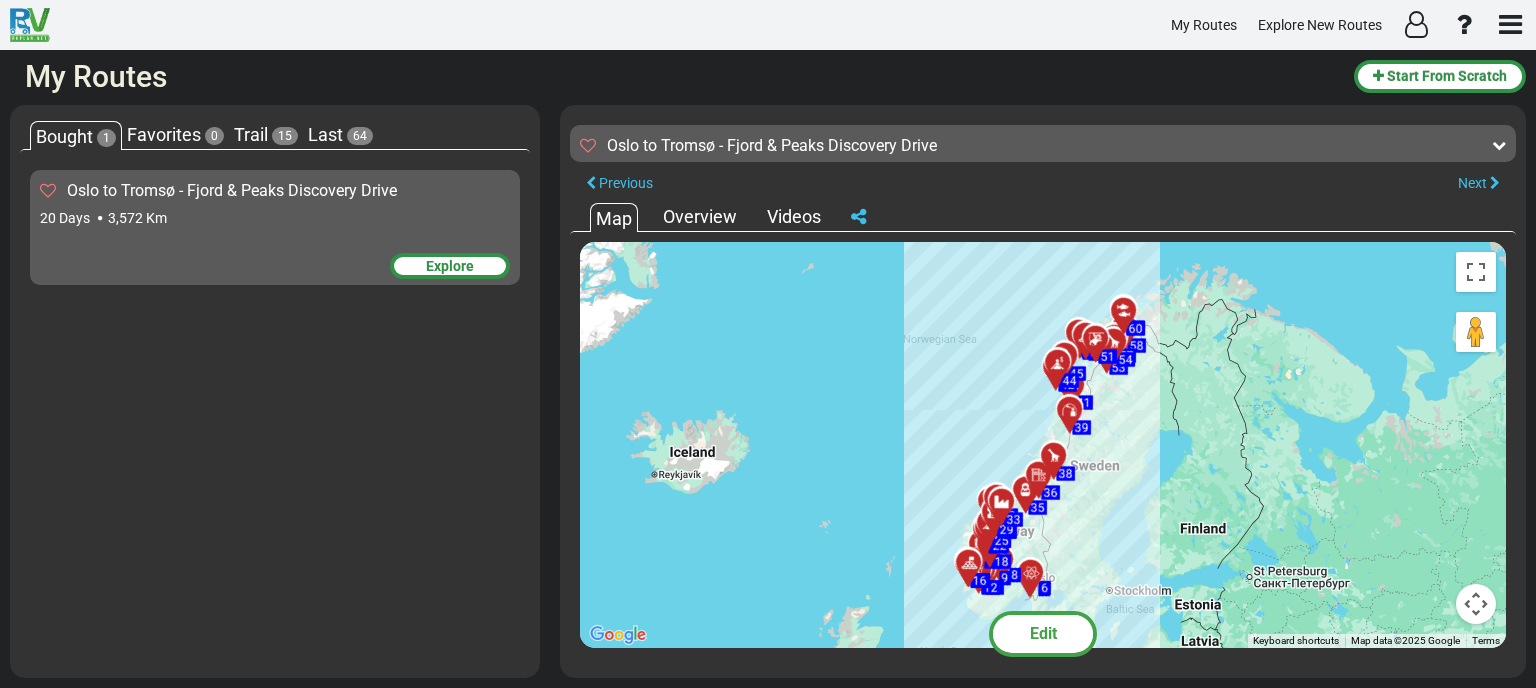 click on "Overview" at bounding box center [700, 217] 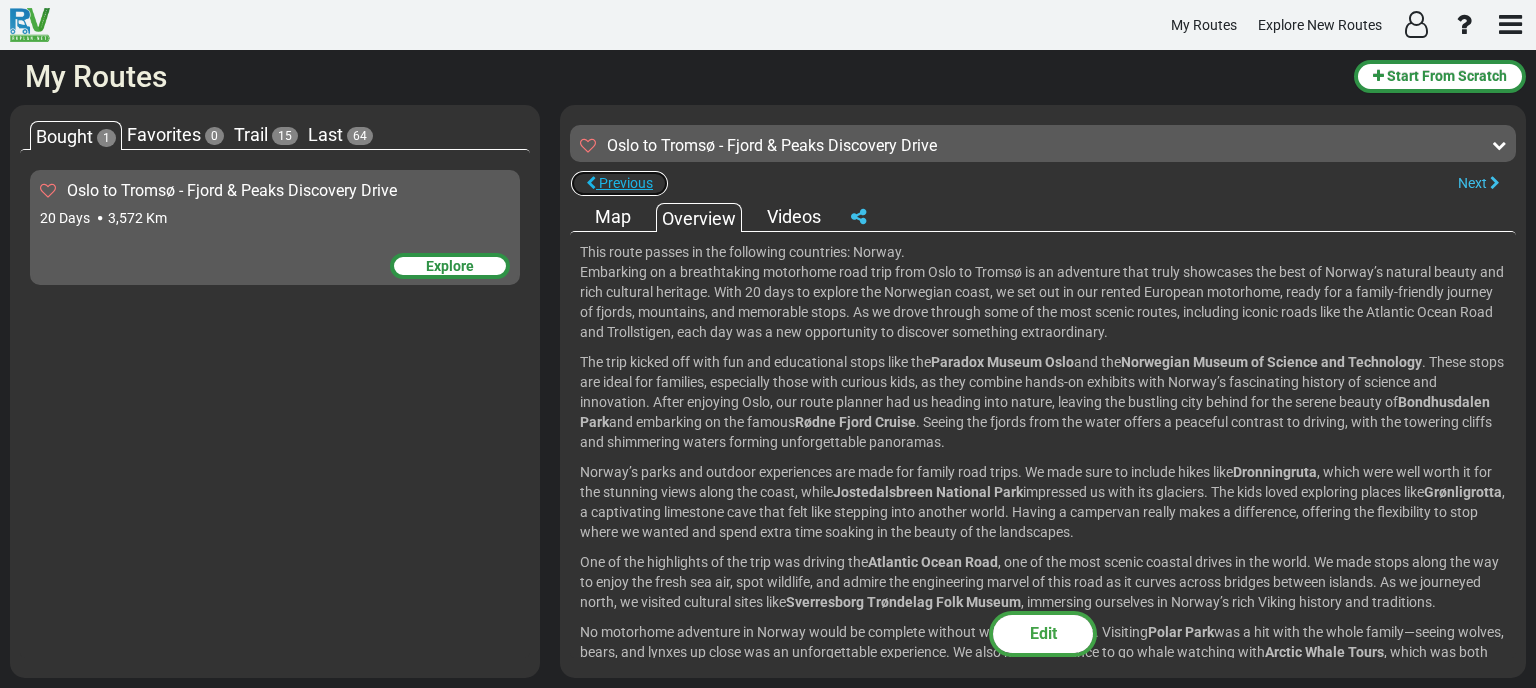 click on "Previous" at bounding box center (626, 183) 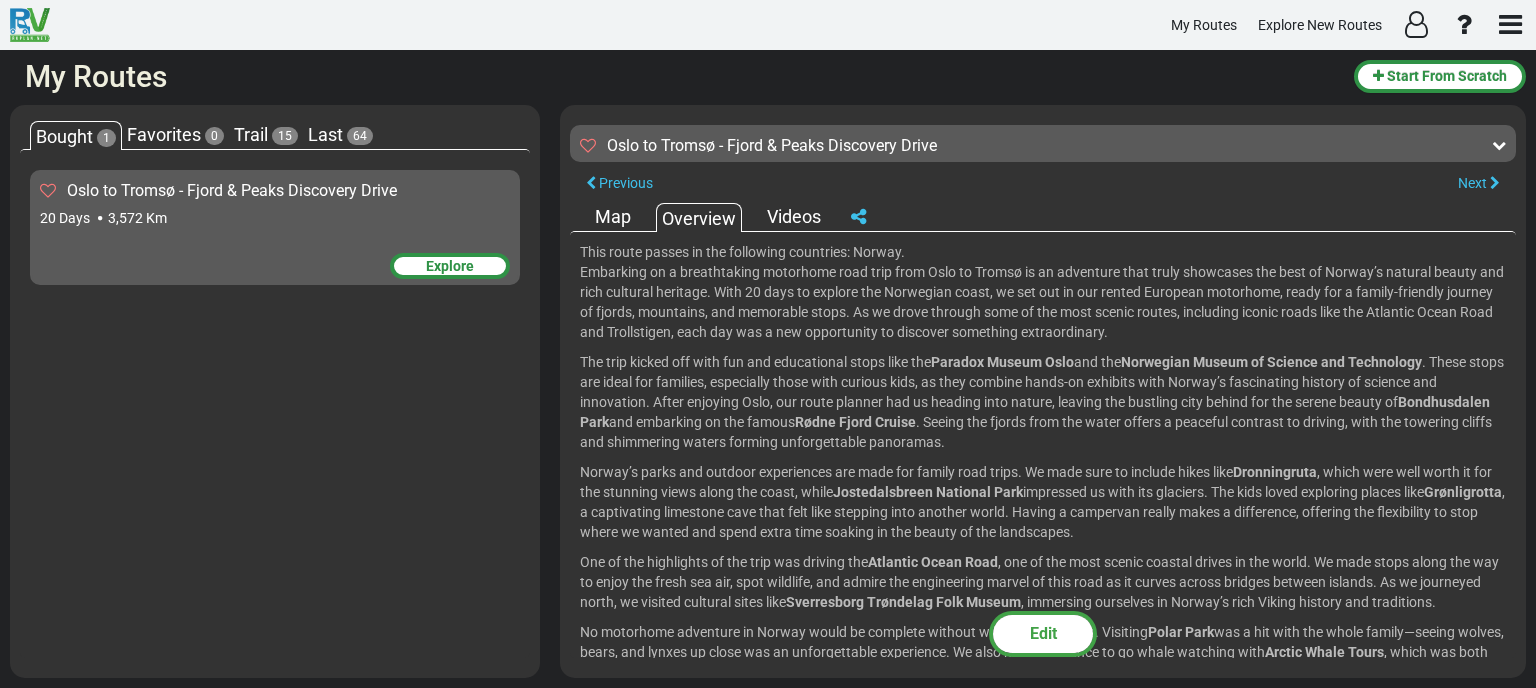 click on "Explore" at bounding box center [450, 266] 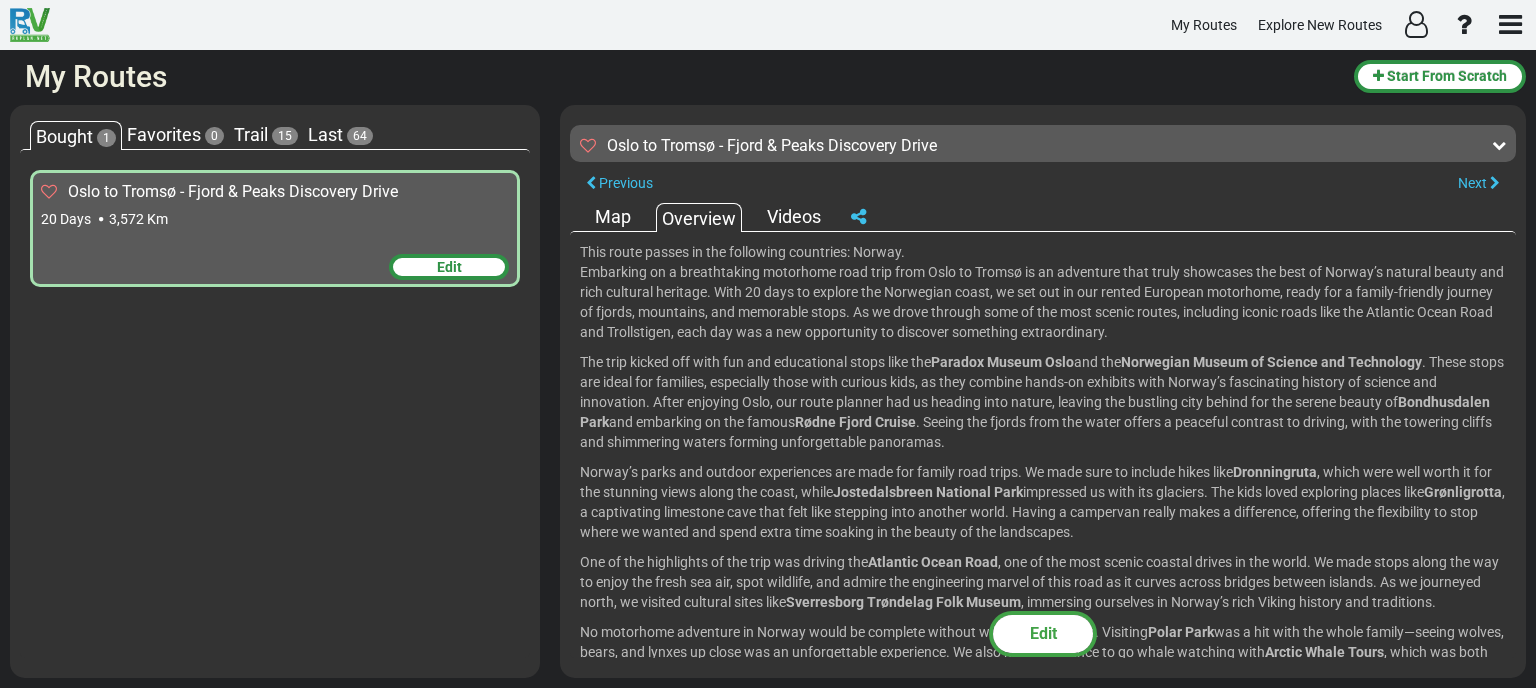 click on "Map" at bounding box center [613, 217] 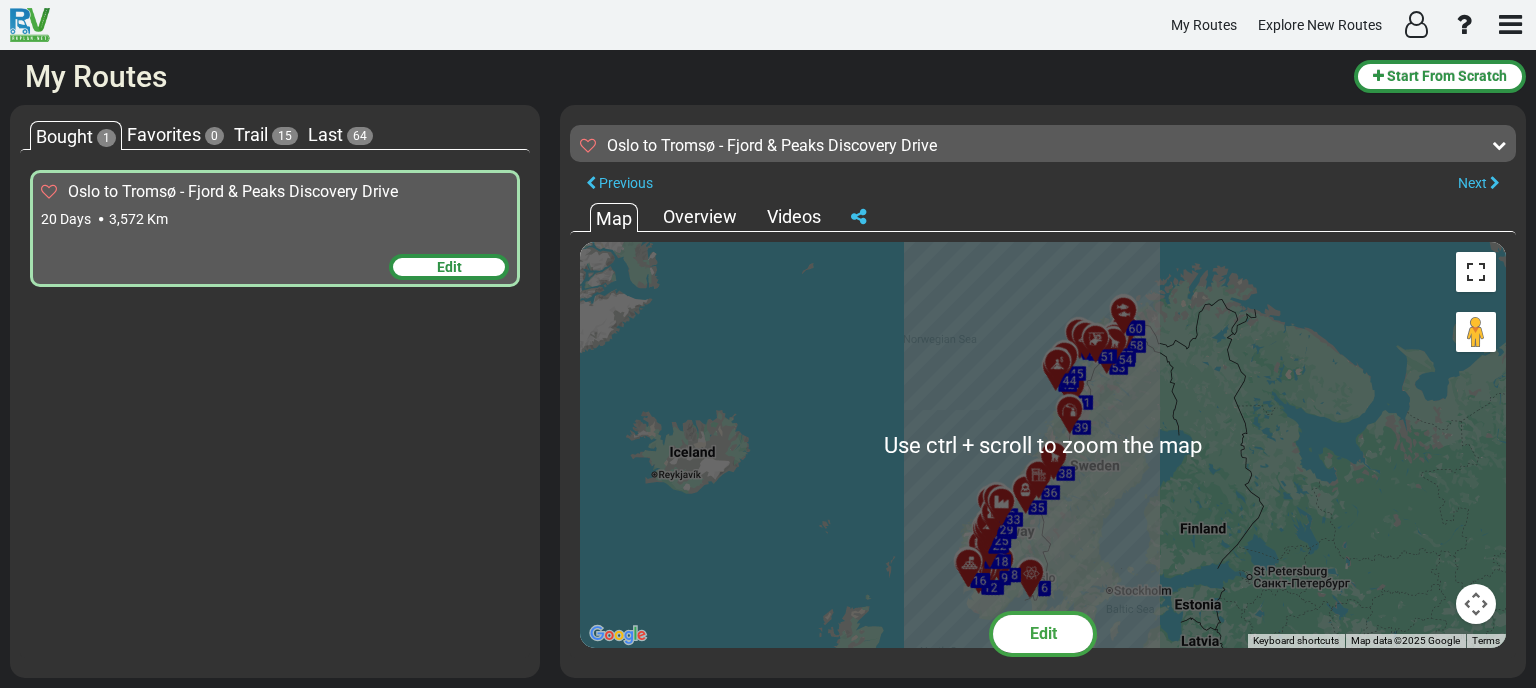 click at bounding box center [1476, 272] 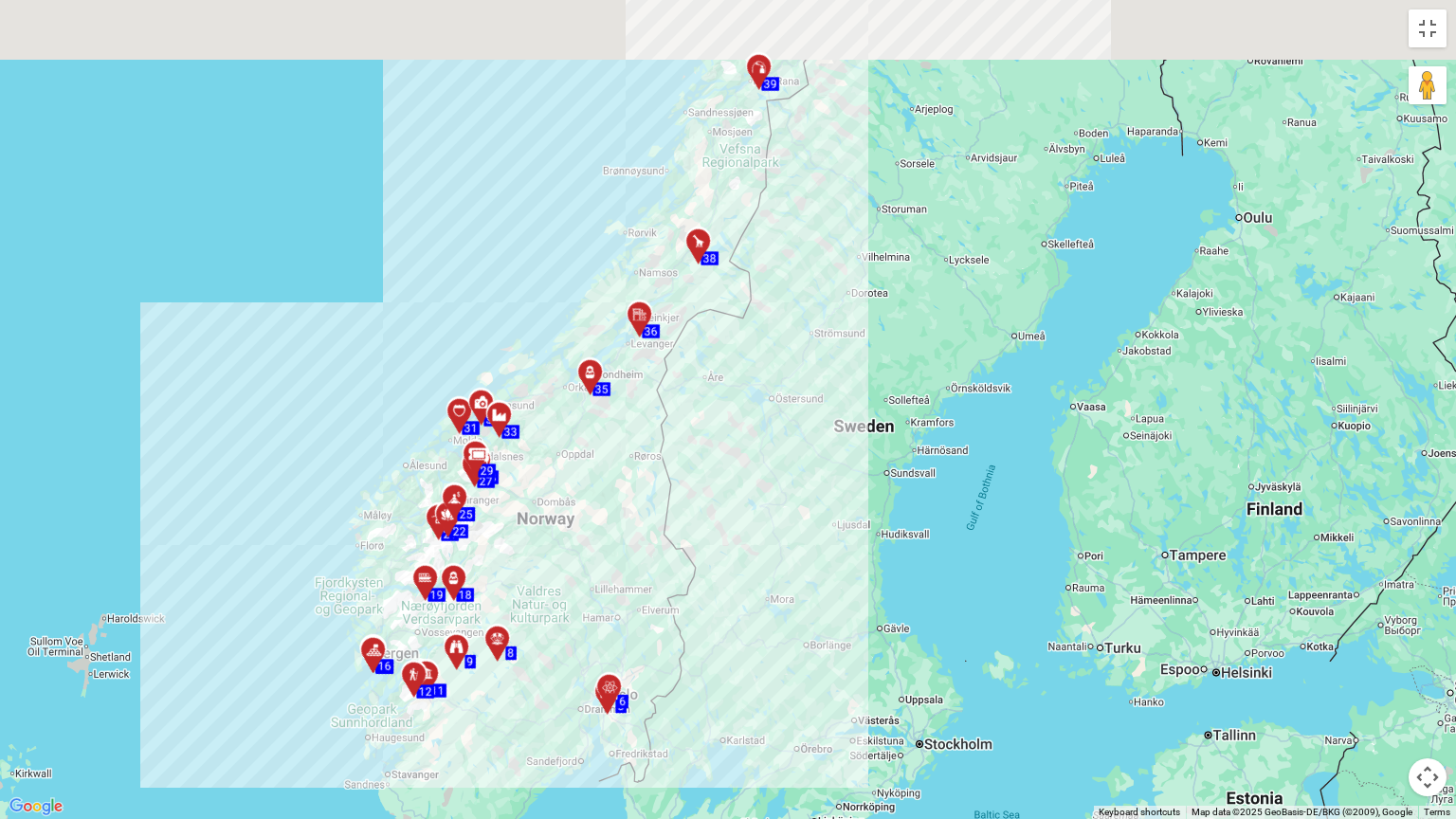 drag, startPoint x: 806, startPoint y: 459, endPoint x: 727, endPoint y: 749, distance: 300.5678 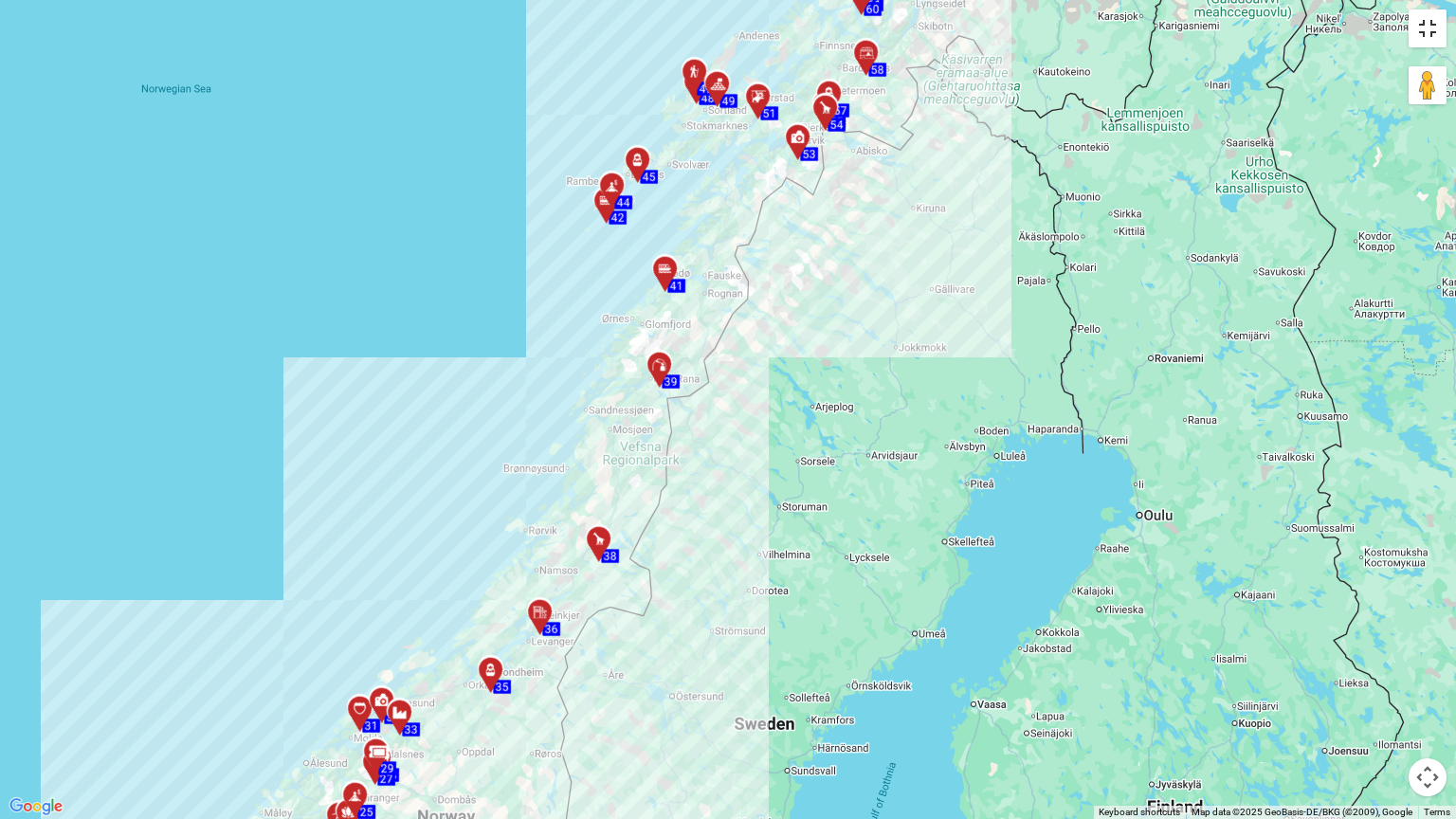 click at bounding box center (1428, 28) 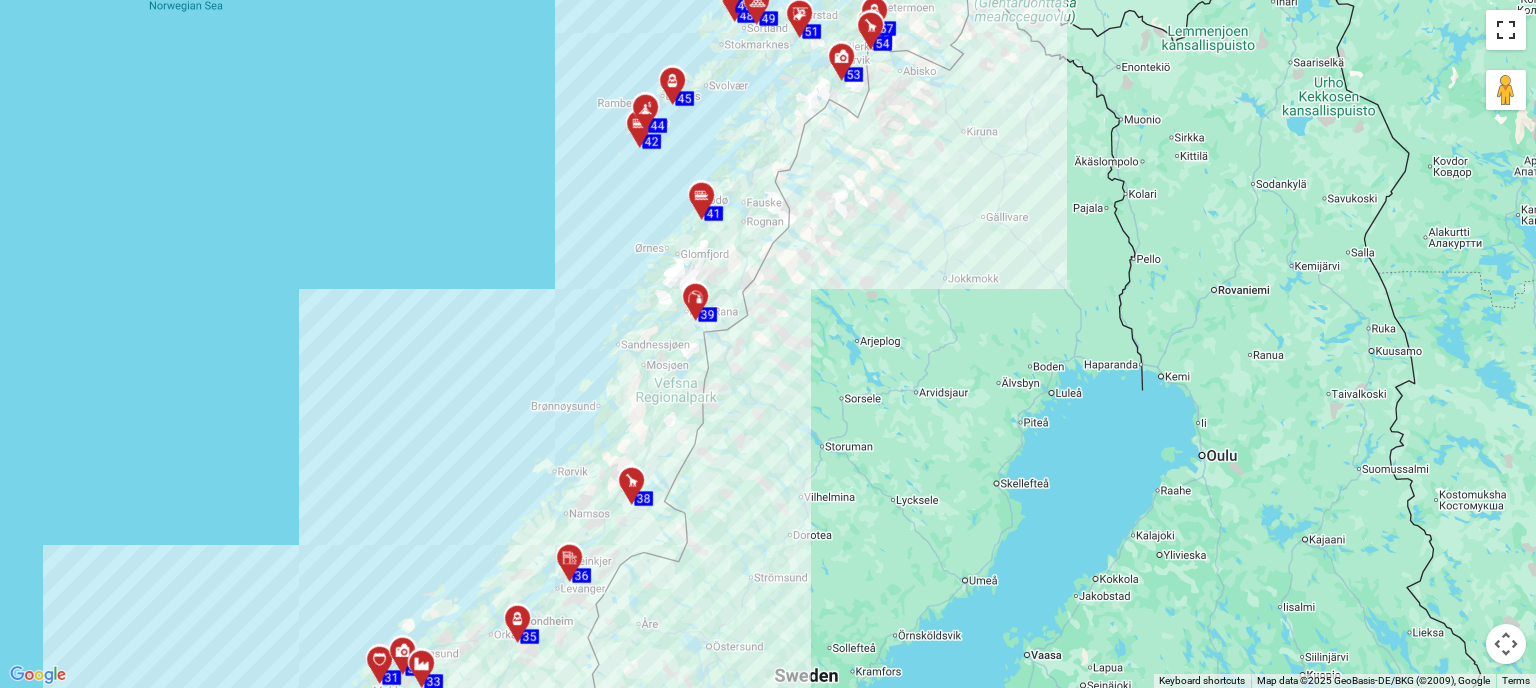 type 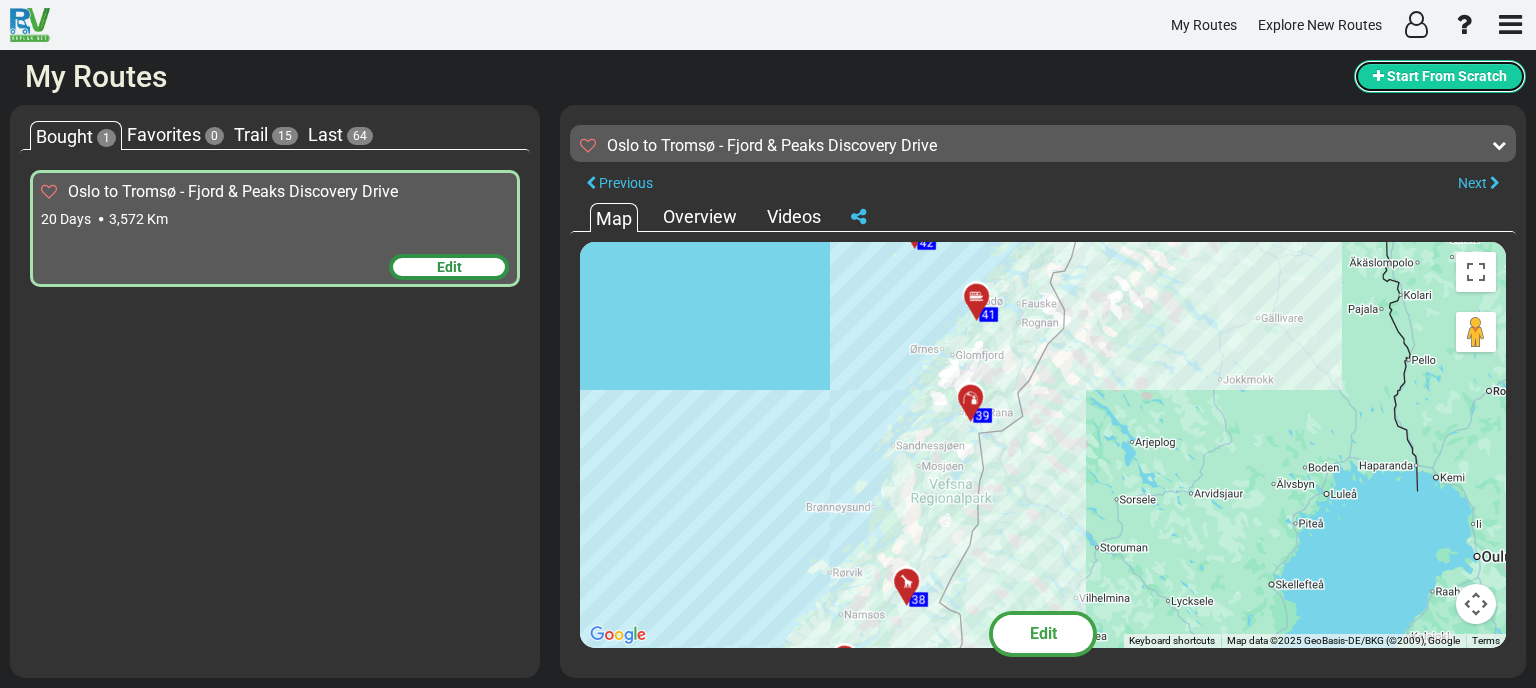 click on "Start From Scratch" at bounding box center (1447, 76) 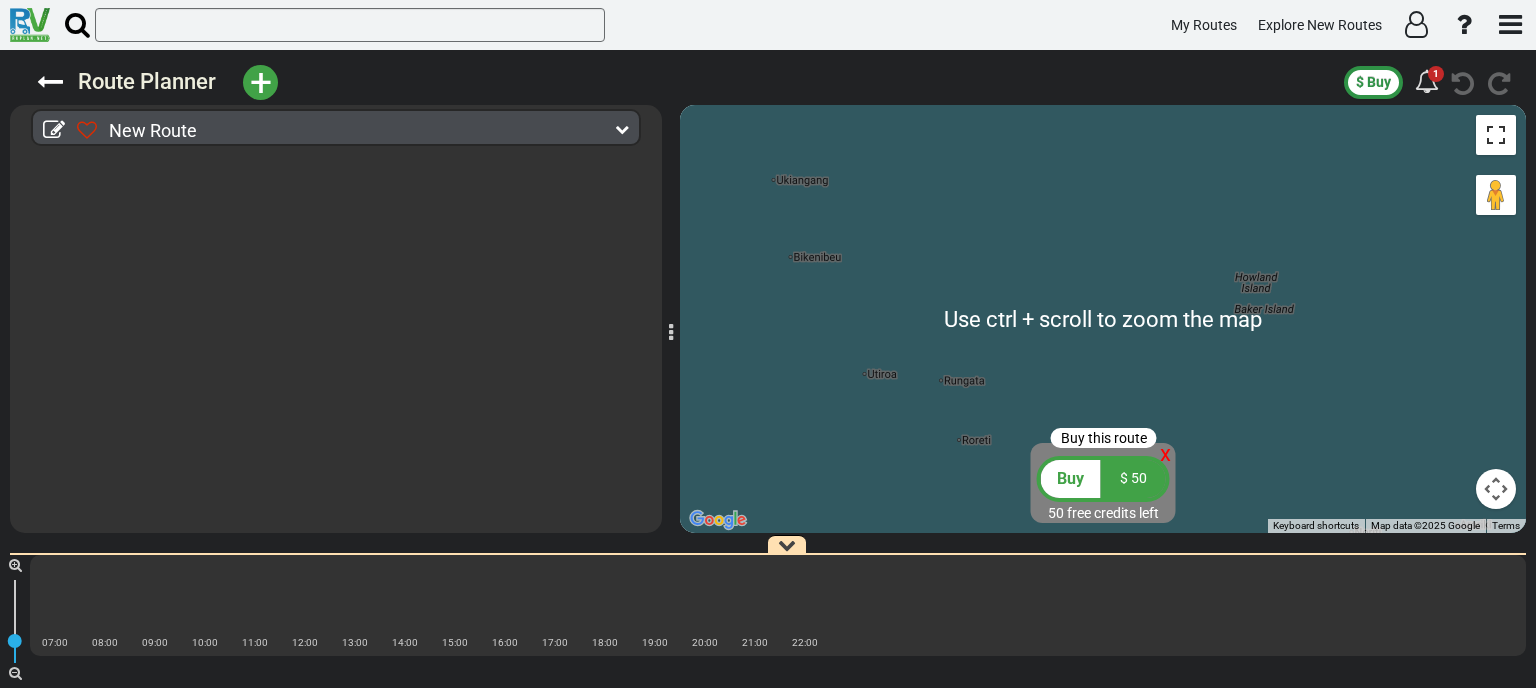 click at bounding box center (1496, 135) 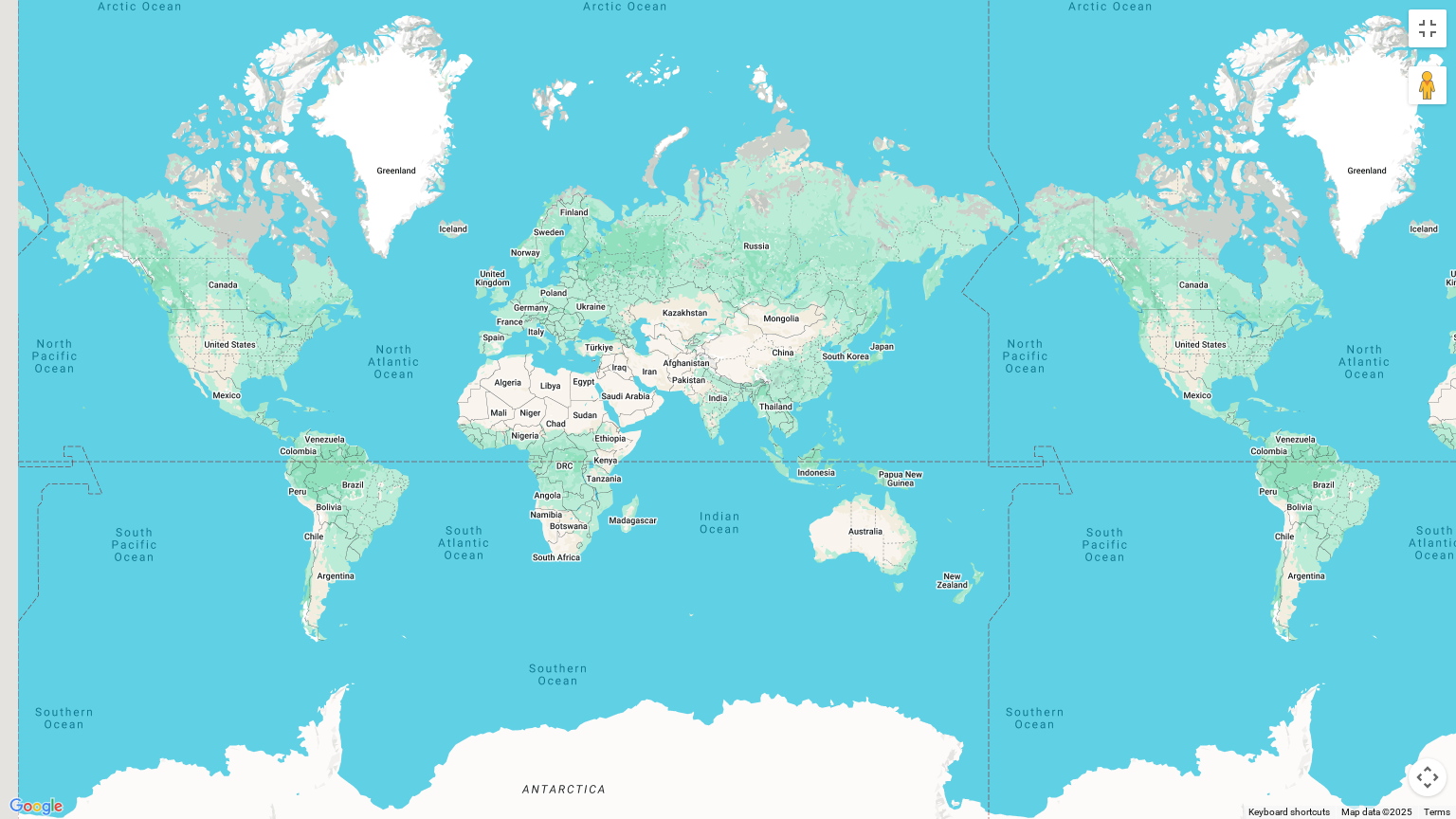 drag, startPoint x: 777, startPoint y: 375, endPoint x: 1089, endPoint y: 447, distance: 320.19994 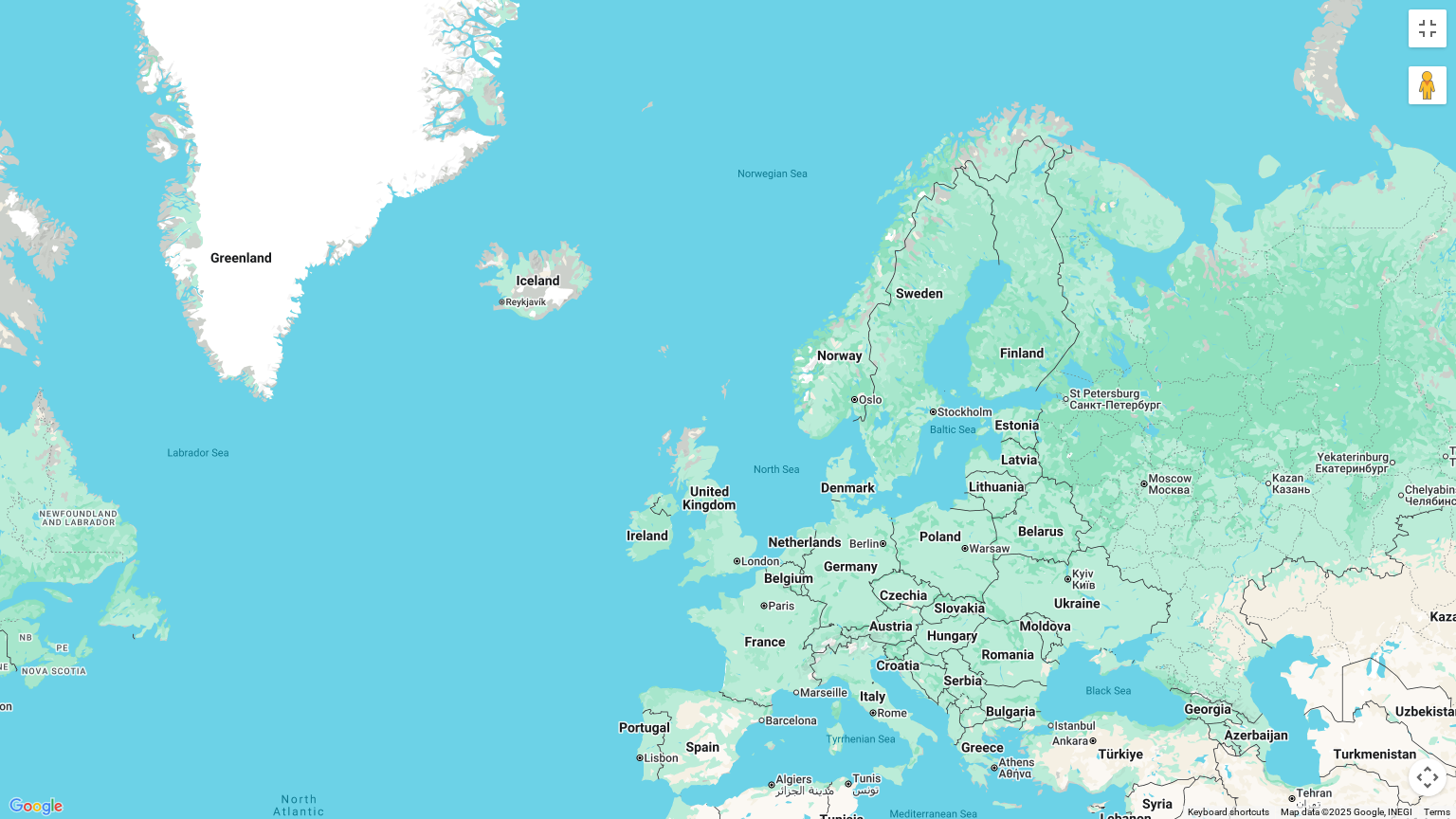 drag, startPoint x: 802, startPoint y: 417, endPoint x: 791, endPoint y: 545, distance: 128.47179 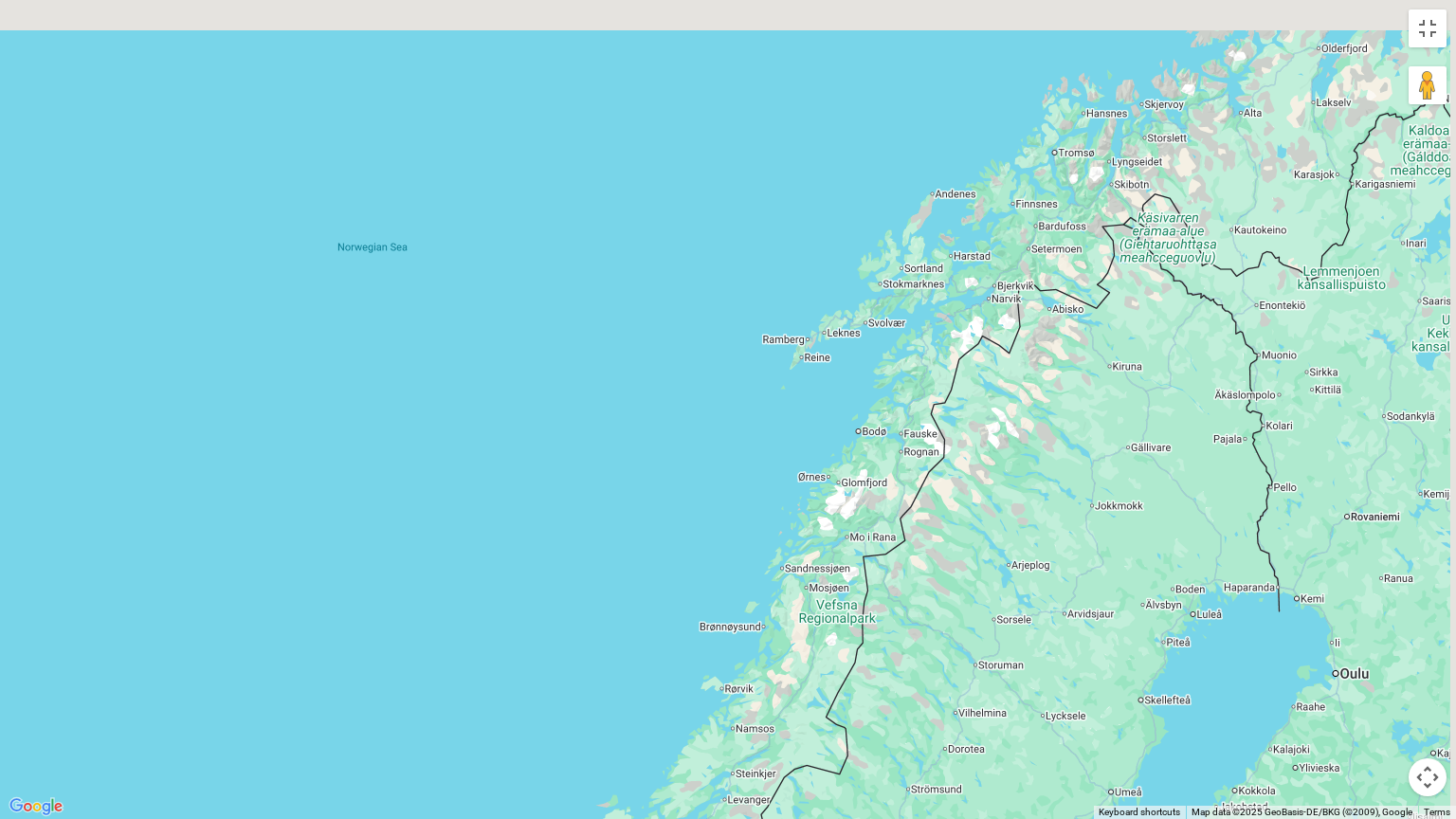 drag, startPoint x: 916, startPoint y: 281, endPoint x: 805, endPoint y: 536, distance: 278.1115 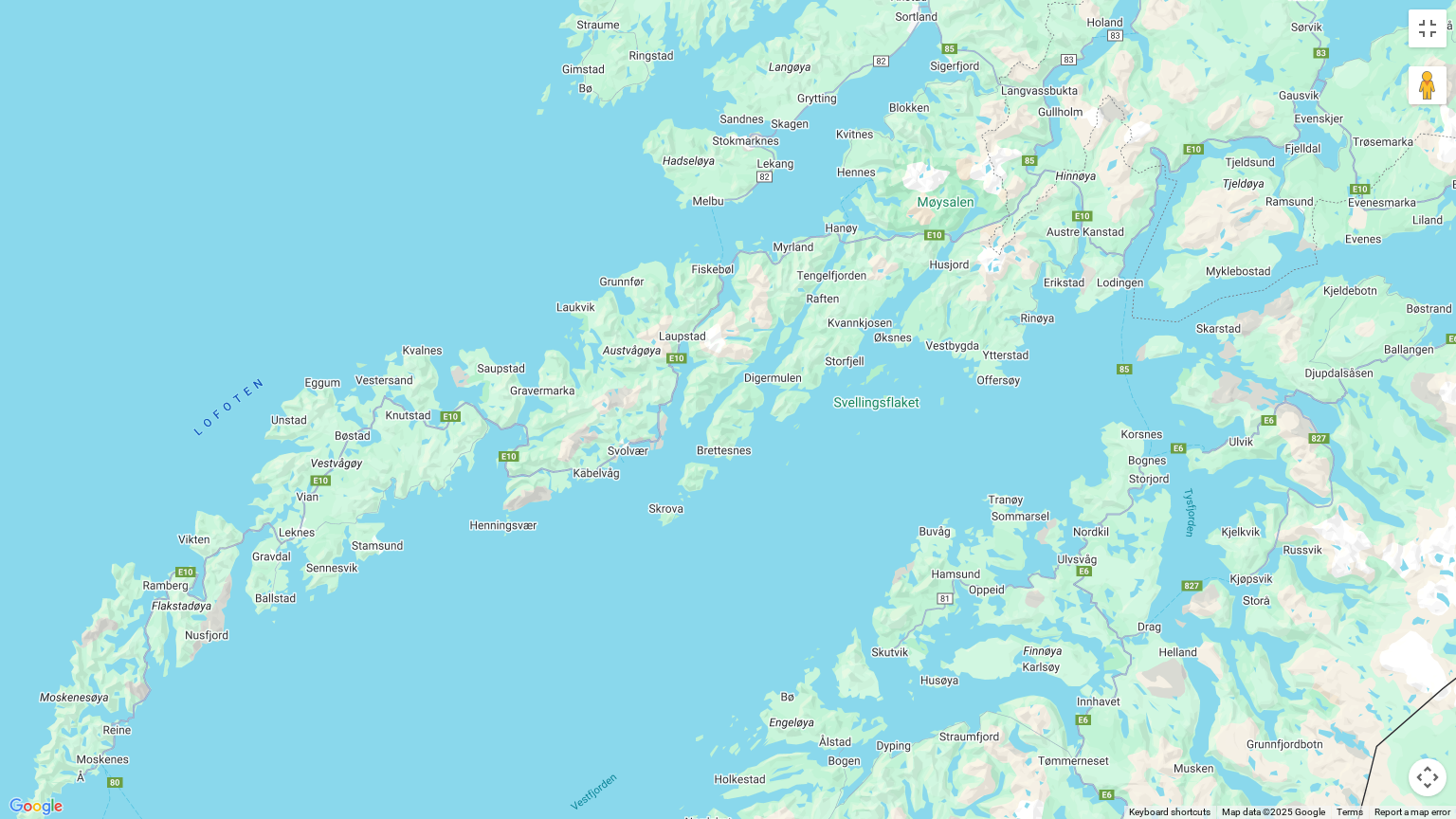 drag, startPoint x: 822, startPoint y: 447, endPoint x: 711, endPoint y: 635, distance: 218.32315 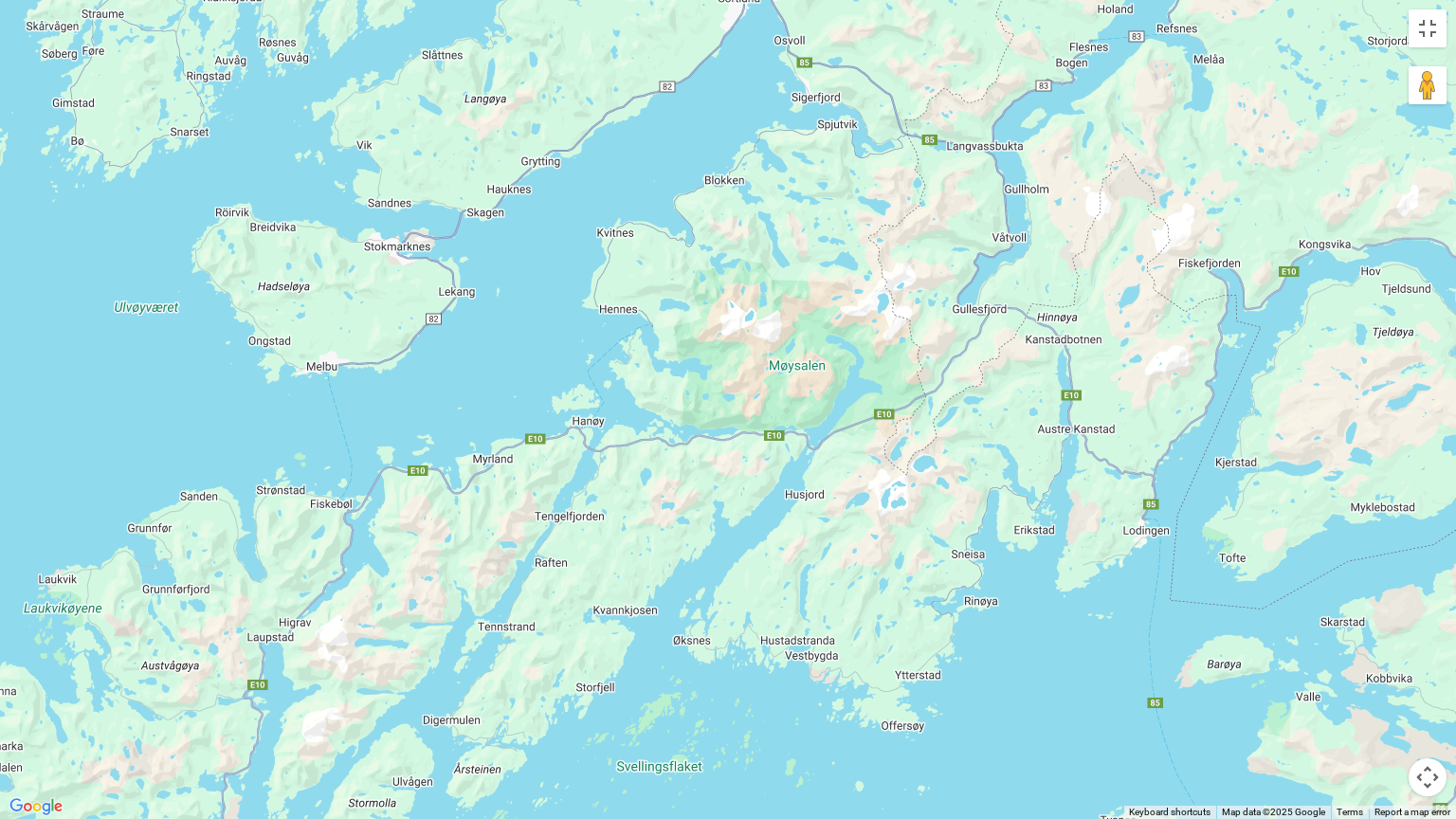 drag, startPoint x: 859, startPoint y: 465, endPoint x: 692, endPoint y: 782, distance: 358.29876 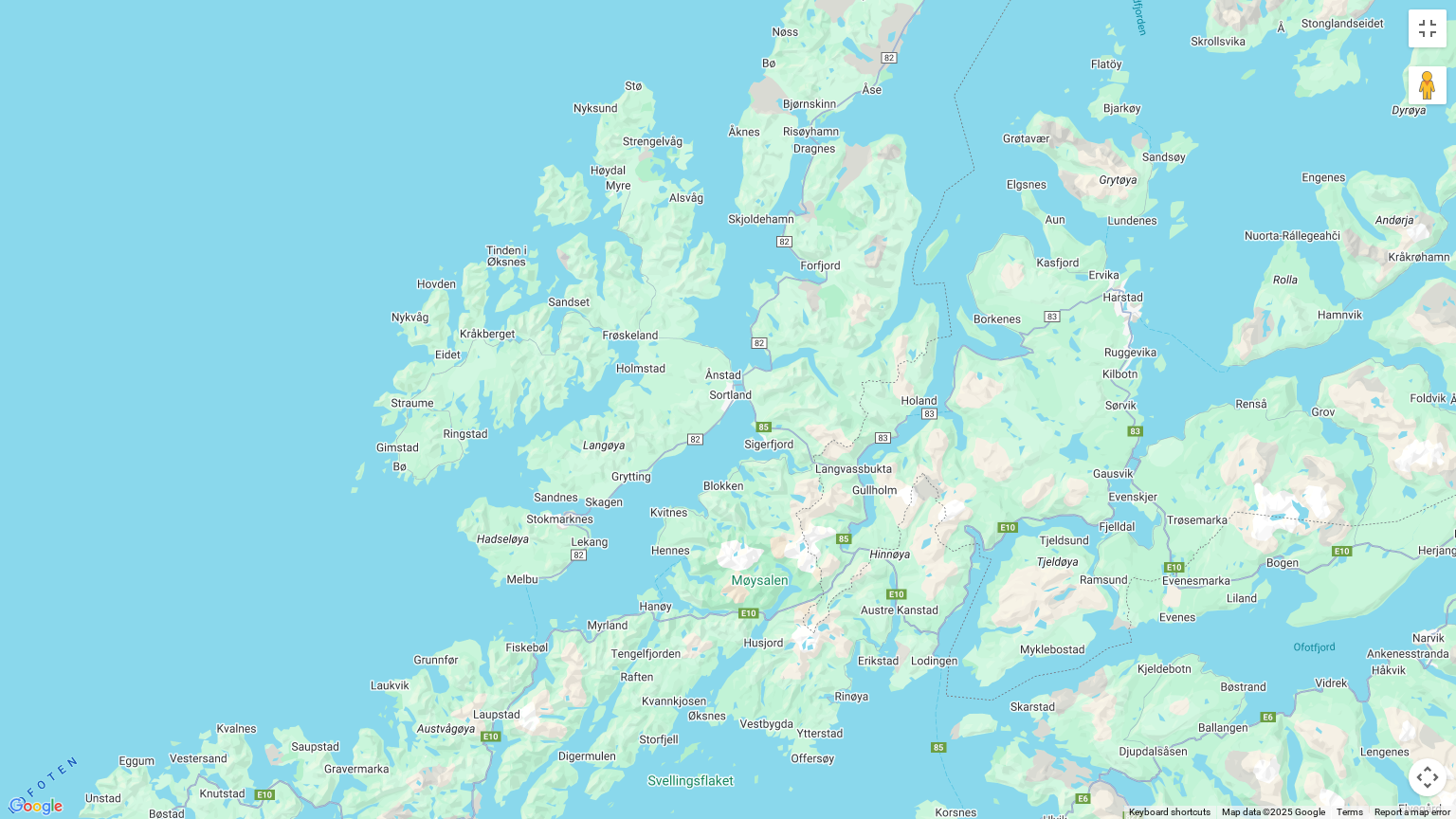 drag, startPoint x: 746, startPoint y: 410, endPoint x: 697, endPoint y: 542, distance: 140.80128 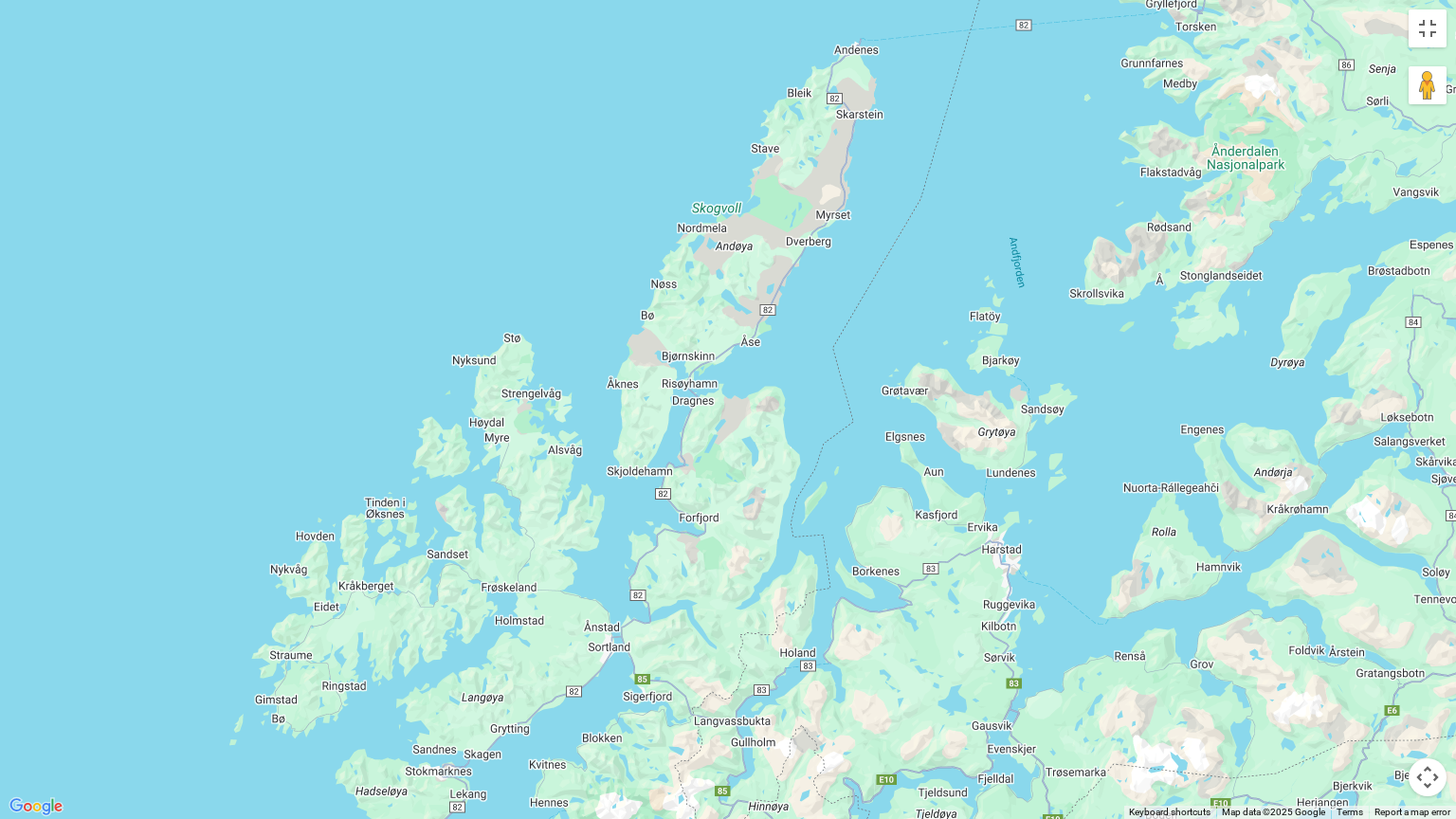 drag, startPoint x: 823, startPoint y: 379, endPoint x: 720, endPoint y: 584, distance: 229.42101 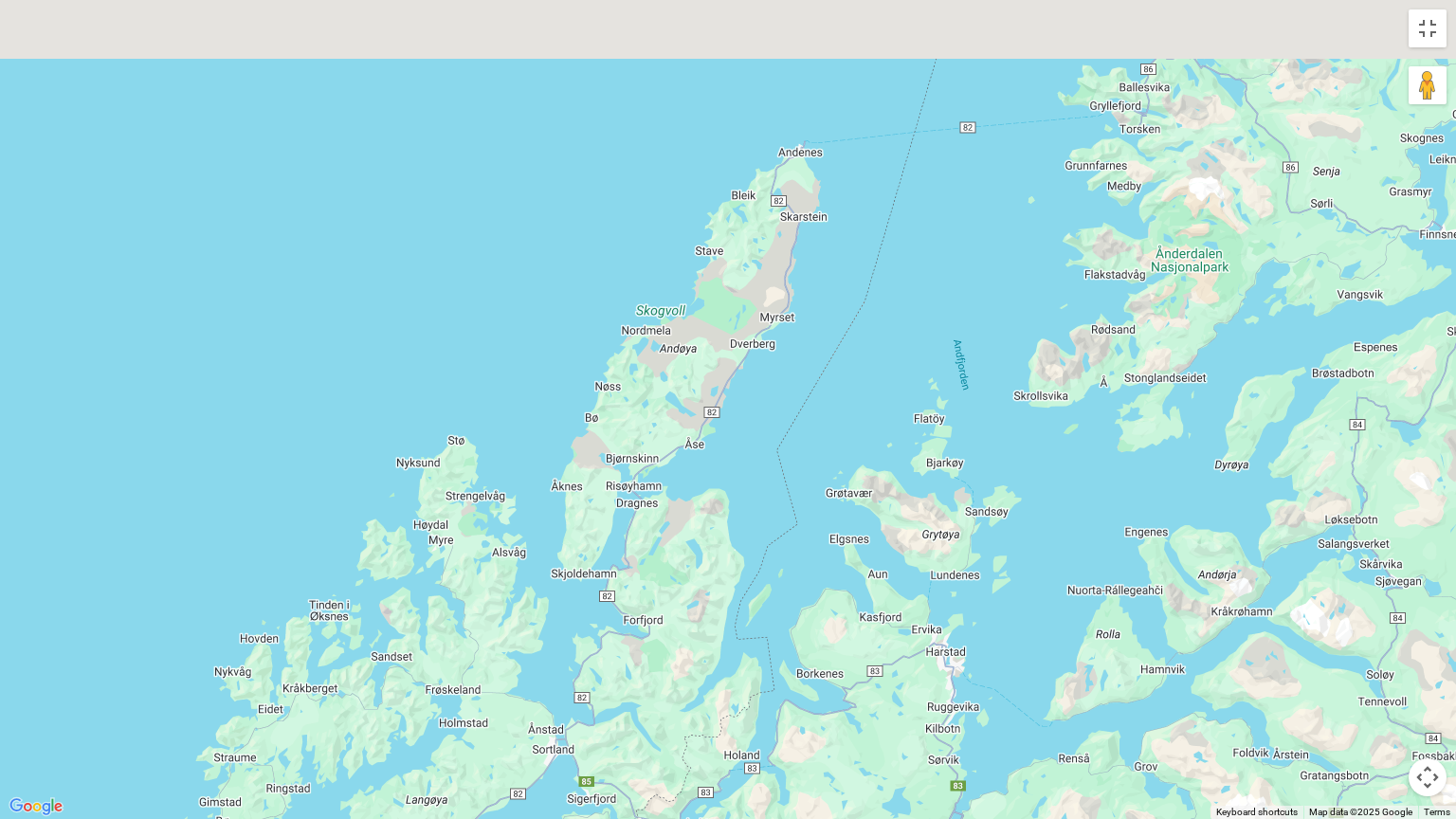 drag, startPoint x: 890, startPoint y: 418, endPoint x: 766, endPoint y: 654, distance: 266.59332 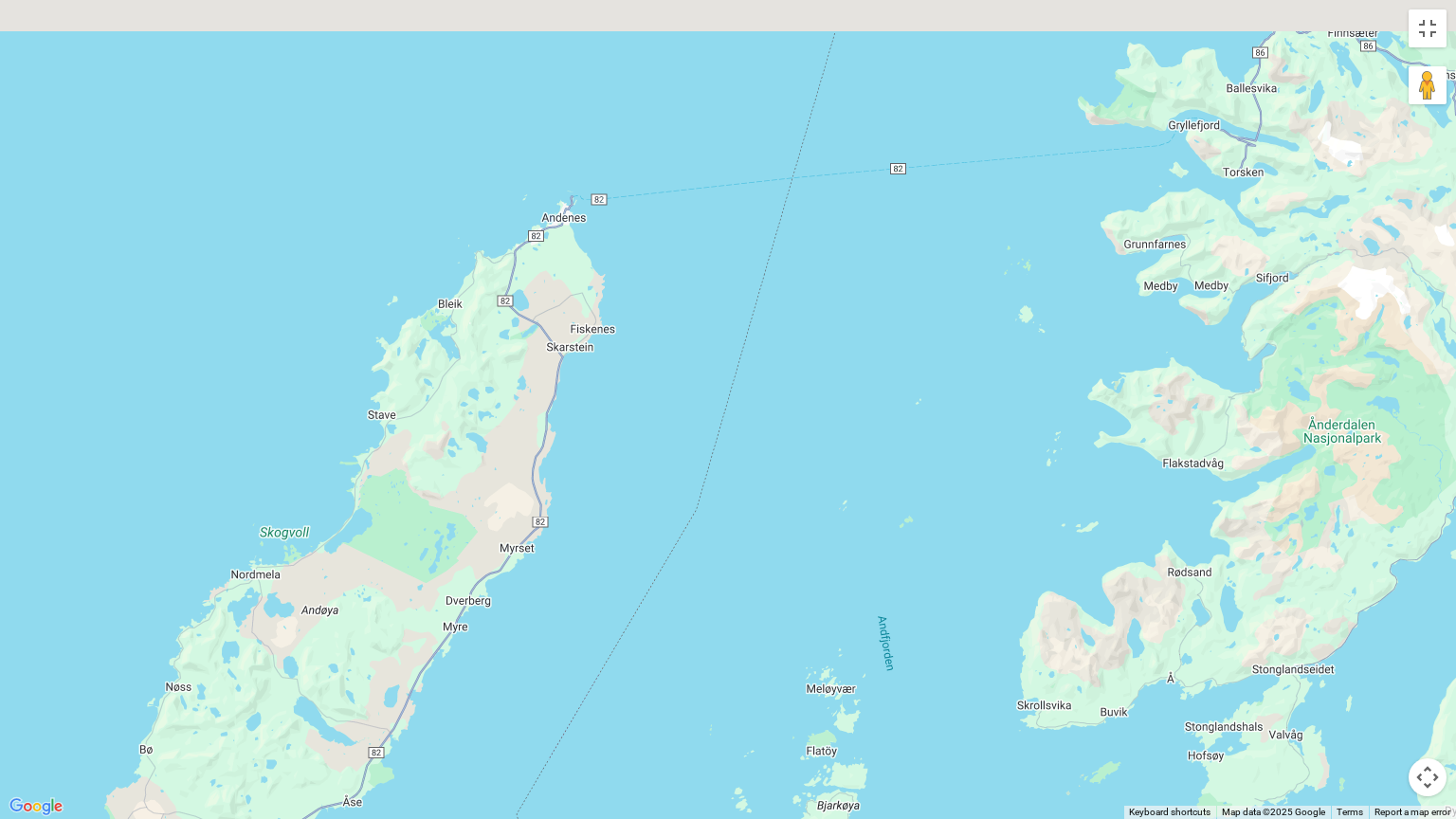 drag, startPoint x: 857, startPoint y: 471, endPoint x: 807, endPoint y: 590, distance: 129.0775 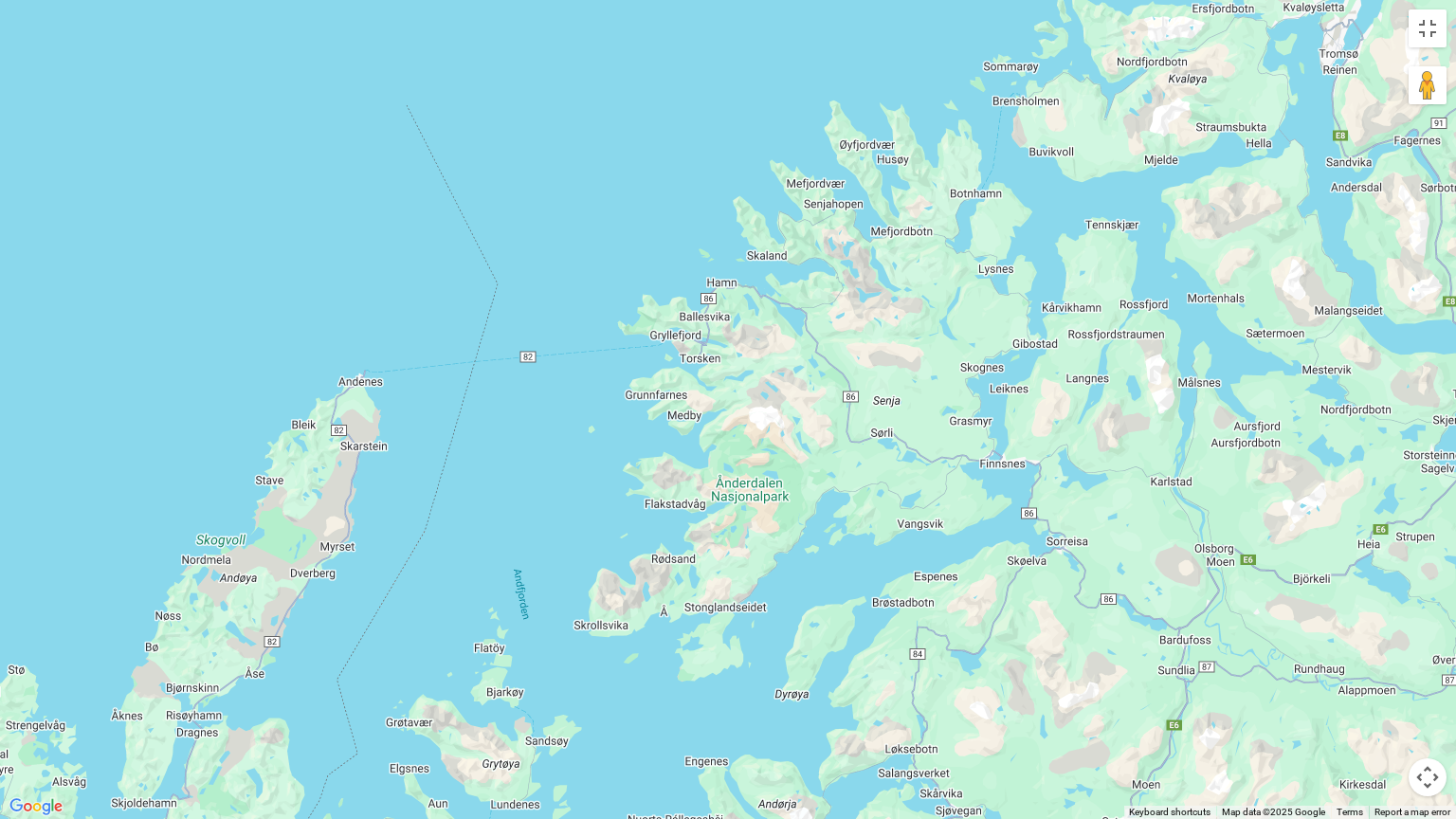 drag, startPoint x: 1187, startPoint y: 555, endPoint x: 781, endPoint y: 482, distance: 412.51061 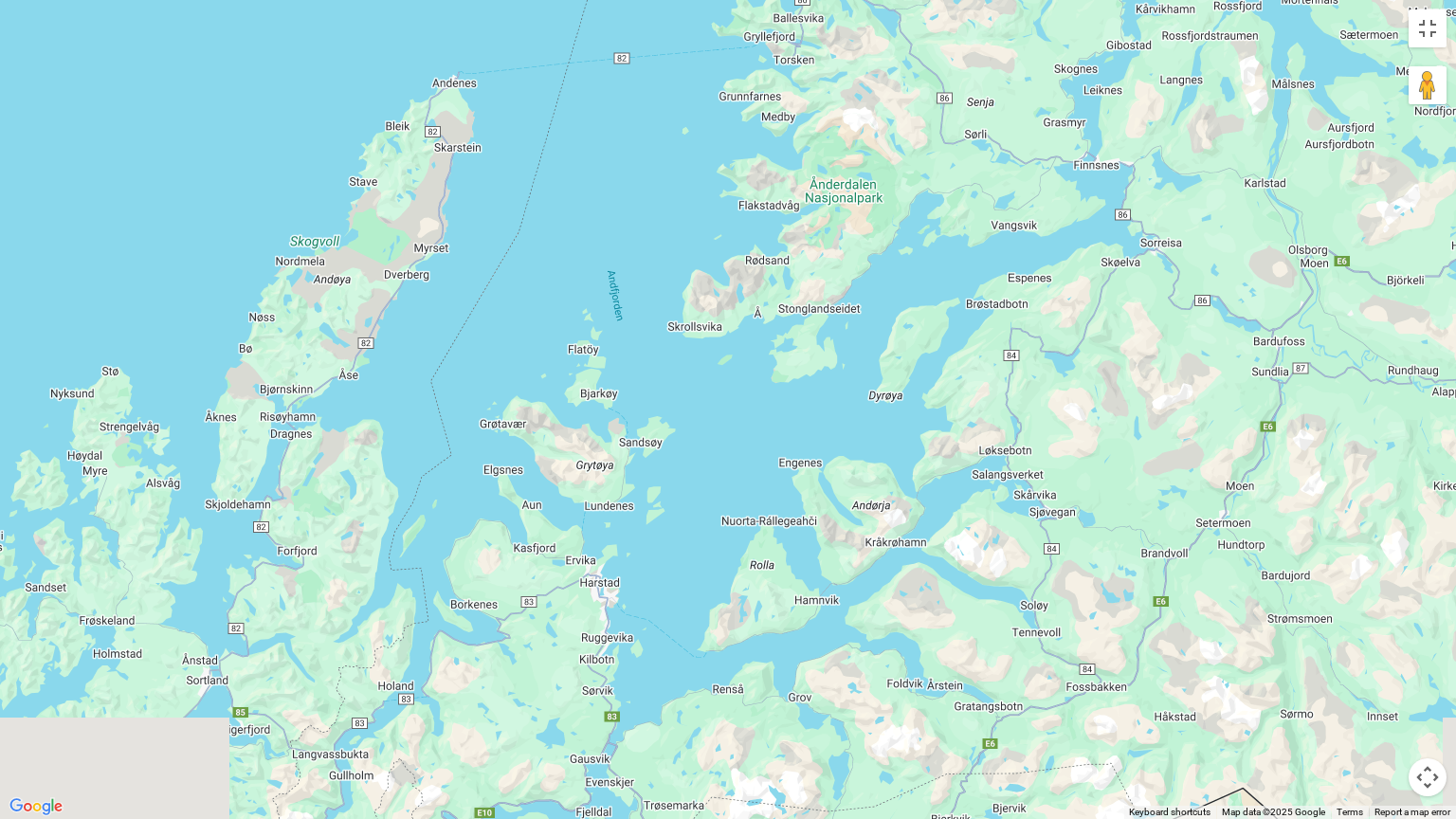 drag, startPoint x: 739, startPoint y: 716, endPoint x: 858, endPoint y: 376, distance: 360.2235 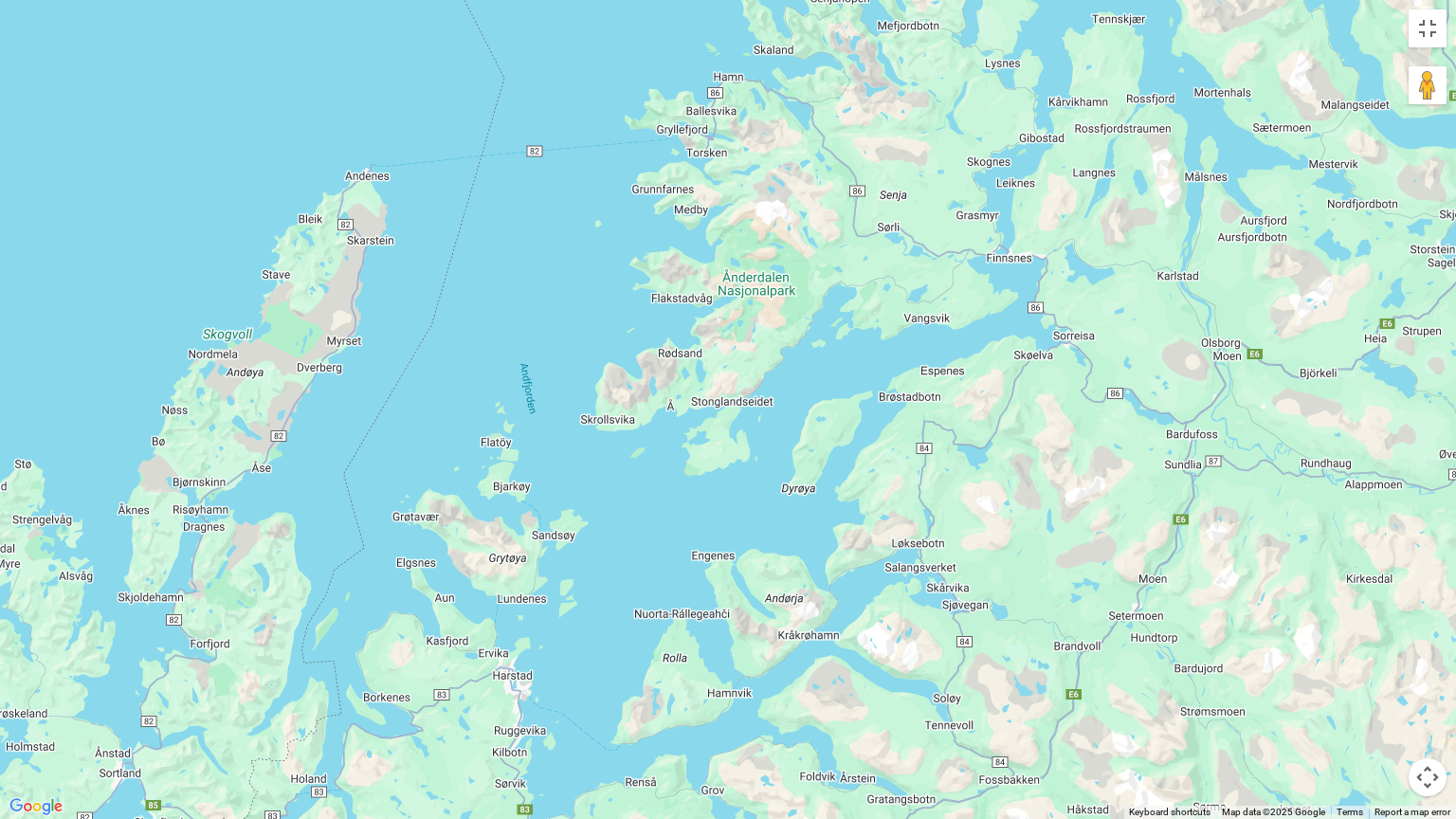 drag, startPoint x: 724, startPoint y: 388, endPoint x: 612, endPoint y: 521, distance: 173.87639 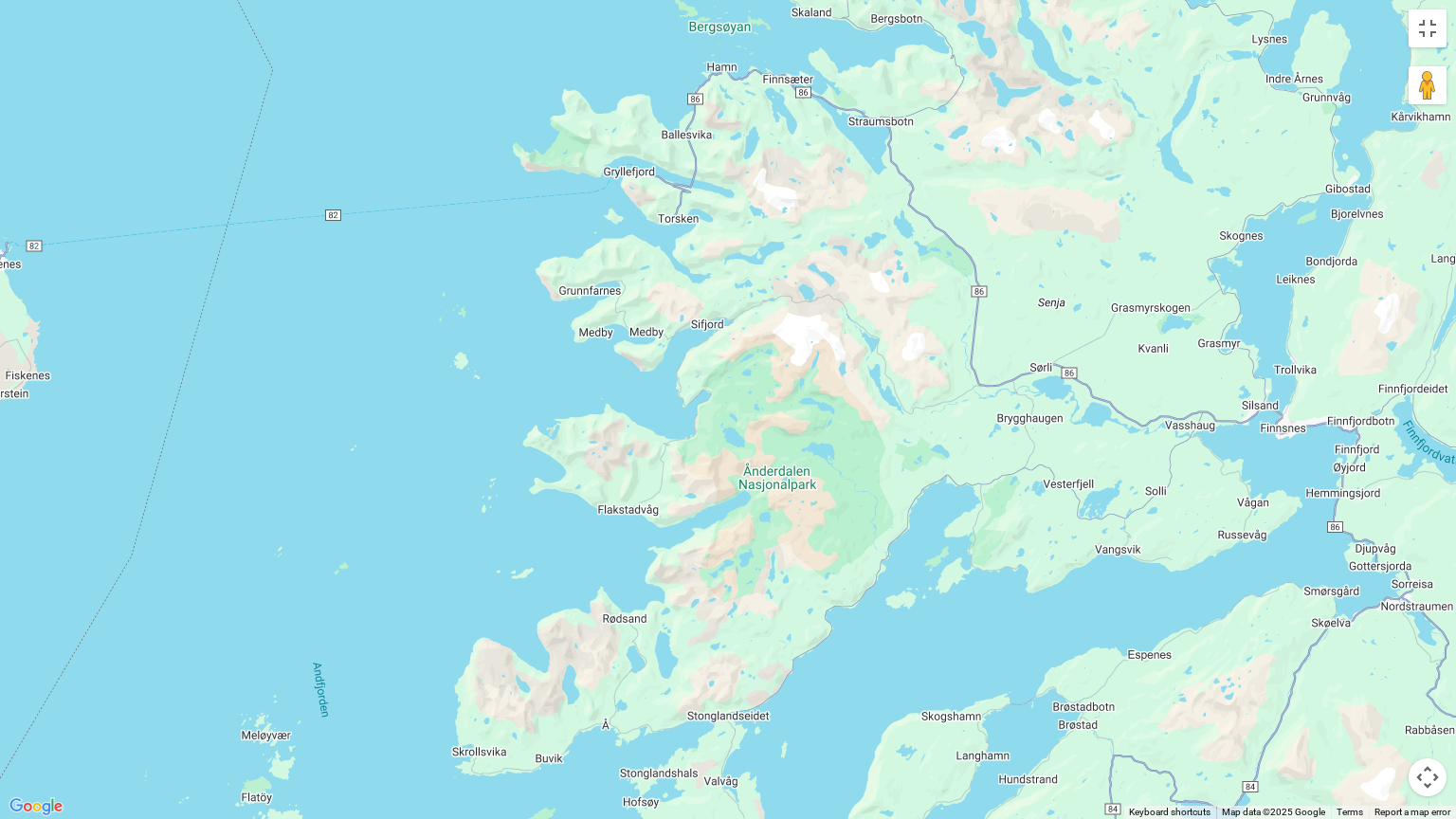 drag, startPoint x: 694, startPoint y: 179, endPoint x: 652, endPoint y: 285, distance: 114.01754 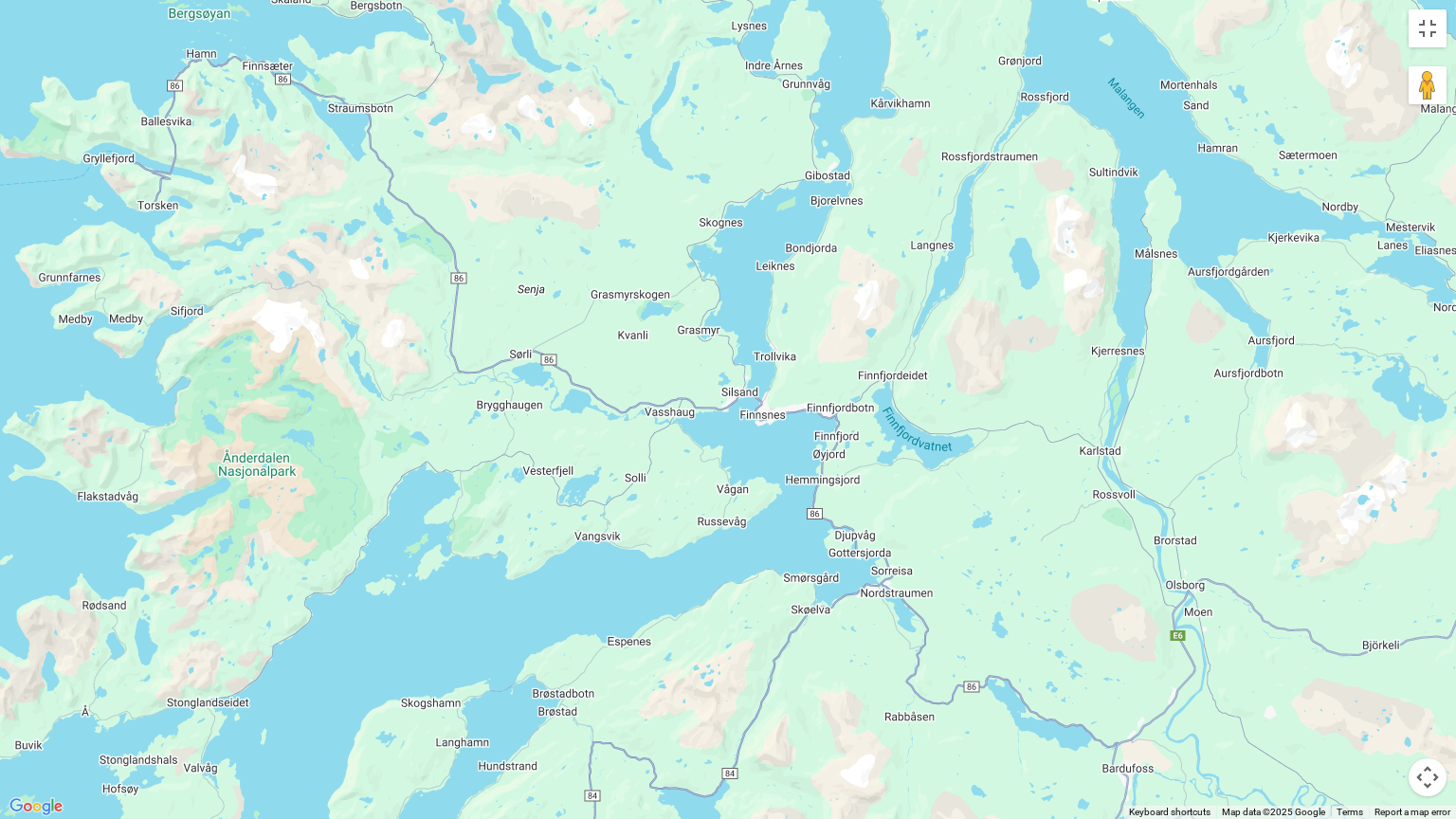 drag, startPoint x: 973, startPoint y: 497, endPoint x: 428, endPoint y: 383, distance: 556.7953 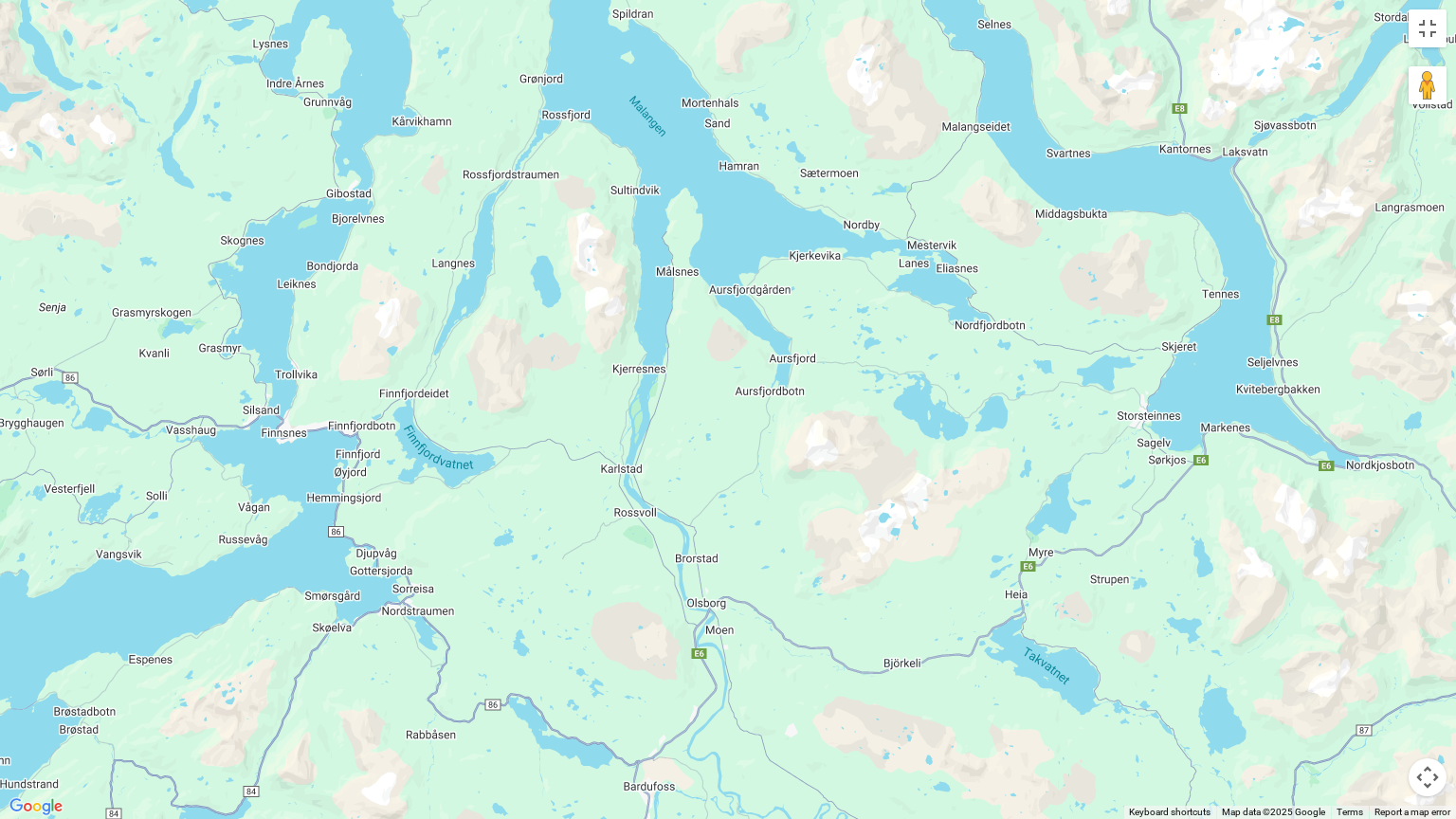 drag, startPoint x: 944, startPoint y: 524, endPoint x: 610, endPoint y: 702, distance: 378.4706 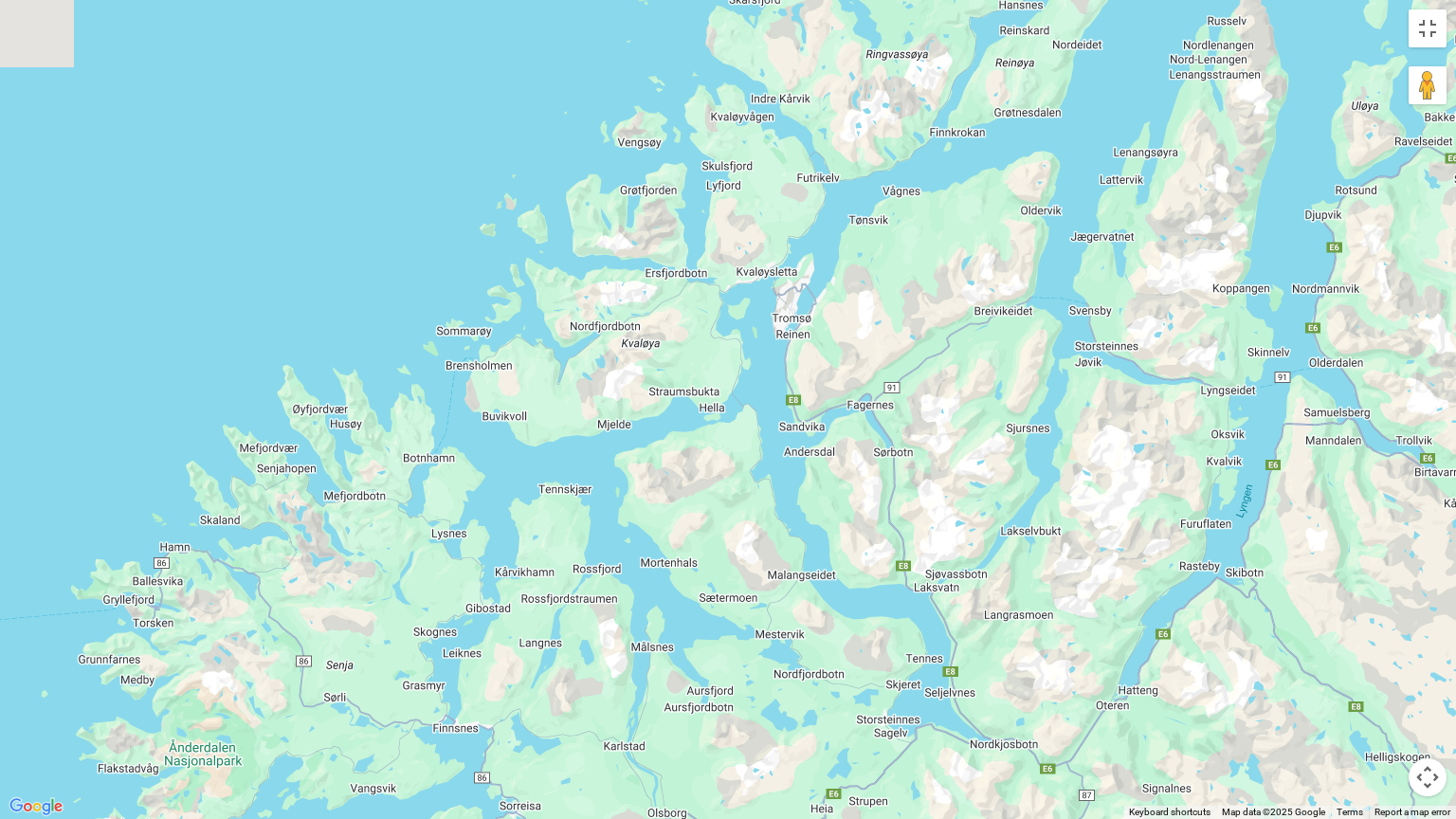 drag, startPoint x: 967, startPoint y: 378, endPoint x: 871, endPoint y: 507, distance: 160.80112 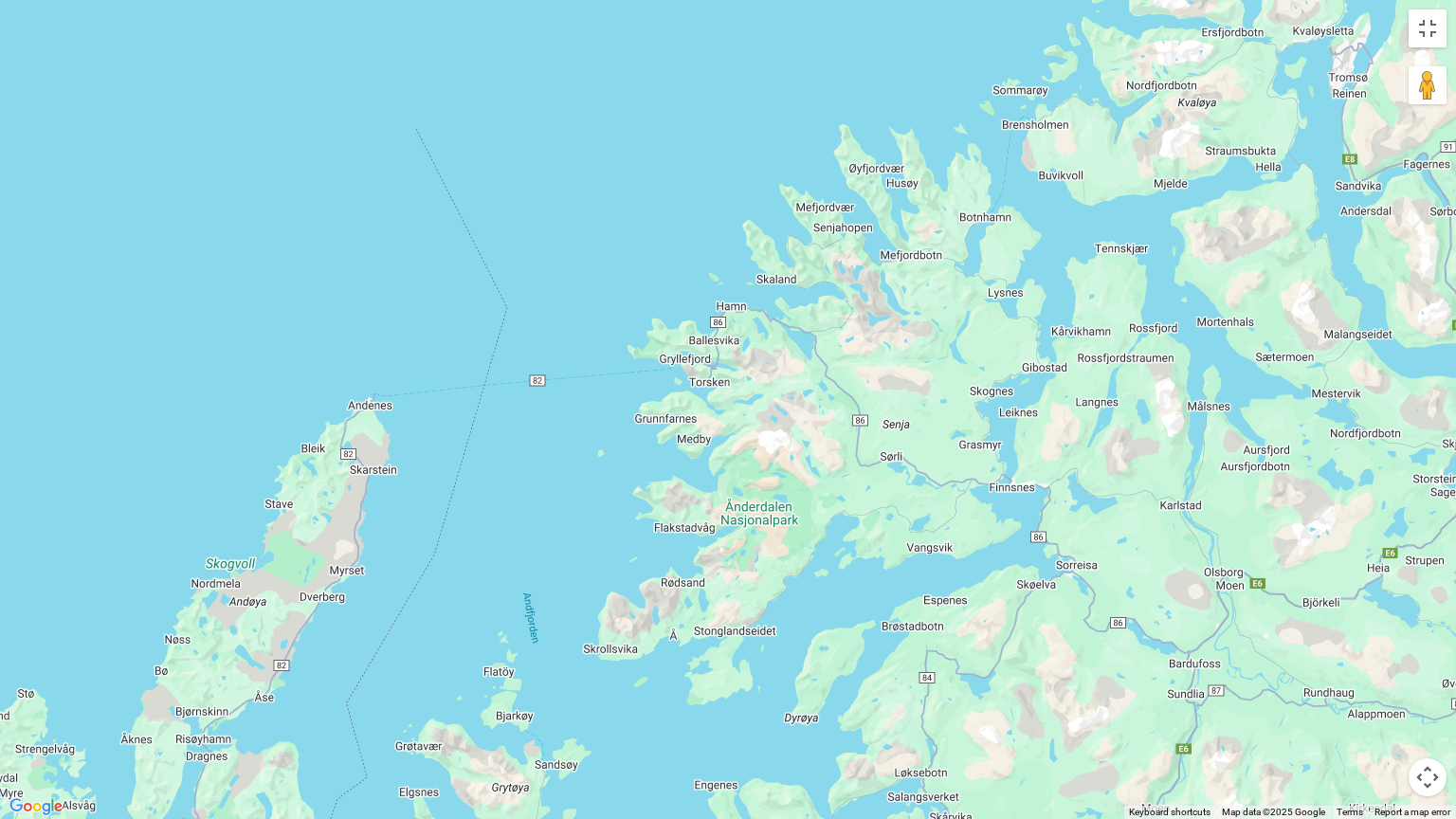 drag, startPoint x: 538, startPoint y: 527, endPoint x: 918, endPoint y: 413, distance: 396.73165 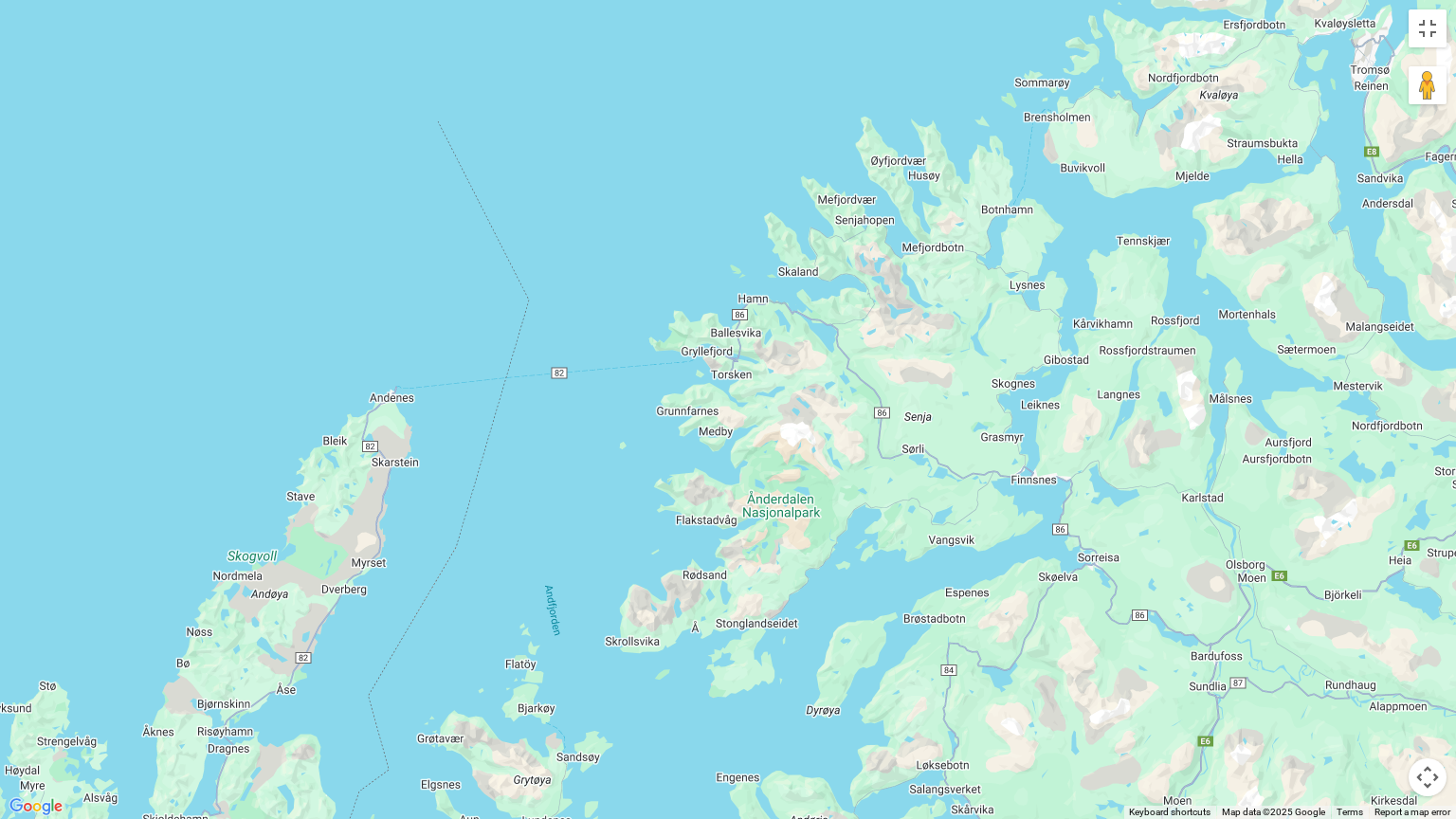 click at bounding box center (728, 410) 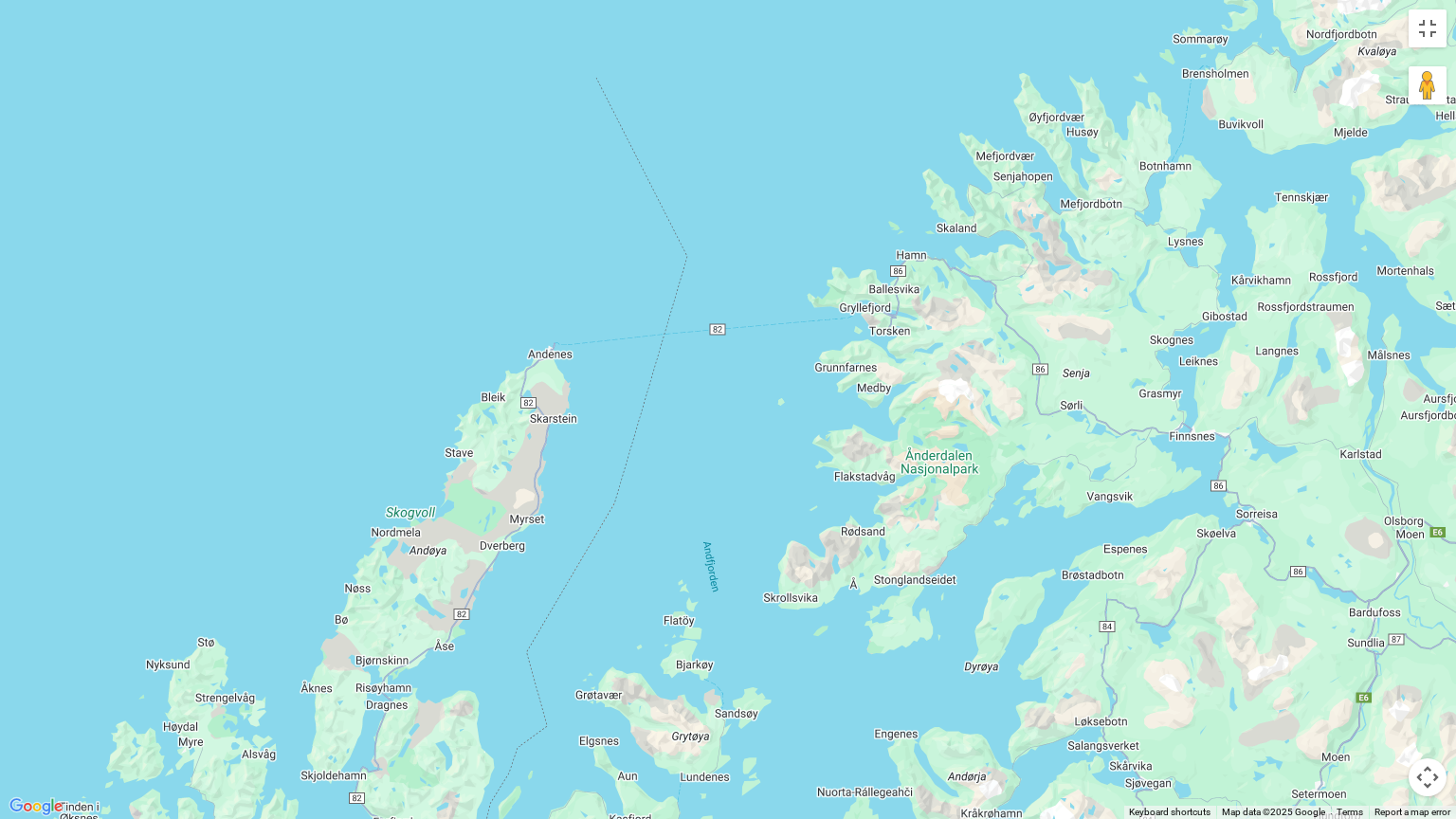 drag, startPoint x: 525, startPoint y: 565, endPoint x: 702, endPoint y: 507, distance: 186.26057 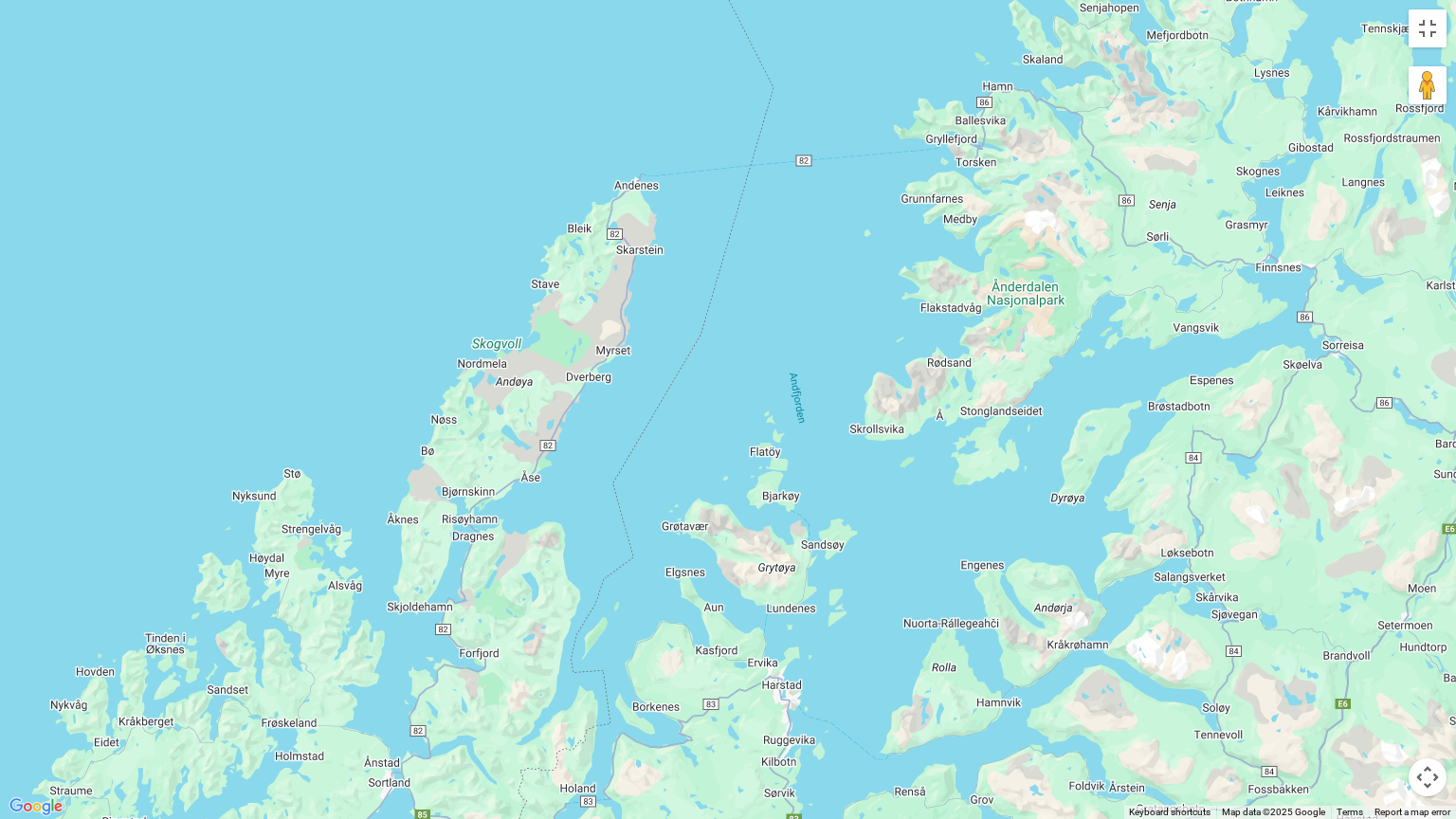 drag, startPoint x: 512, startPoint y: 655, endPoint x: 603, endPoint y: 436, distance: 237.15396 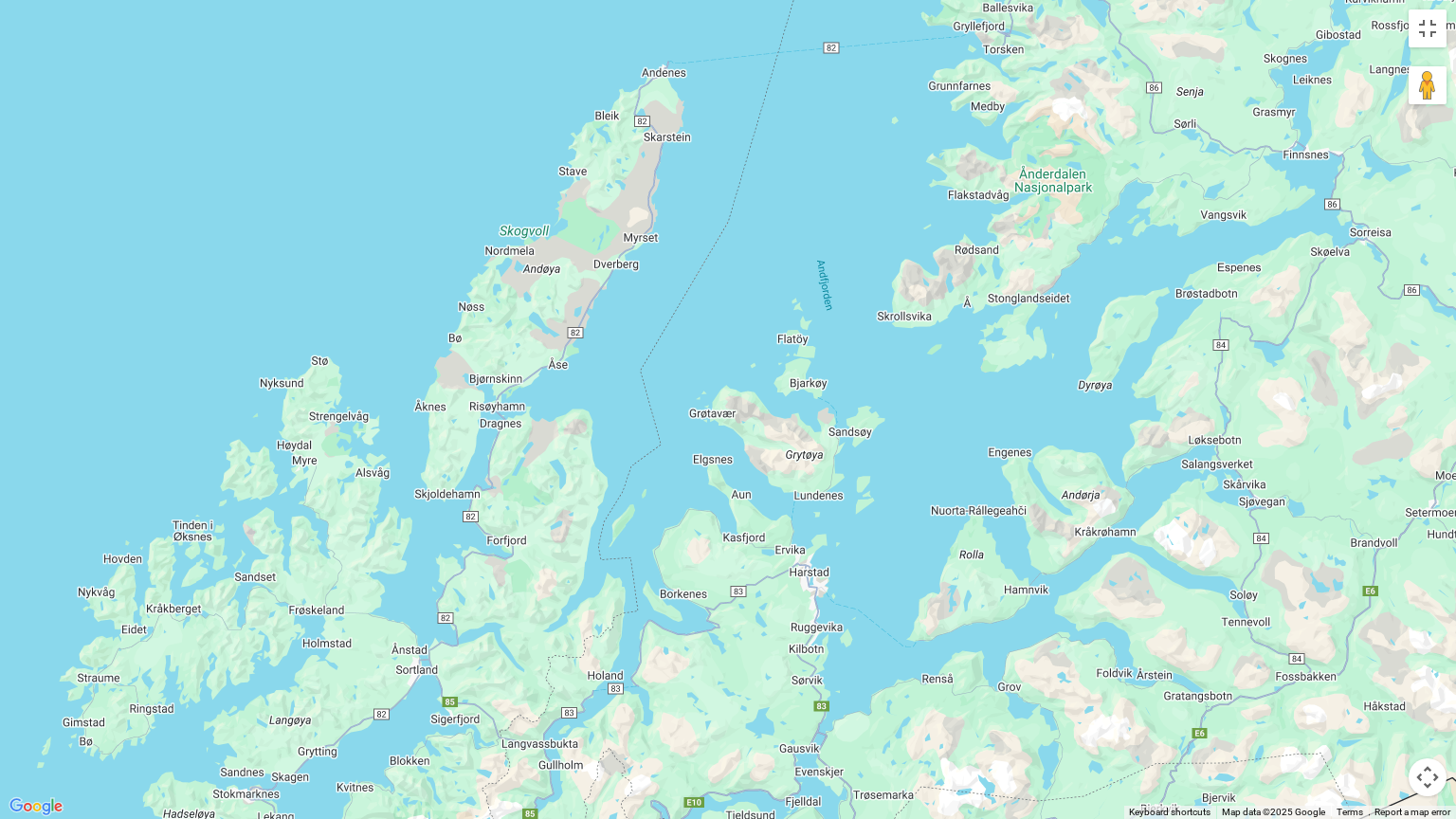 drag, startPoint x: 543, startPoint y: 615, endPoint x: 565, endPoint y: 489, distance: 127.90622 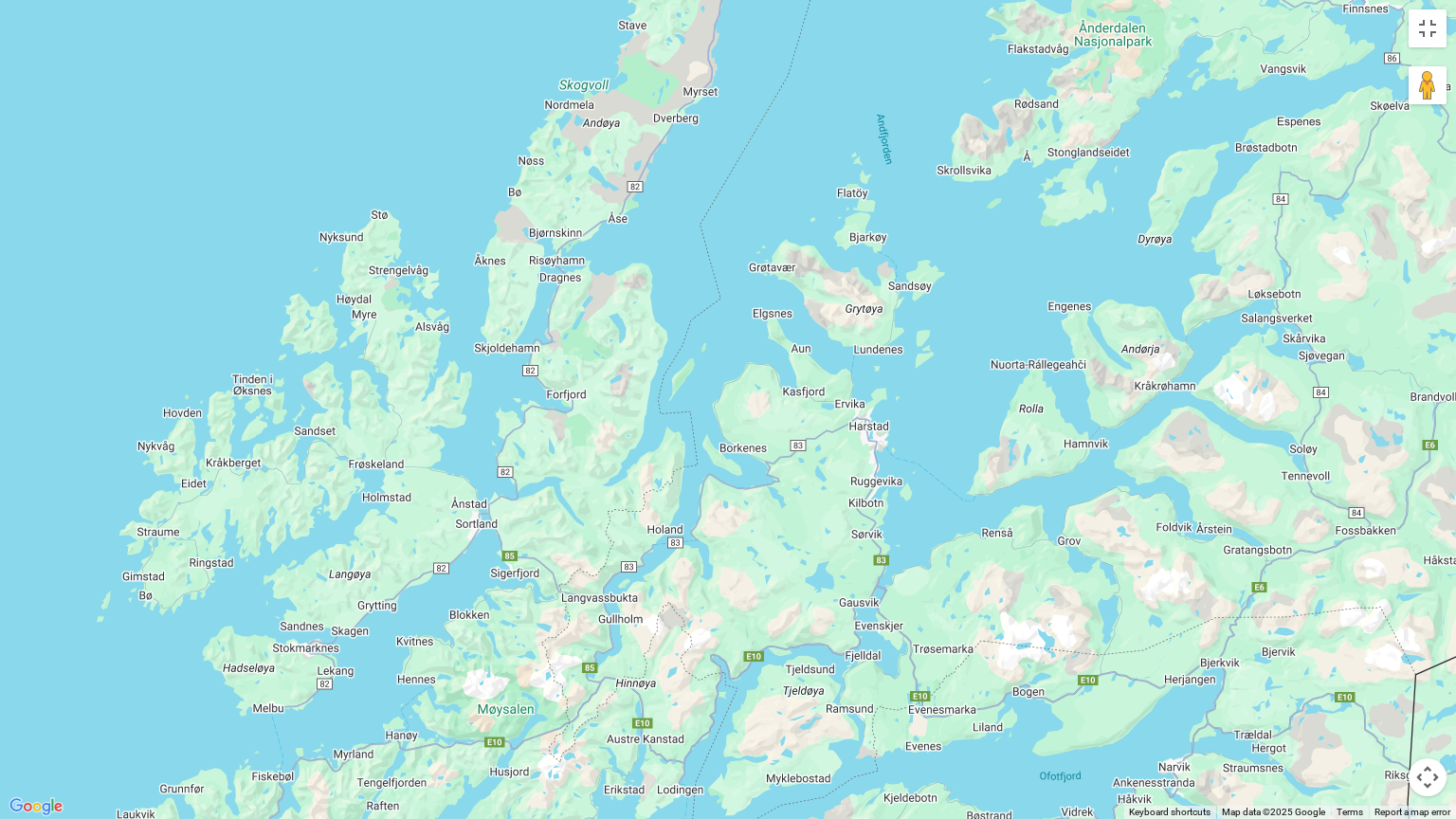 drag, startPoint x: 725, startPoint y: 632, endPoint x: 767, endPoint y: 561, distance: 82.49242 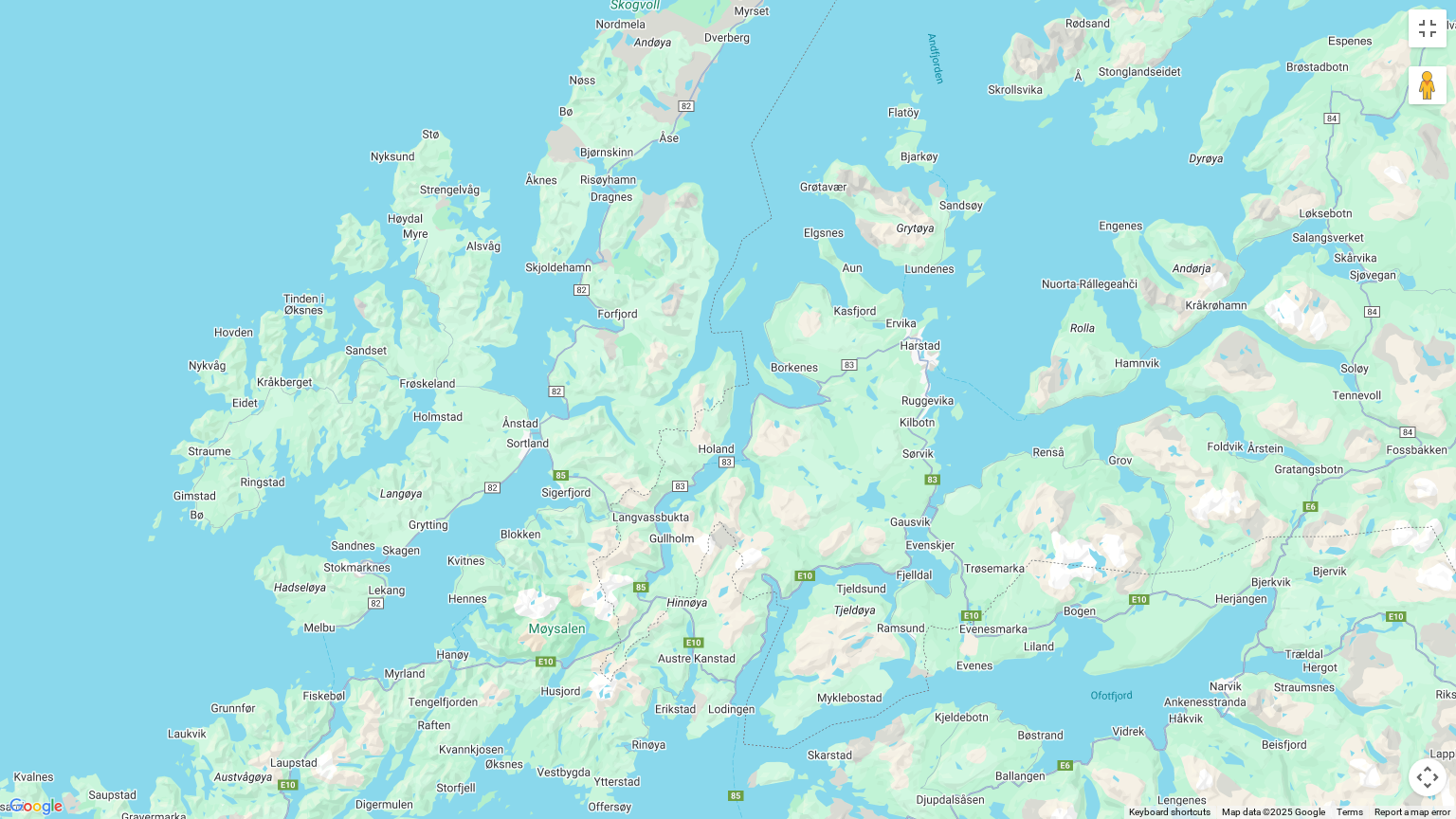 drag, startPoint x: 497, startPoint y: 652, endPoint x: 573, endPoint y: 519, distance: 153.1829 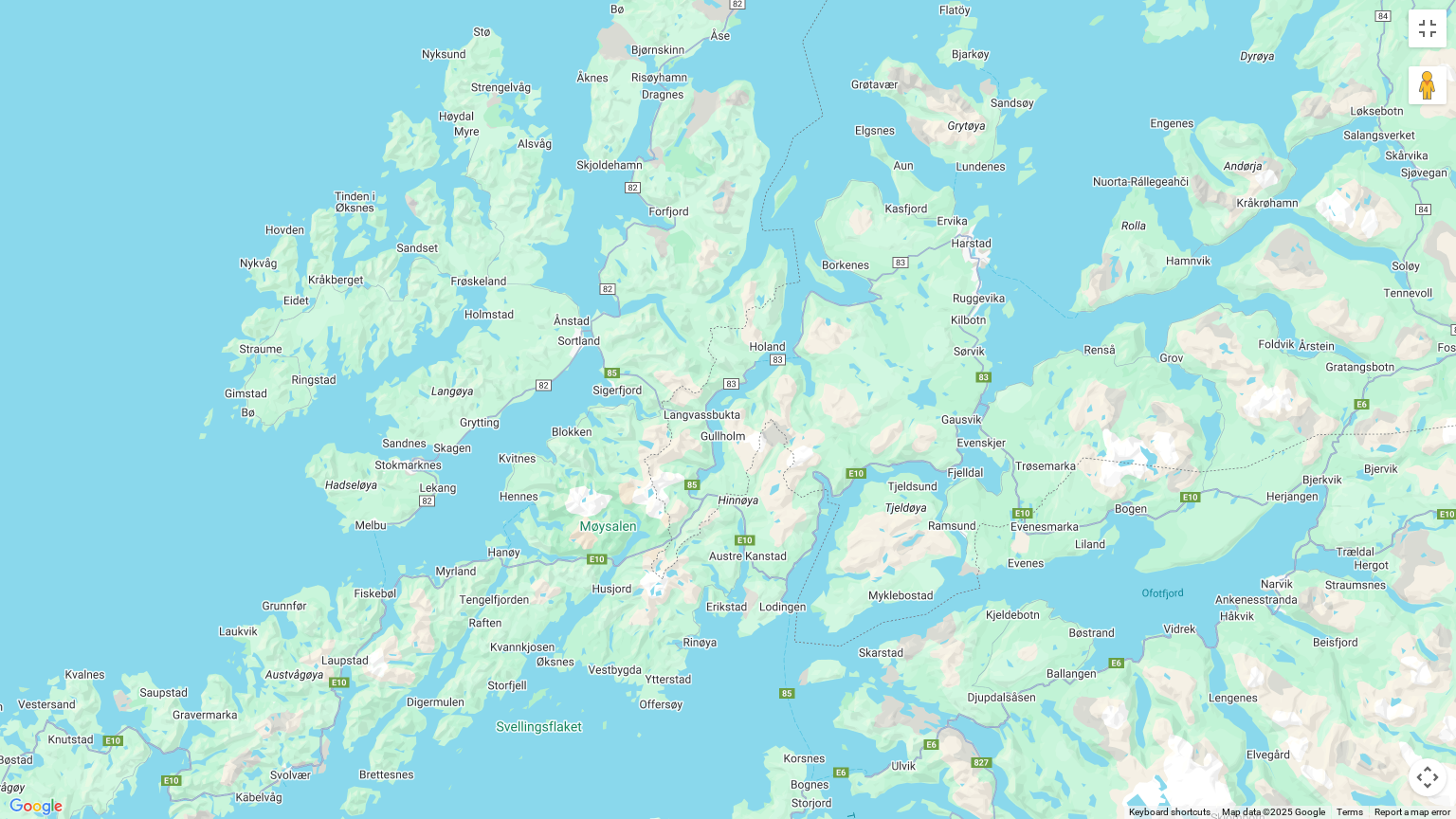 drag, startPoint x: 470, startPoint y: 626, endPoint x: 526, endPoint y: 512, distance: 127.01181 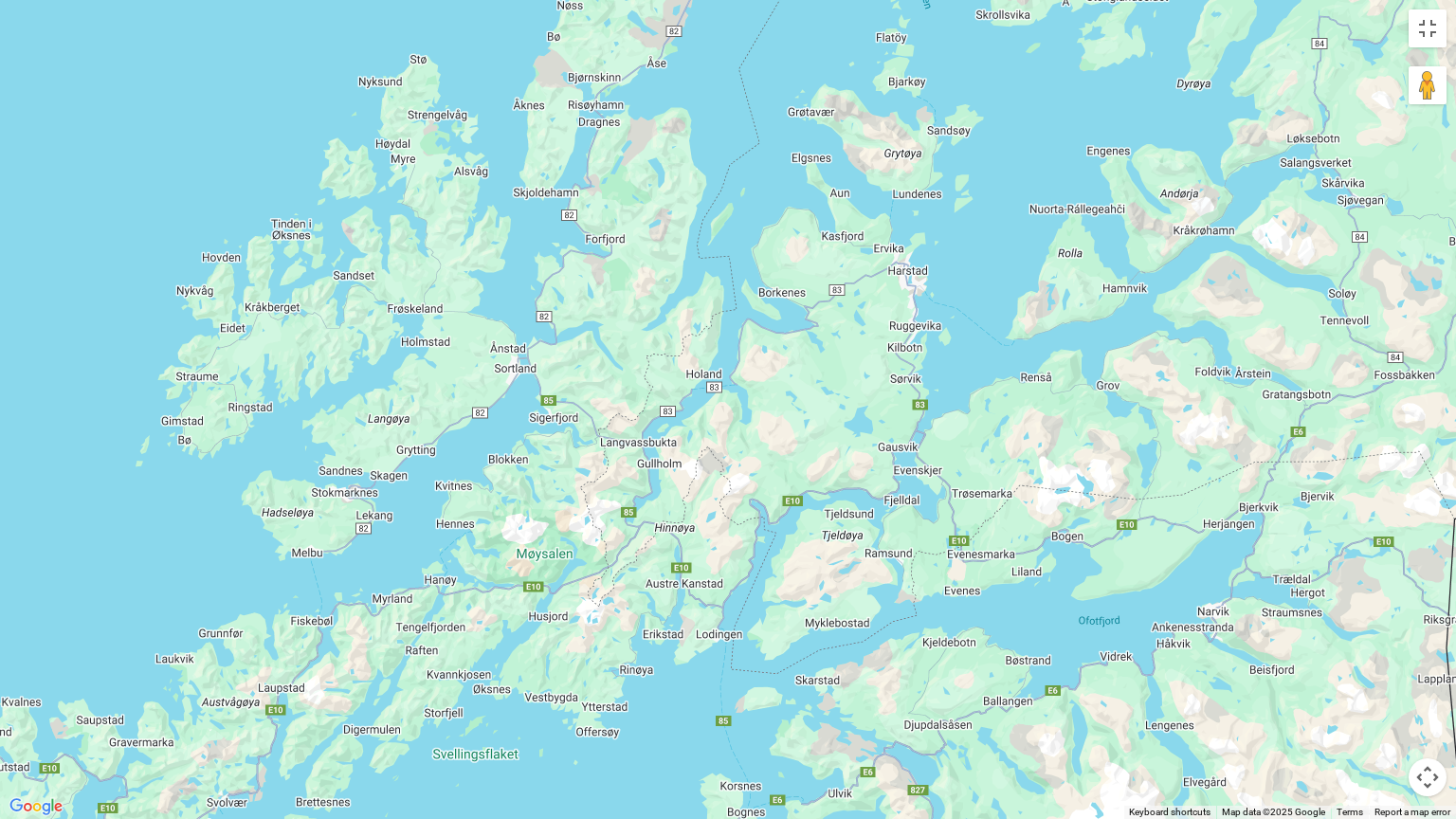 drag, startPoint x: 727, startPoint y: 459, endPoint x: 603, endPoint y: 594, distance: 183.30576 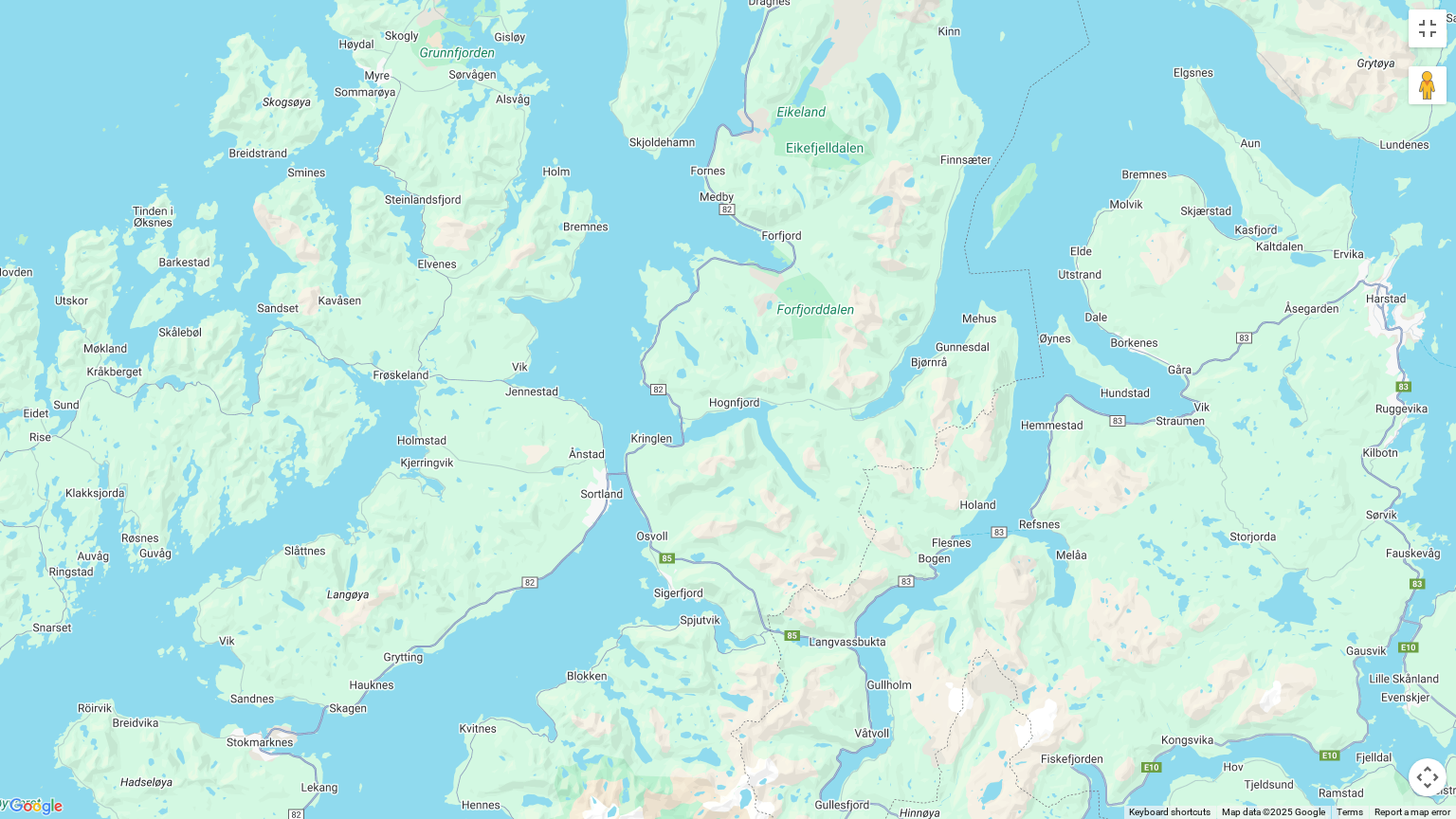 drag, startPoint x: 551, startPoint y: 277, endPoint x: 726, endPoint y: 541, distance: 316.7349 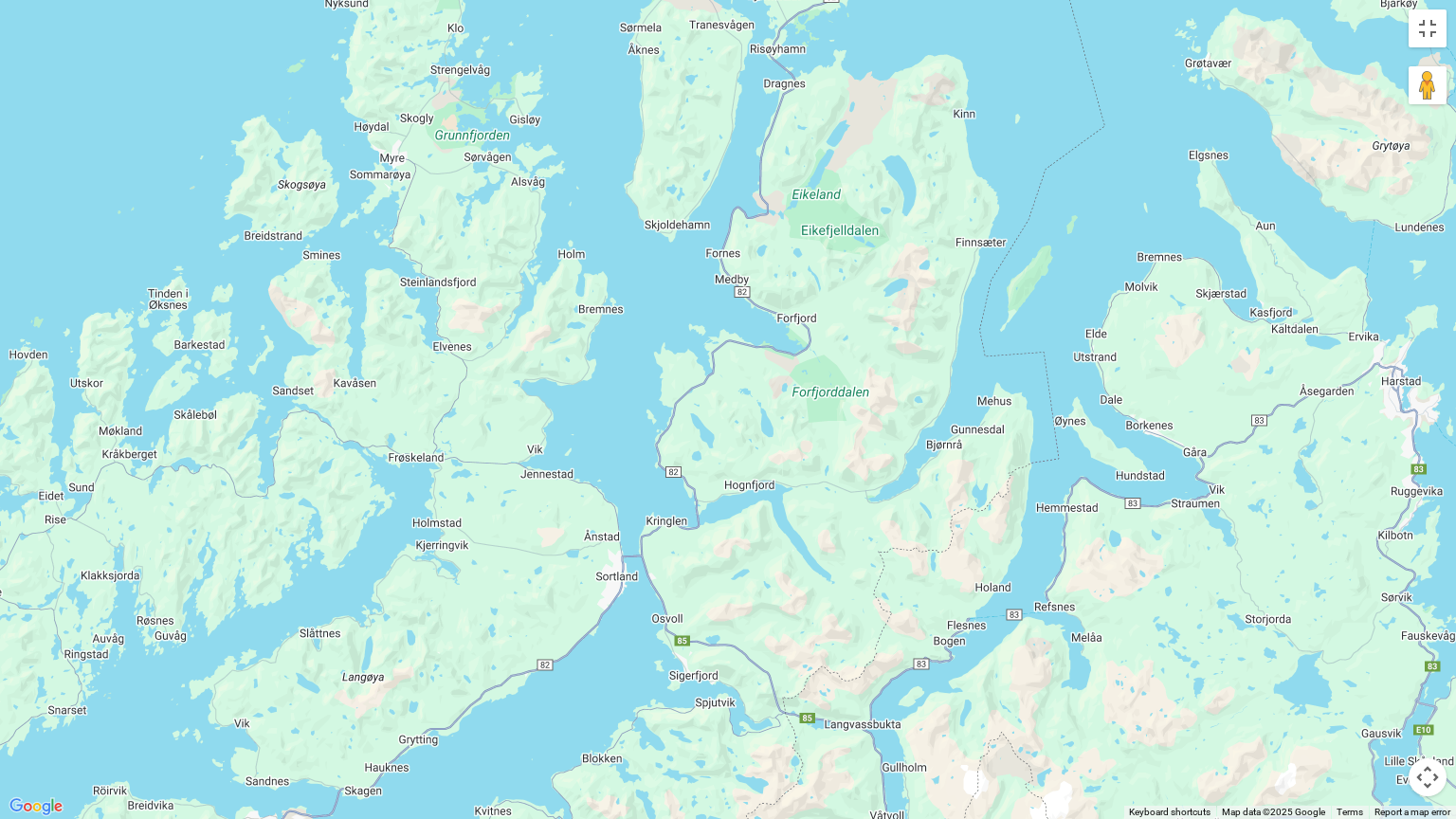 drag, startPoint x: 736, startPoint y: 519, endPoint x: 759, endPoint y: 648, distance: 131.0343 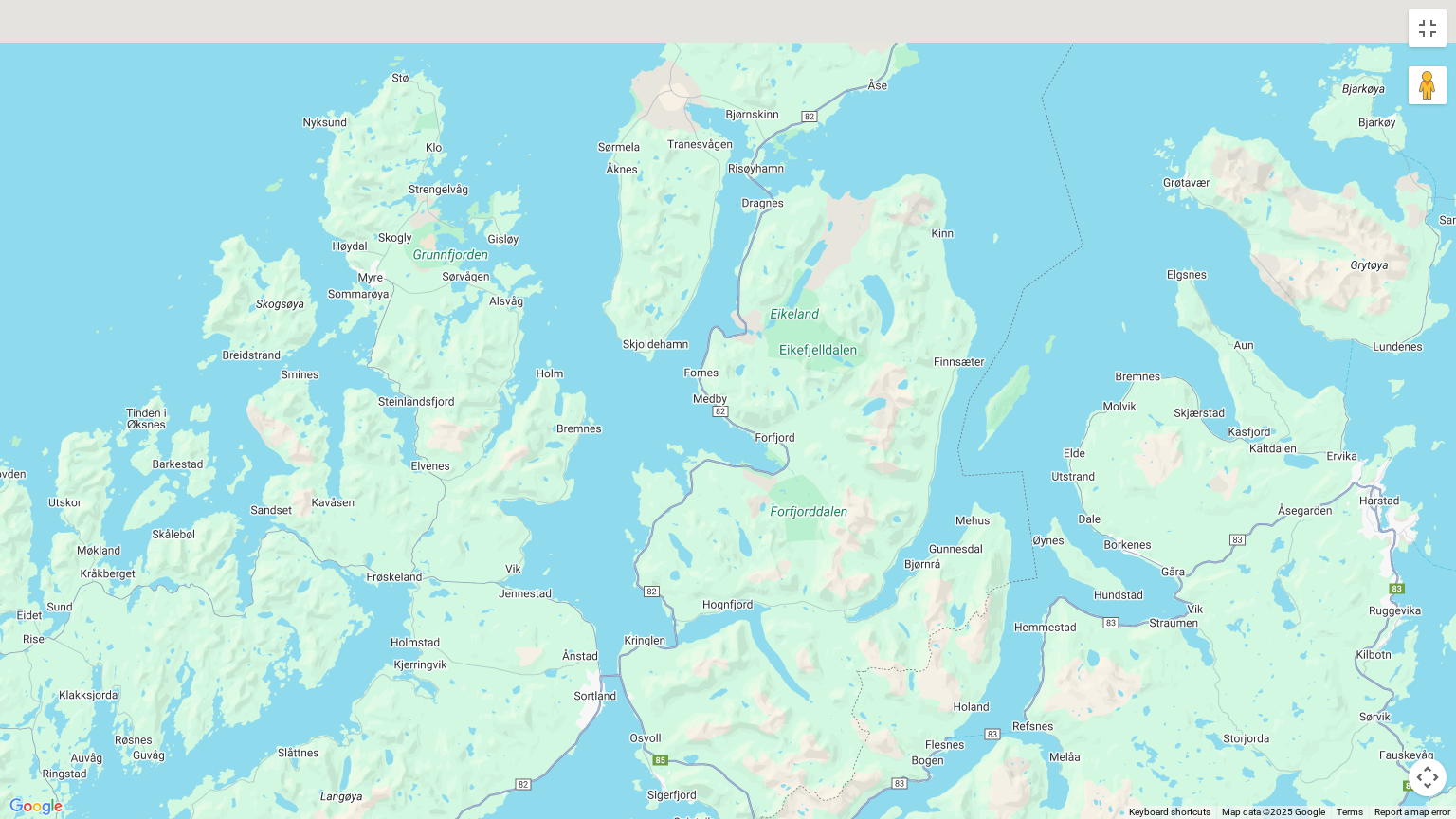 drag, startPoint x: 830, startPoint y: 500, endPoint x: 790, endPoint y: 610, distance: 117.047 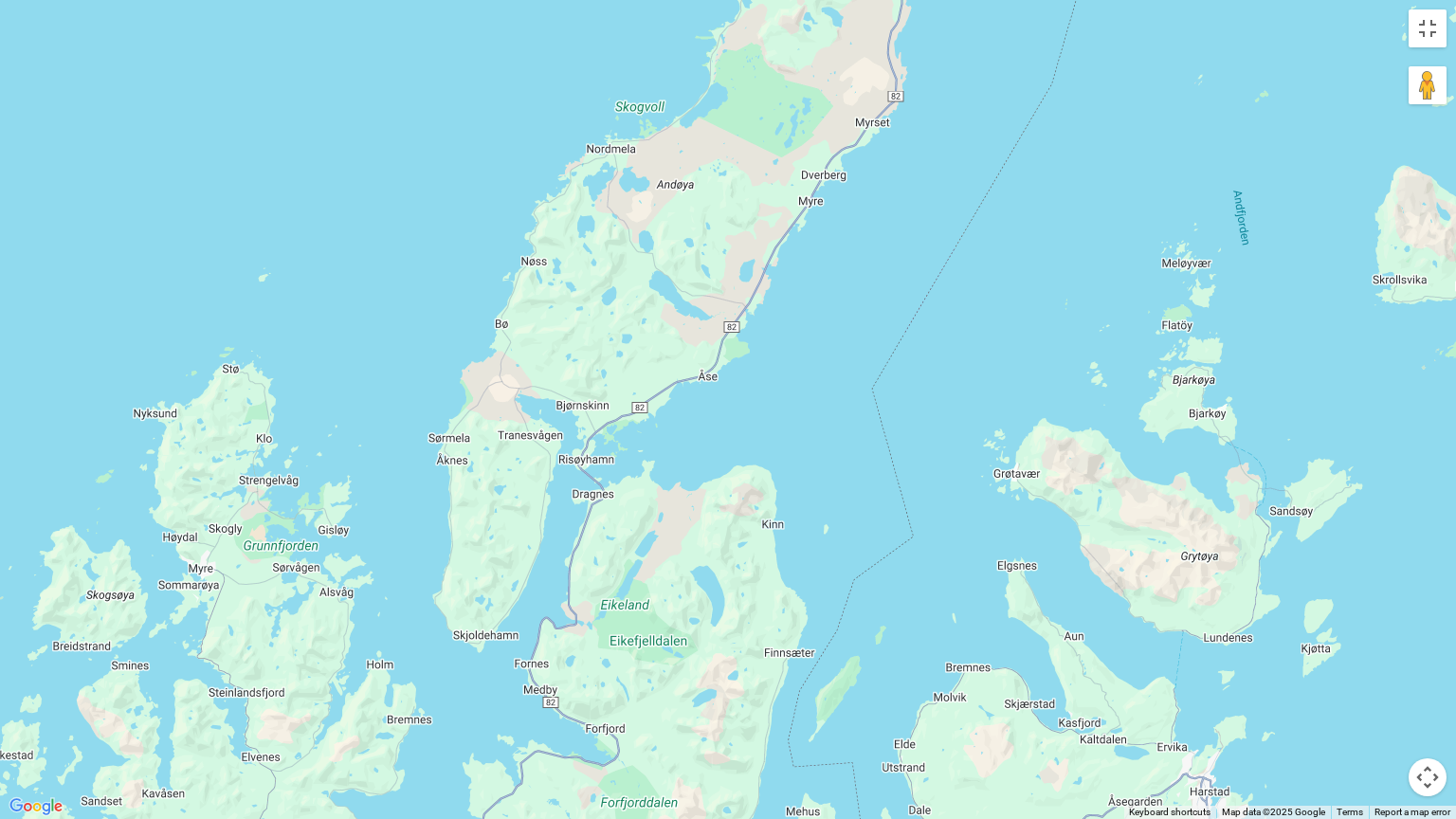 drag, startPoint x: 736, startPoint y: 557, endPoint x: 682, endPoint y: 646, distance: 104.10091 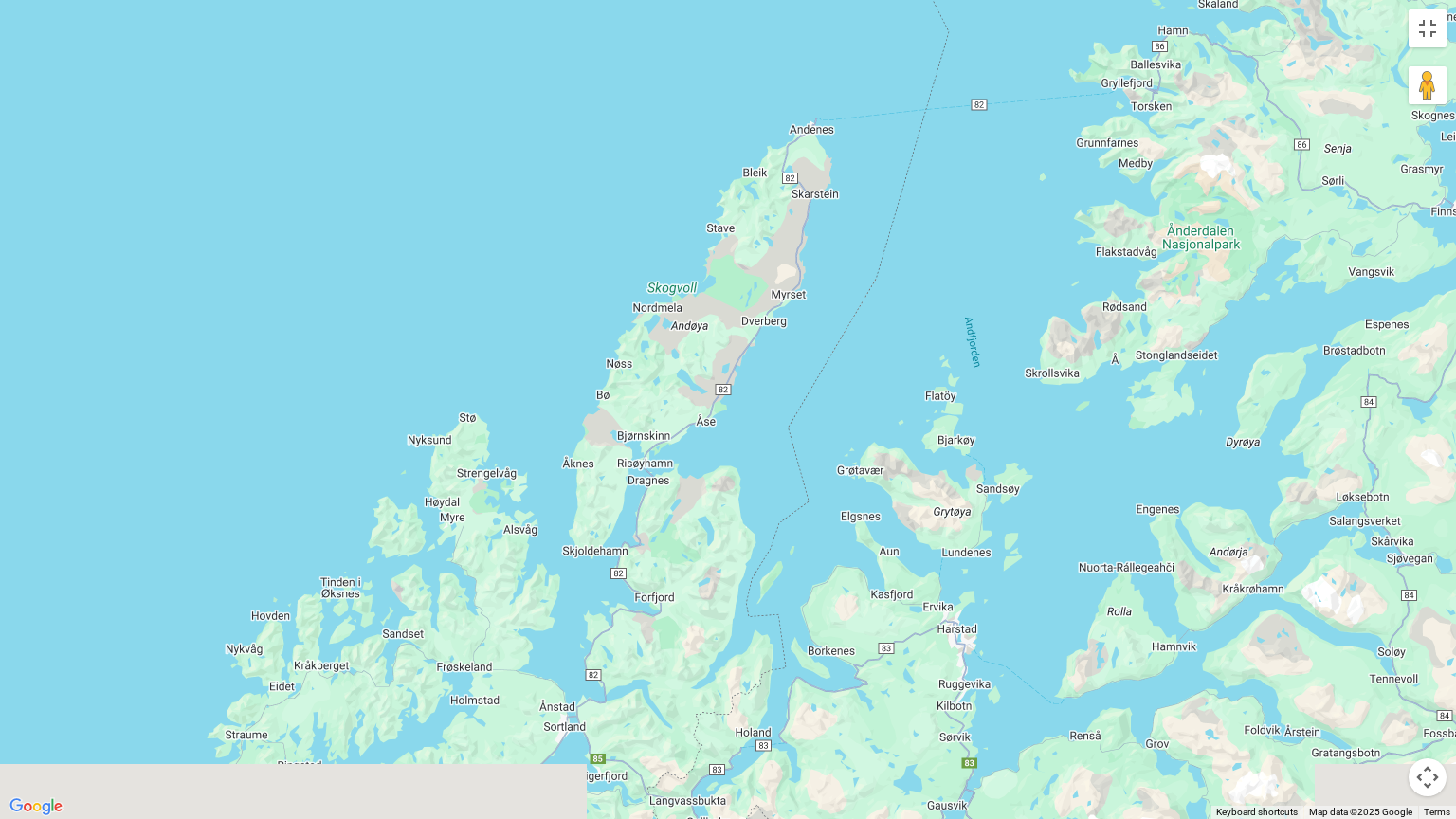 drag, startPoint x: 786, startPoint y: 569, endPoint x: 774, endPoint y: 410, distance: 159.45219 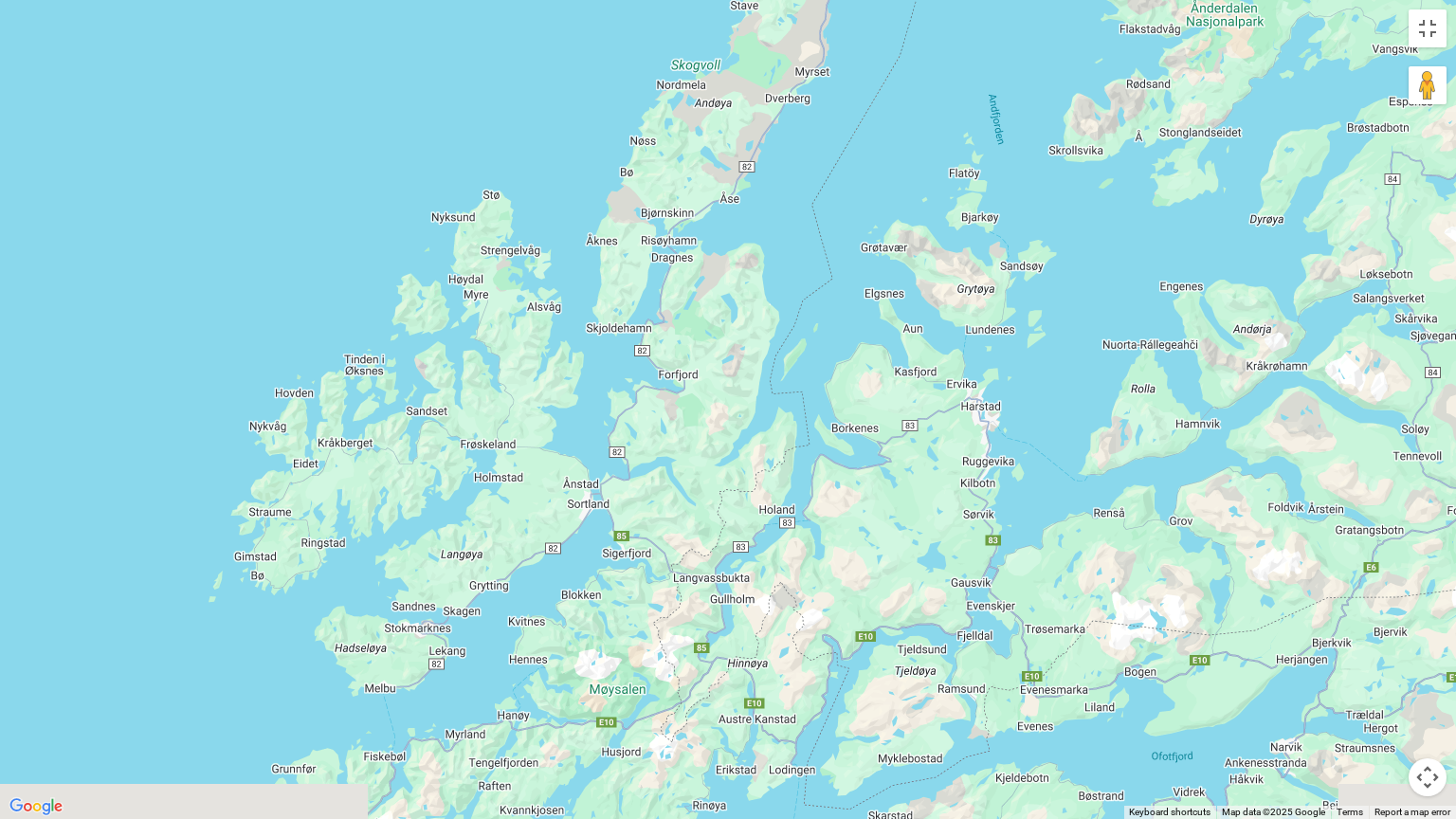 drag, startPoint x: 664, startPoint y: 687, endPoint x: 731, endPoint y: 499, distance: 199.58206 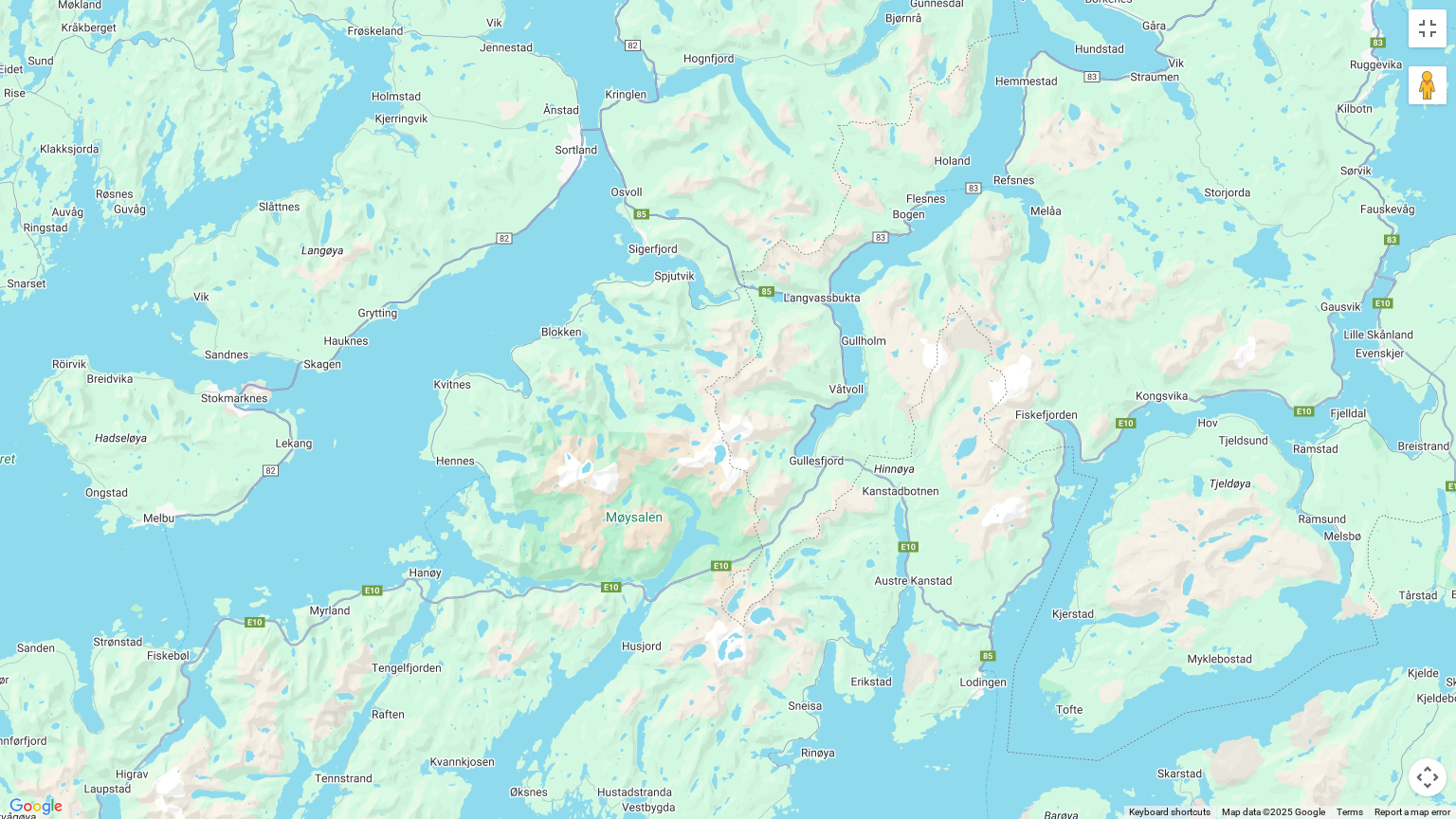 drag, startPoint x: 599, startPoint y: 561, endPoint x: 664, endPoint y: 420, distance: 155.26107 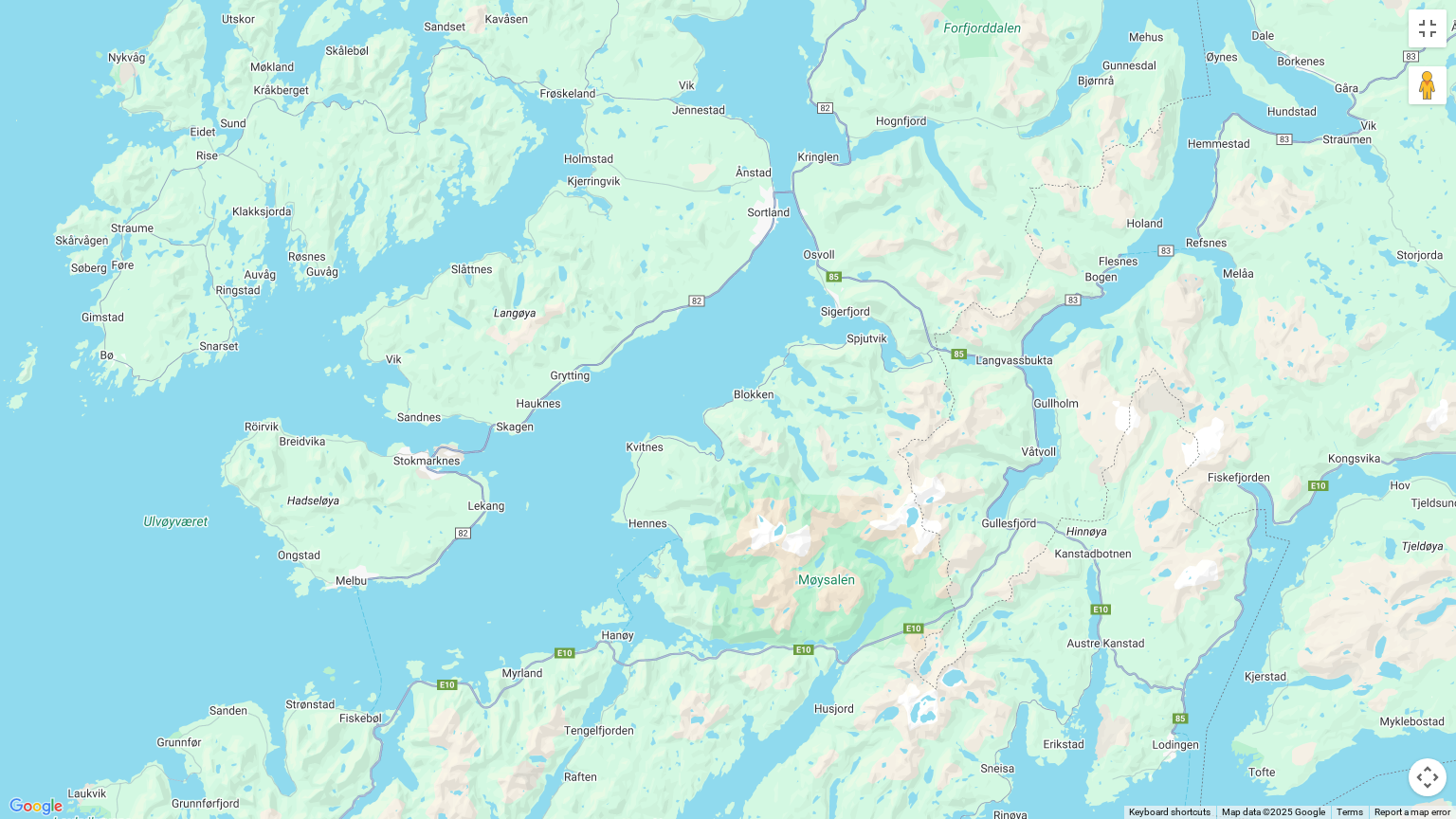 drag, startPoint x: 650, startPoint y: 470, endPoint x: 838, endPoint y: 546, distance: 202.78067 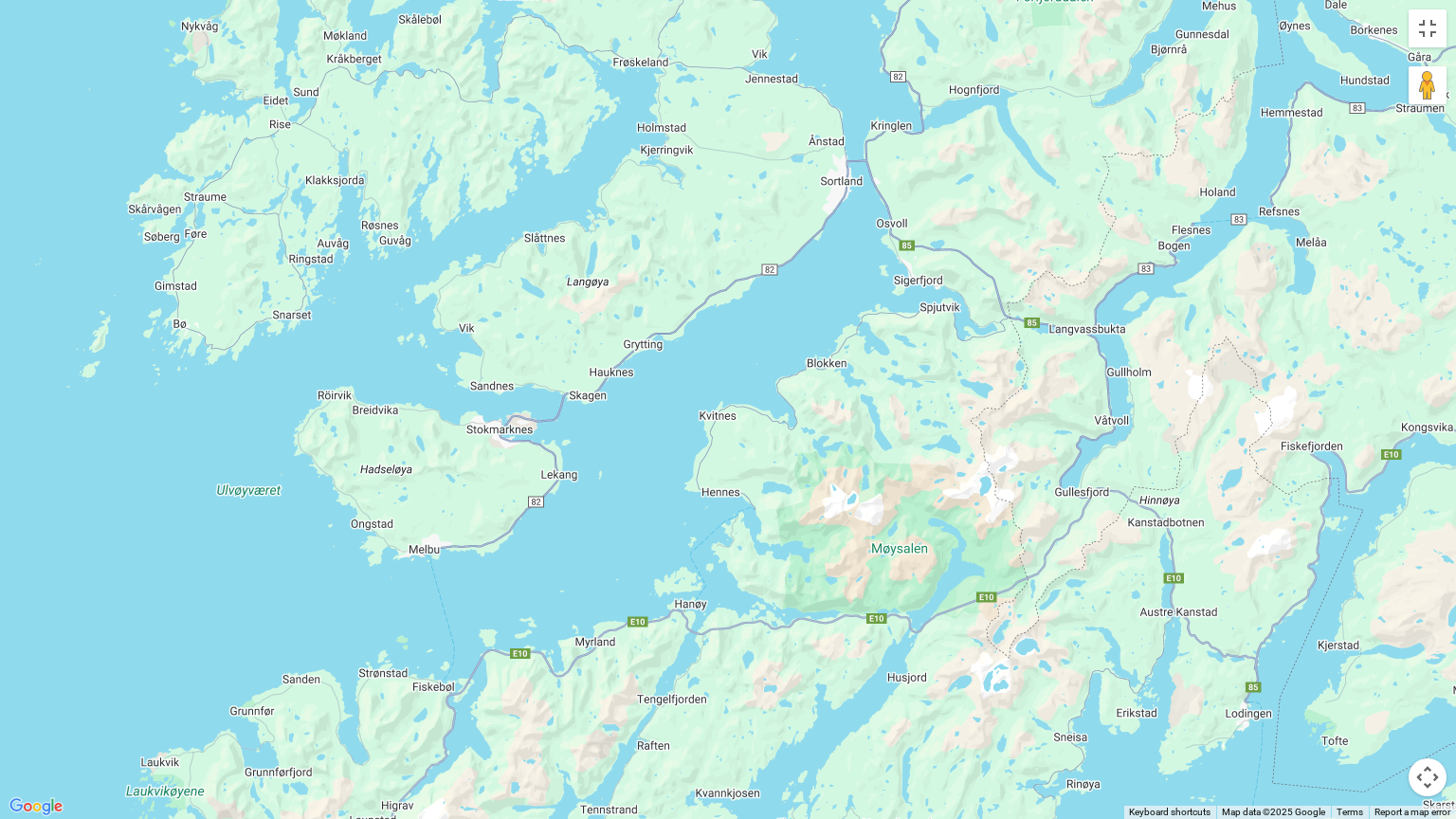 drag, startPoint x: 1039, startPoint y: 374, endPoint x: 966, endPoint y: 503, distance: 148.223 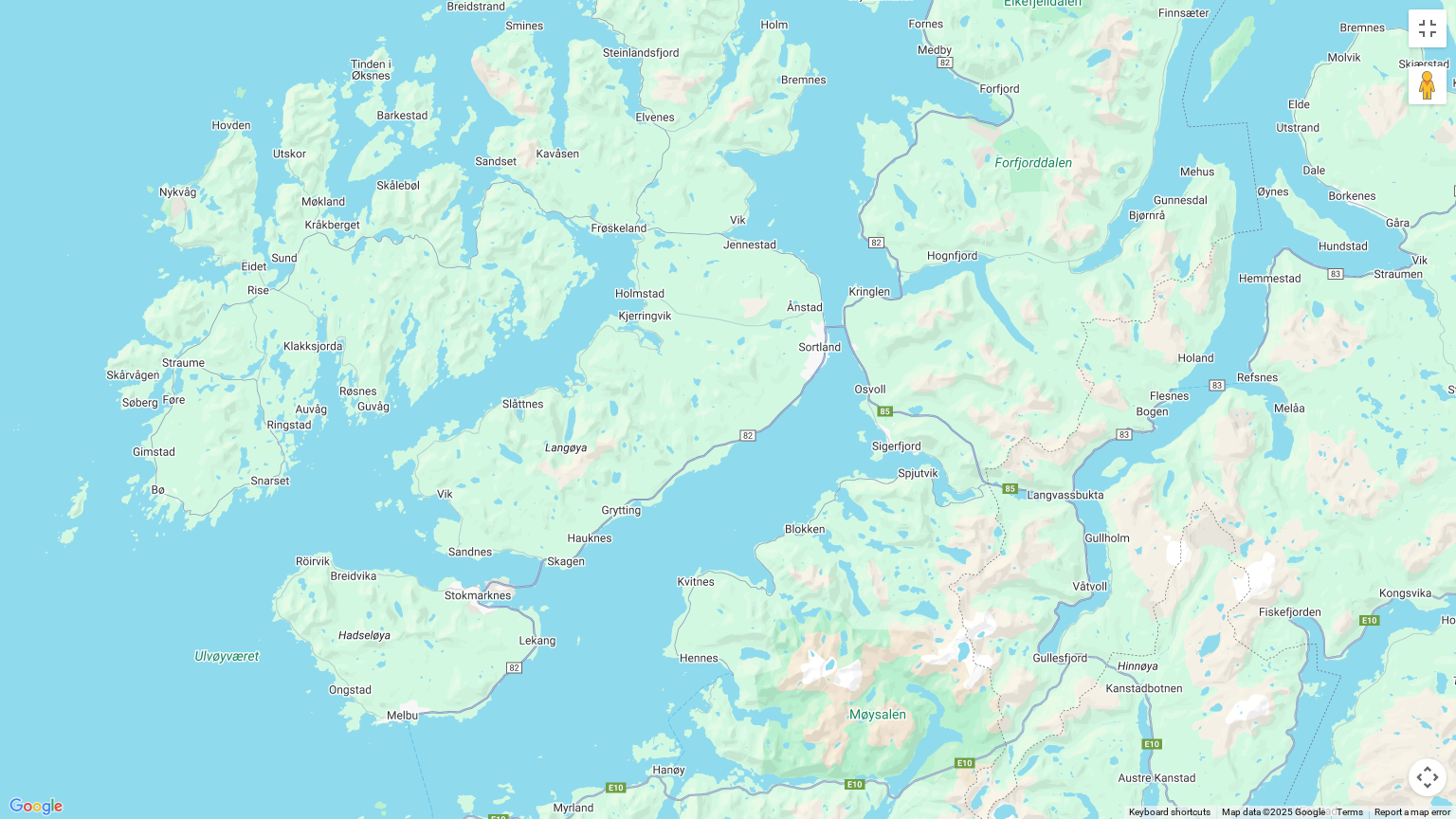 drag, startPoint x: 925, startPoint y: 481, endPoint x: 910, endPoint y: 611, distance: 130.86252 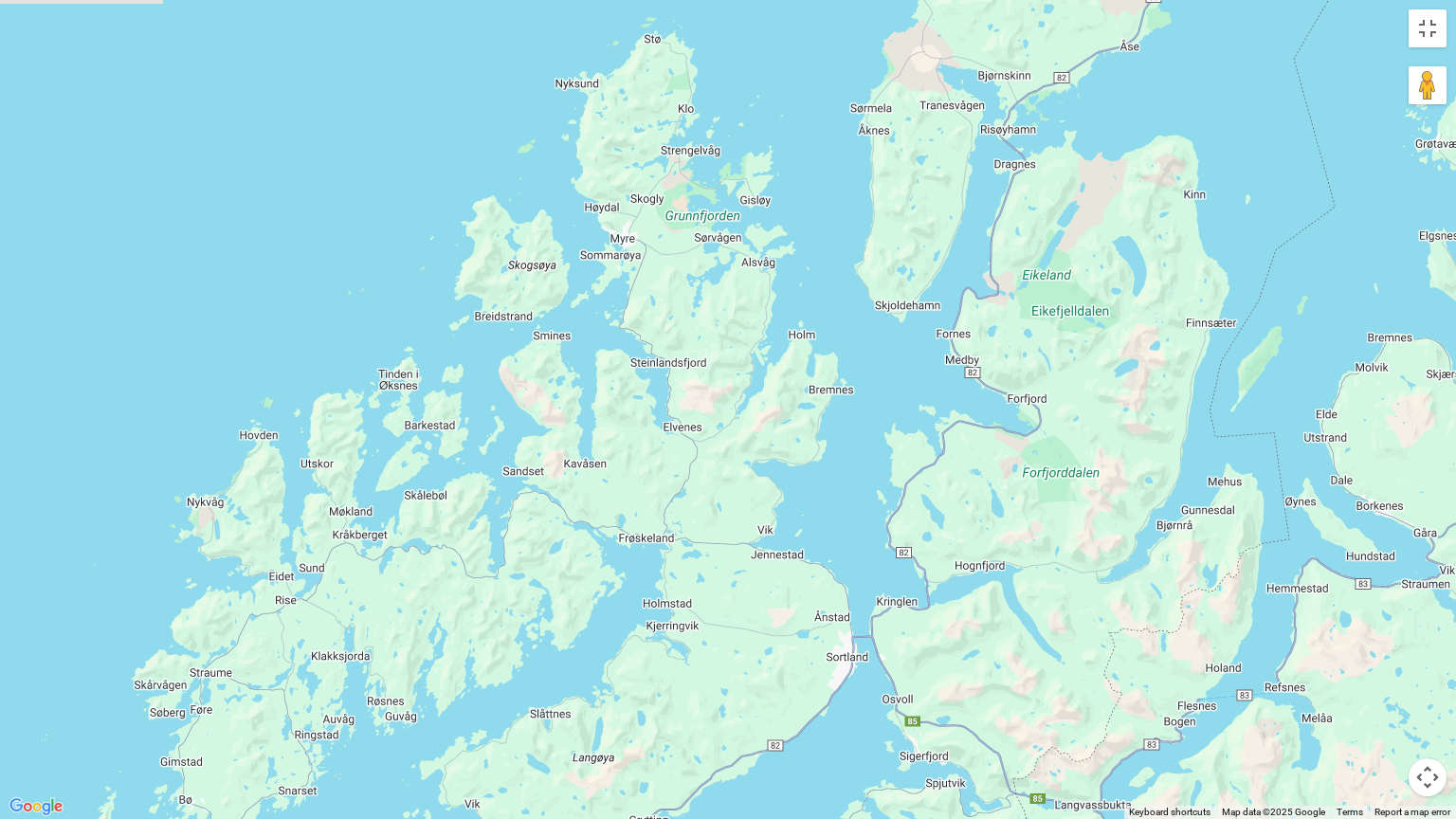 drag, startPoint x: 933, startPoint y: 542, endPoint x: 960, endPoint y: 818, distance: 277.31751 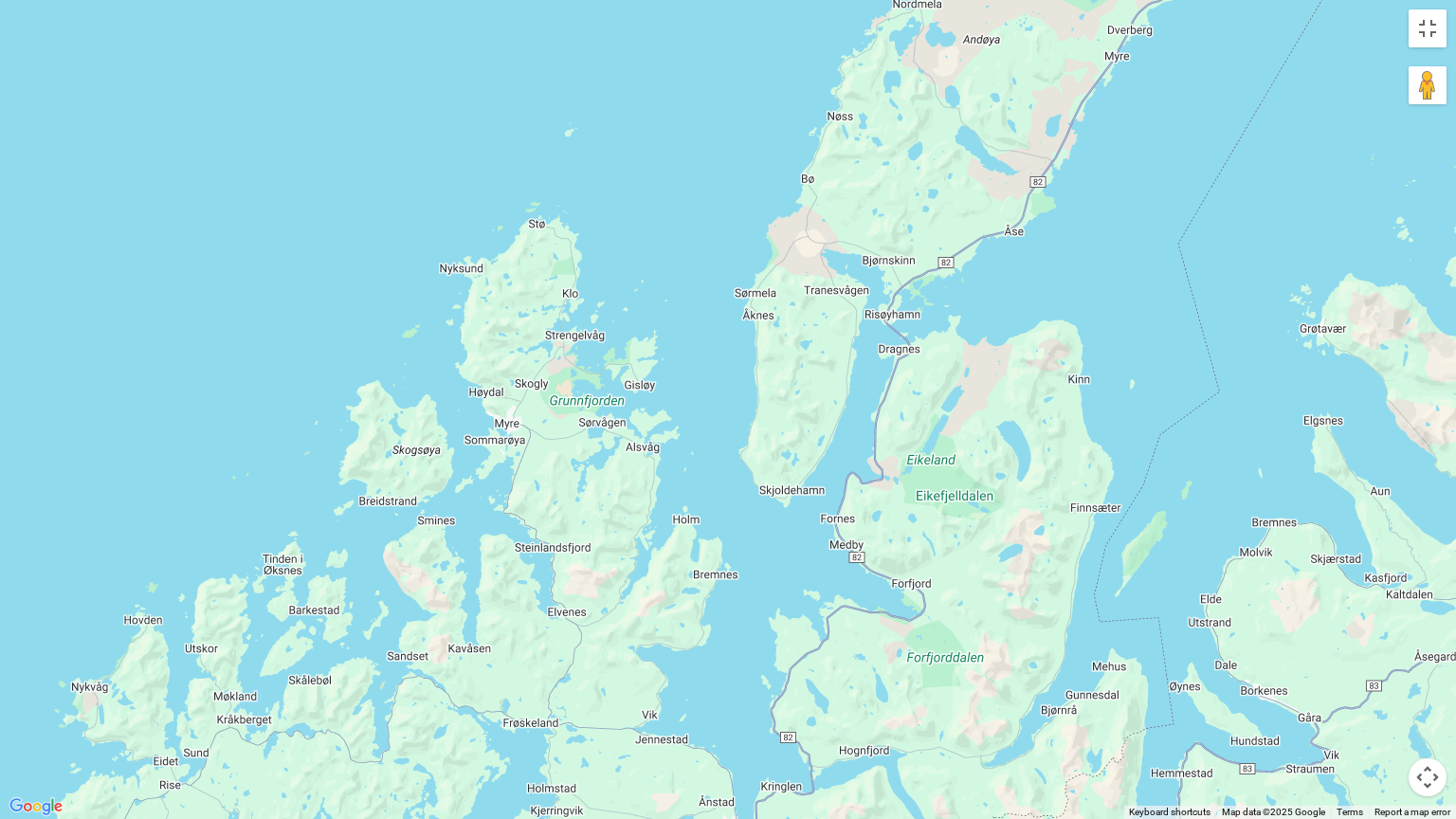 drag, startPoint x: 1046, startPoint y: 602, endPoint x: 926, endPoint y: 792, distance: 224.72205 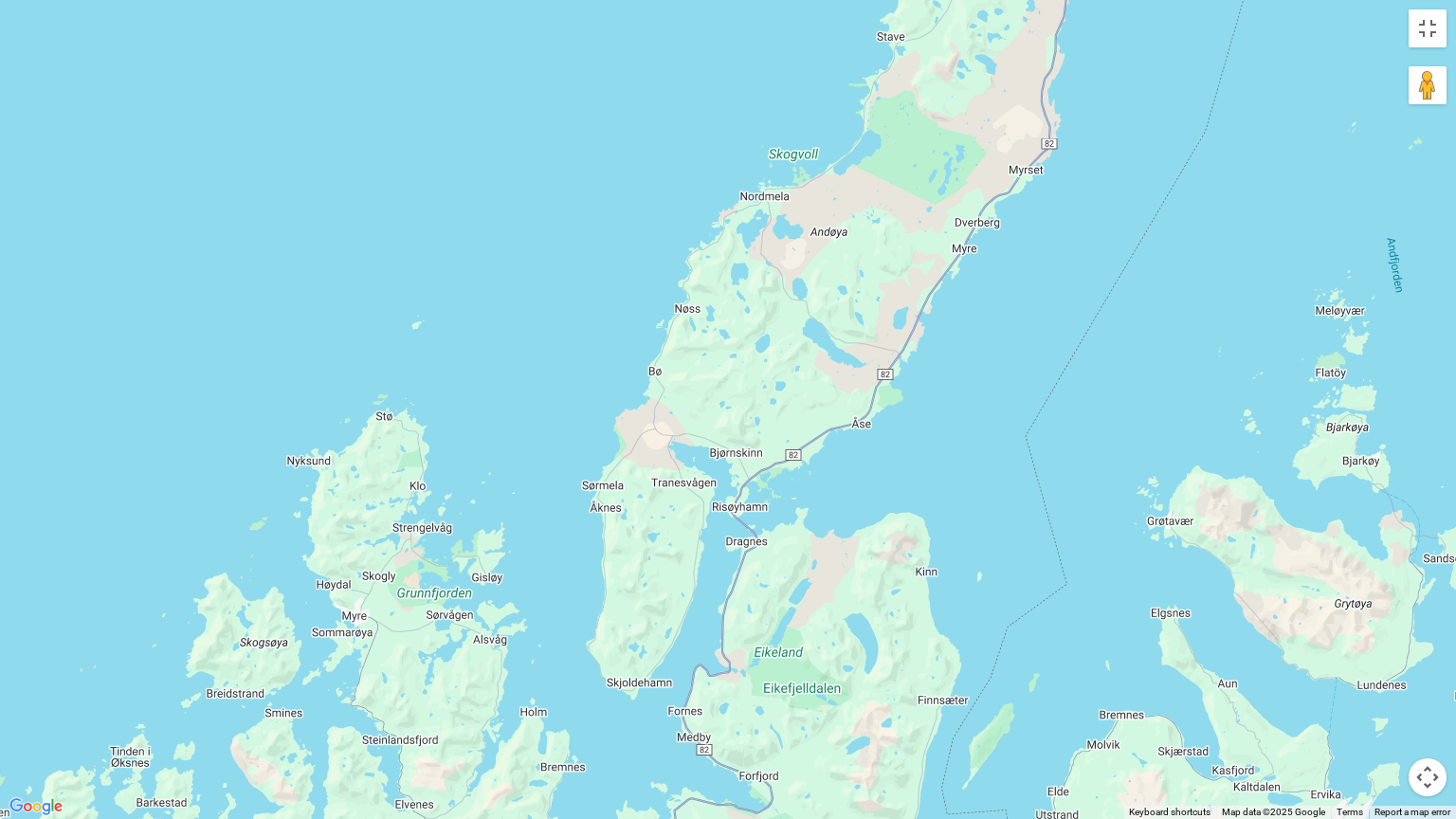 drag, startPoint x: 982, startPoint y: 554, endPoint x: 829, endPoint y: 755, distance: 252.60641 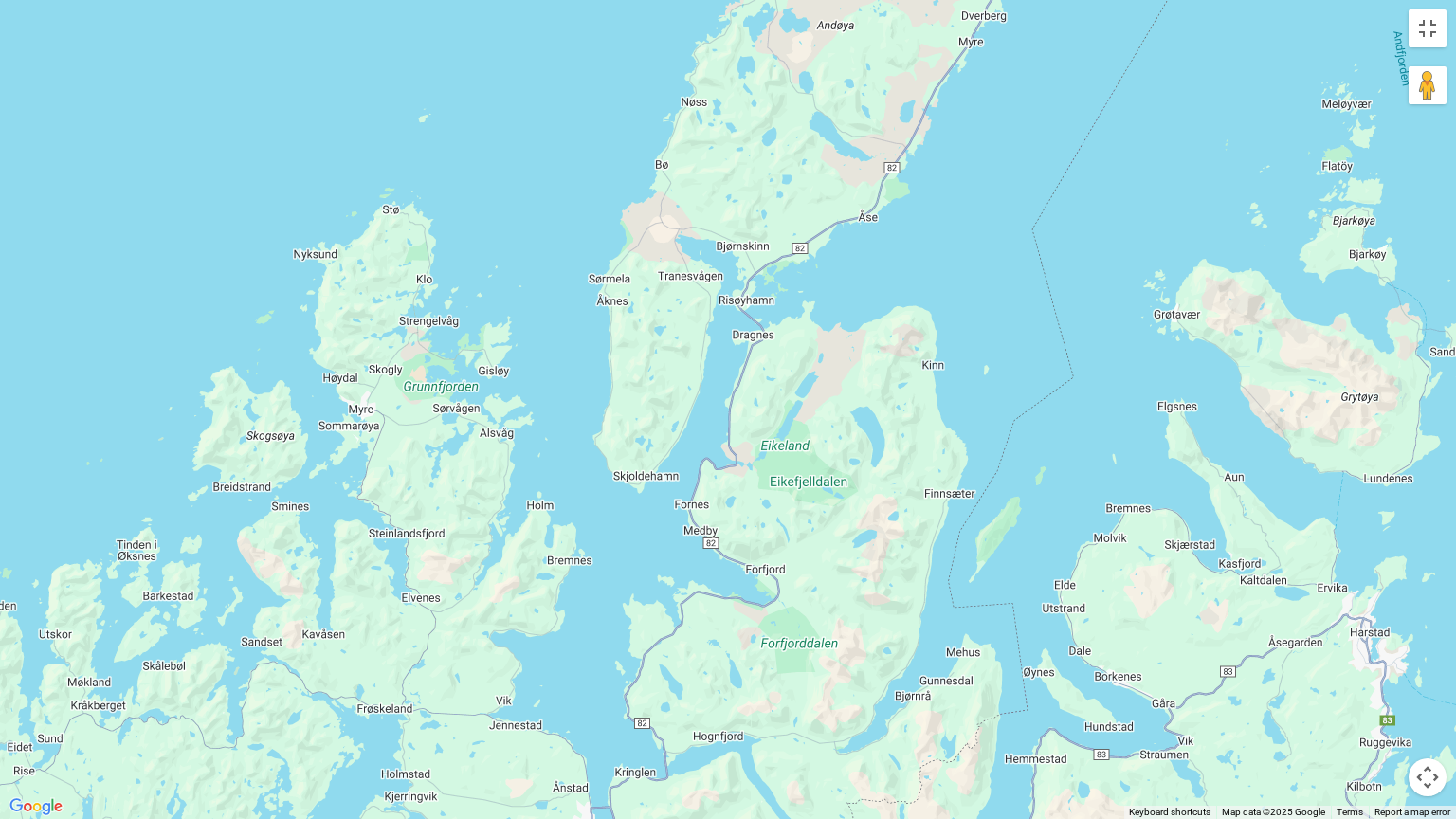 drag, startPoint x: 817, startPoint y: 731, endPoint x: 897, endPoint y: 323, distance: 415.76917 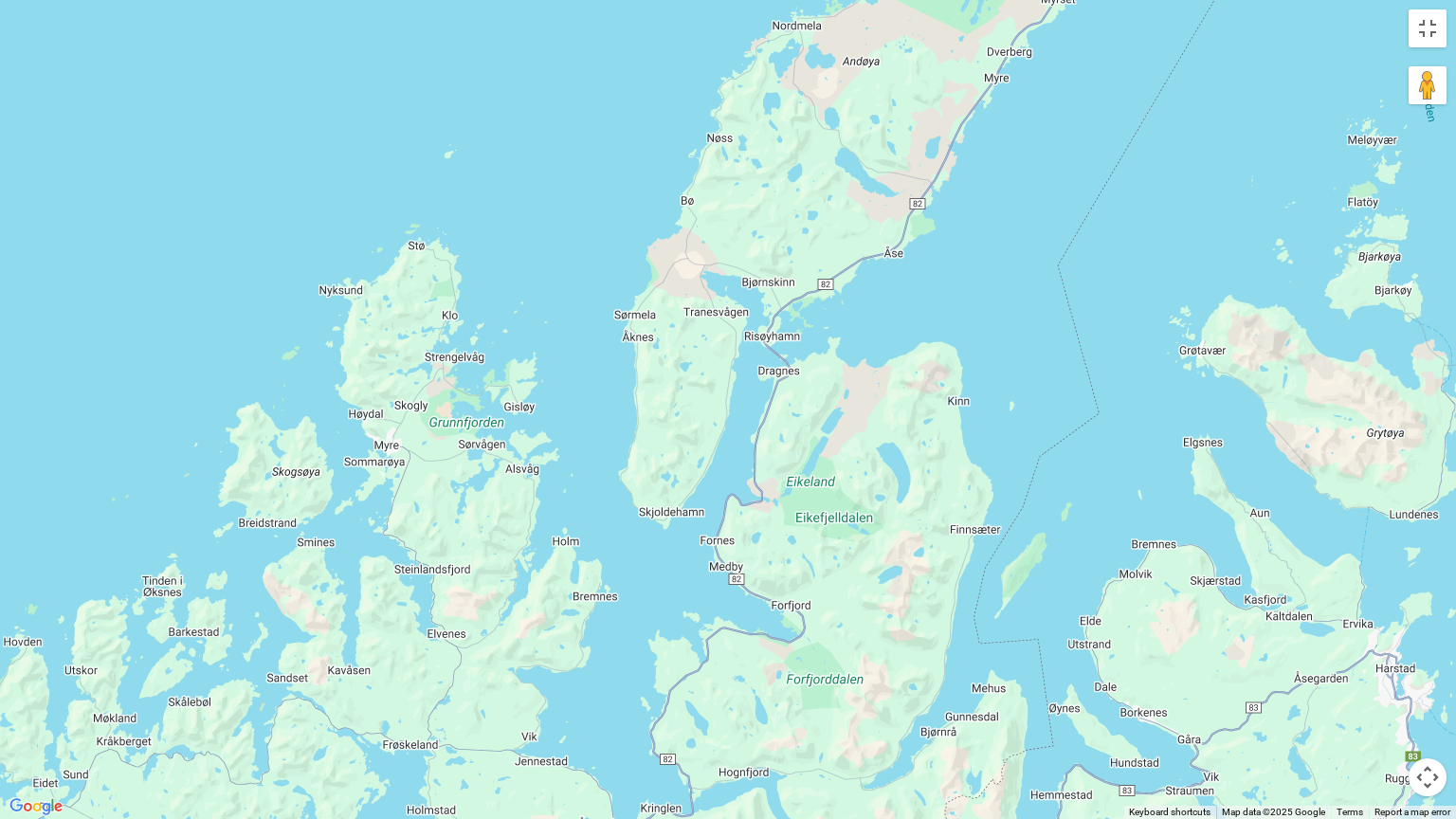 drag, startPoint x: 885, startPoint y: 380, endPoint x: 832, endPoint y: 675, distance: 299.7232 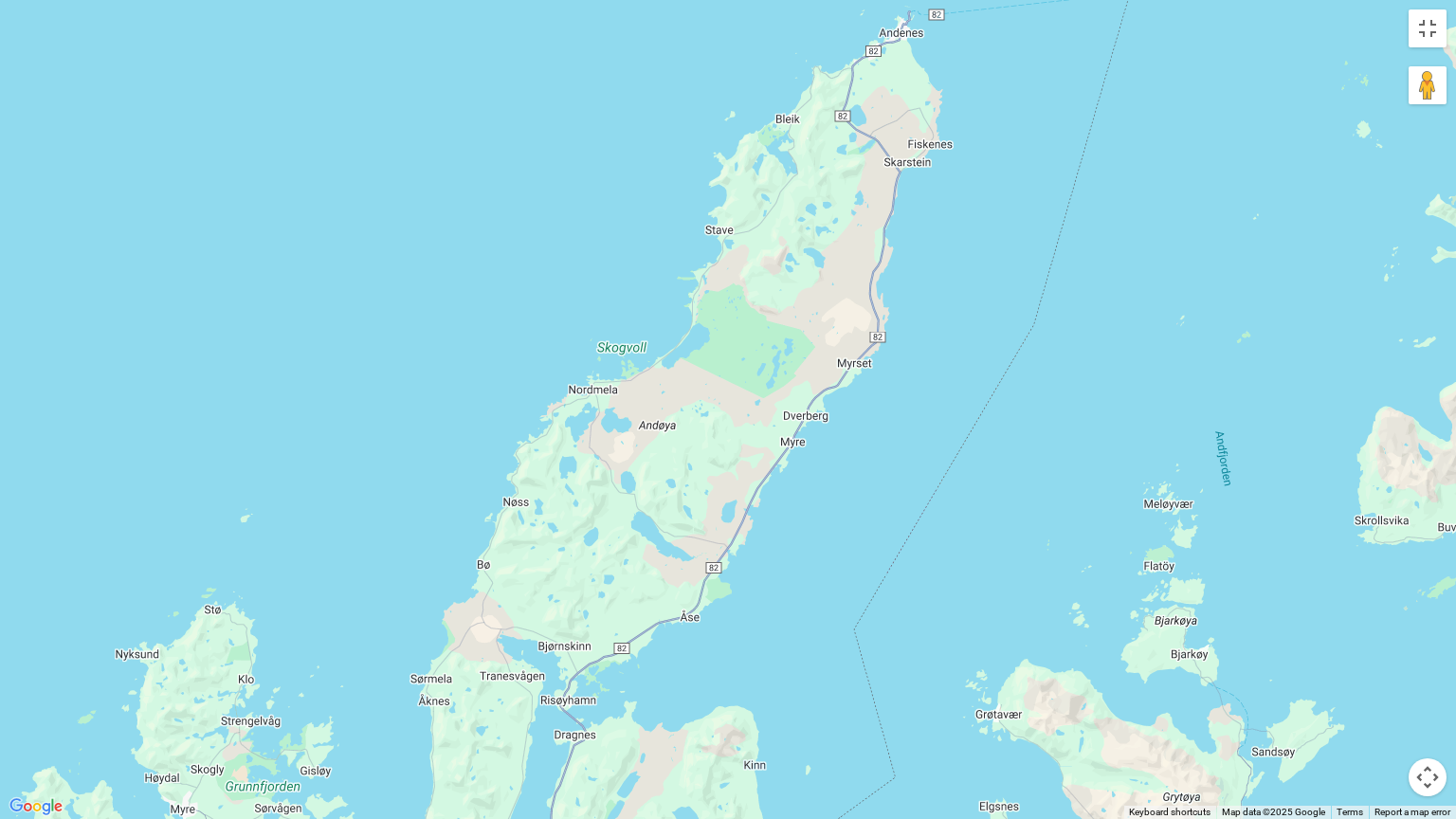 drag, startPoint x: 833, startPoint y: 265, endPoint x: 683, endPoint y: 490, distance: 270.41635 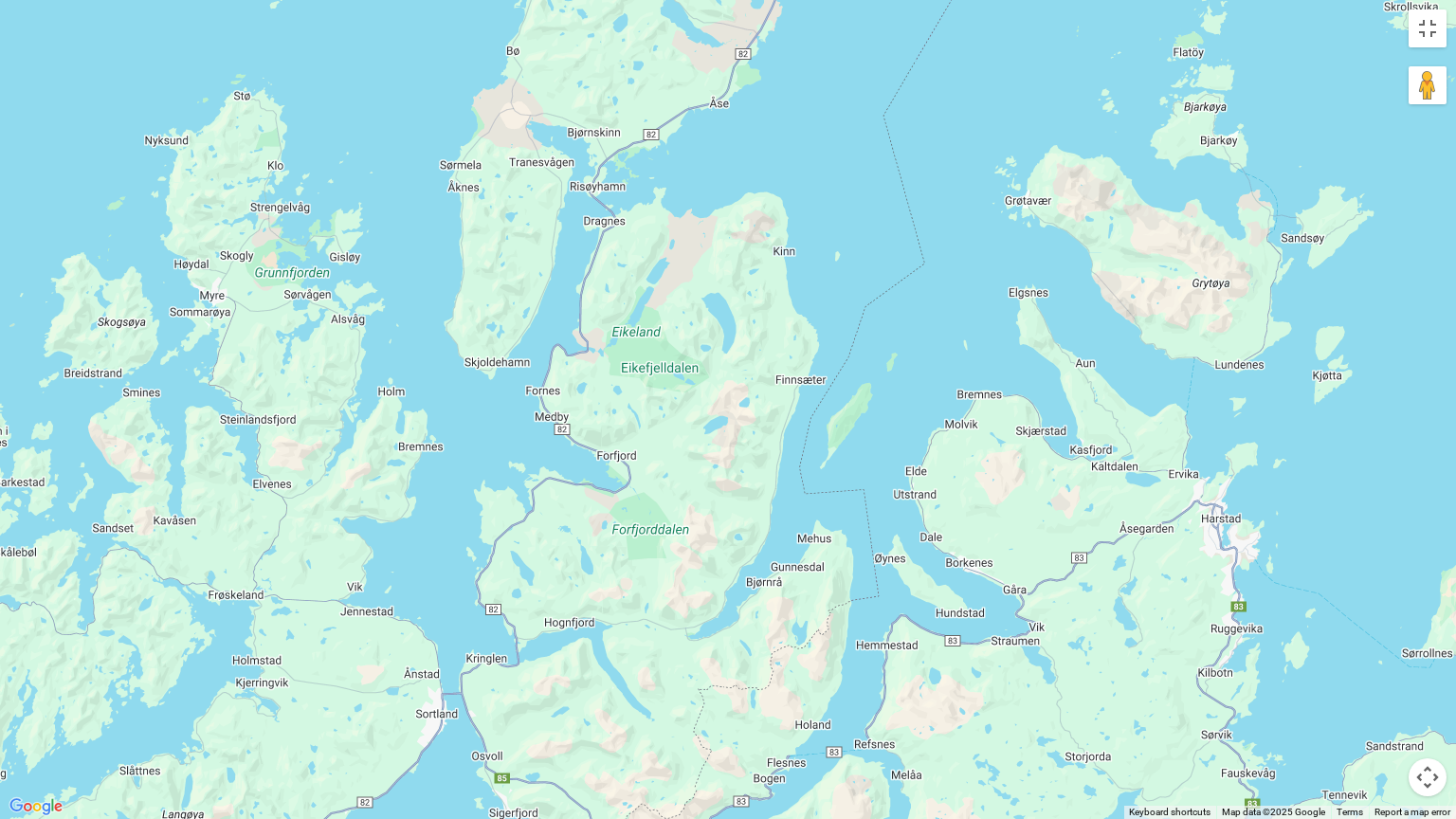 drag, startPoint x: 692, startPoint y: 599, endPoint x: 664, endPoint y: 333, distance: 267.4696 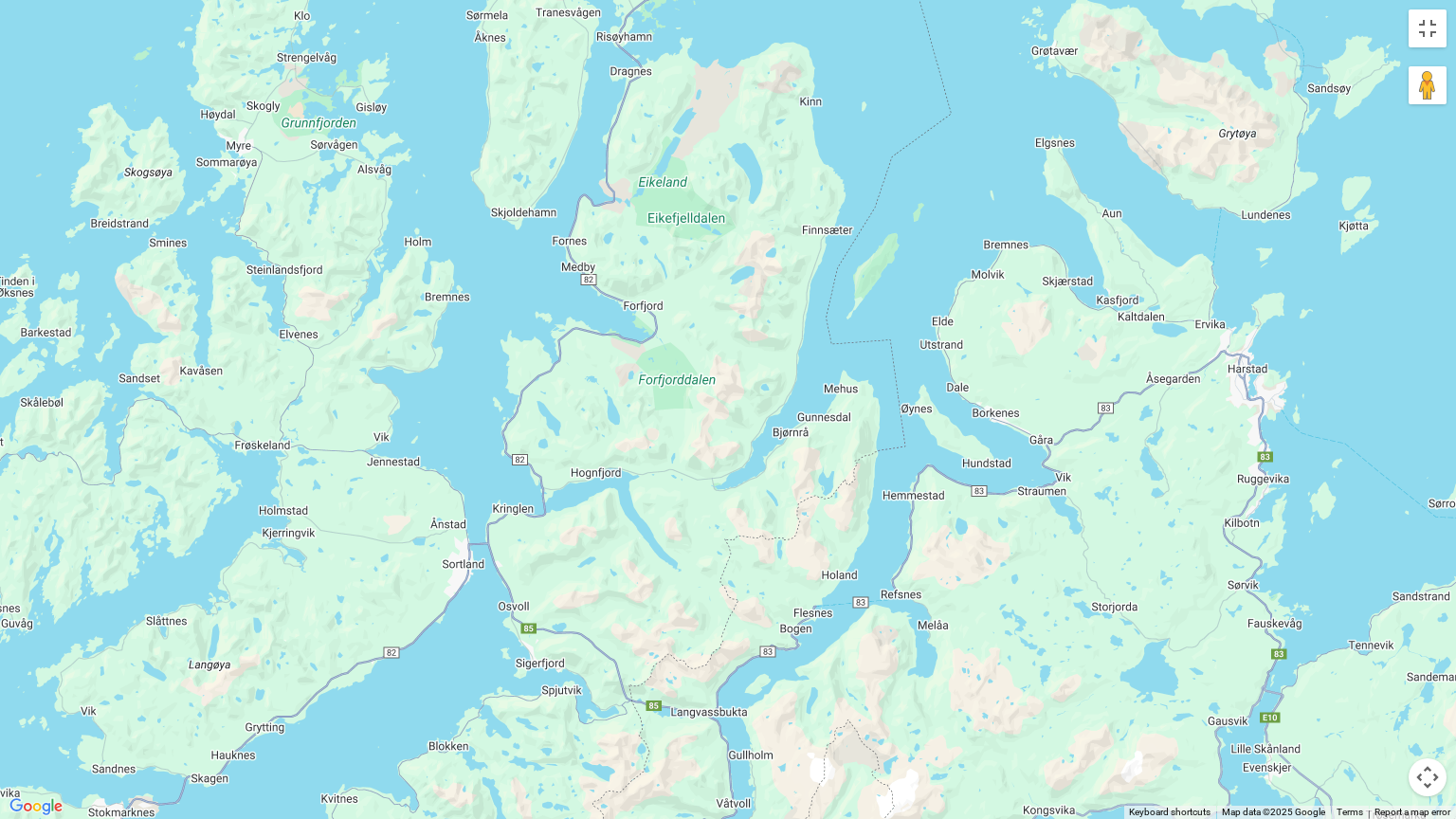 drag, startPoint x: 689, startPoint y: 652, endPoint x: 782, endPoint y: 402, distance: 266.7377 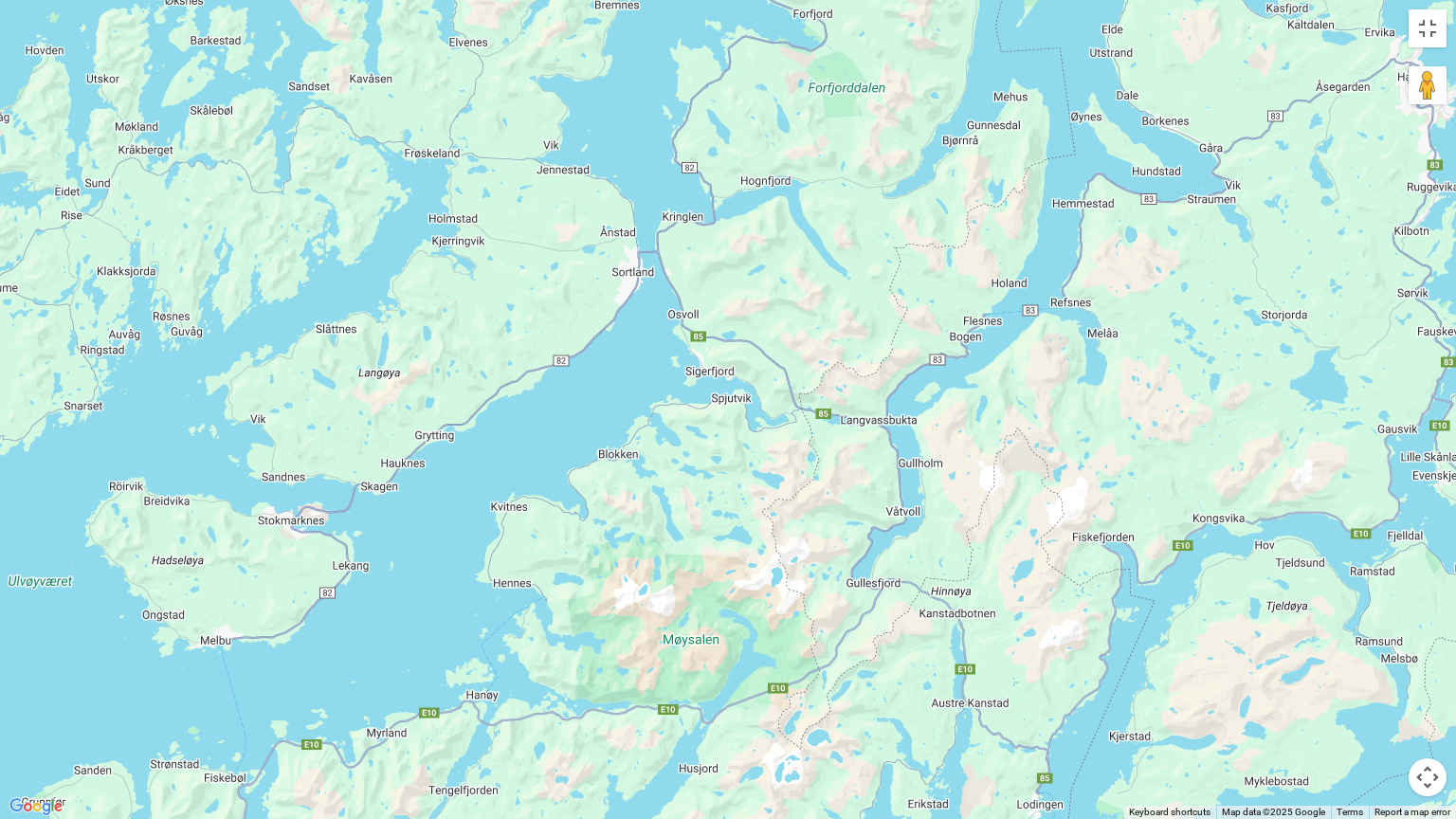 drag, startPoint x: 657, startPoint y: 660, endPoint x: 843, endPoint y: 426, distance: 298.918 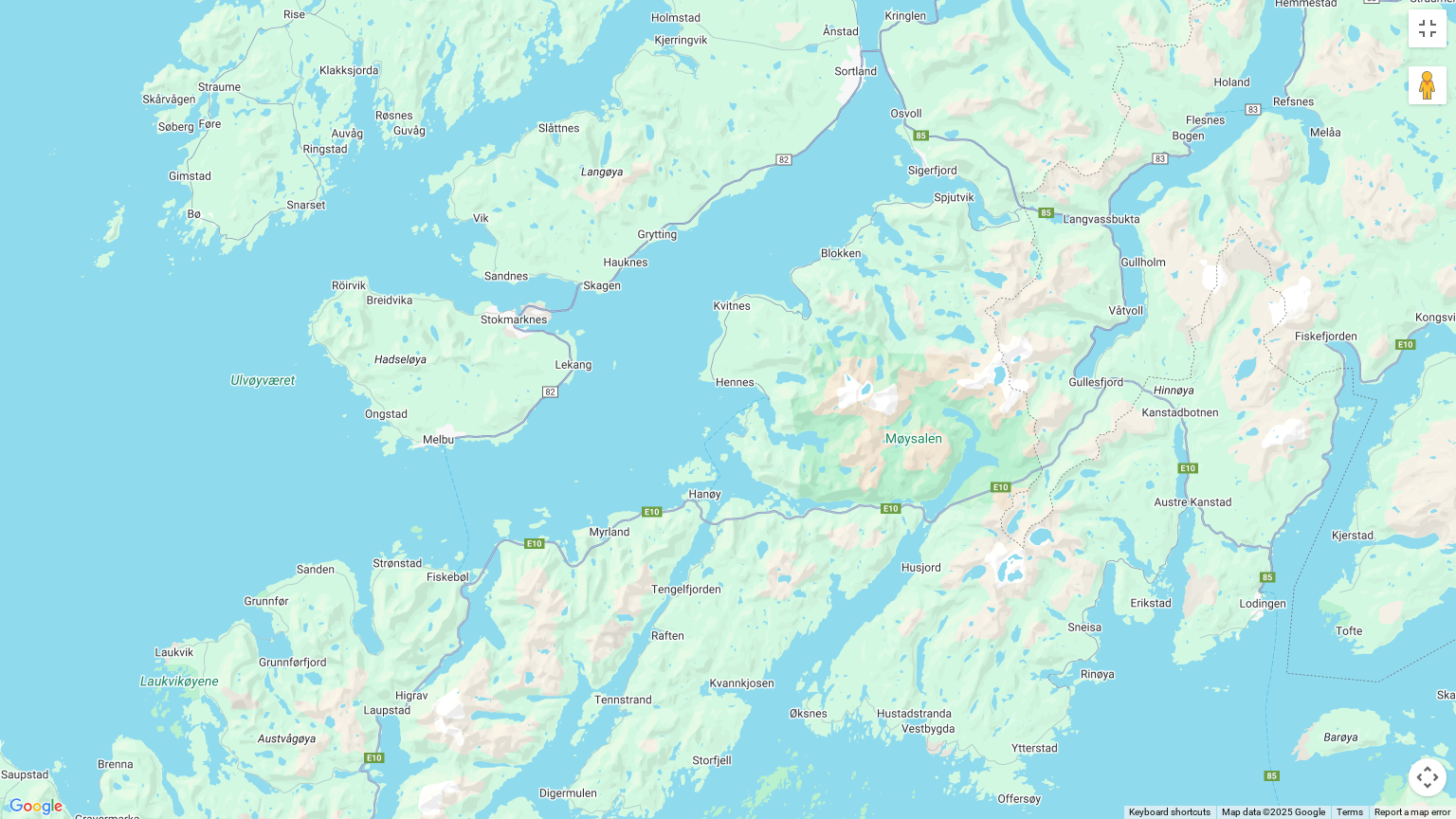 drag, startPoint x: 569, startPoint y: 677, endPoint x: 700, endPoint y: 535, distance: 193.19679 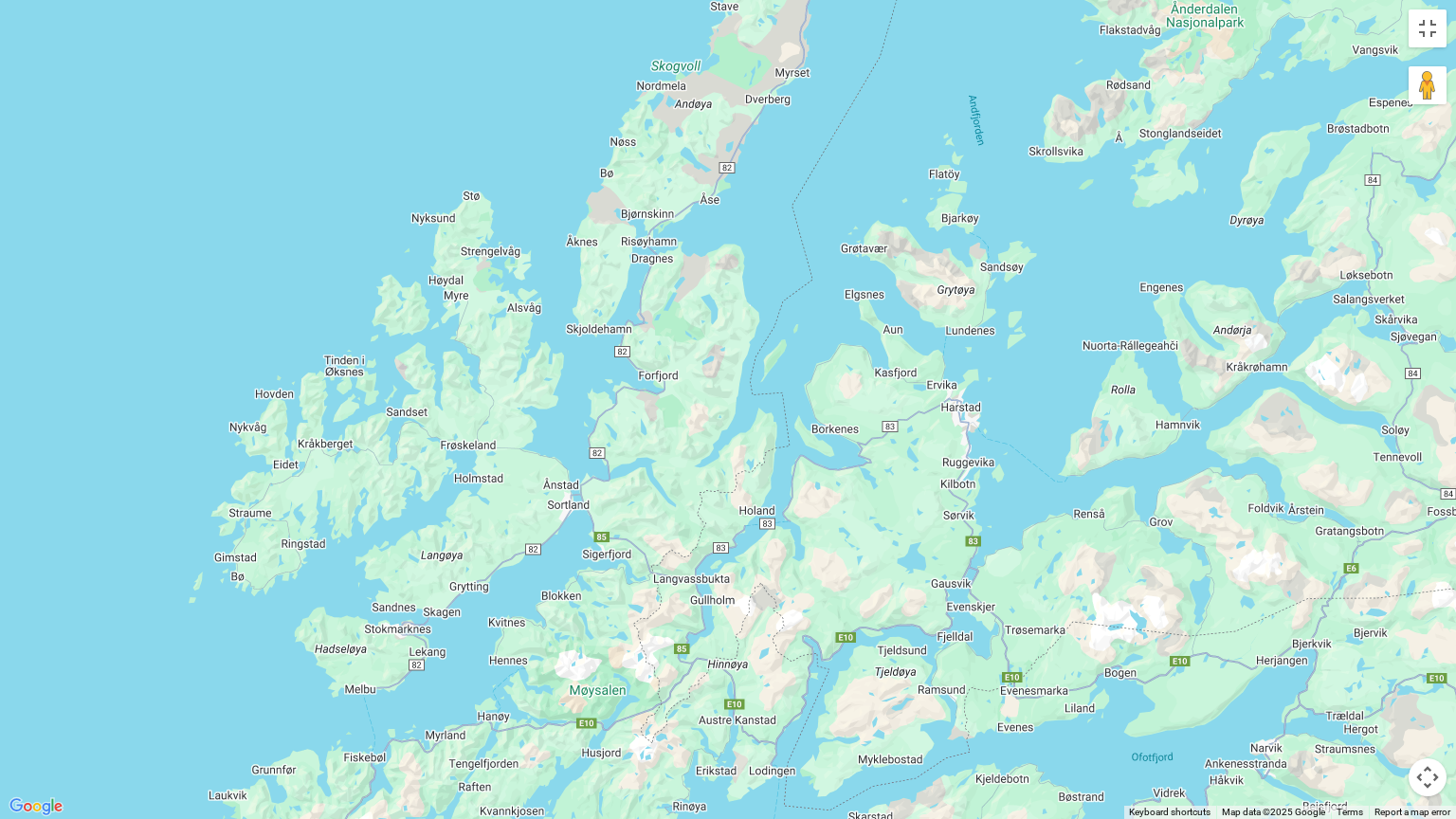drag, startPoint x: 747, startPoint y: 210, endPoint x: 653, endPoint y: 438, distance: 246.61711 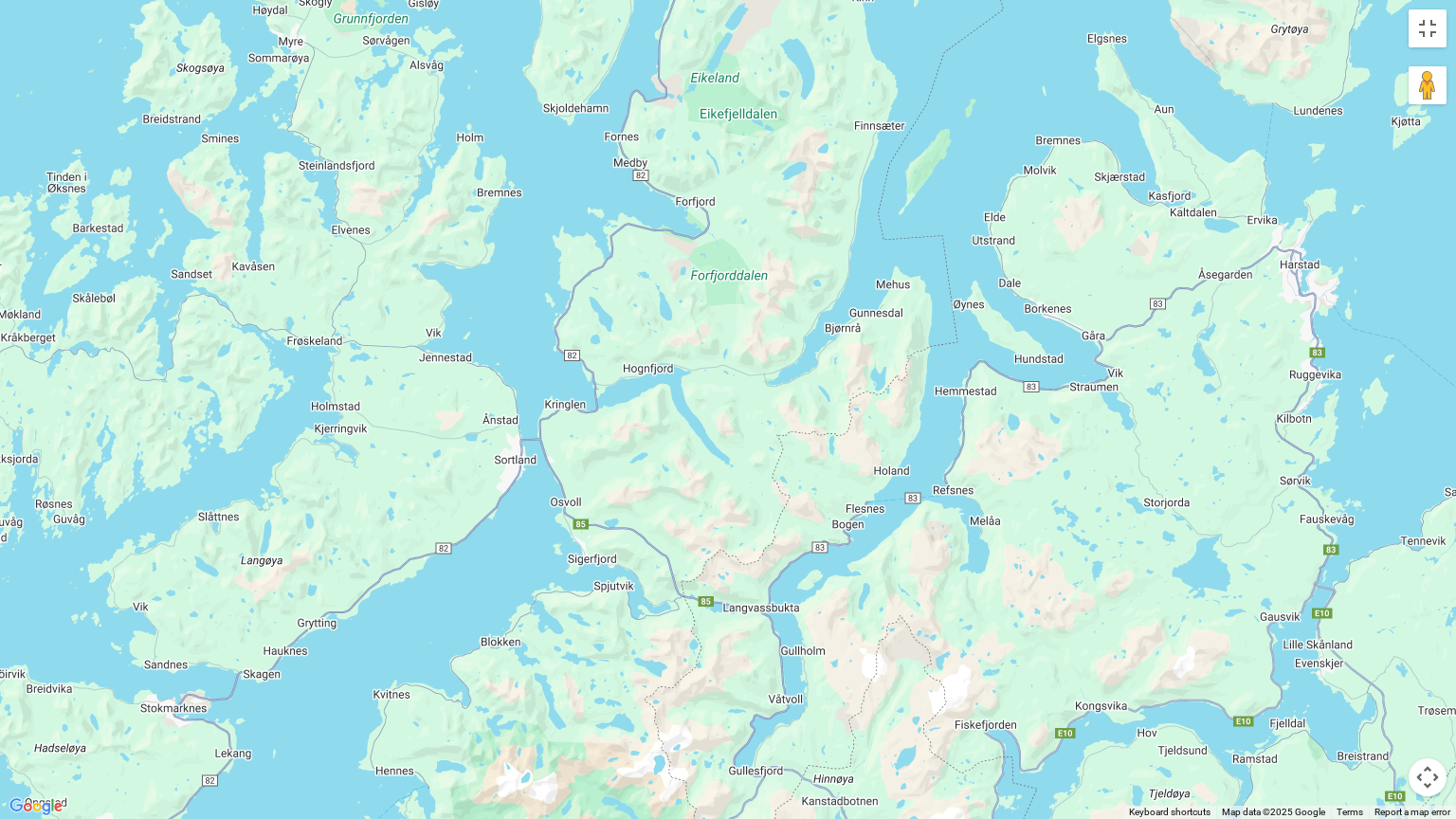 drag, startPoint x: 601, startPoint y: 690, endPoint x: 663, endPoint y: 485, distance: 214.17049 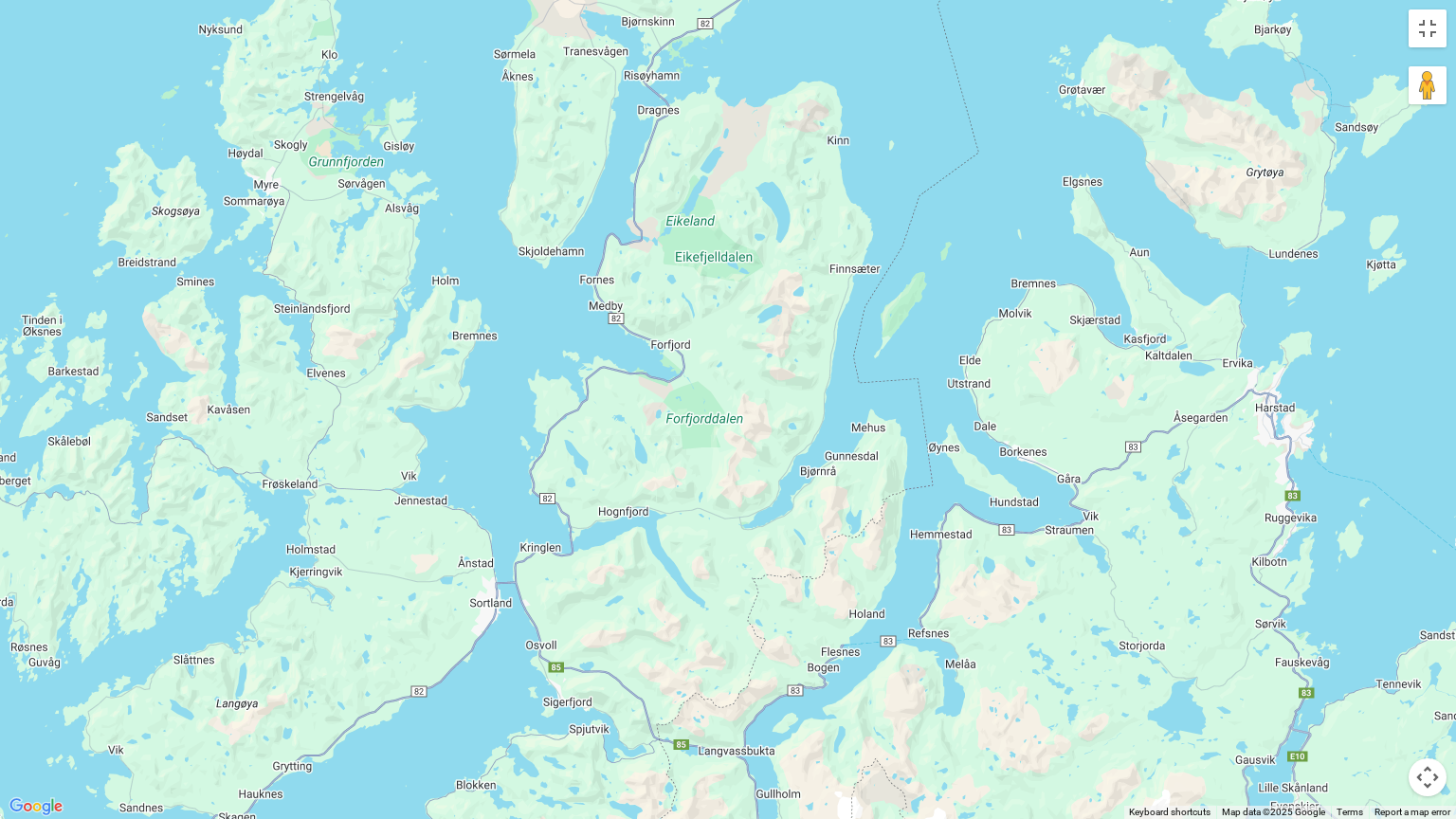 drag, startPoint x: 657, startPoint y: 421, endPoint x: 622, endPoint y: 596, distance: 178.46568 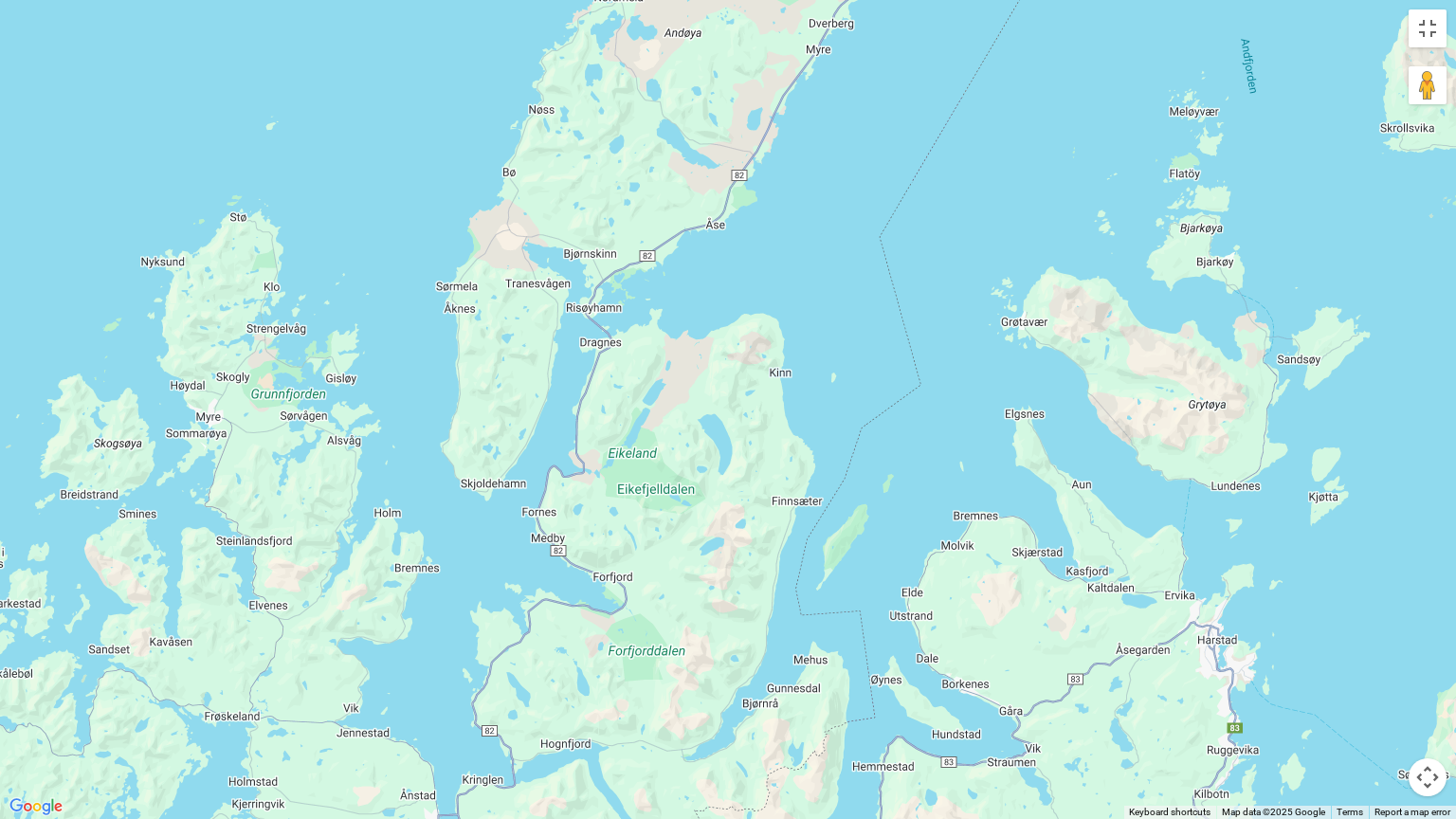 drag, startPoint x: 708, startPoint y: 438, endPoint x: 662, endPoint y: 580, distance: 149.2649 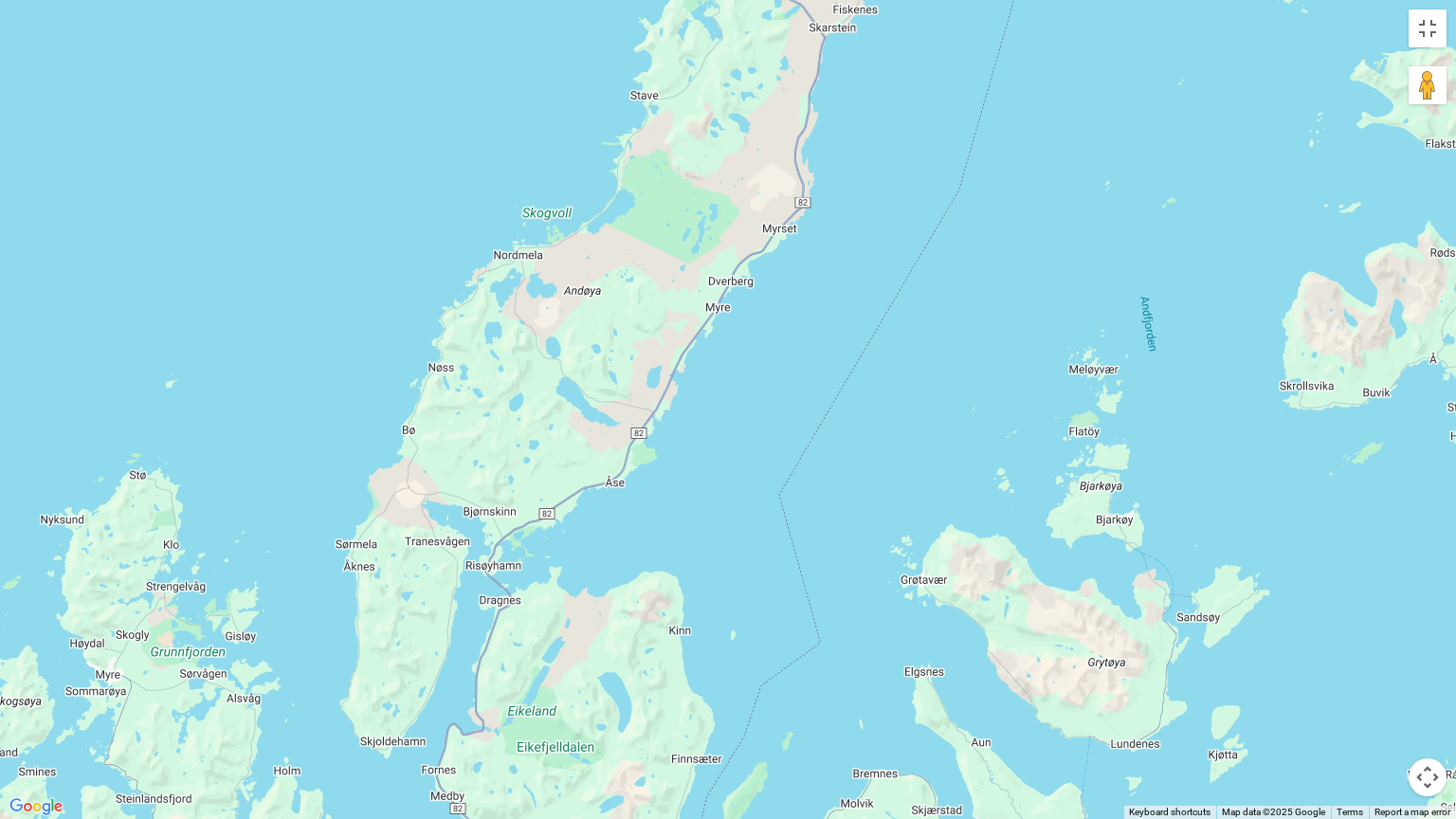 drag, startPoint x: 642, startPoint y: 609, endPoint x: 595, endPoint y: 727, distance: 127.01575 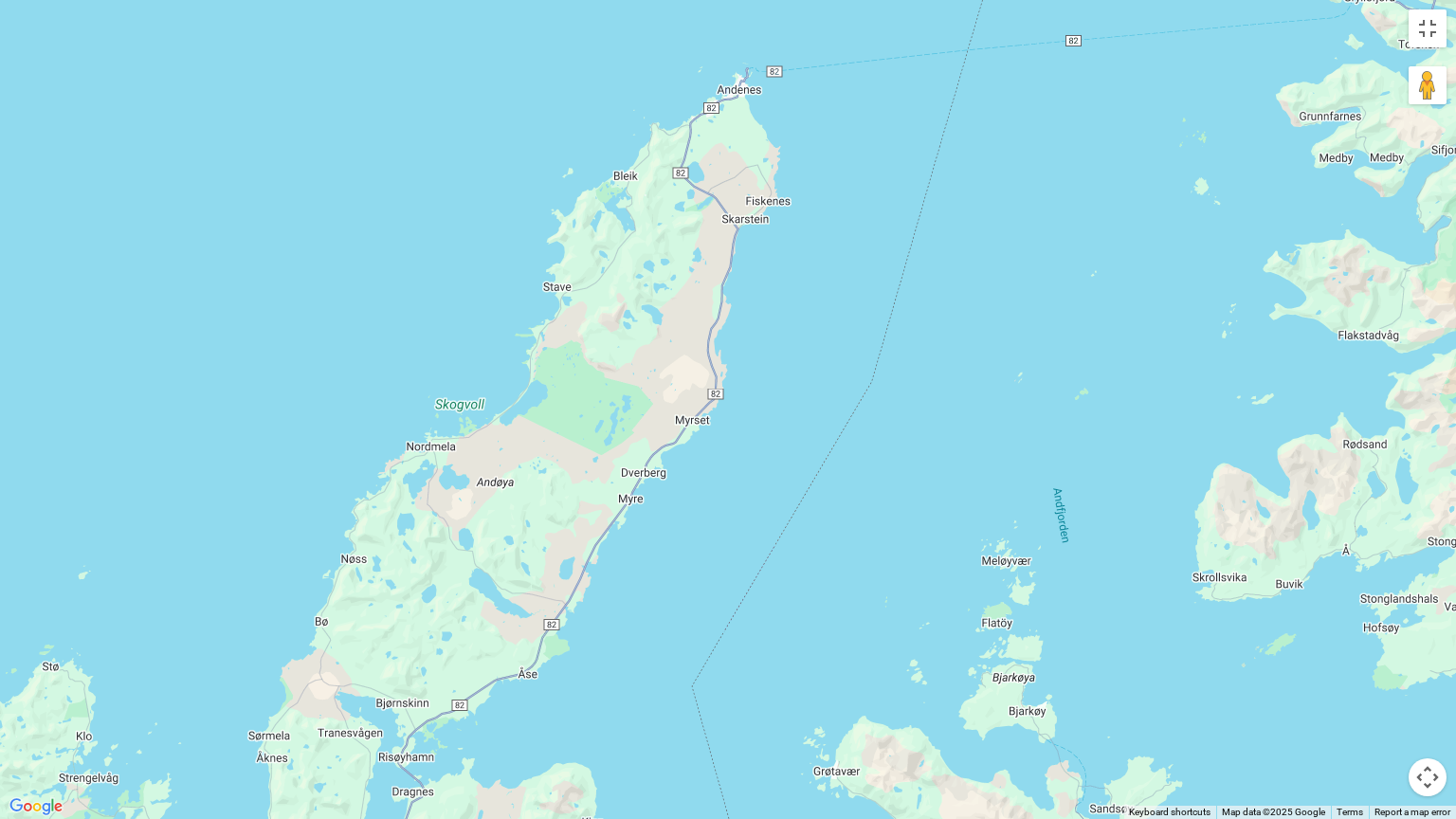 drag, startPoint x: 701, startPoint y: 311, endPoint x: 619, endPoint y: 482, distance: 189.6444 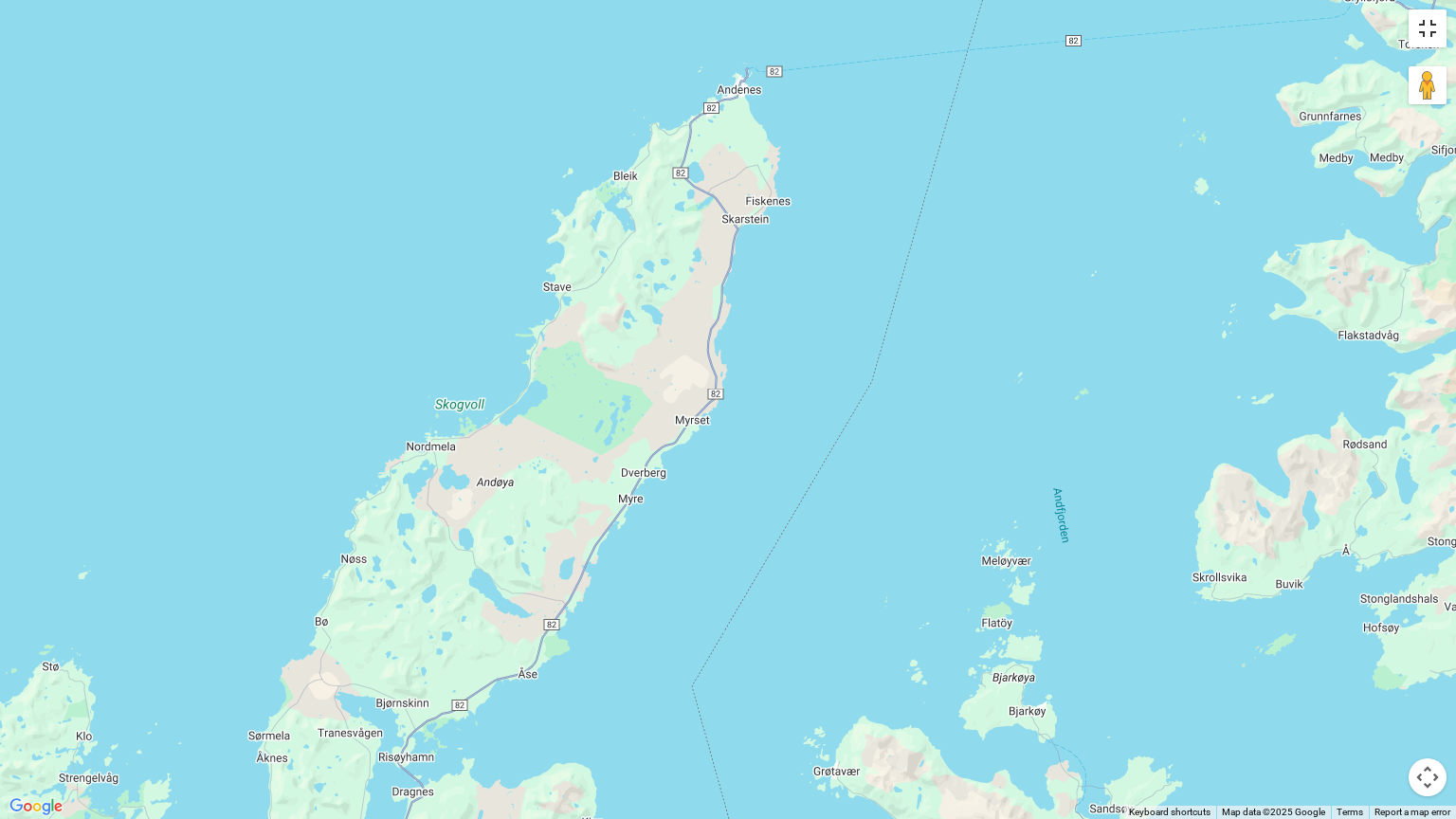 click at bounding box center (1428, 28) 